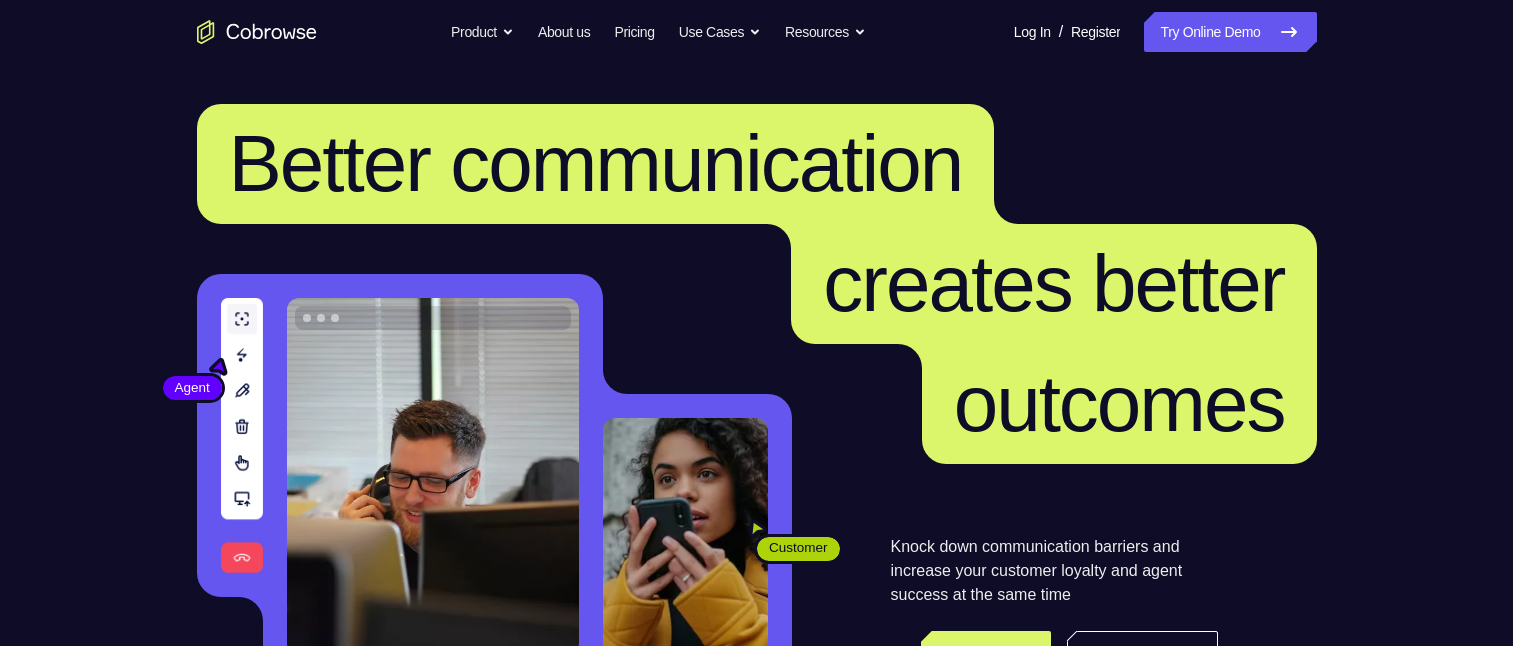 scroll, scrollTop: 300, scrollLeft: 0, axis: vertical 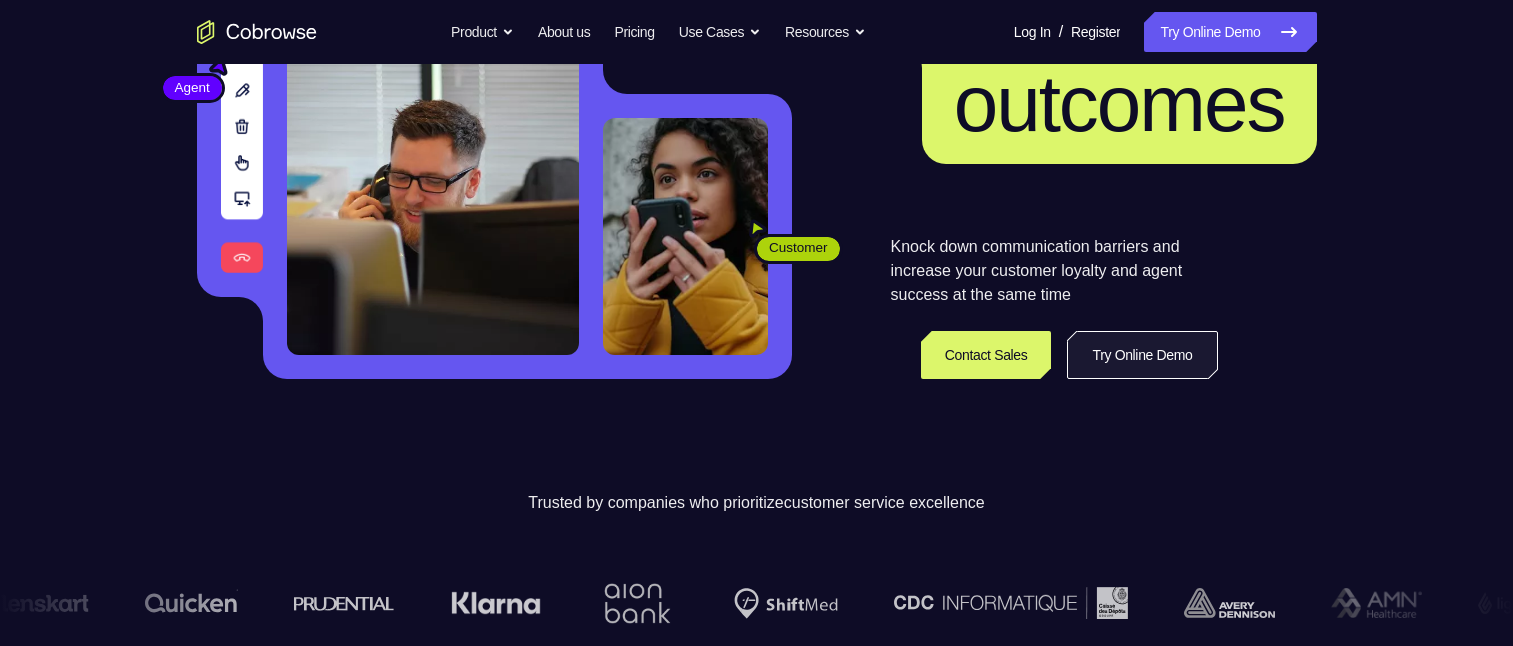 click on "Try Online Demo" at bounding box center (1142, 355) 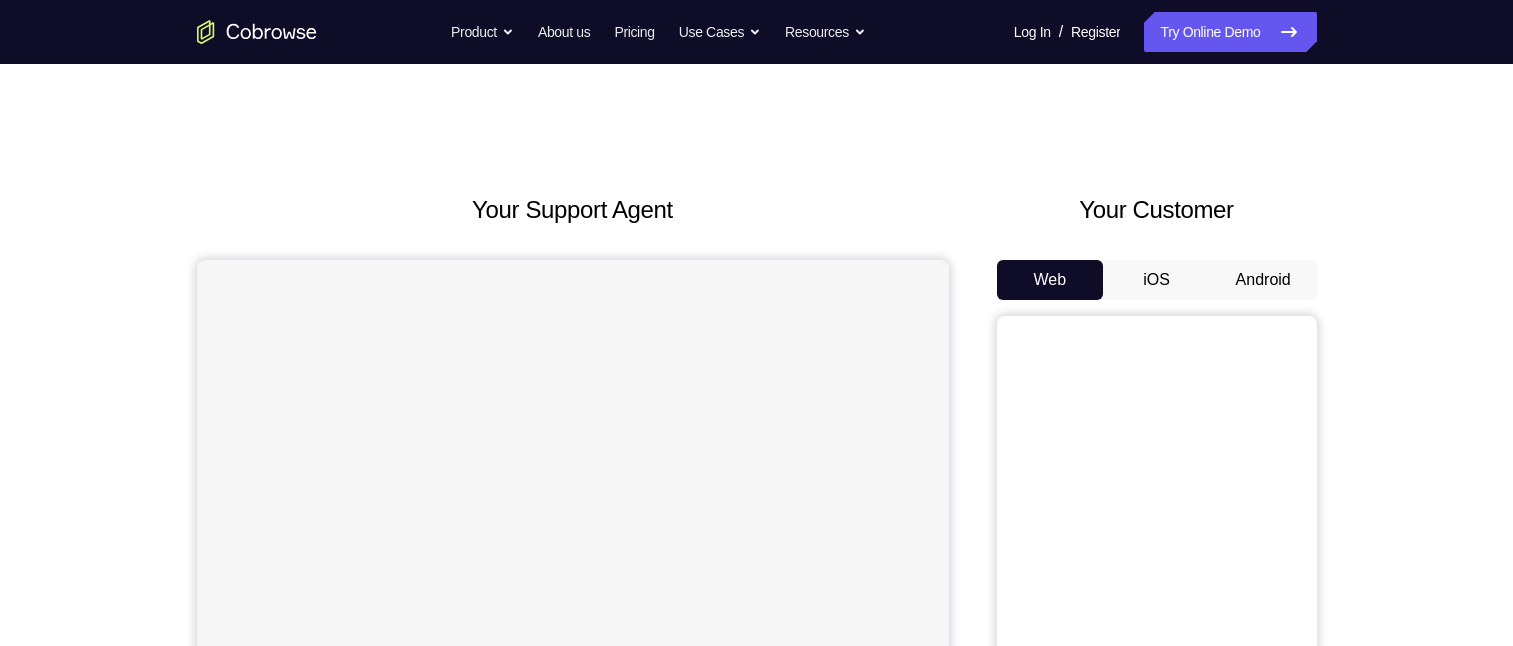 scroll, scrollTop: 0, scrollLeft: 0, axis: both 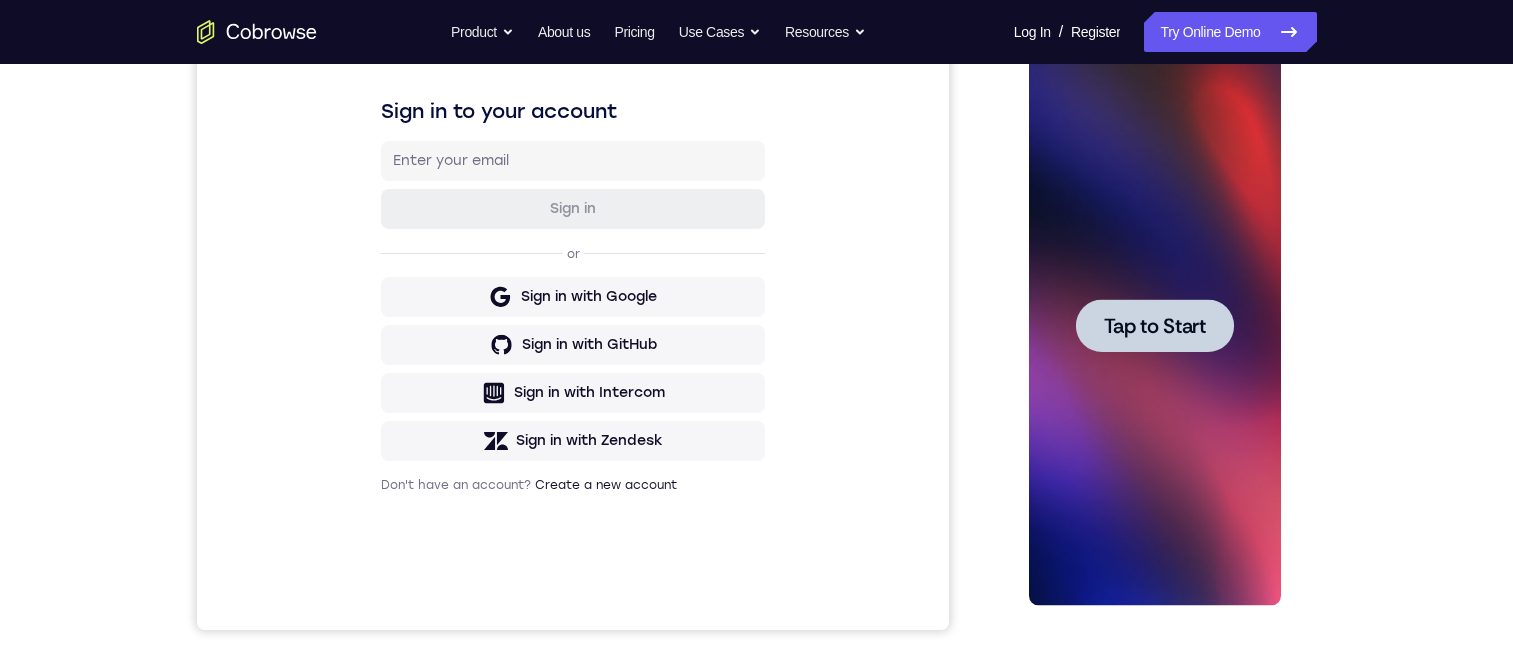 click on "Tap to Start" at bounding box center (1155, 326) 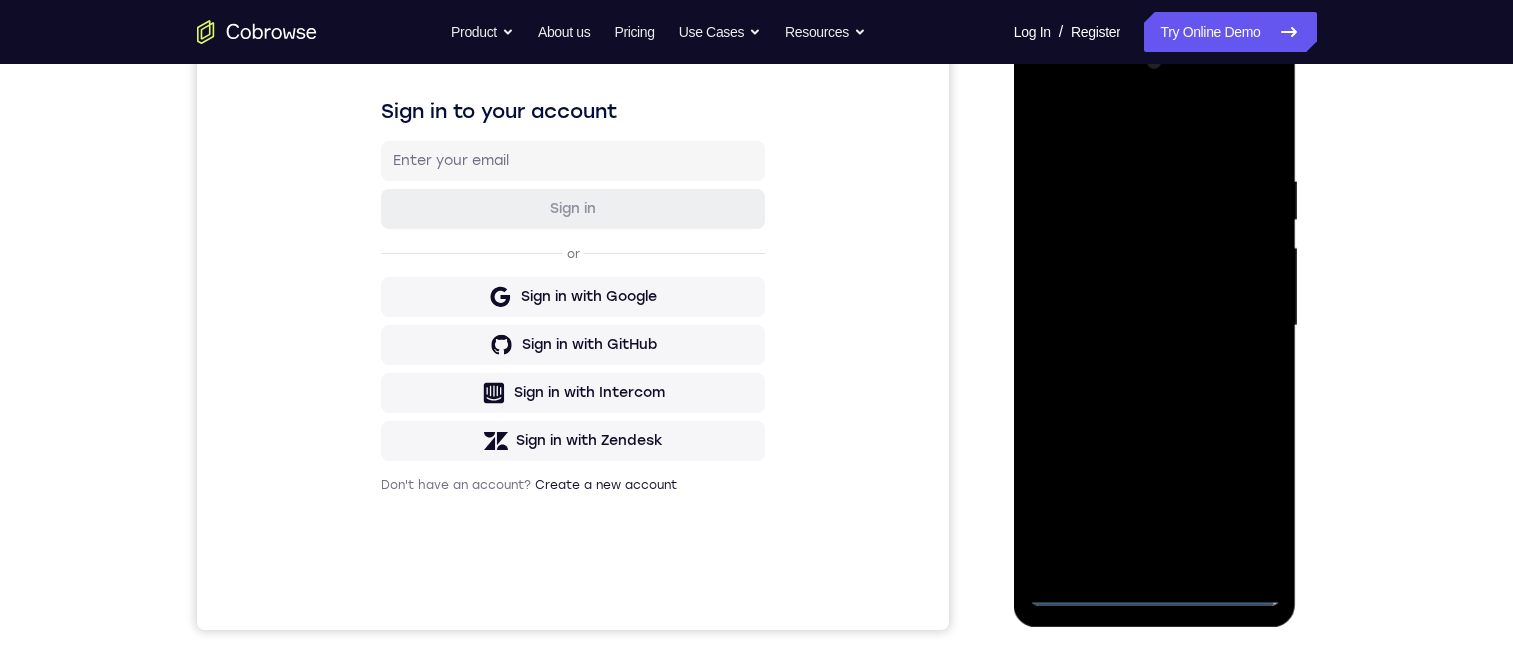 click at bounding box center (1155, 326) 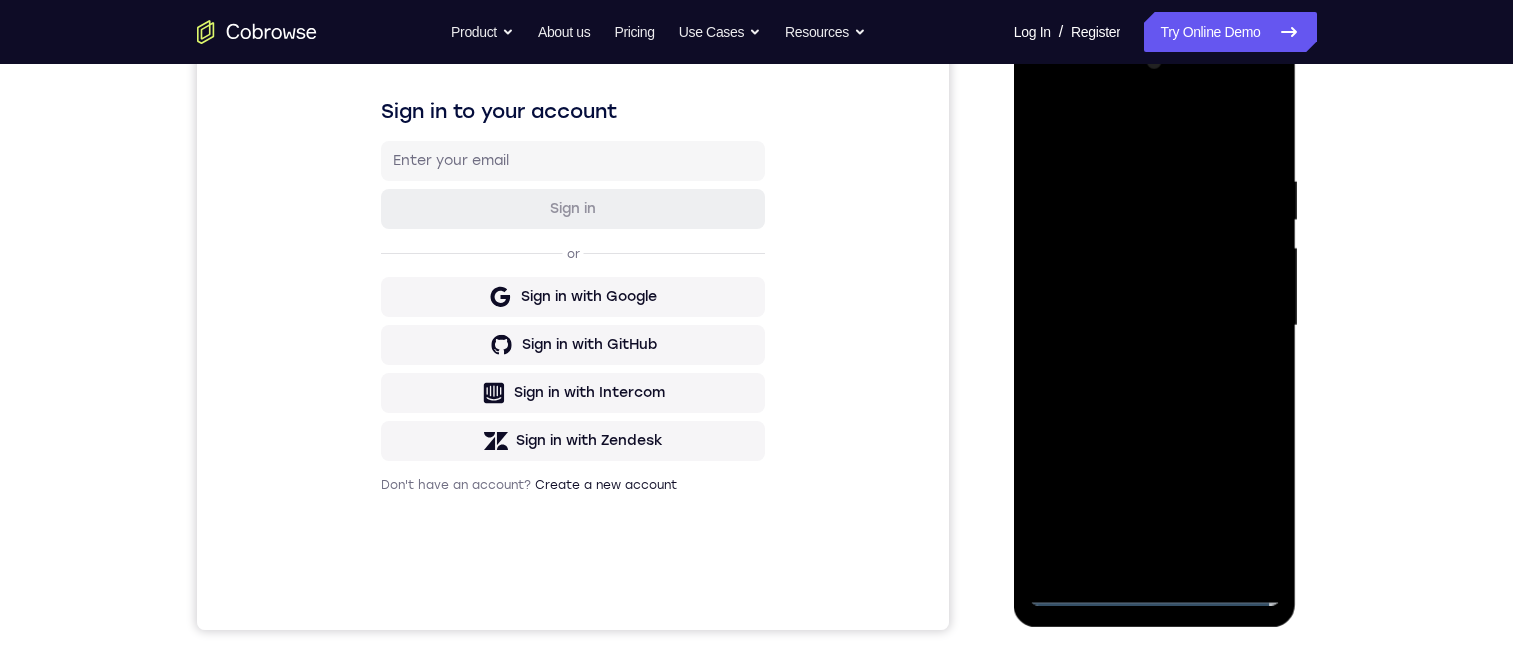 click at bounding box center (1155, 326) 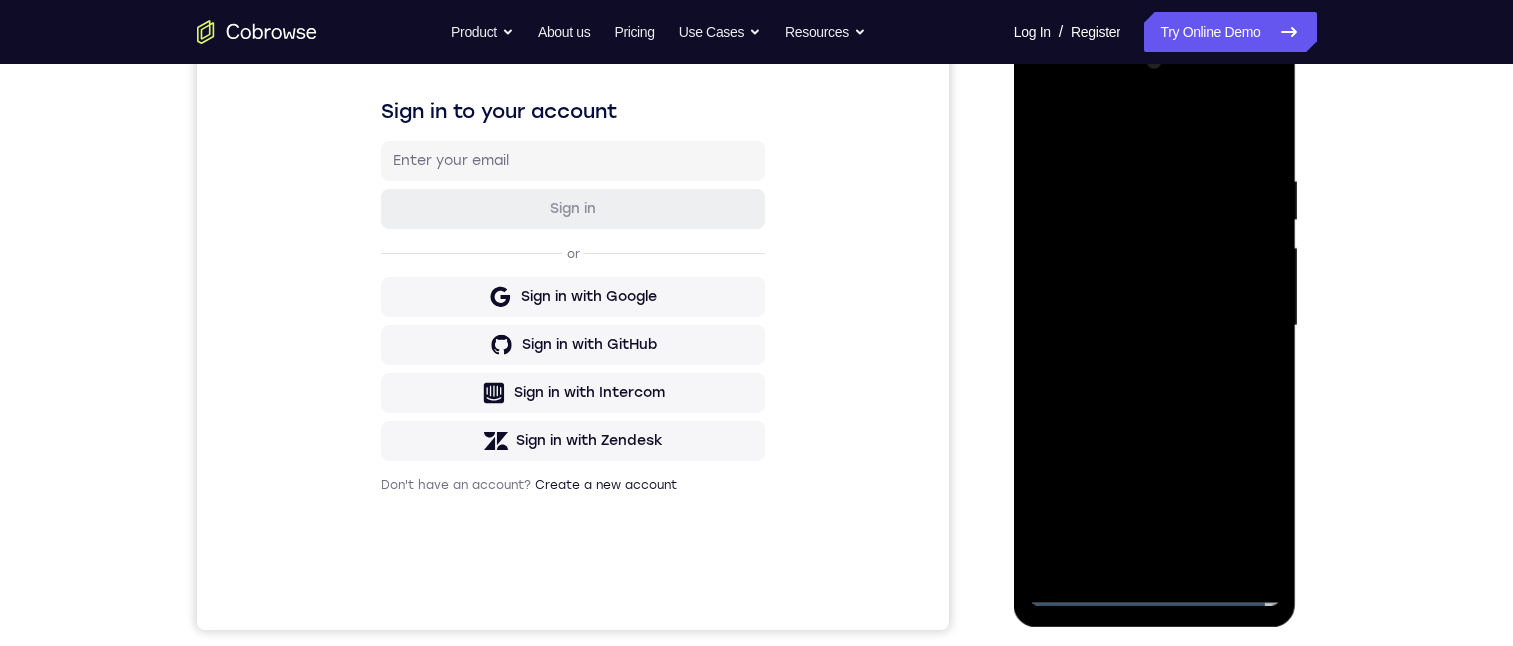 click at bounding box center (1155, 326) 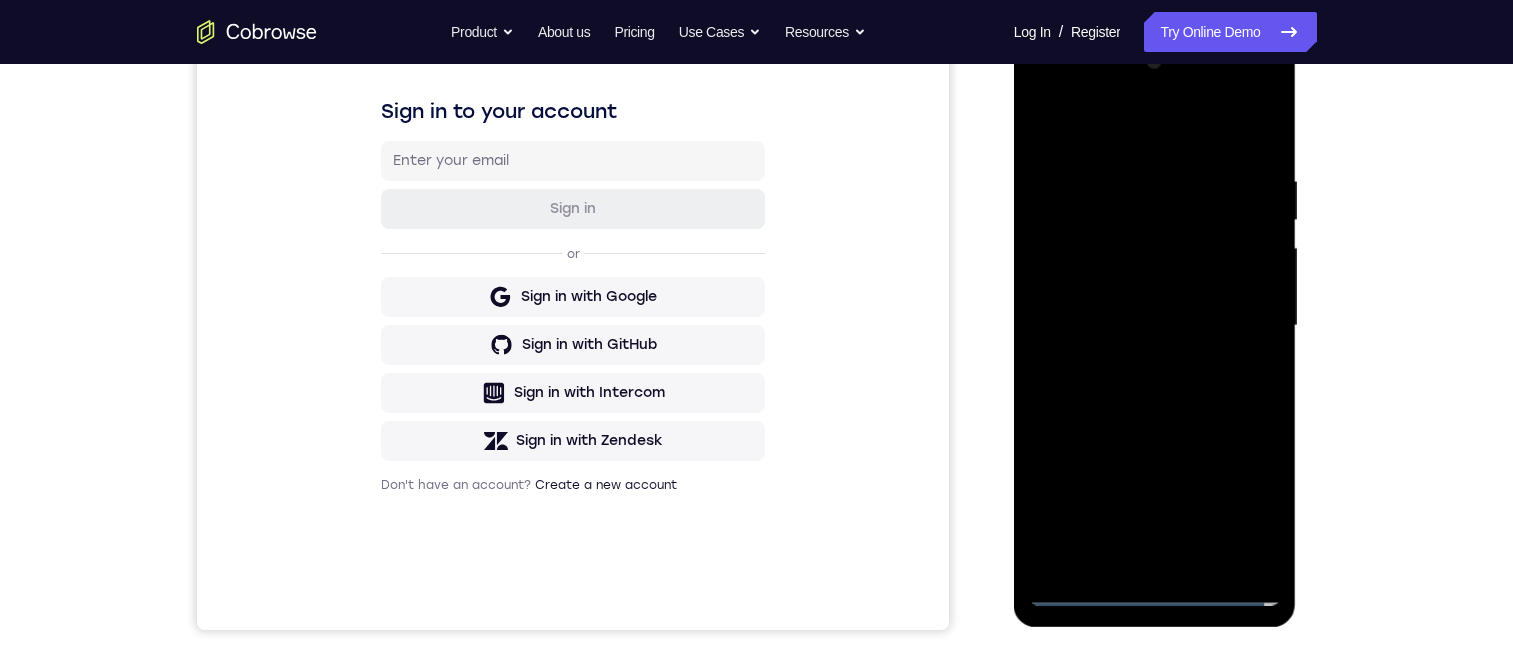 click at bounding box center (1155, 326) 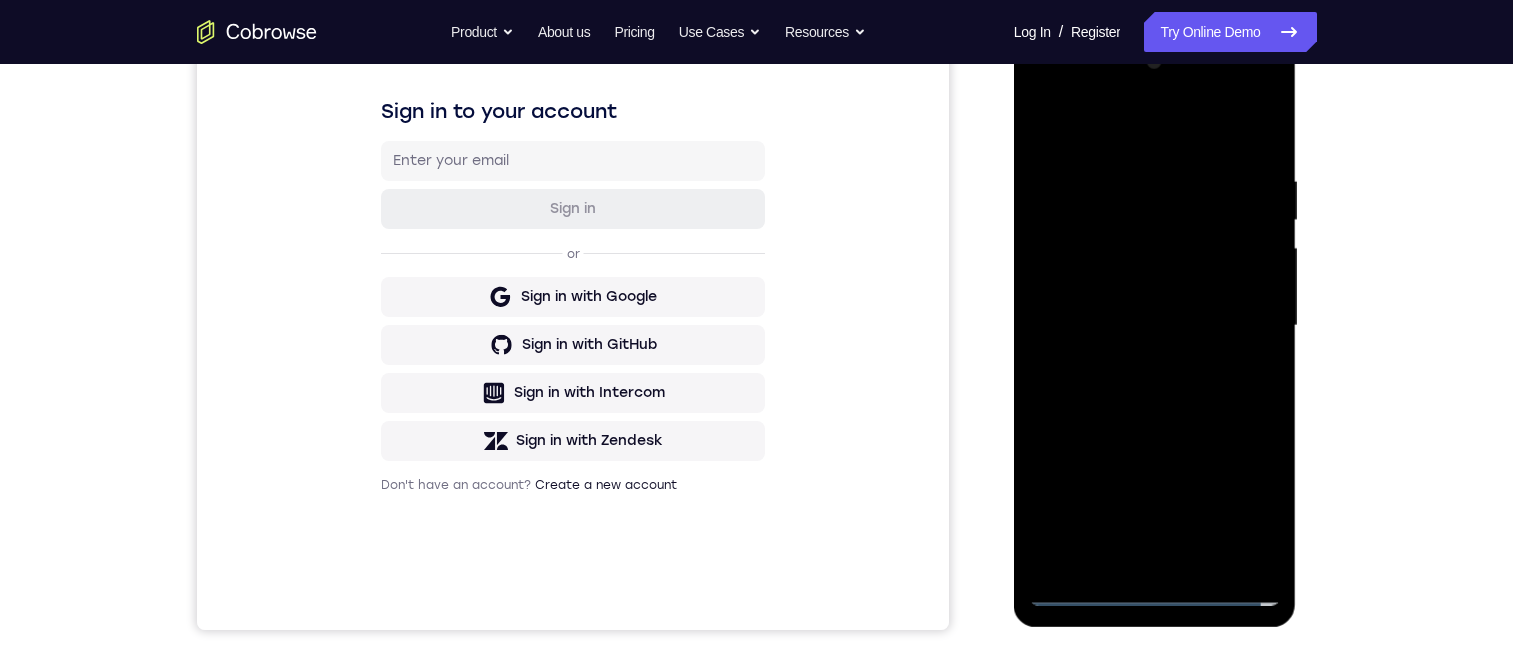 click at bounding box center (1155, 326) 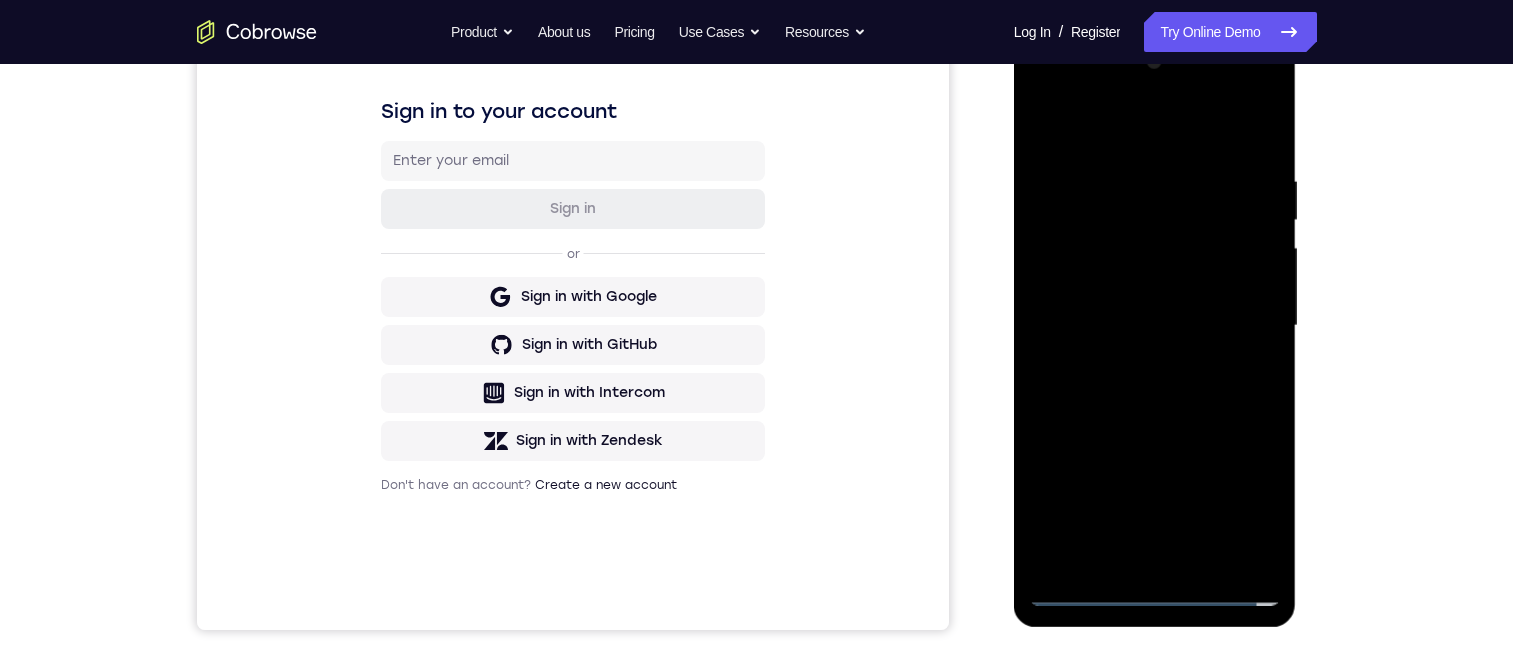 click at bounding box center (1155, 326) 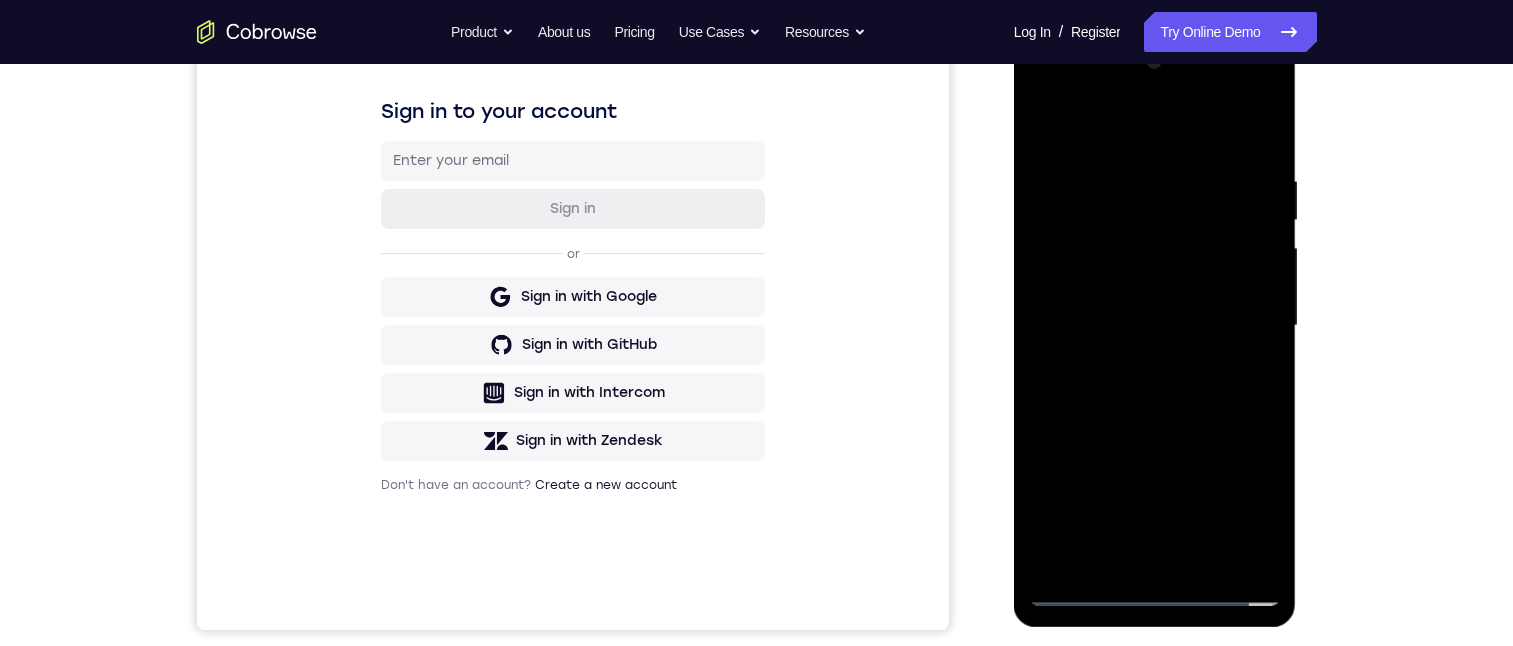 click at bounding box center [1155, 326] 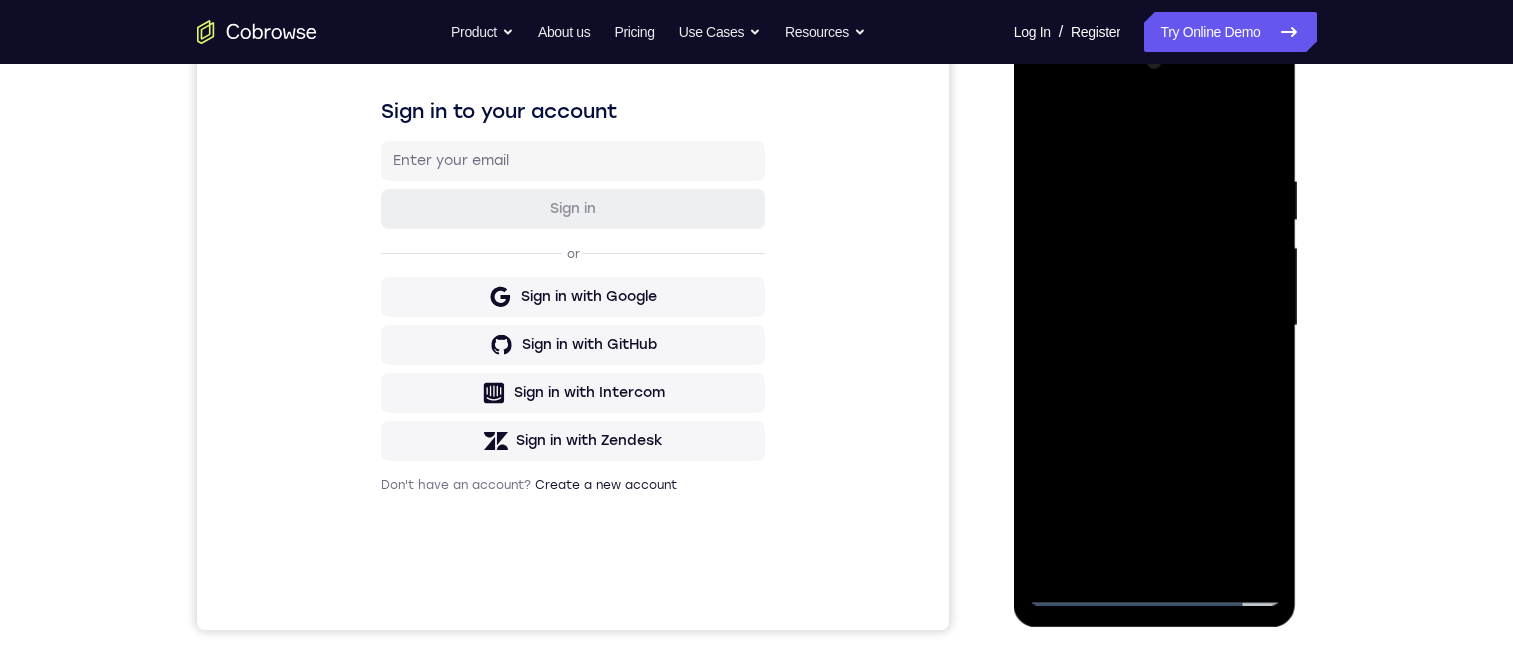 click at bounding box center (1155, 326) 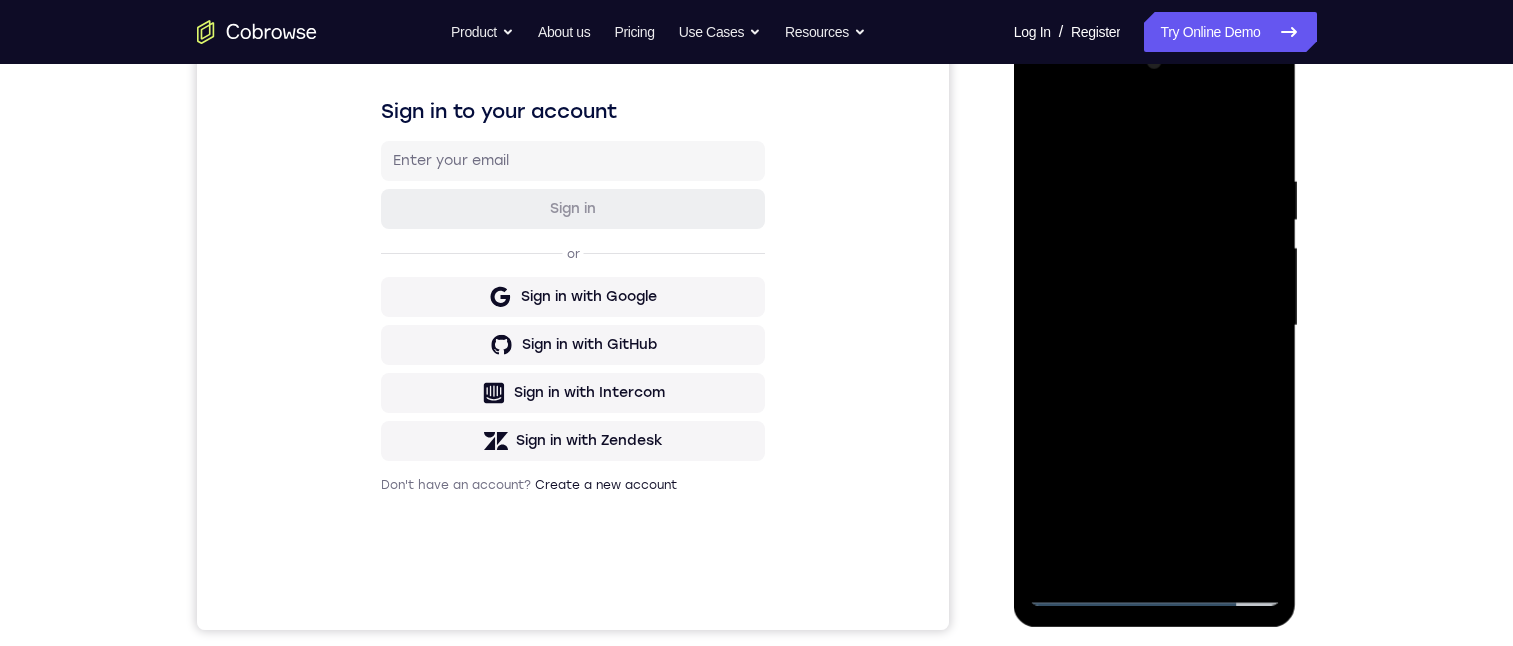 click at bounding box center (1155, 326) 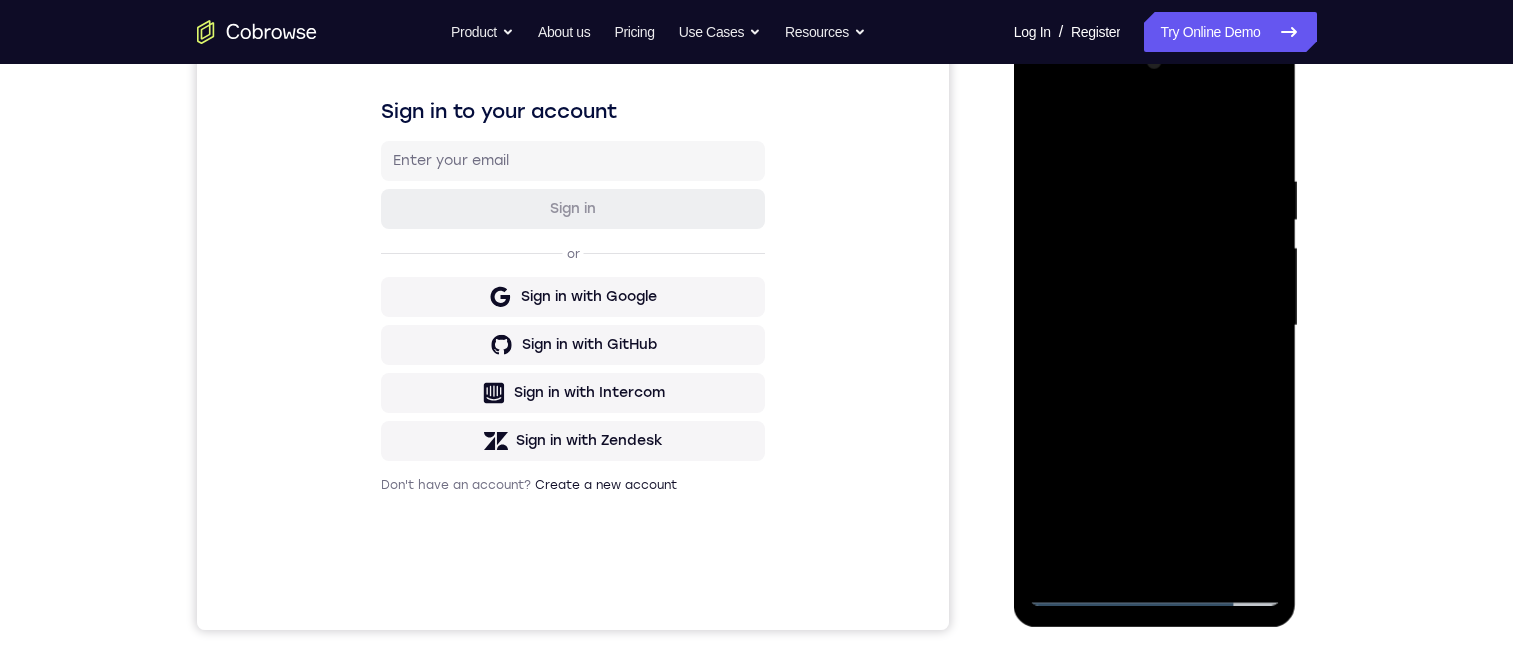 click at bounding box center [1155, 326] 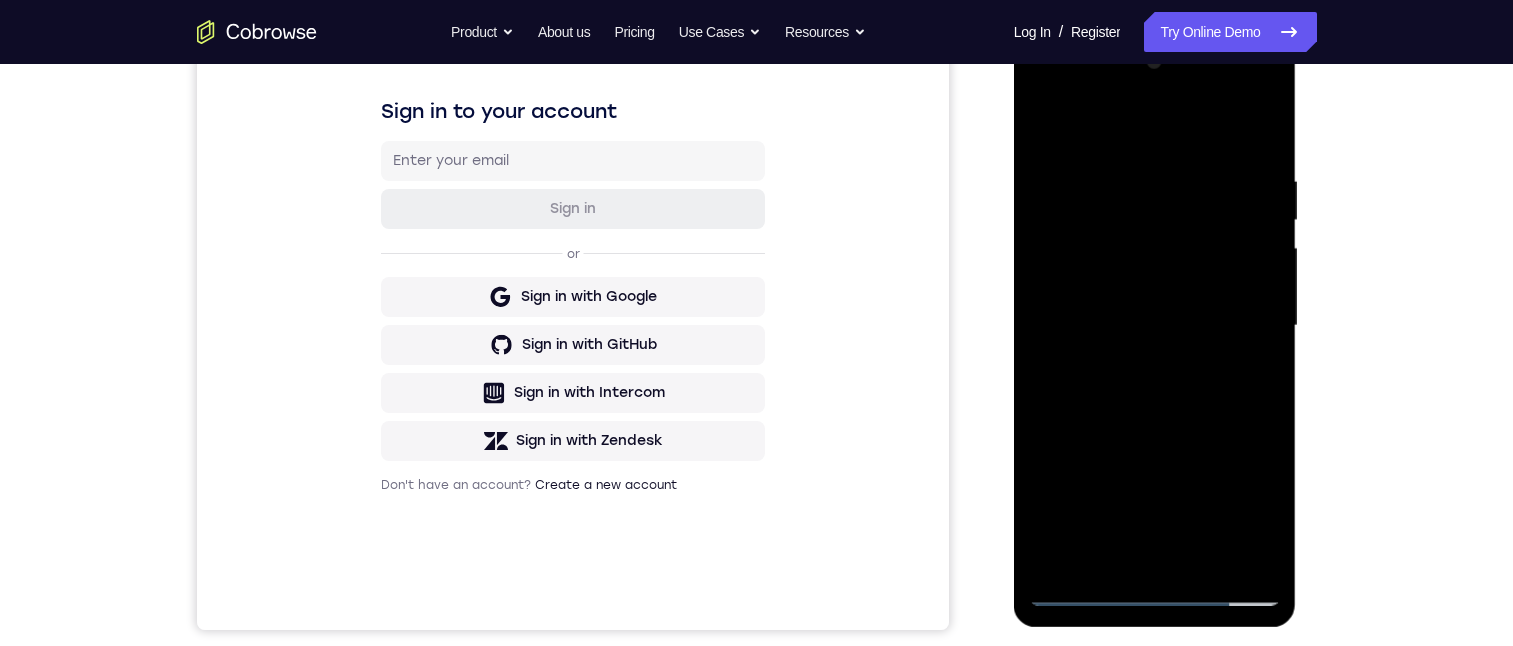 click at bounding box center [1155, 326] 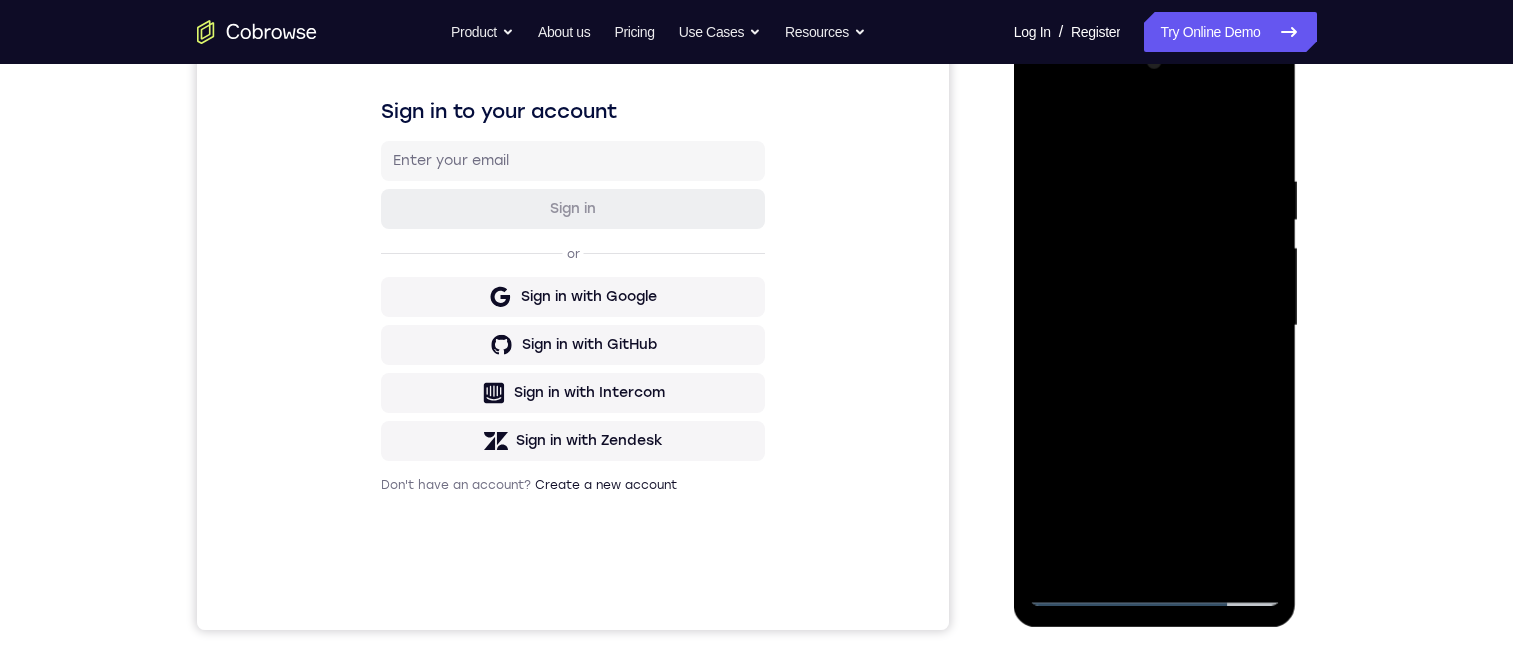 click at bounding box center [1155, 326] 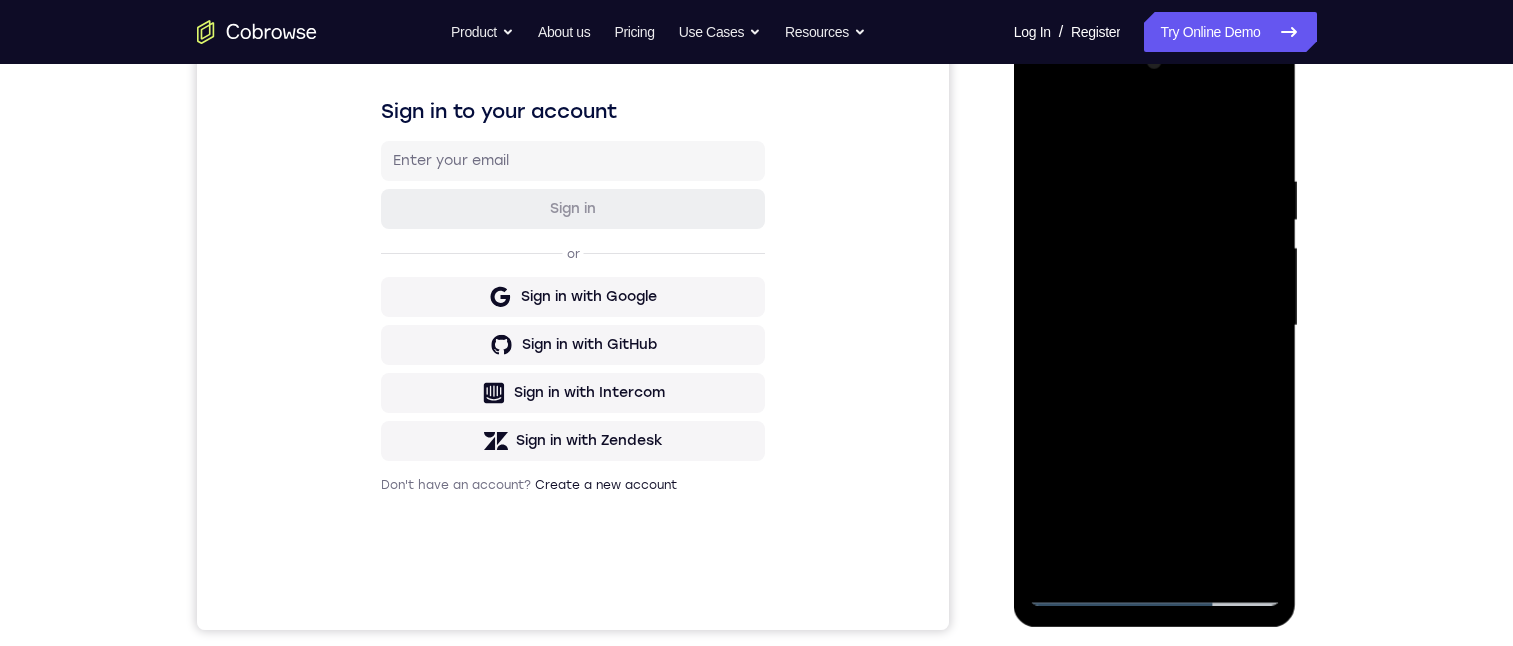 click at bounding box center [1155, 326] 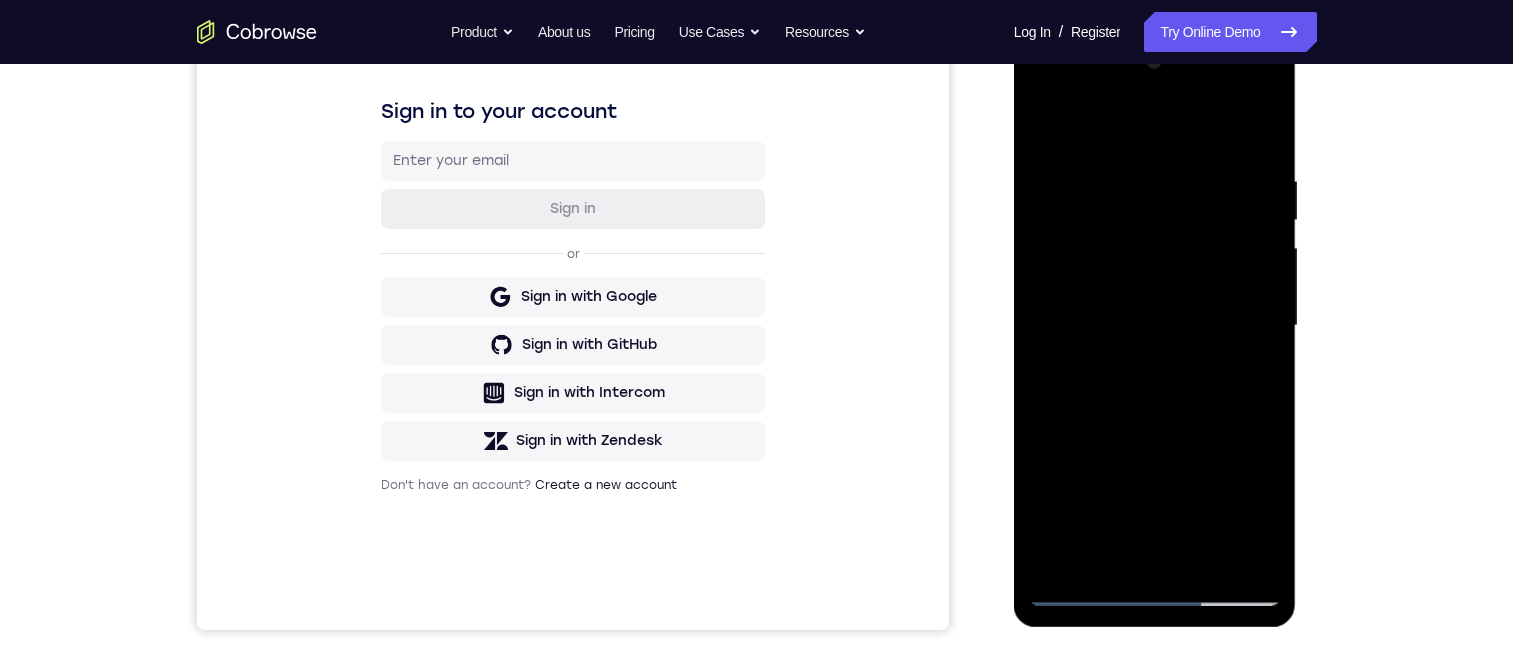 click at bounding box center (1155, 326) 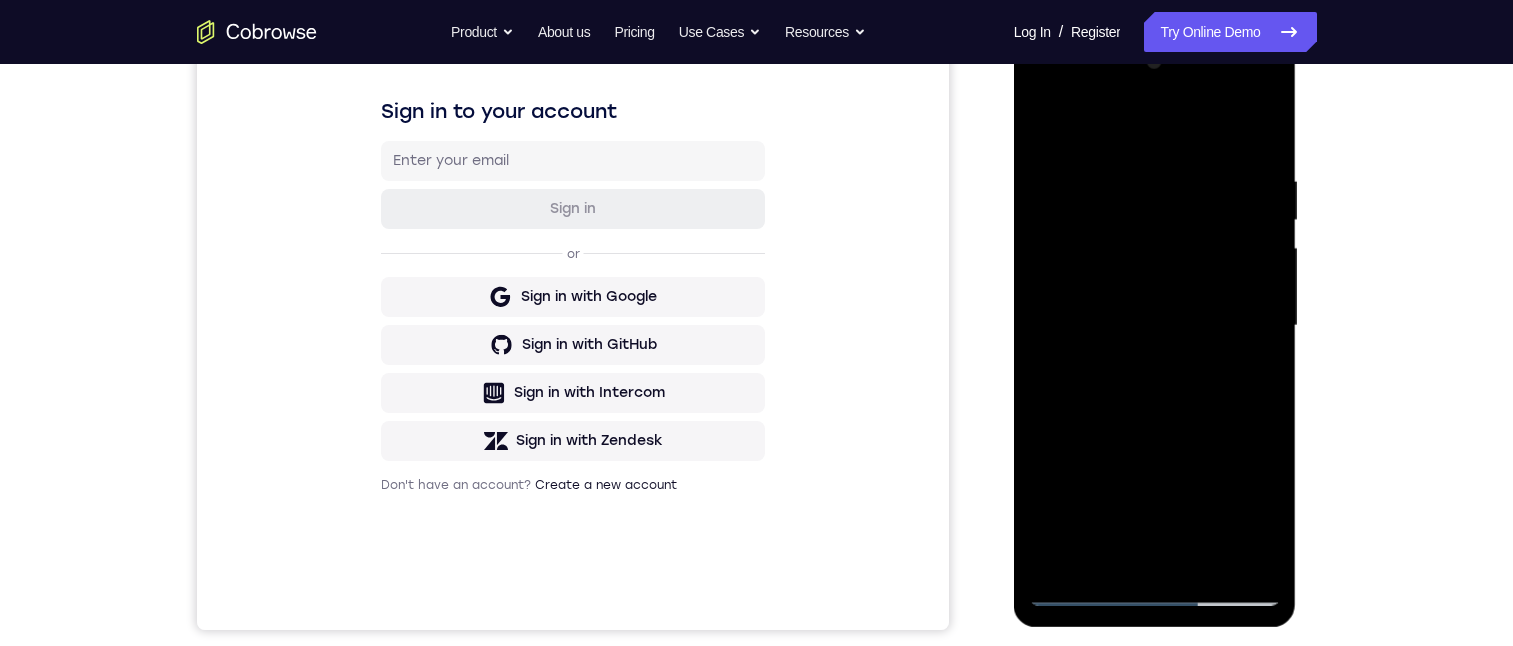 click at bounding box center [1155, 326] 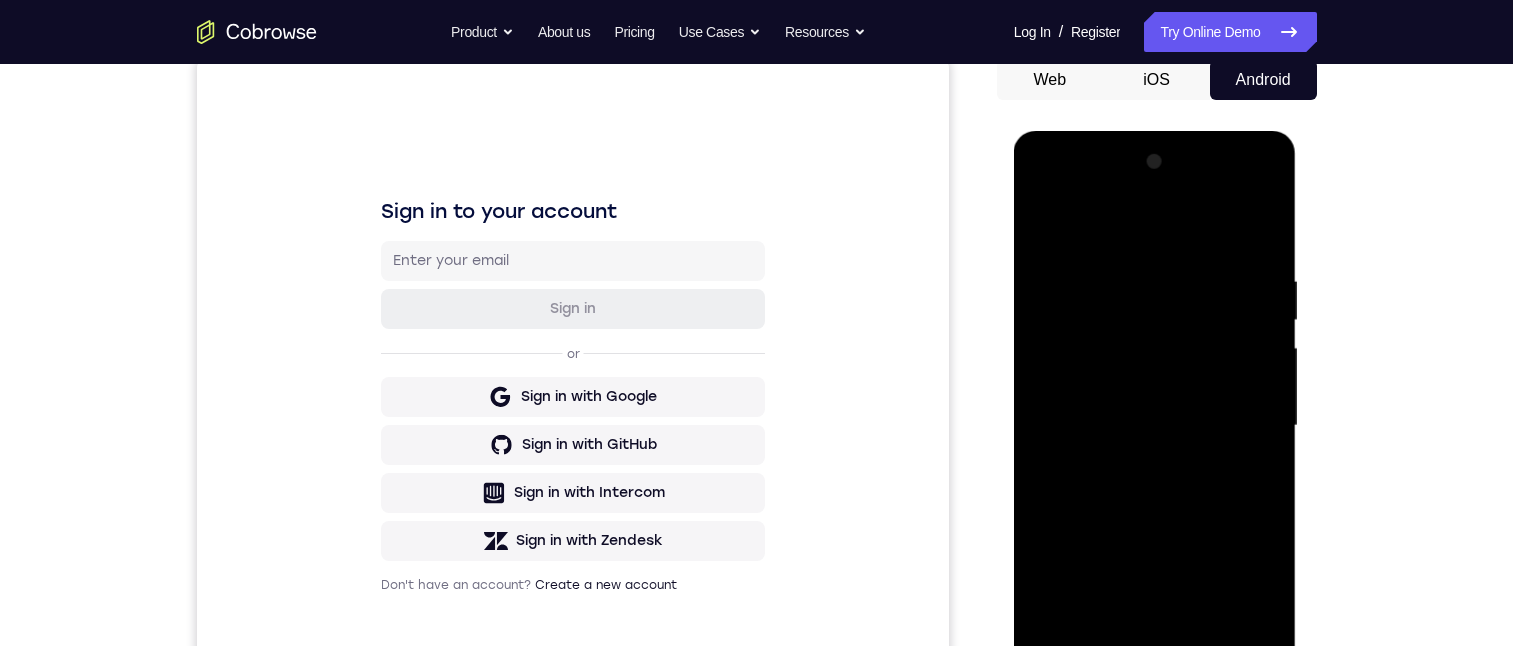 scroll, scrollTop: 300, scrollLeft: 0, axis: vertical 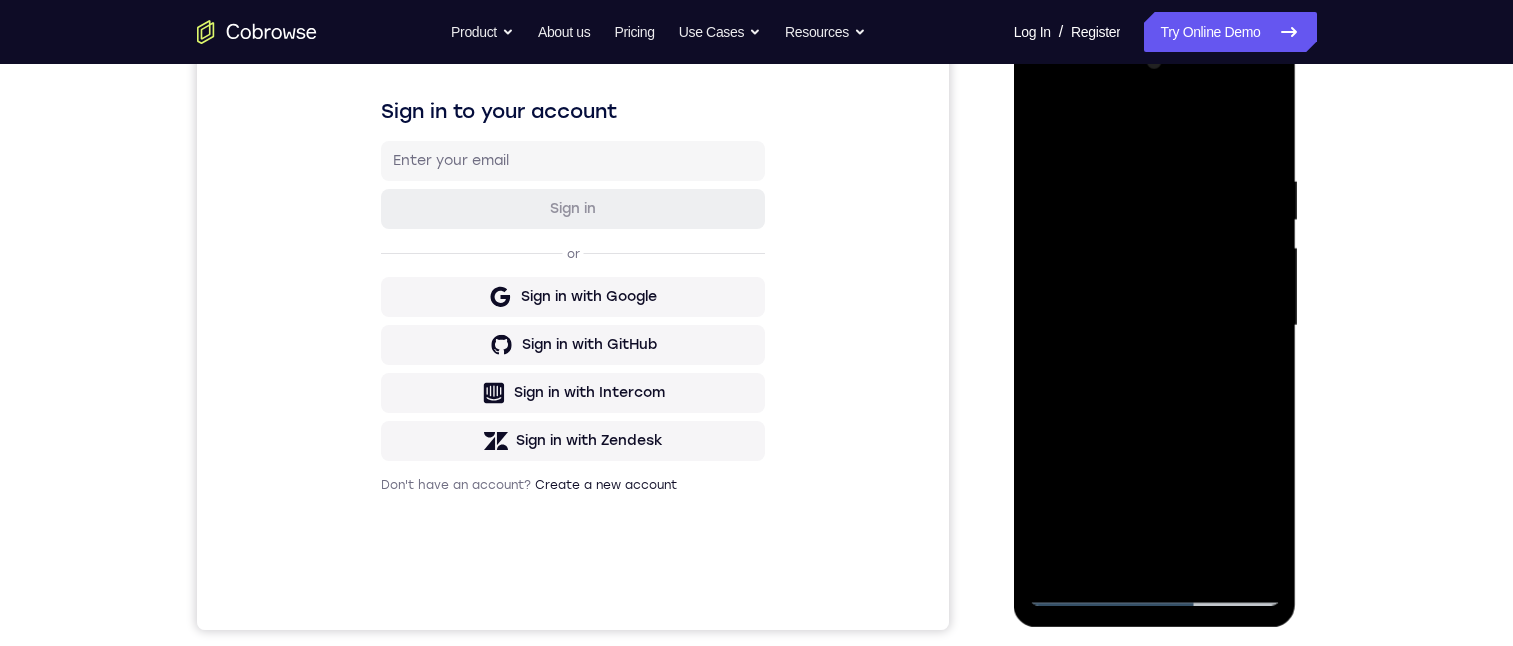 click at bounding box center (1155, 326) 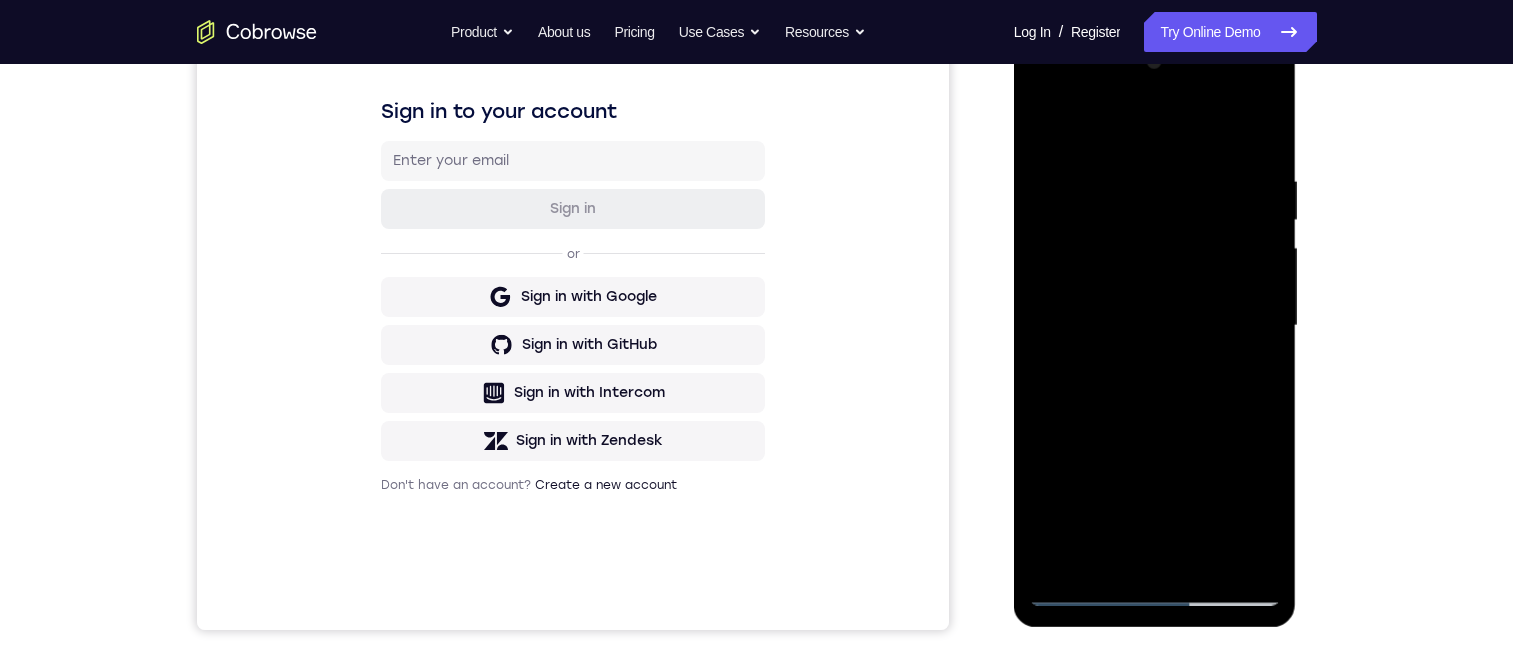 click at bounding box center (1155, 326) 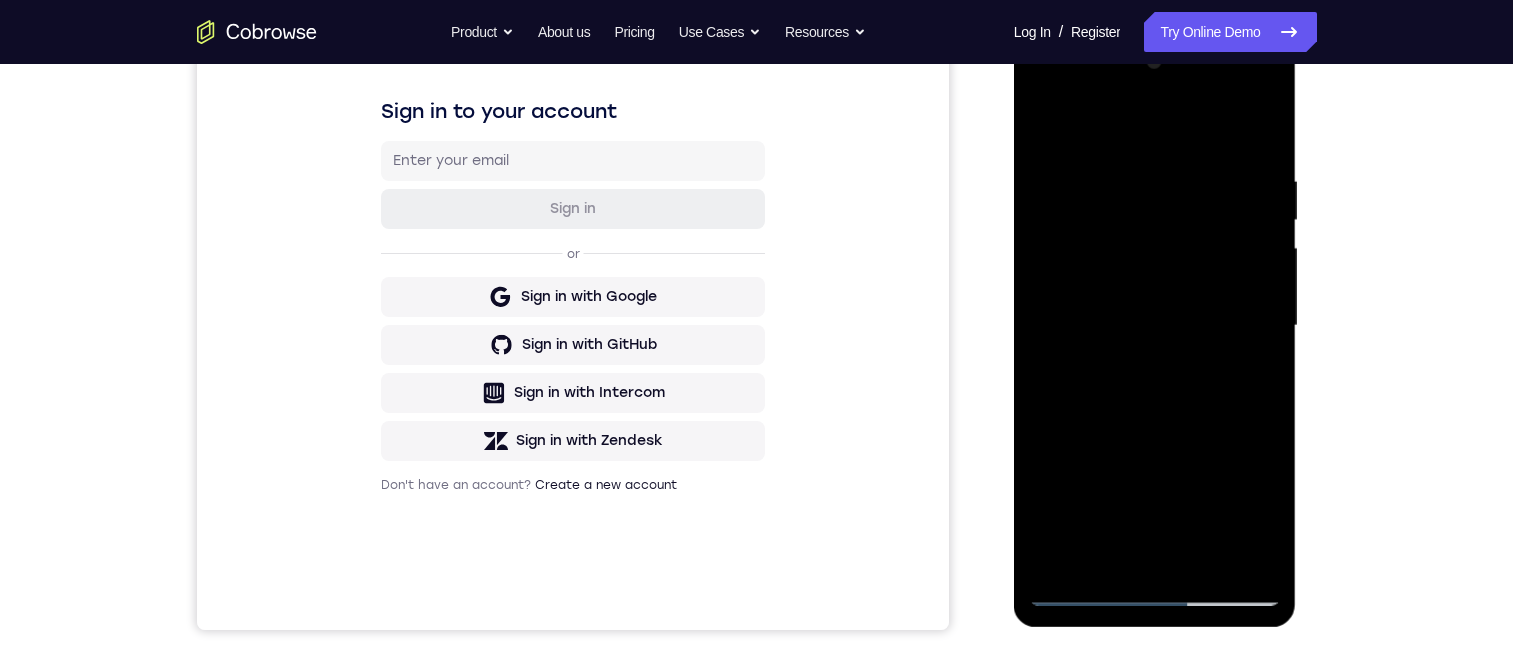 click at bounding box center [1155, 326] 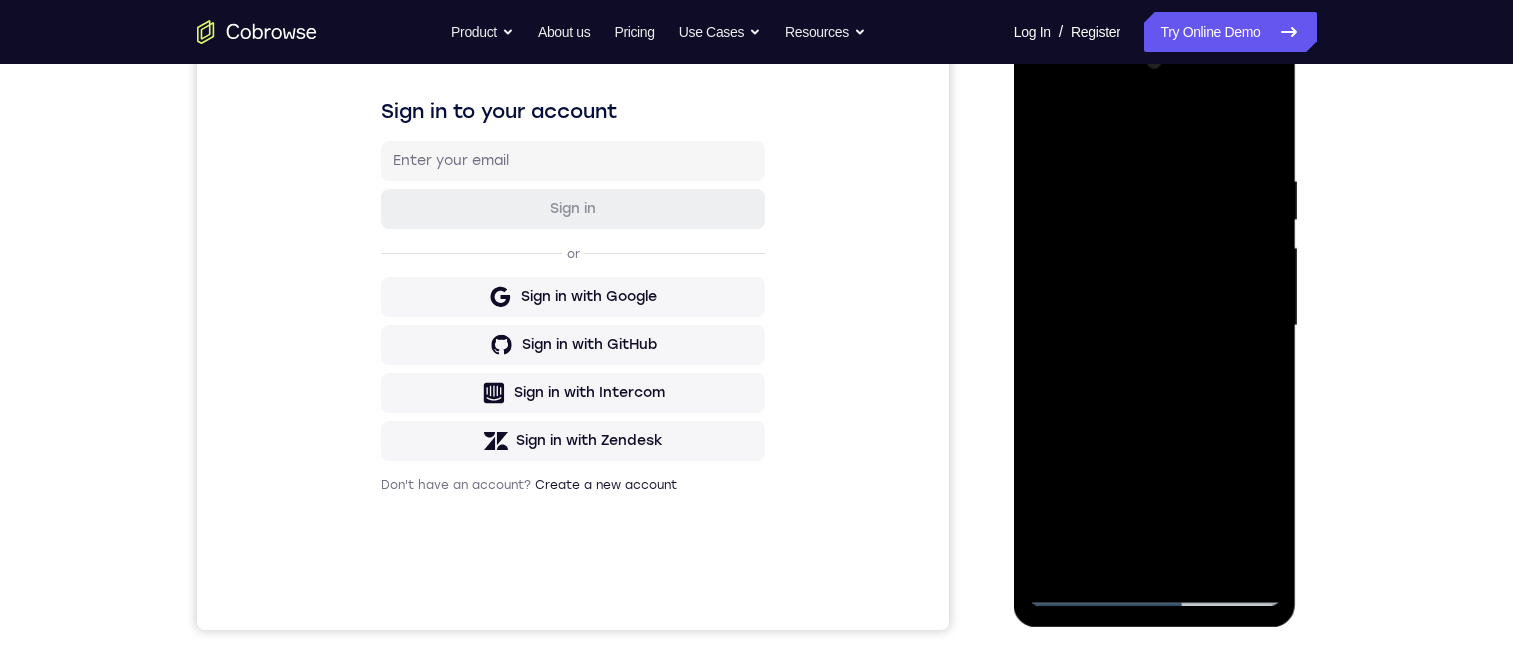click at bounding box center [1155, 326] 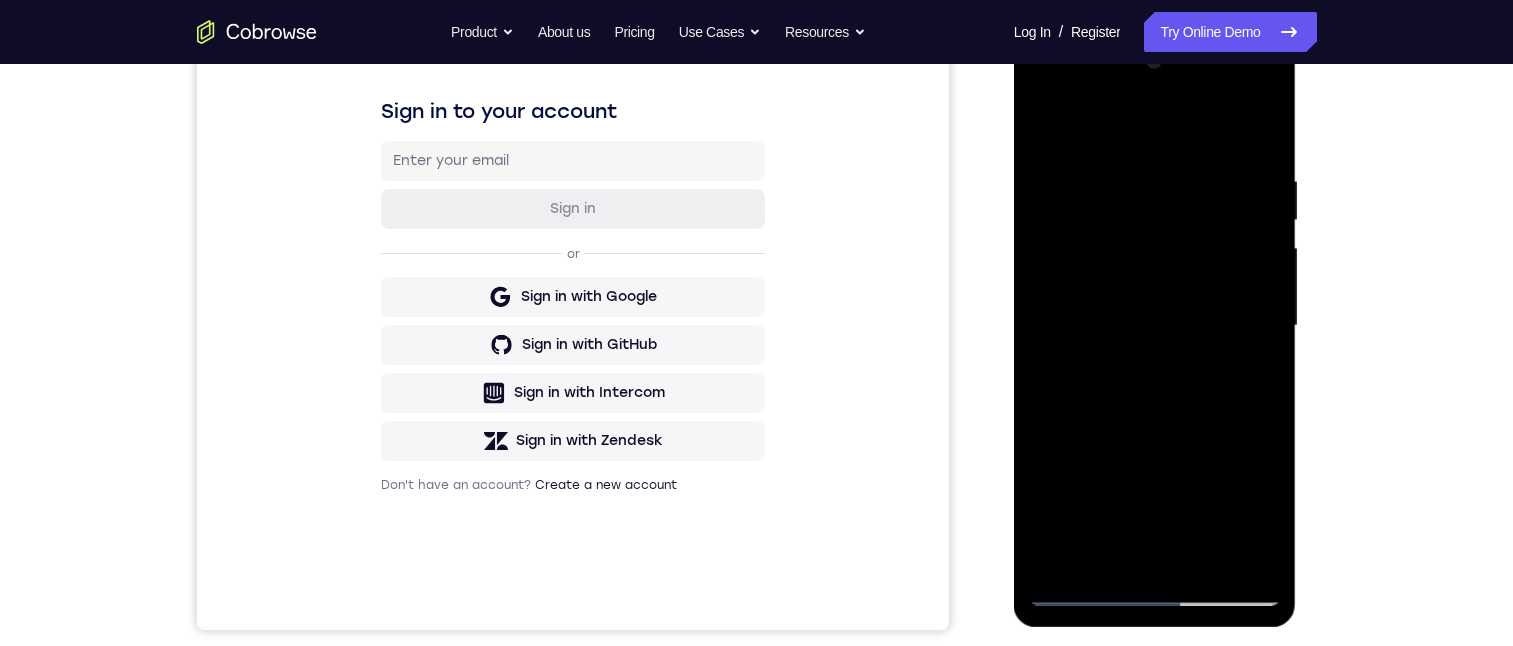 click at bounding box center (1155, 326) 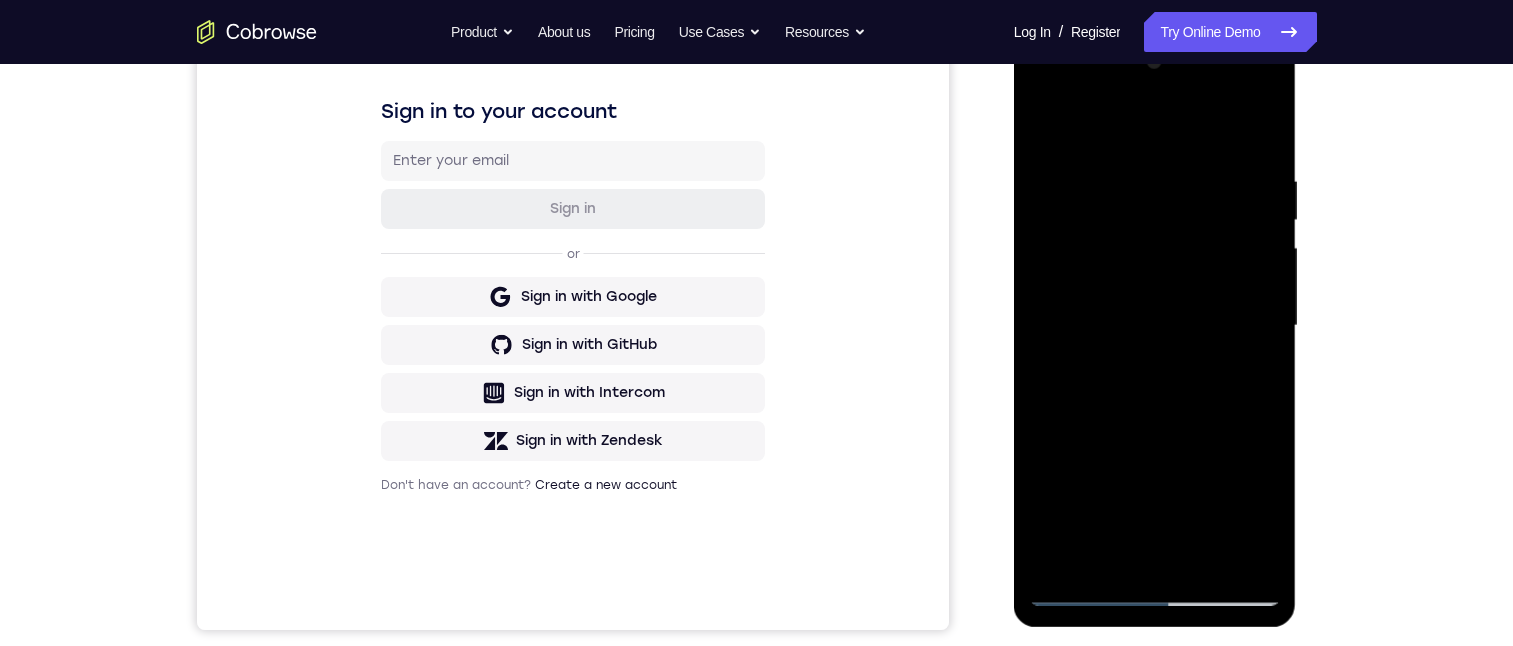 click at bounding box center (1155, 326) 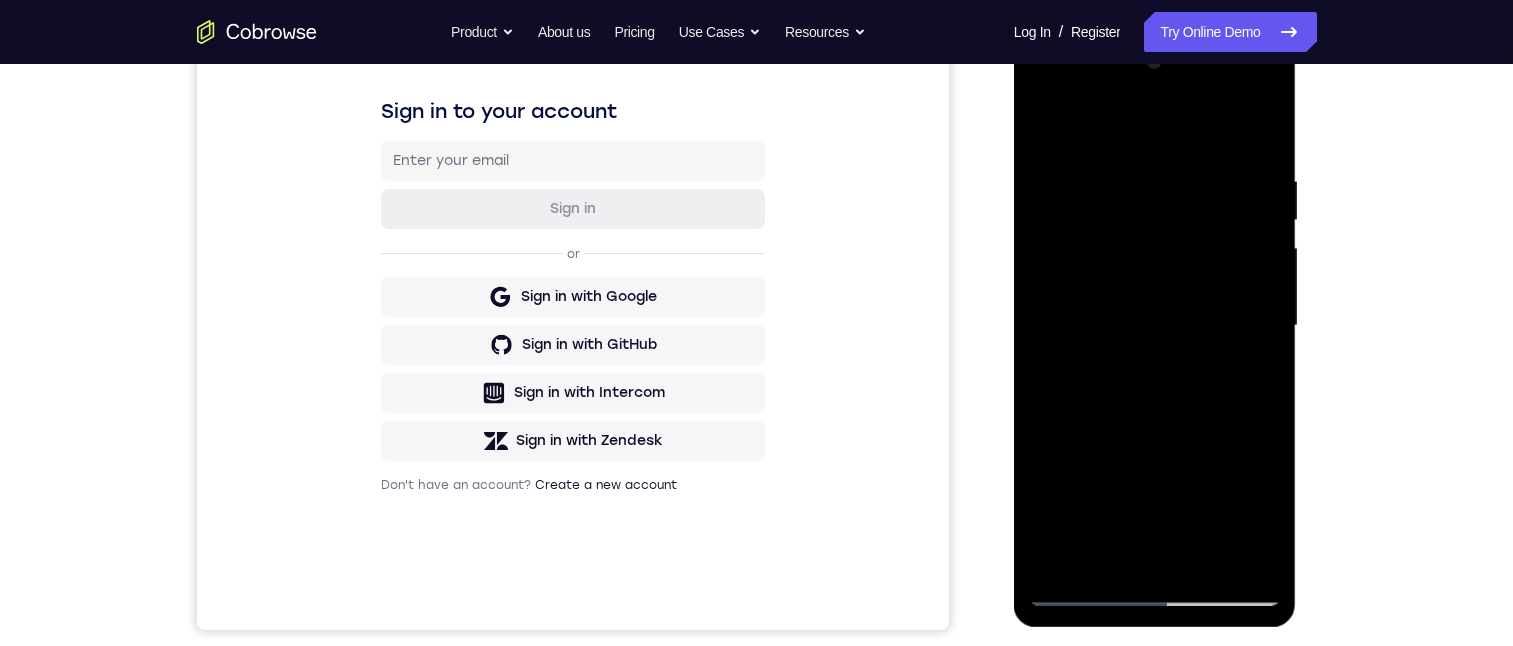 click at bounding box center [1155, 326] 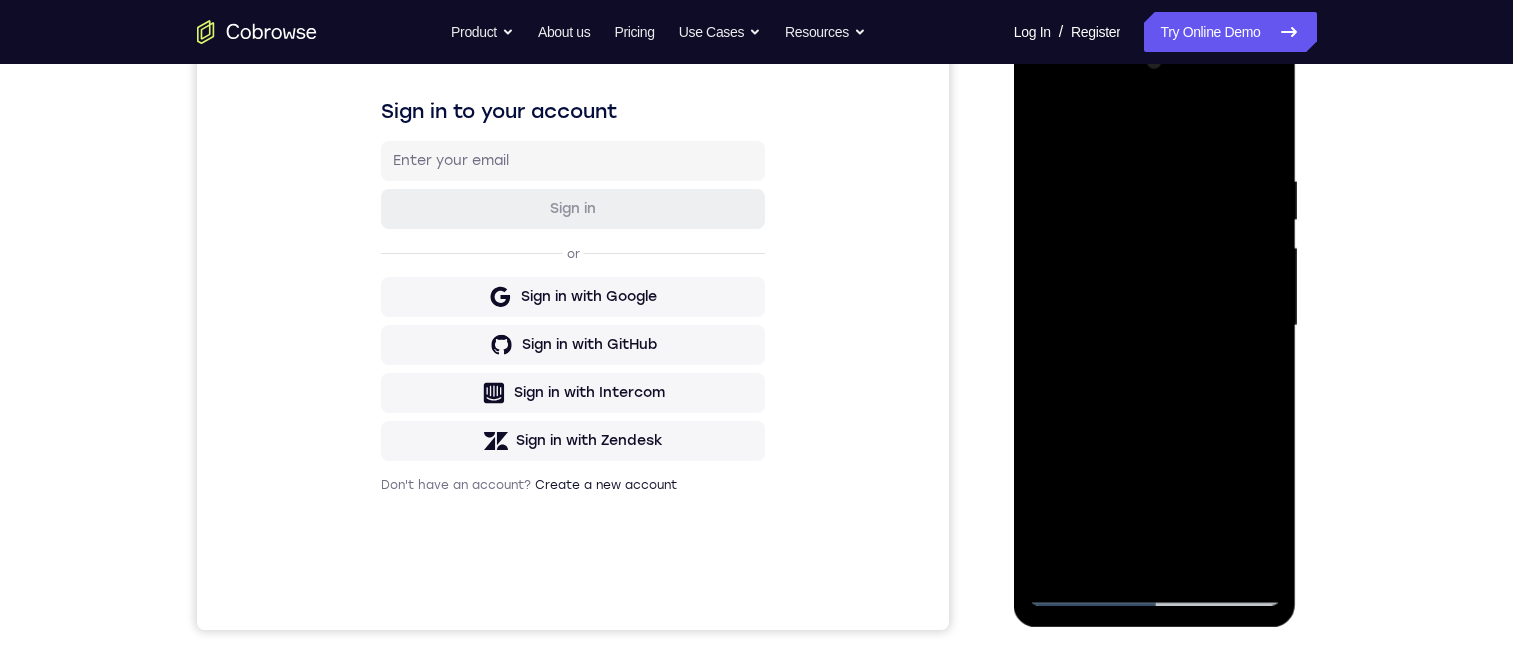 click at bounding box center (1155, 326) 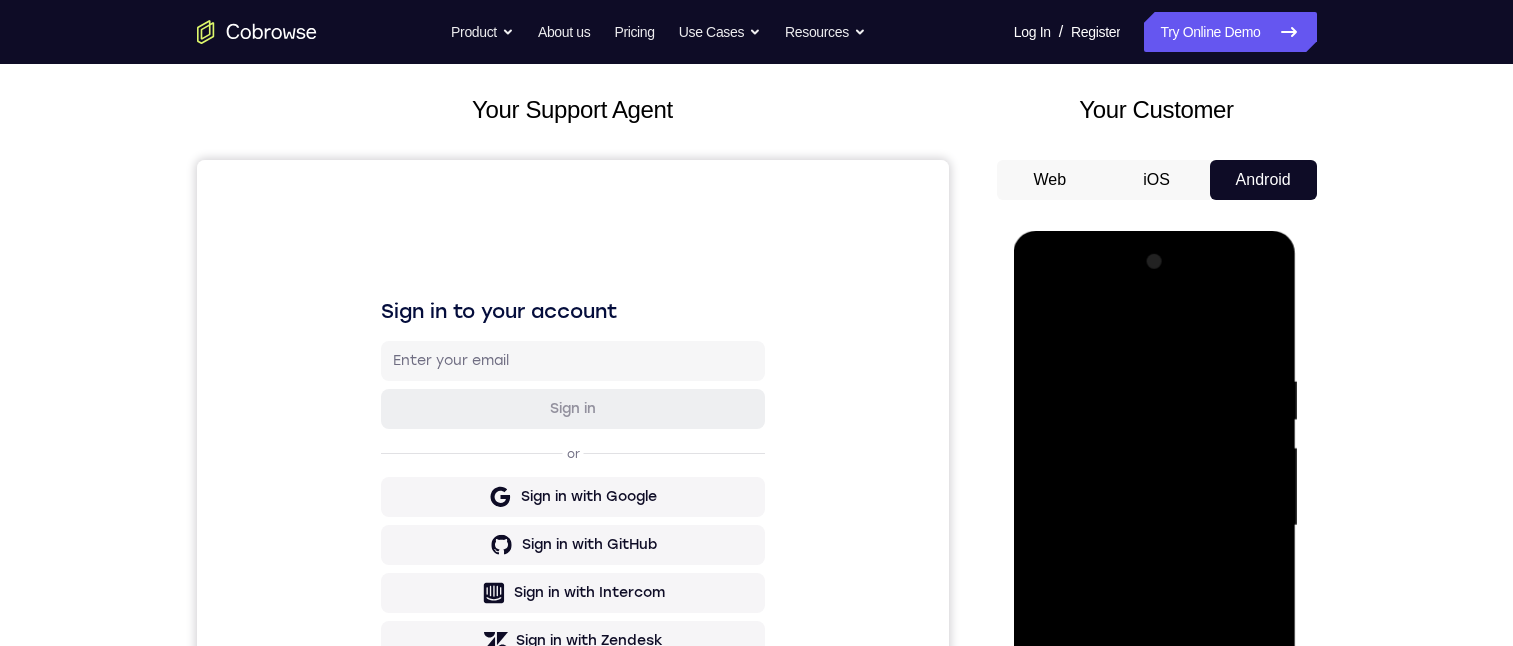 click at bounding box center [1155, 526] 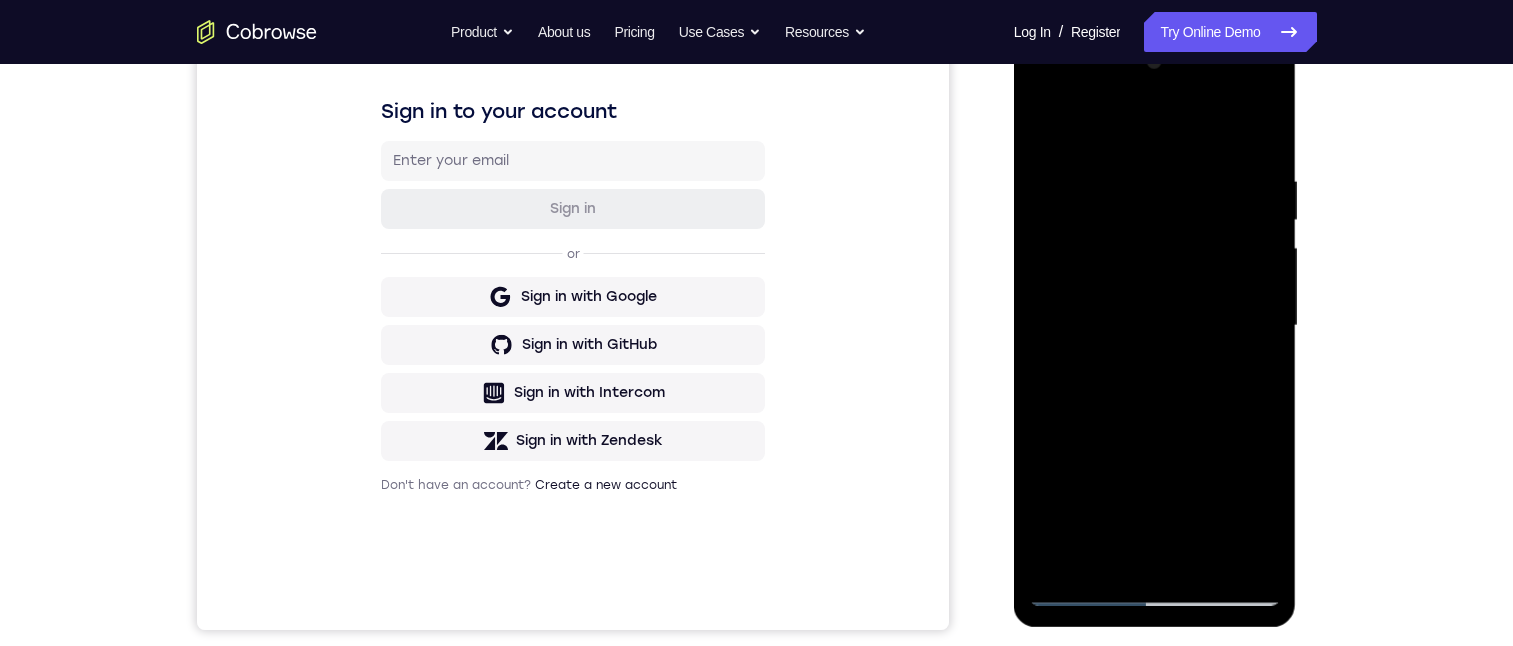 click at bounding box center [1155, 326] 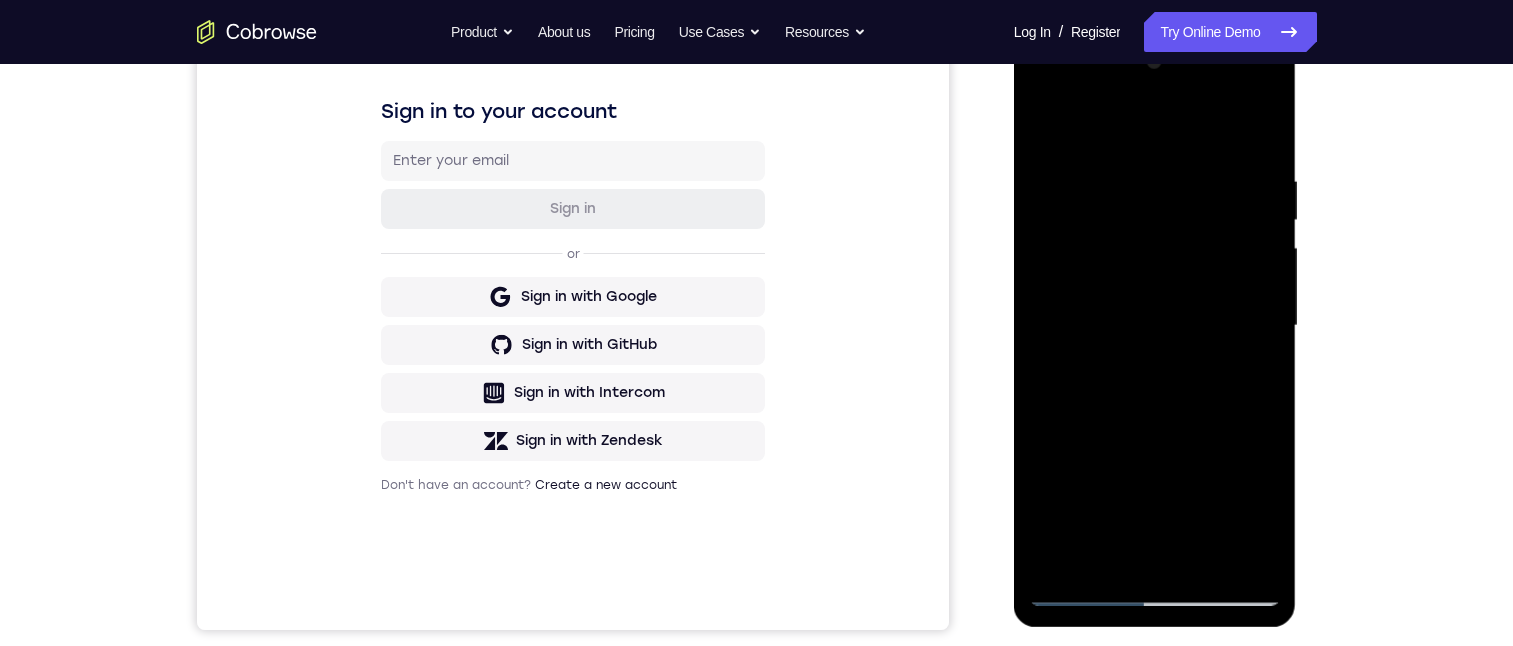 drag, startPoint x: 1152, startPoint y: 458, endPoint x: 1204, endPoint y: 181, distance: 281.8386 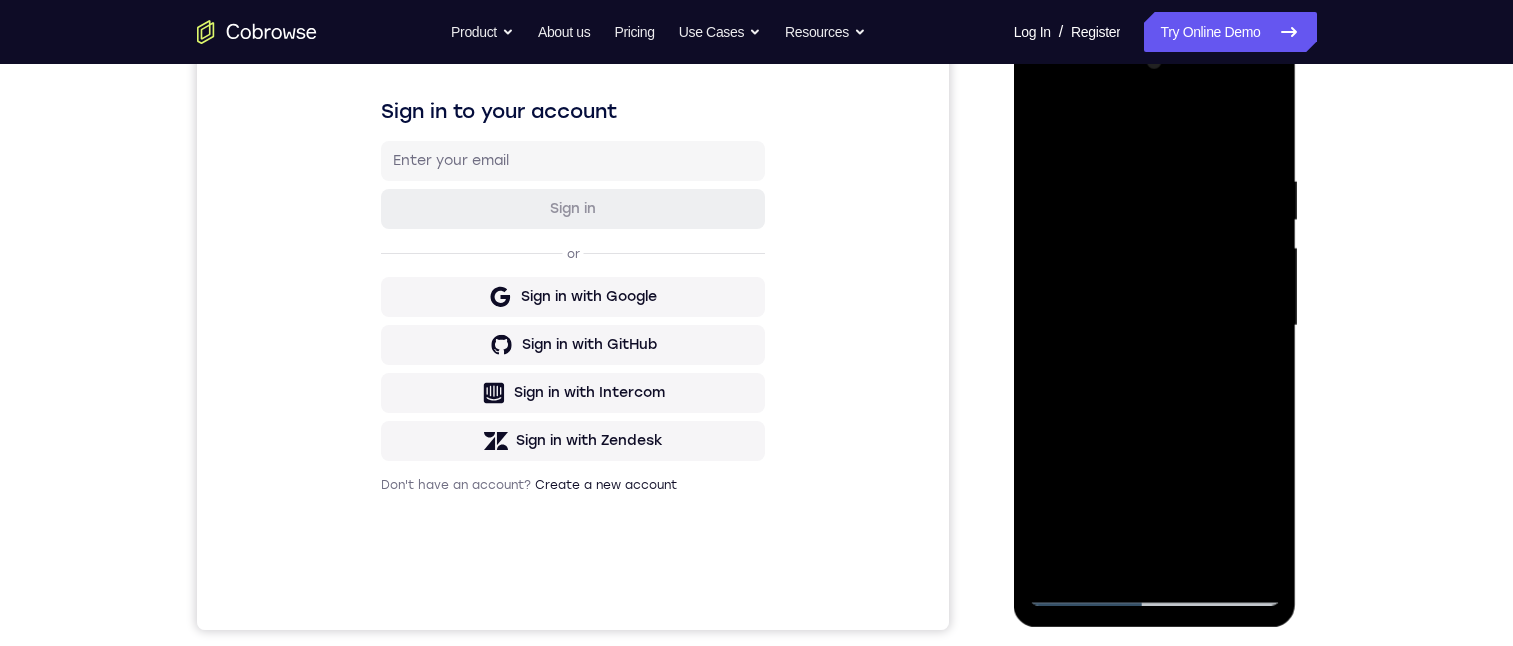 click at bounding box center (1155, 326) 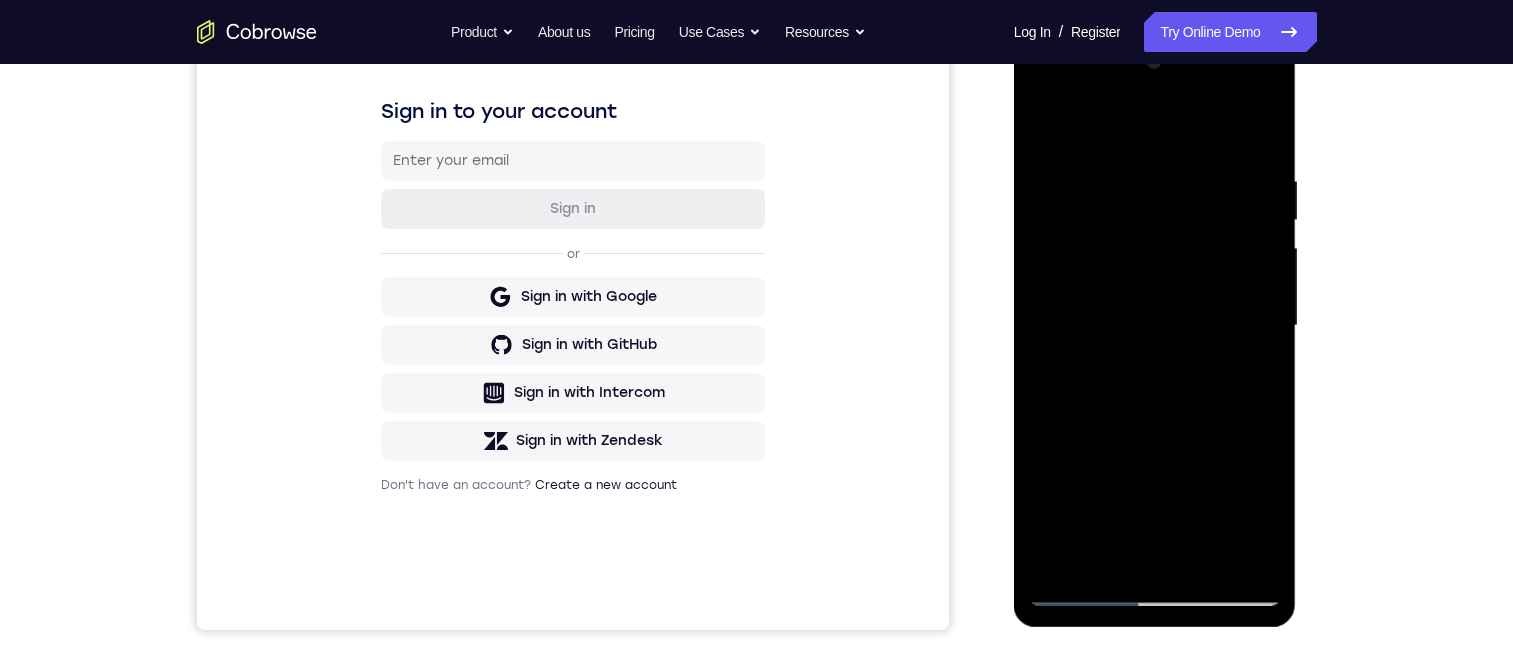 click at bounding box center [1155, 326] 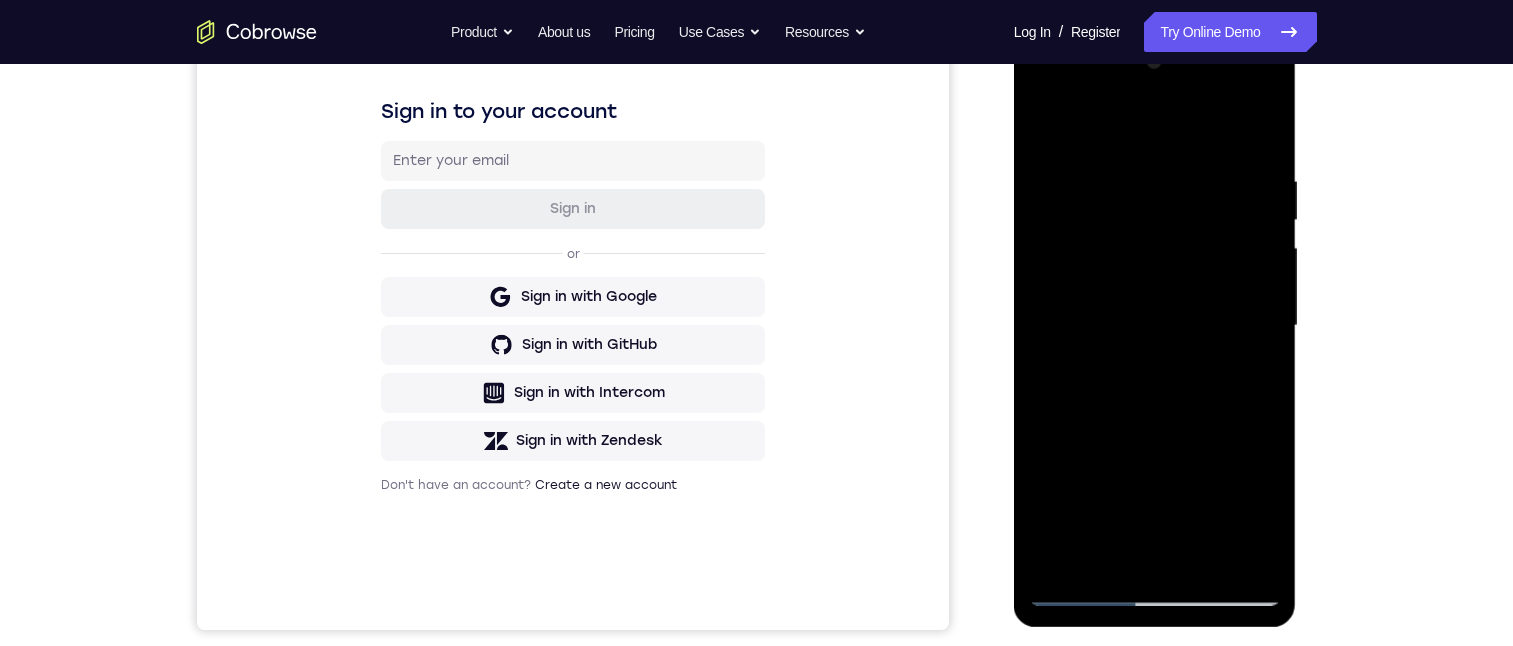 click at bounding box center [1155, 326] 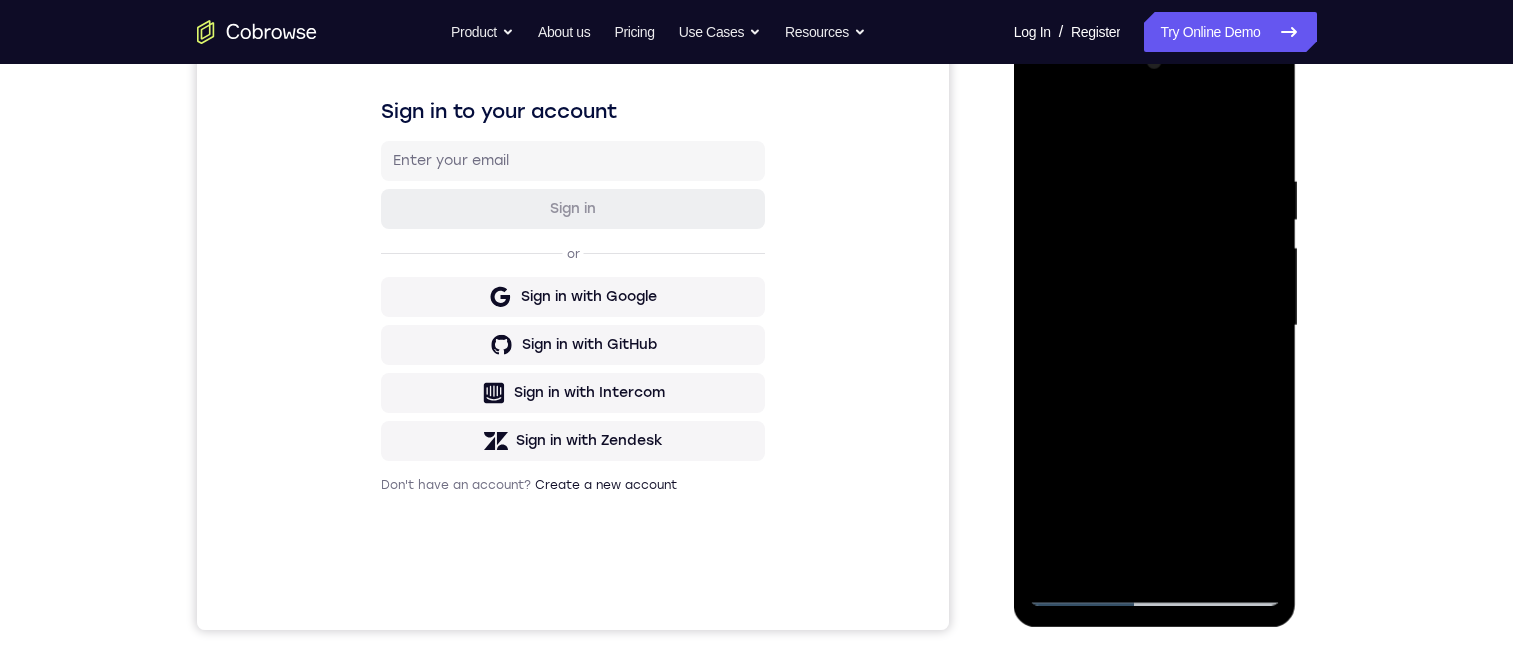 click at bounding box center (1155, 326) 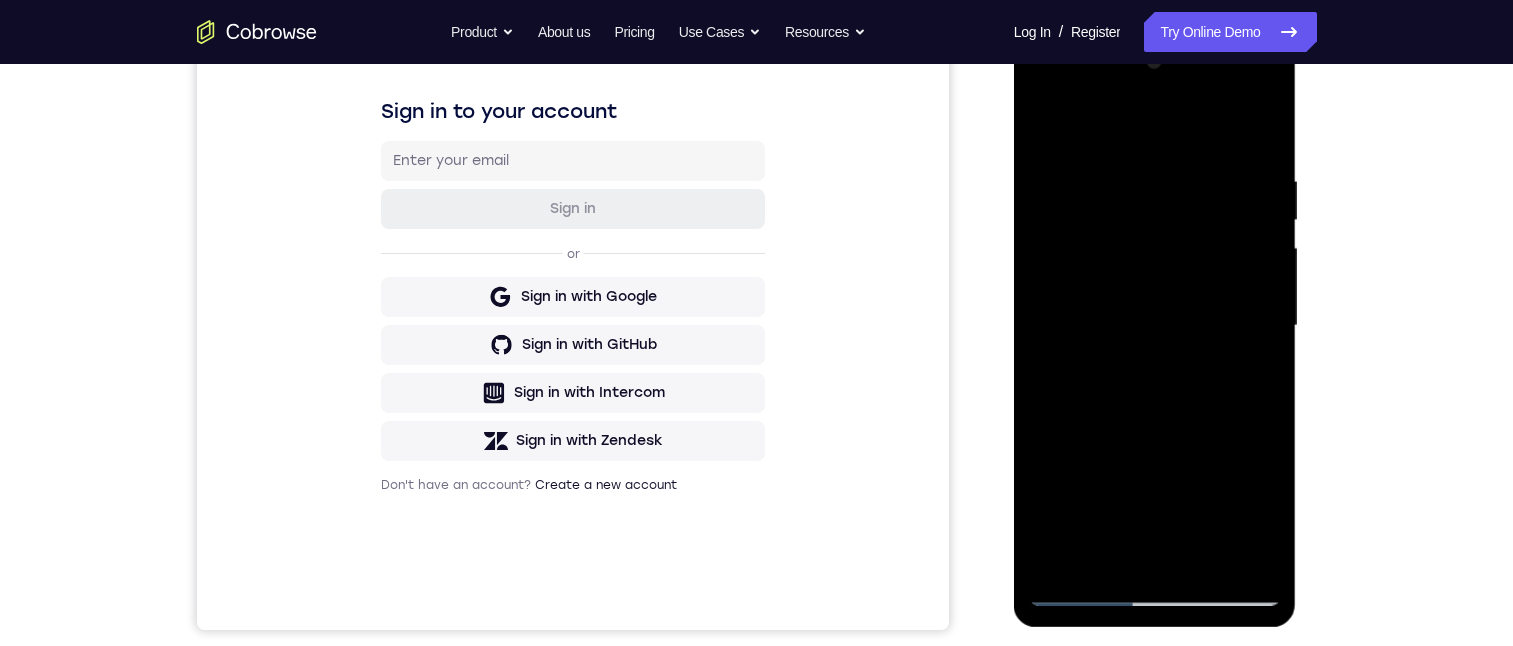 click at bounding box center [1155, 326] 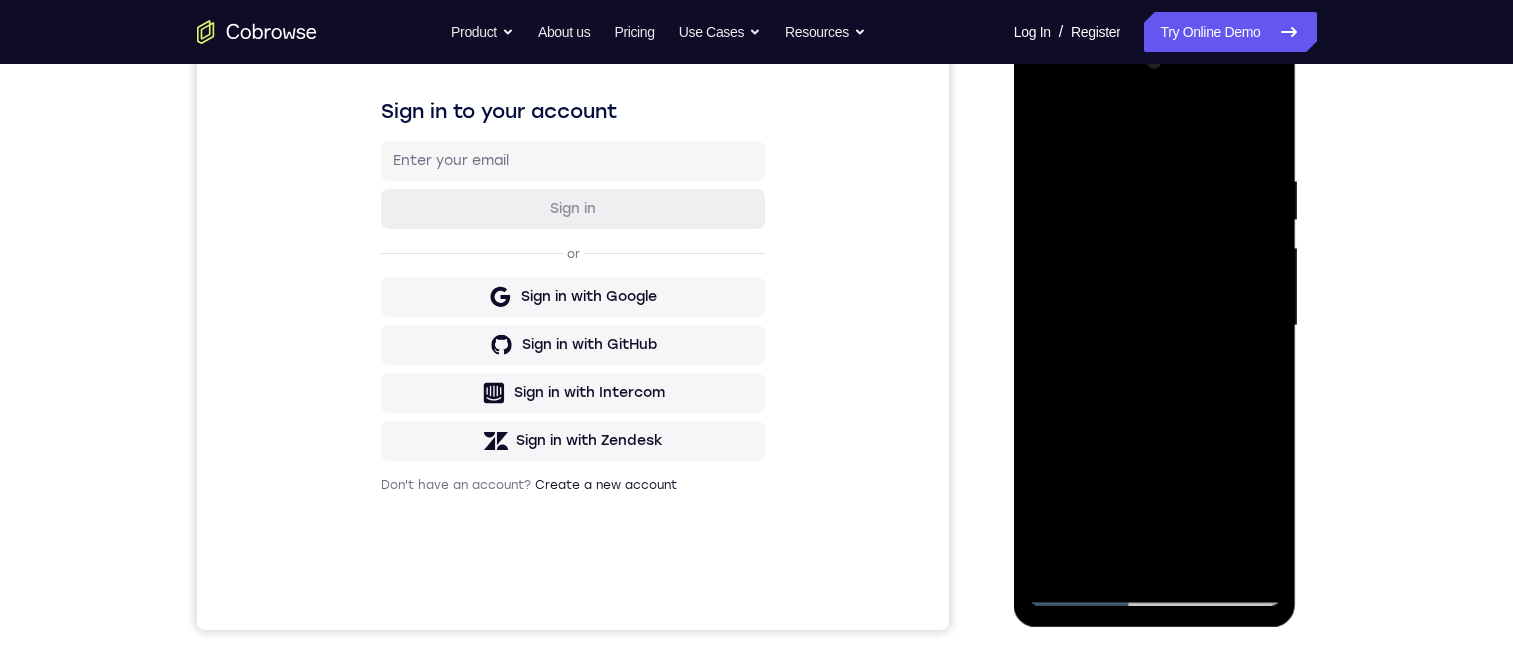 click at bounding box center (1155, 326) 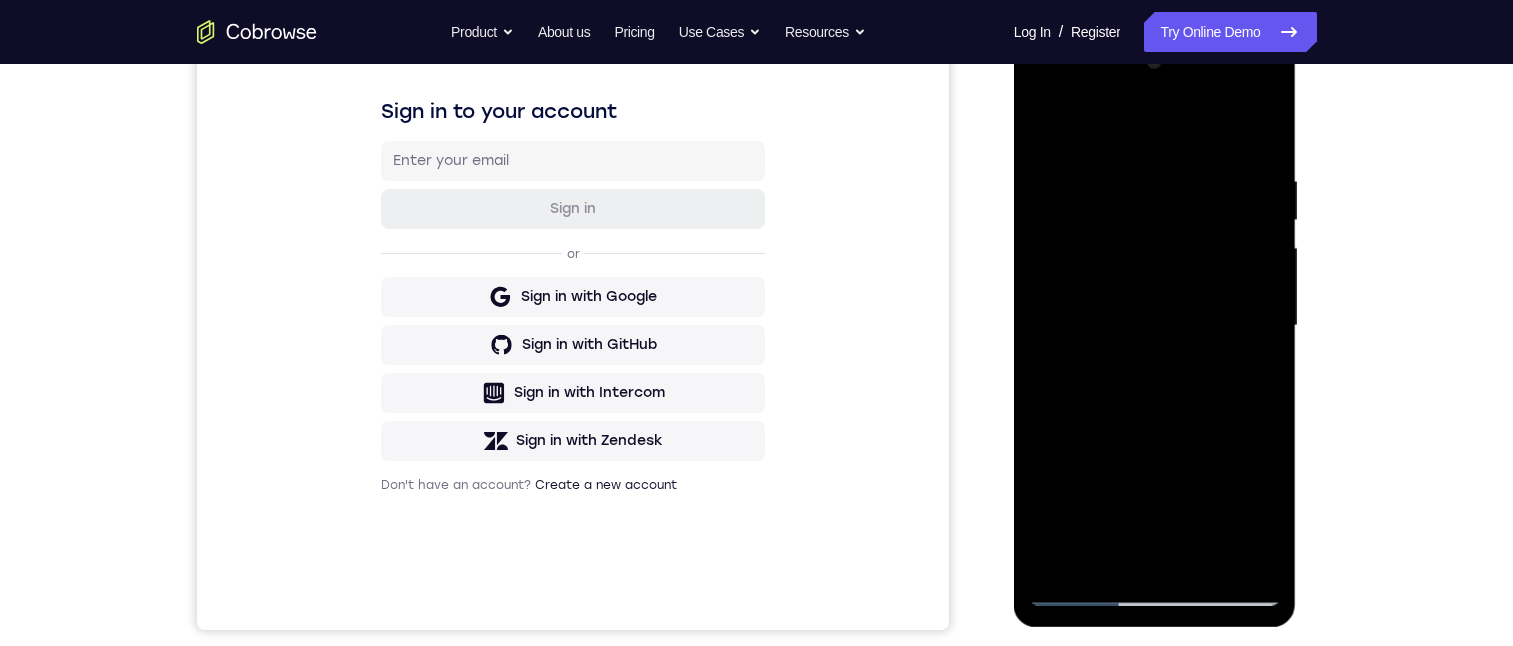 click at bounding box center [1155, 326] 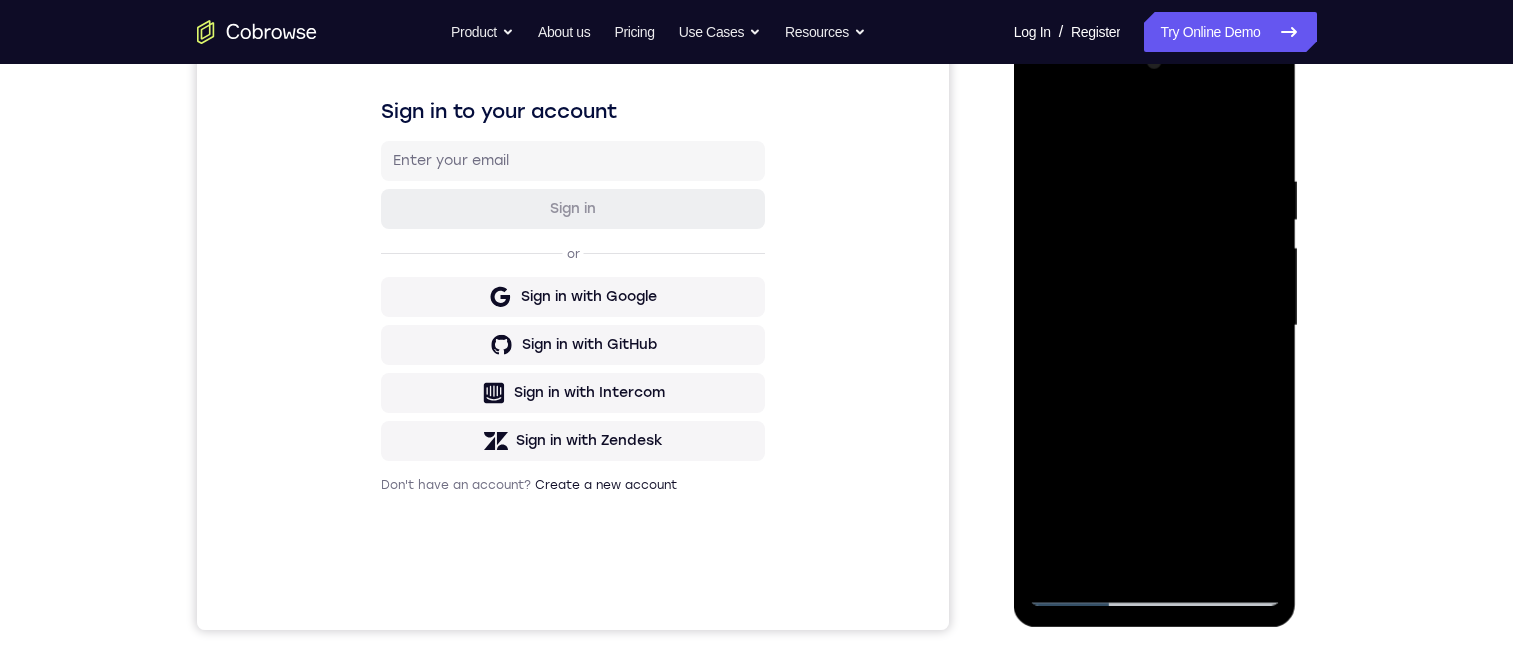 click at bounding box center (1155, 326) 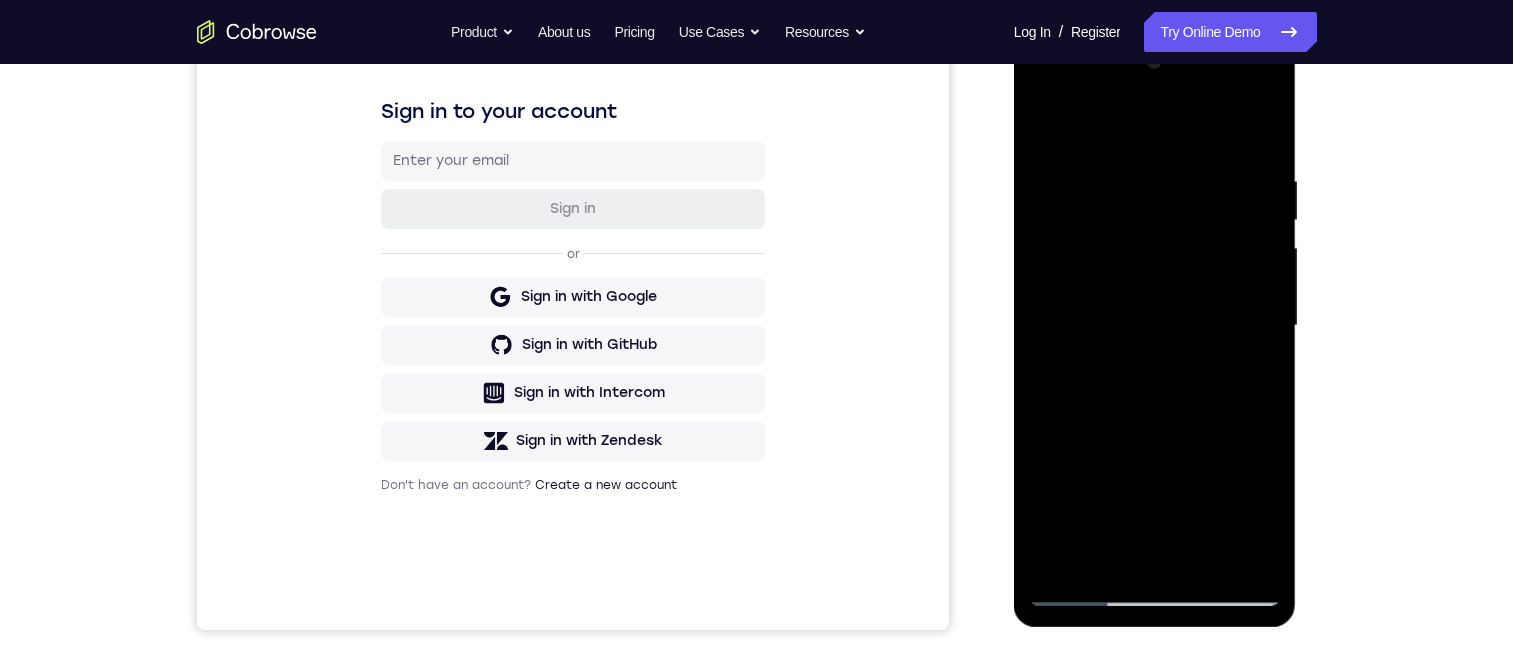 click at bounding box center (1155, 326) 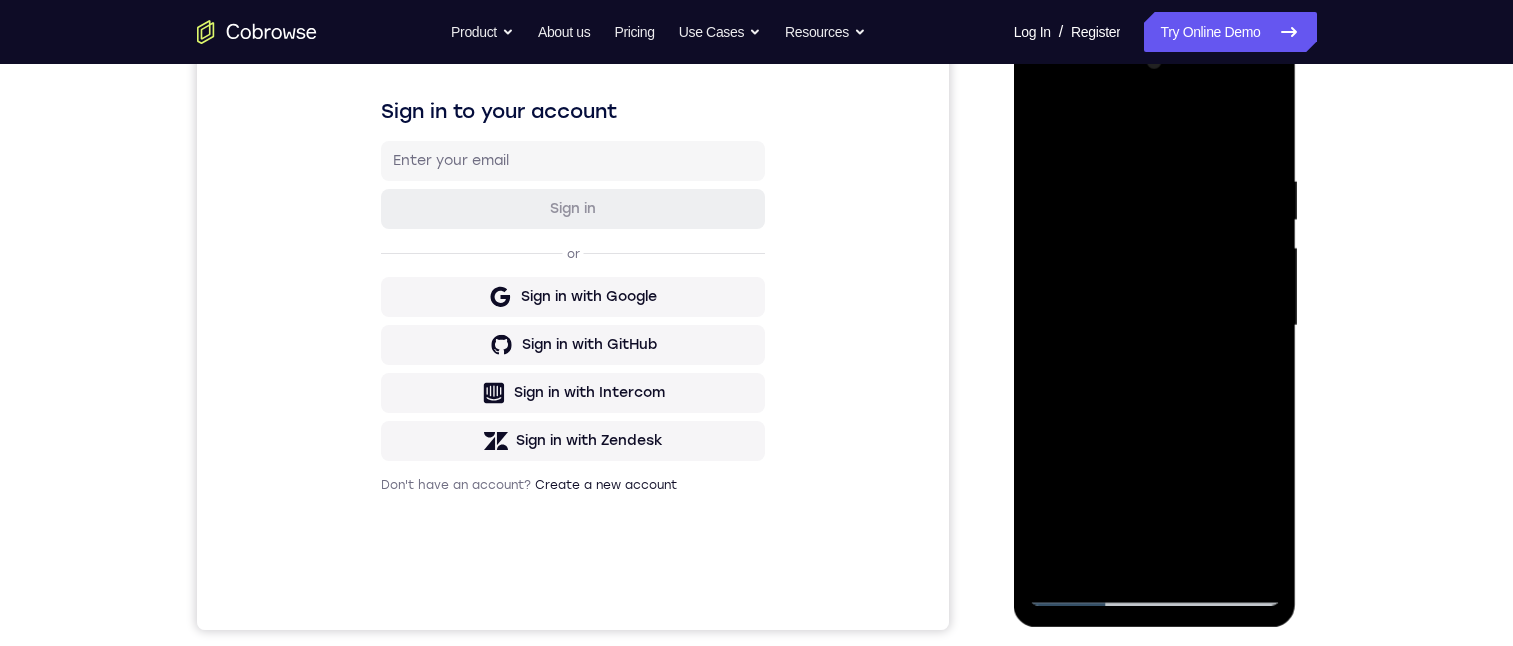click at bounding box center [1155, 326] 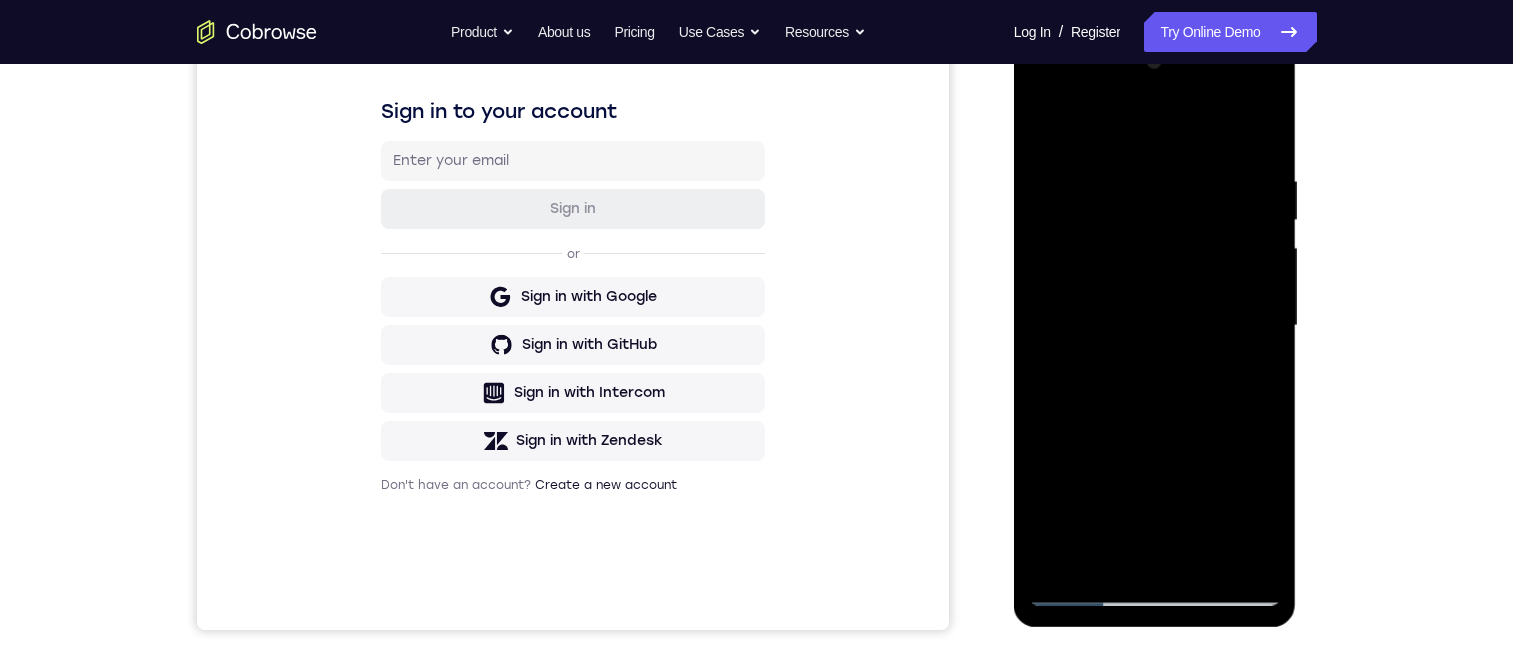 click at bounding box center [1155, 326] 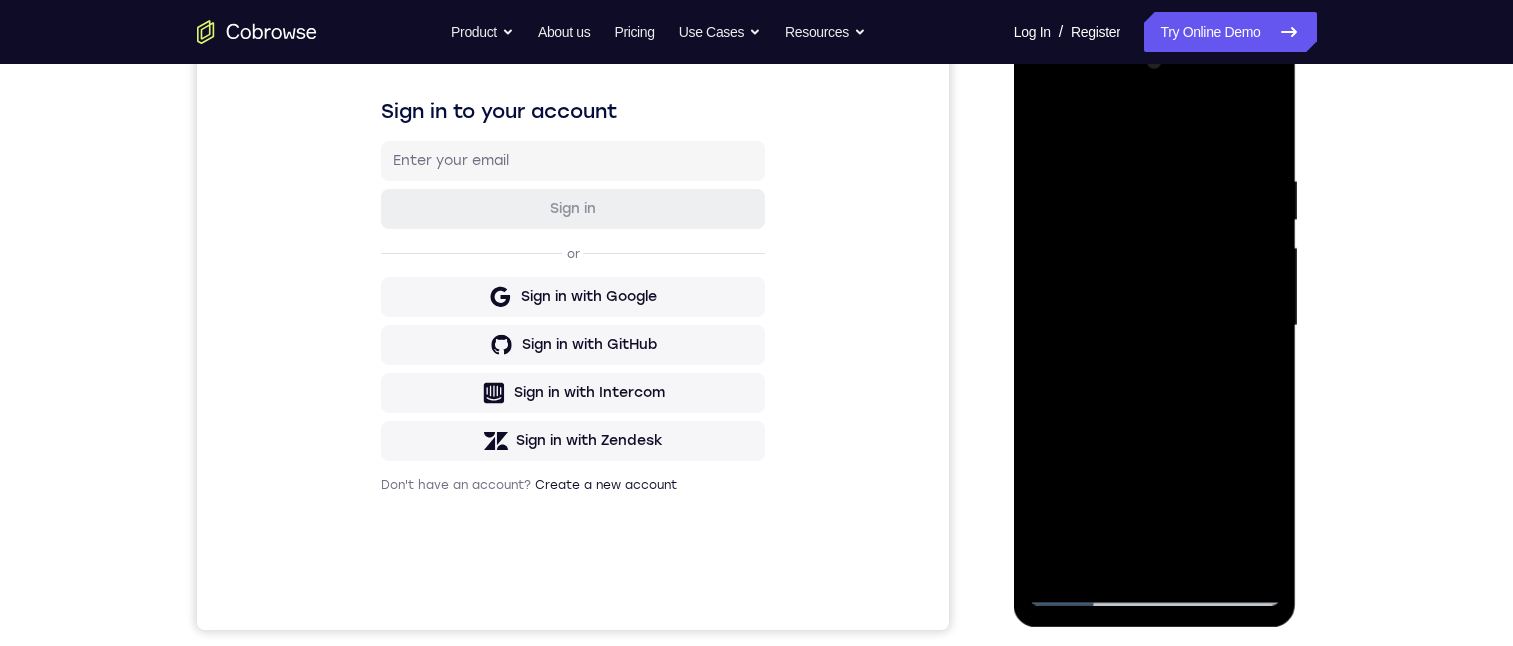 click at bounding box center [1155, 326] 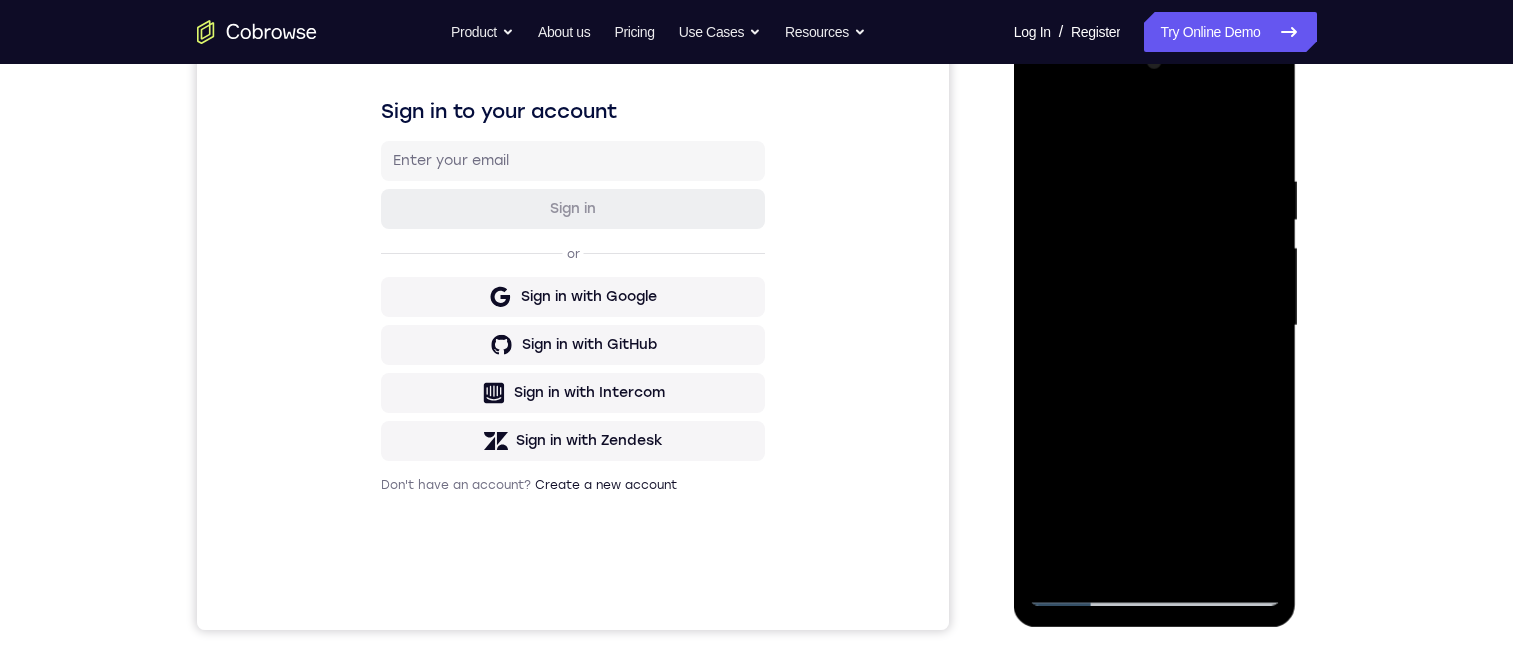 click at bounding box center (1155, 326) 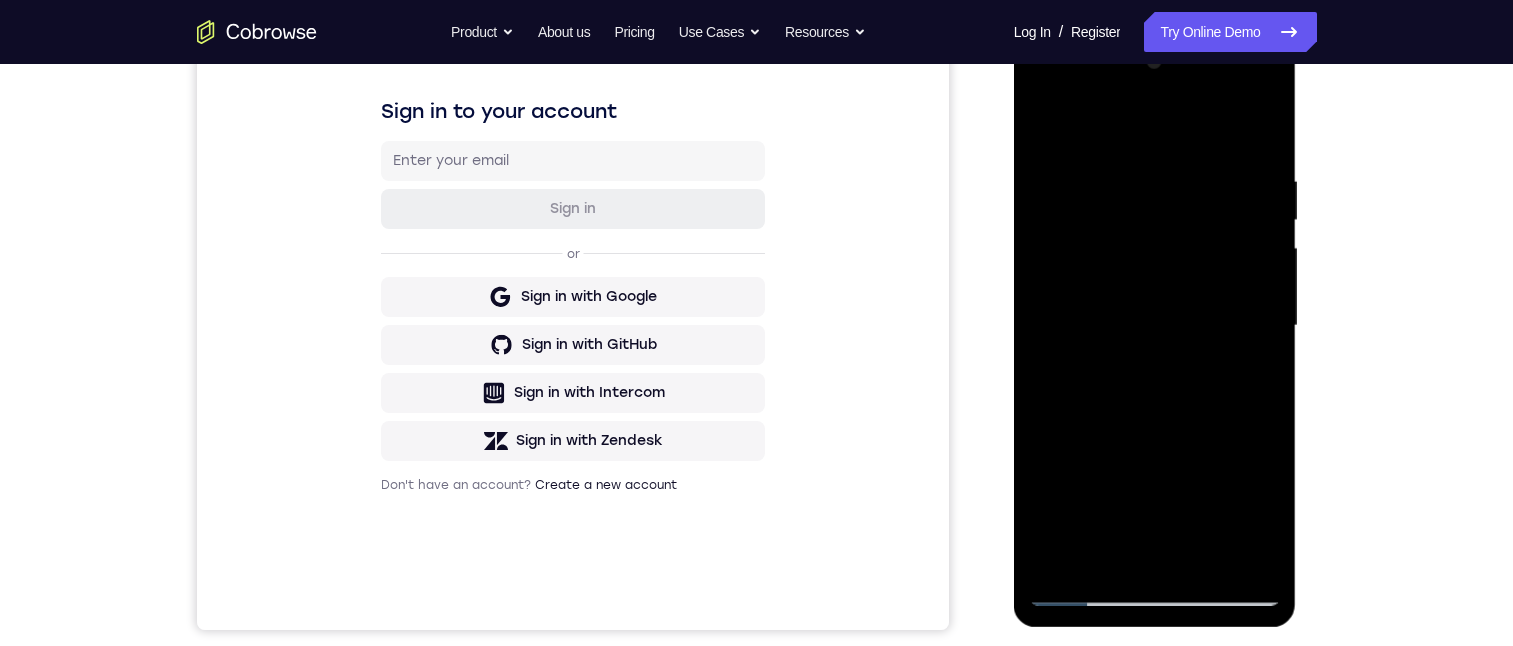 click at bounding box center [1155, 326] 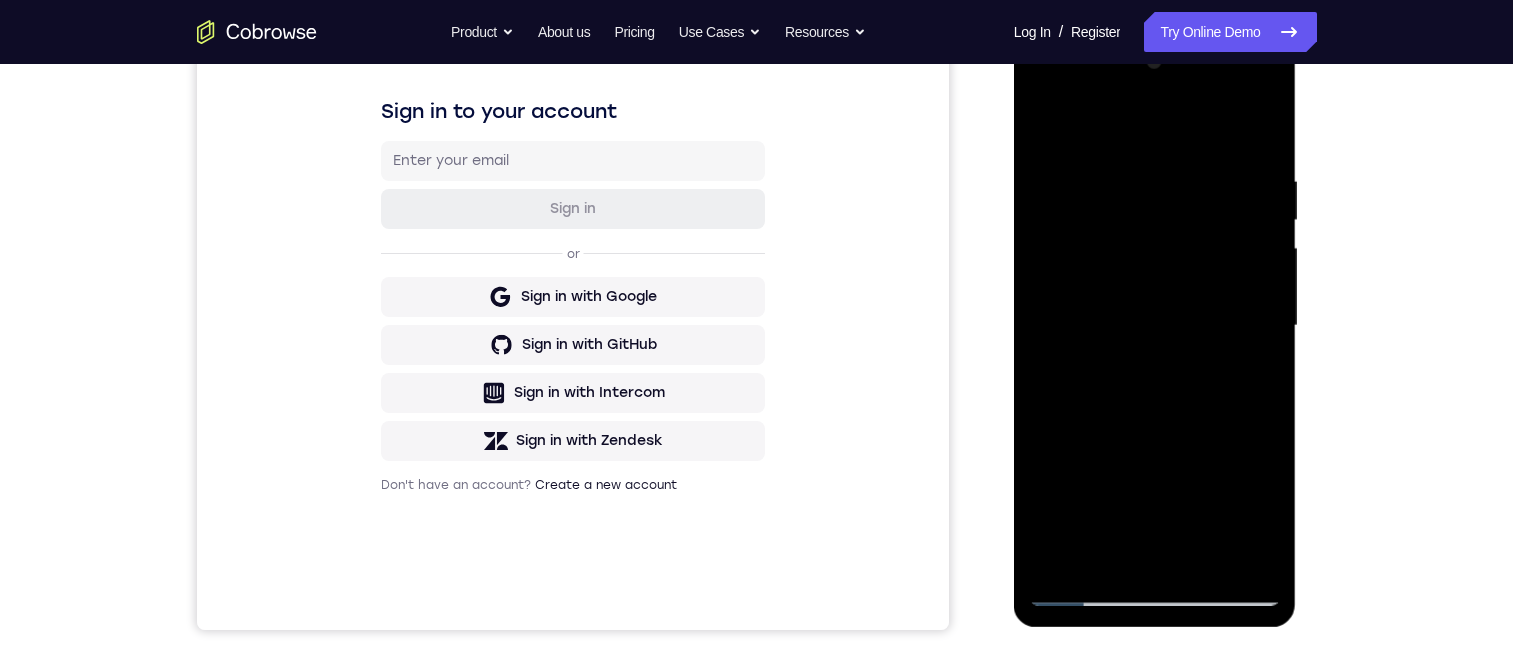 click at bounding box center [1155, 326] 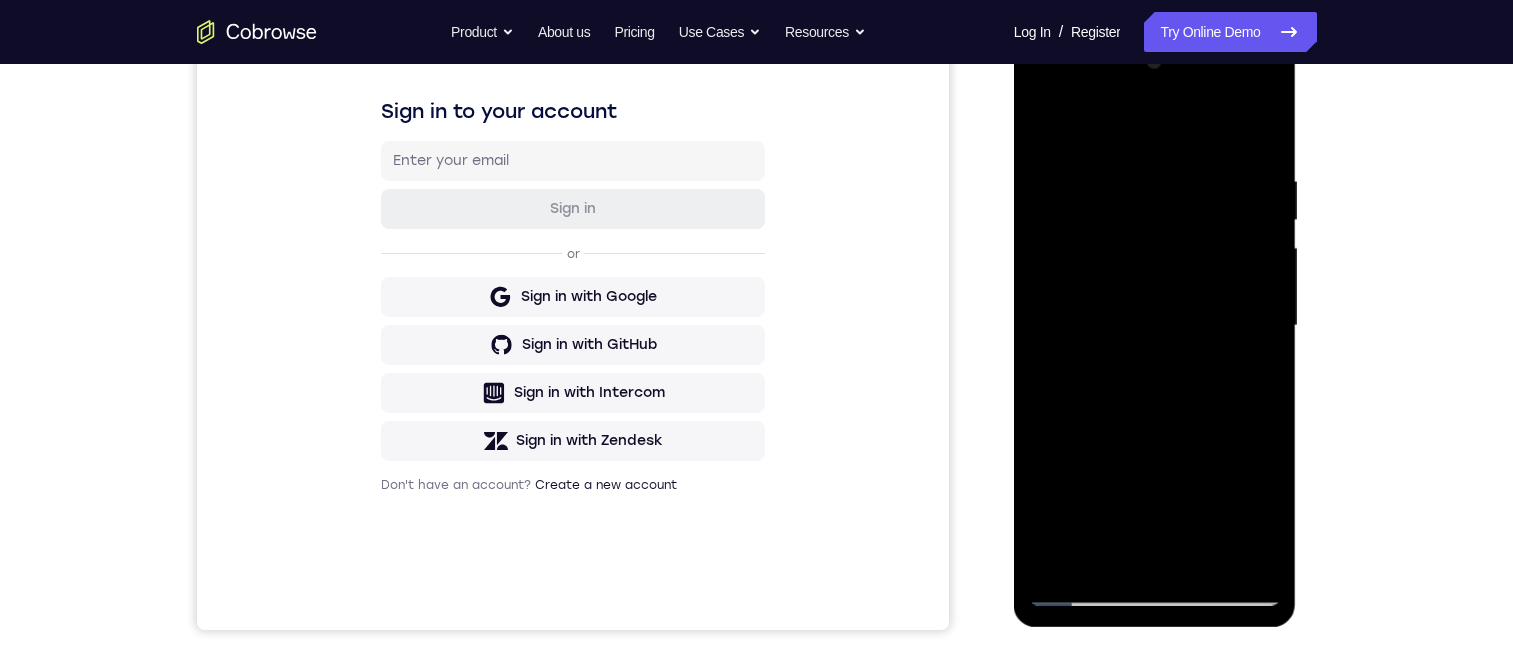 click at bounding box center [1155, 326] 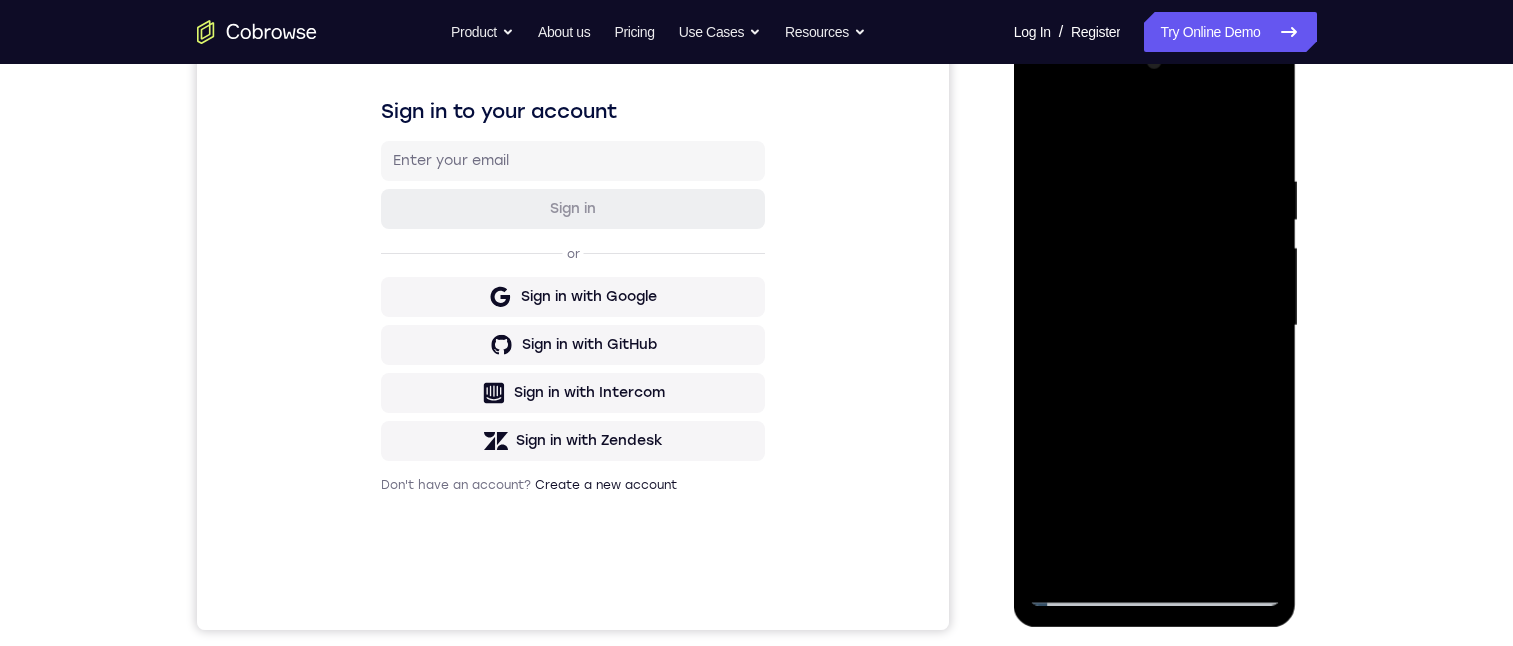 click at bounding box center (1155, 326) 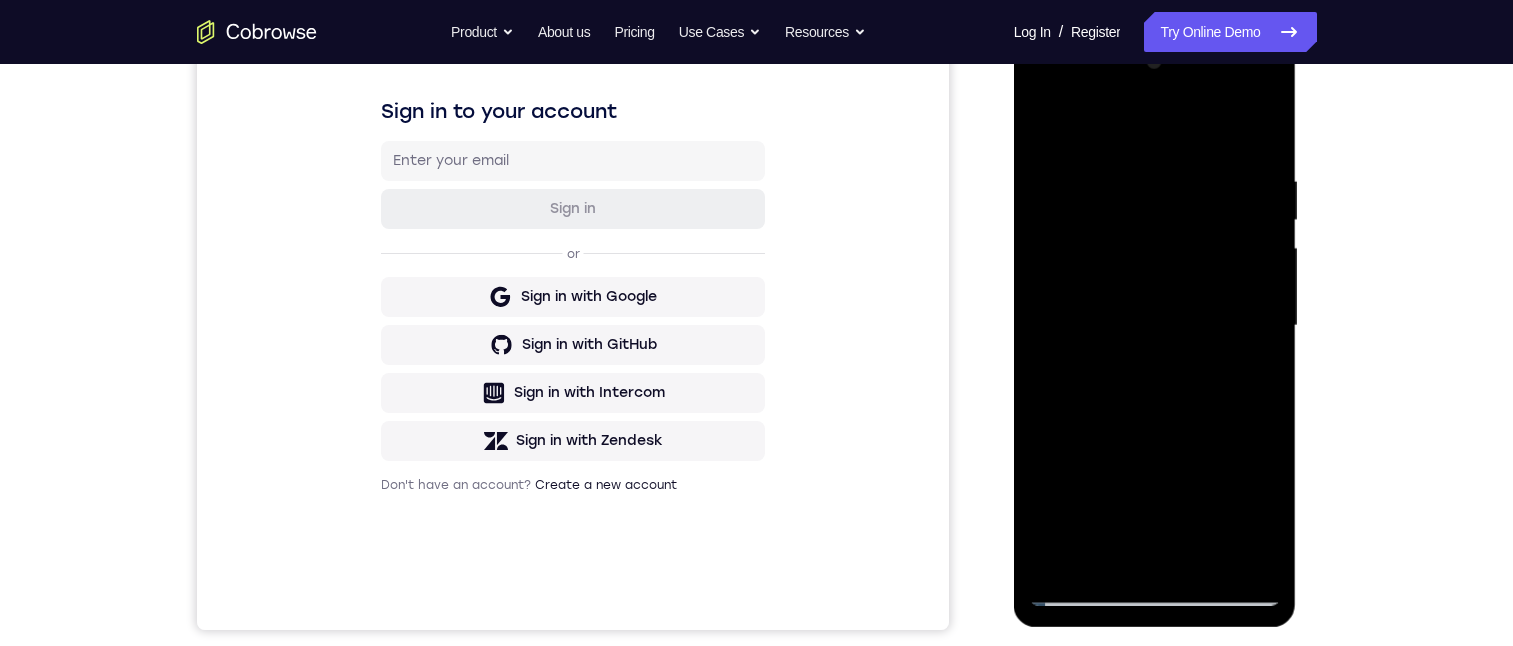 click at bounding box center [1155, 326] 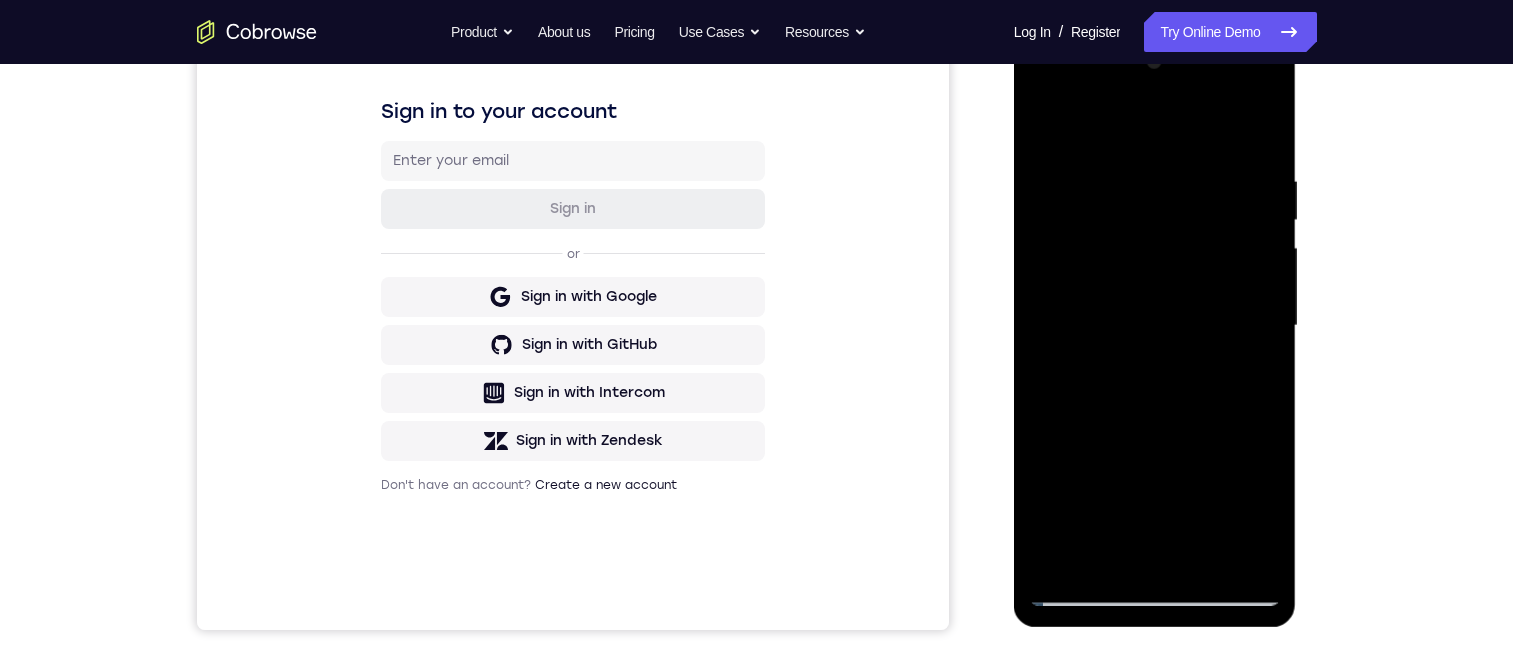 click at bounding box center [1155, 326] 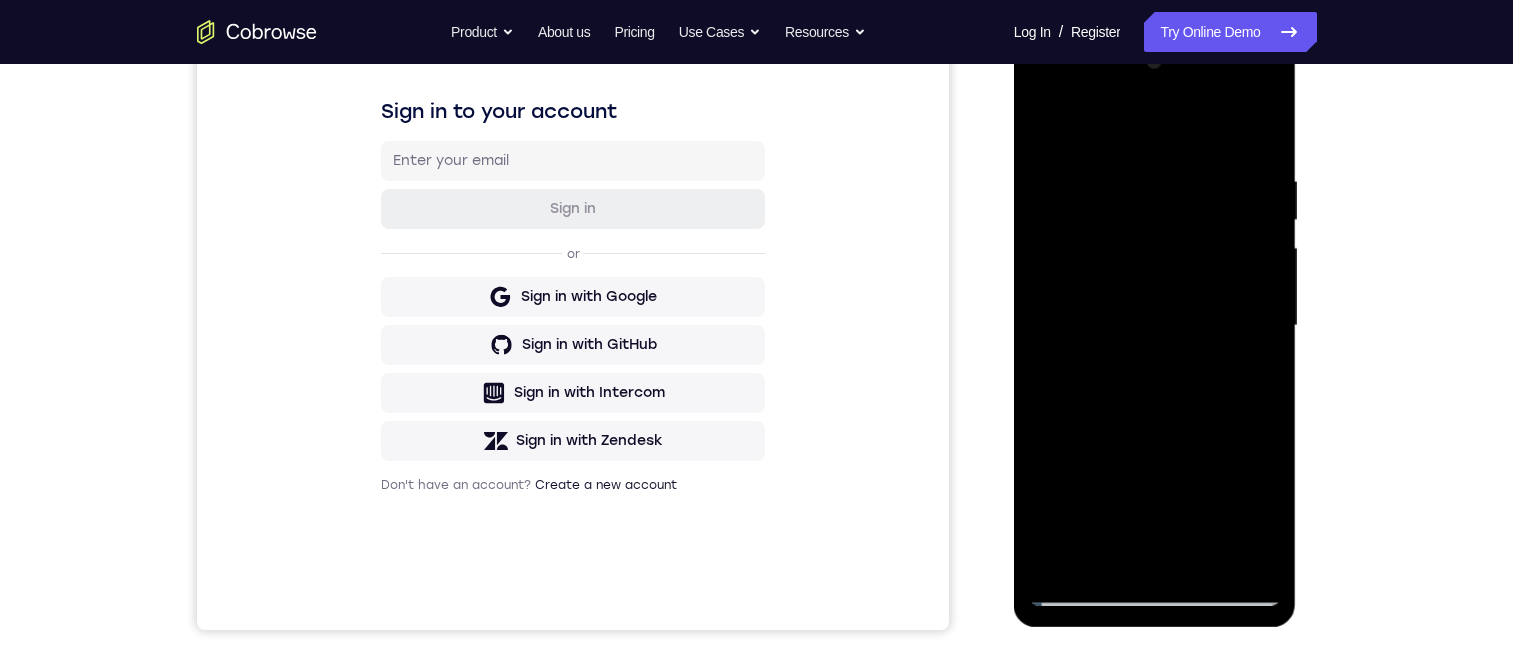 click at bounding box center [1155, 326] 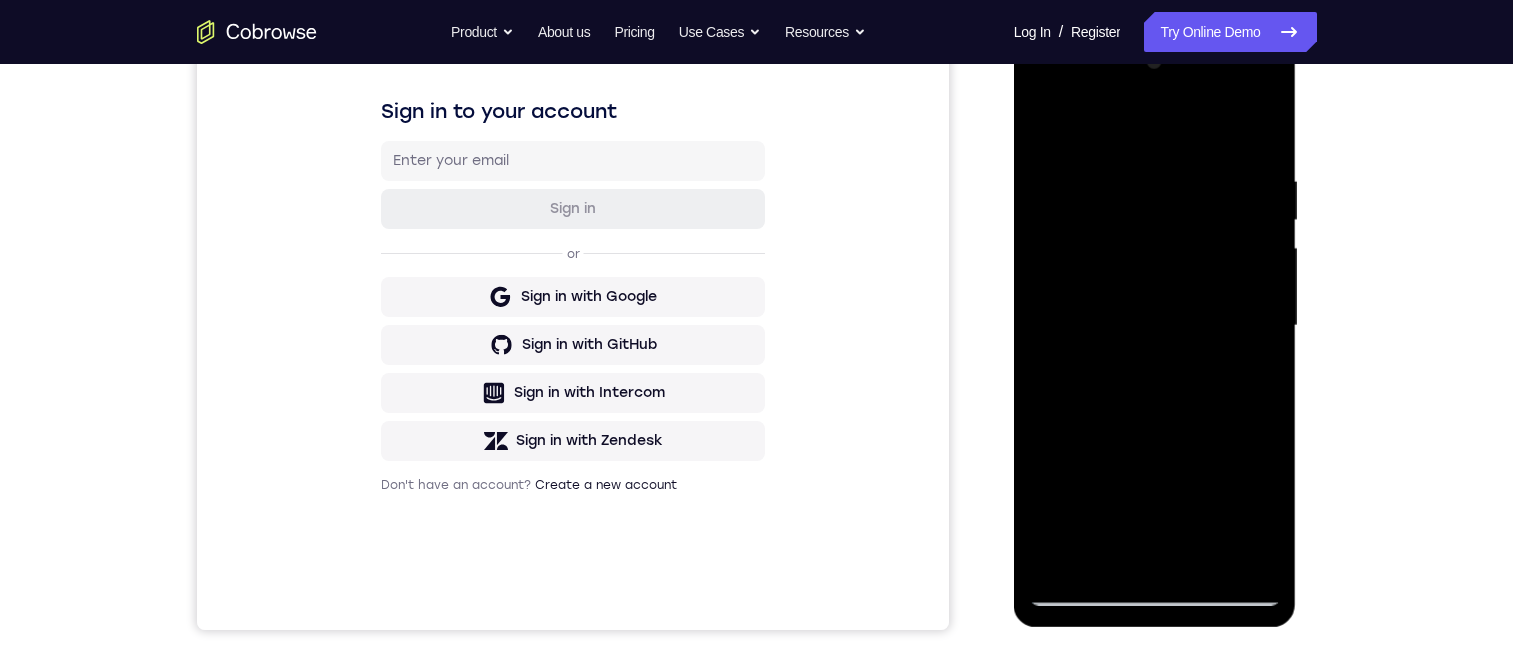 click at bounding box center [1155, 326] 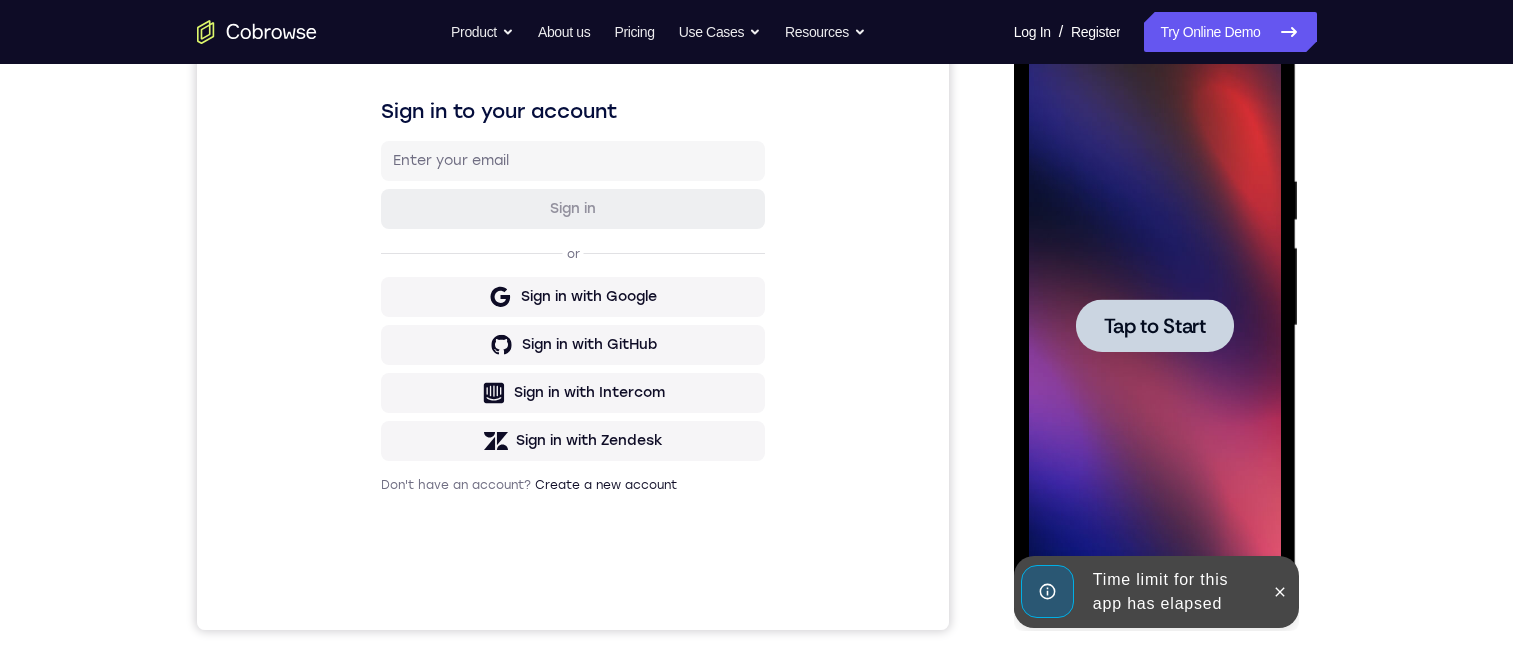 click on "Tap to Start" at bounding box center [1155, 326] 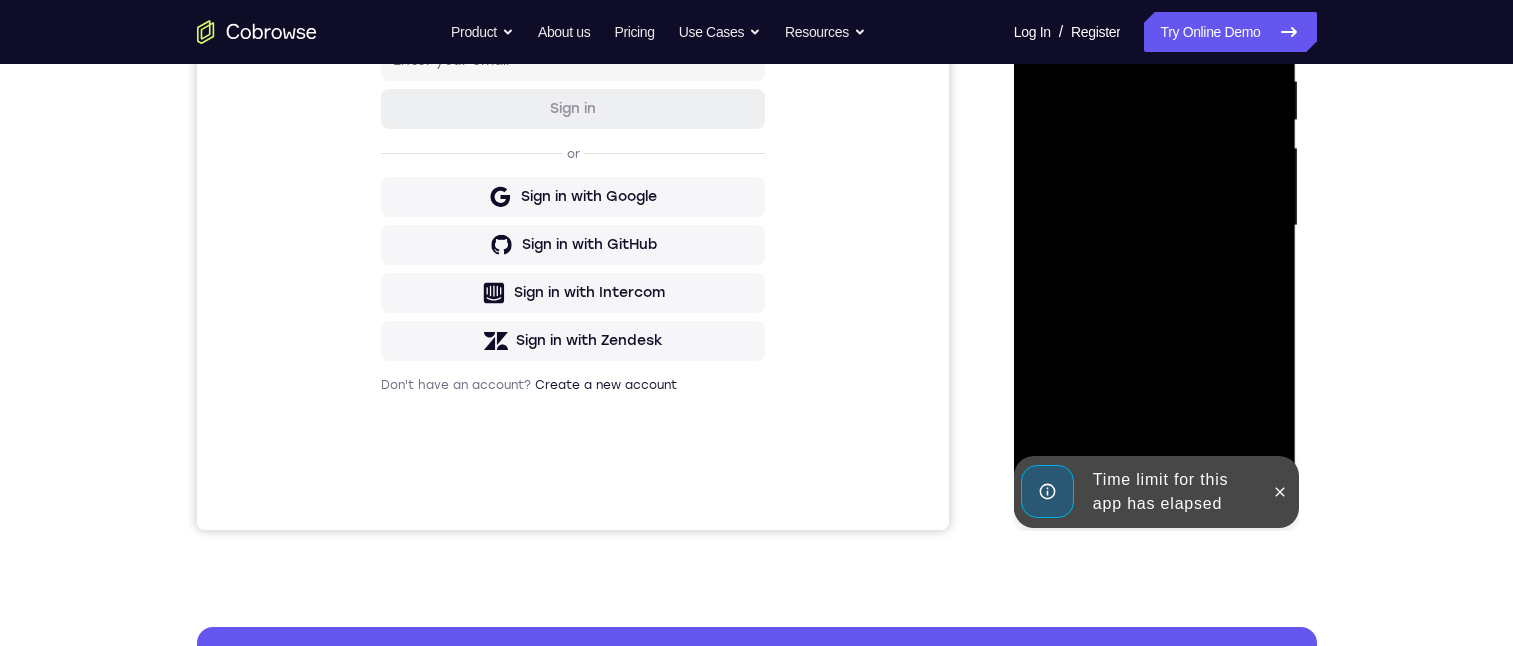 scroll, scrollTop: 236, scrollLeft: 0, axis: vertical 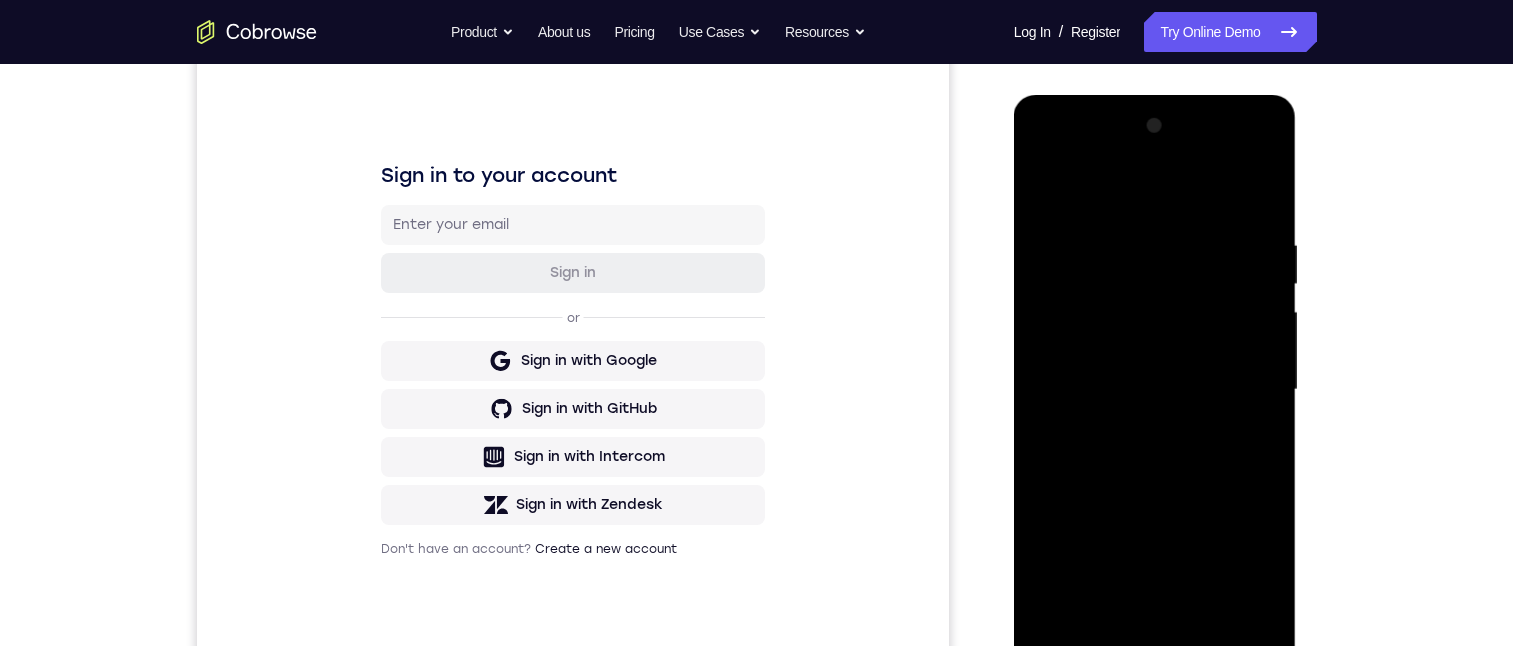 click at bounding box center [1155, 390] 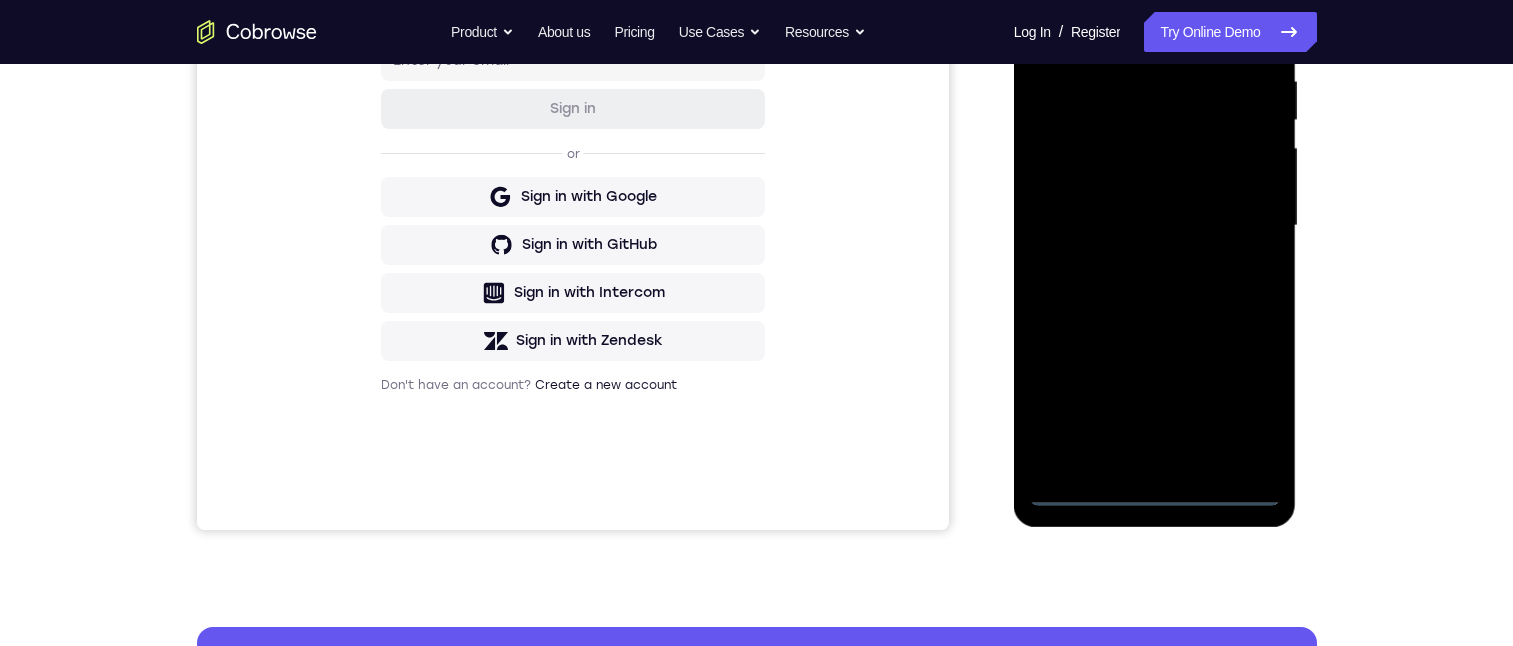 drag, startPoint x: 1180, startPoint y: 312, endPoint x: 1193, endPoint y: 99, distance: 213.39635 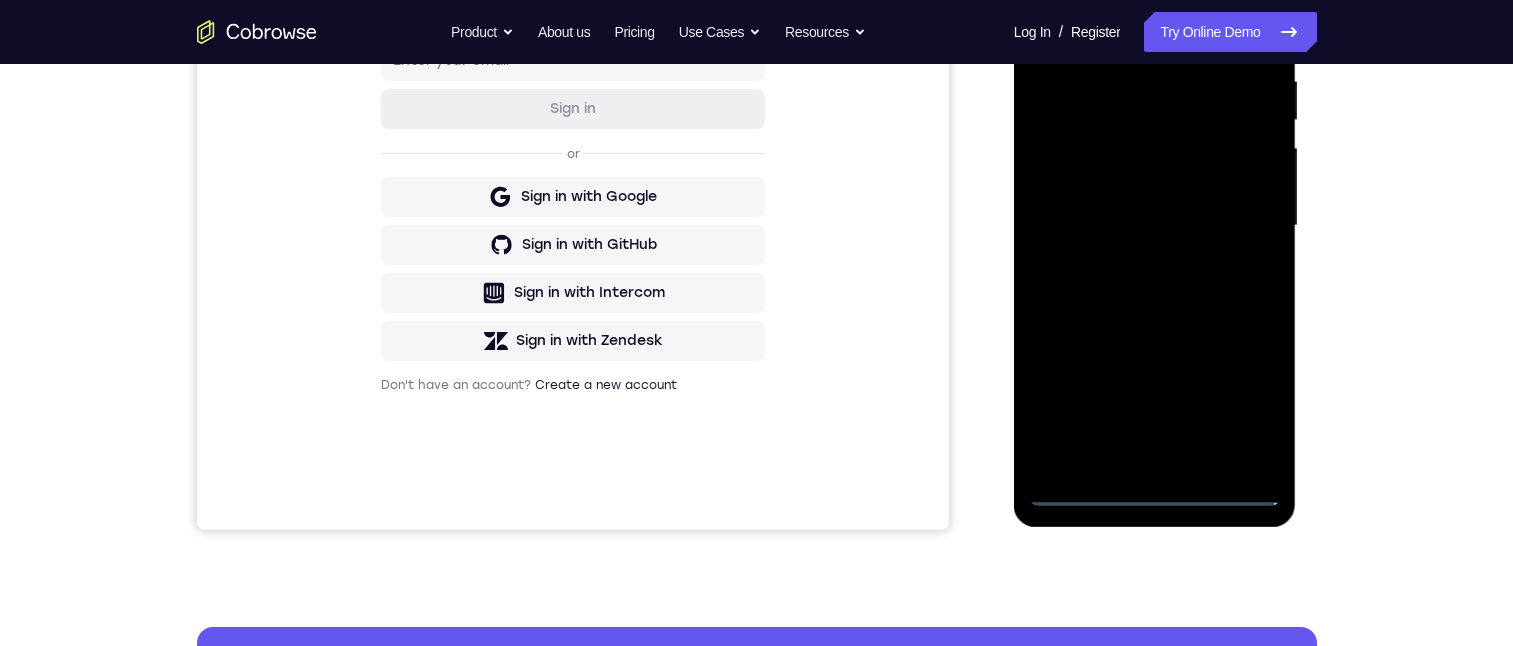 click at bounding box center [1155, 226] 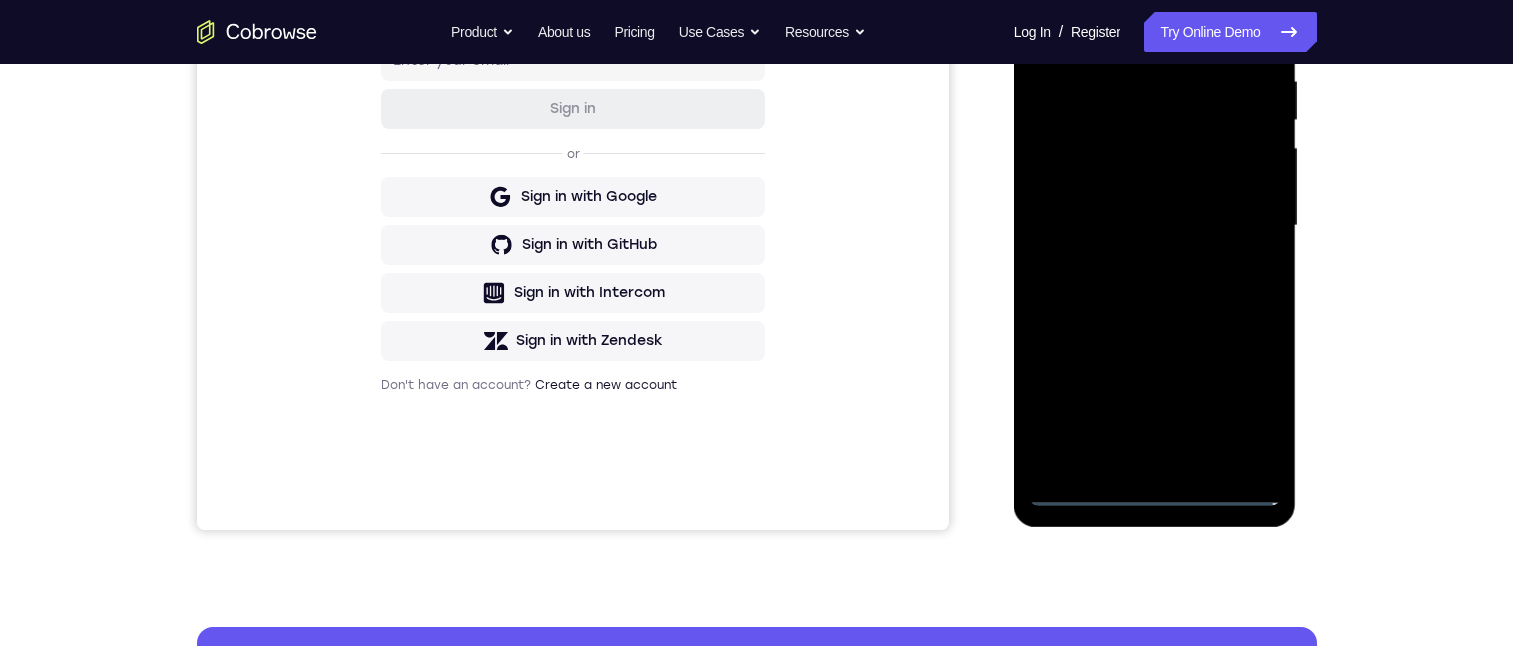 click at bounding box center (1155, 226) 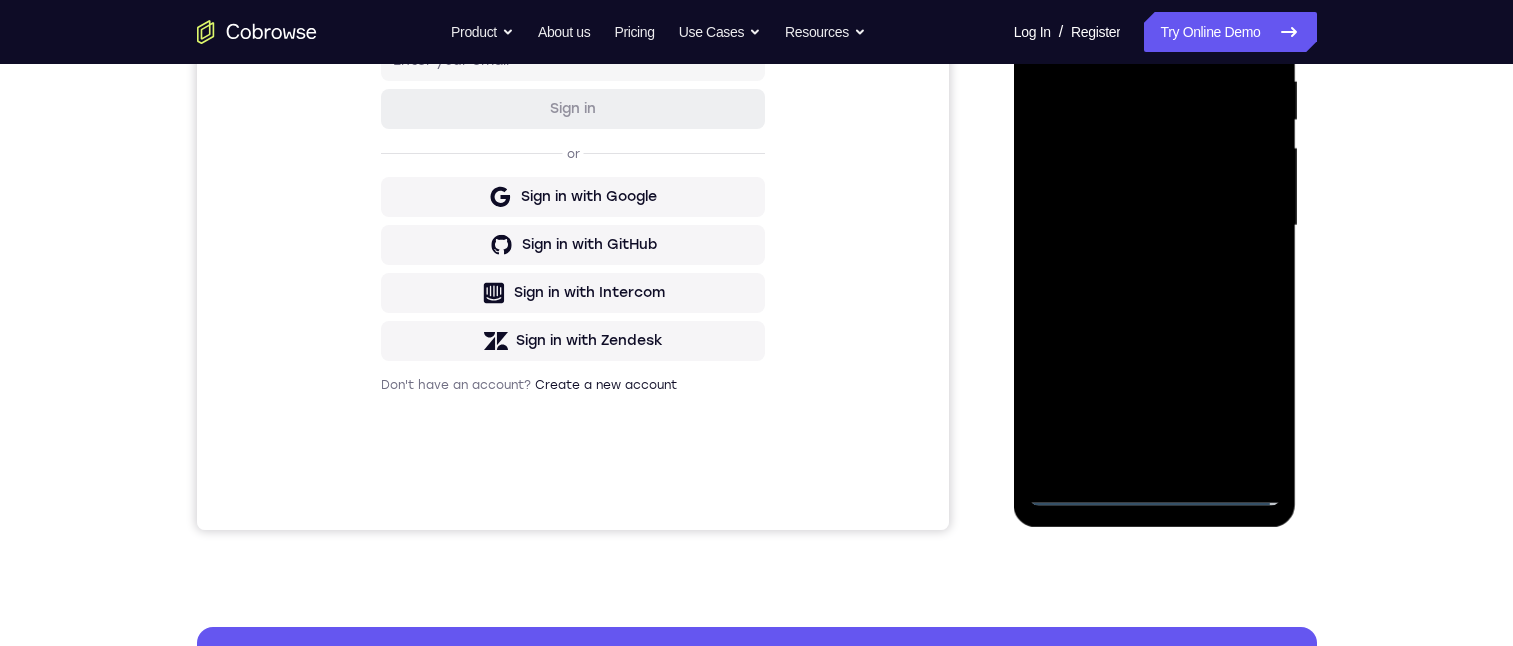 click at bounding box center [1155, 226] 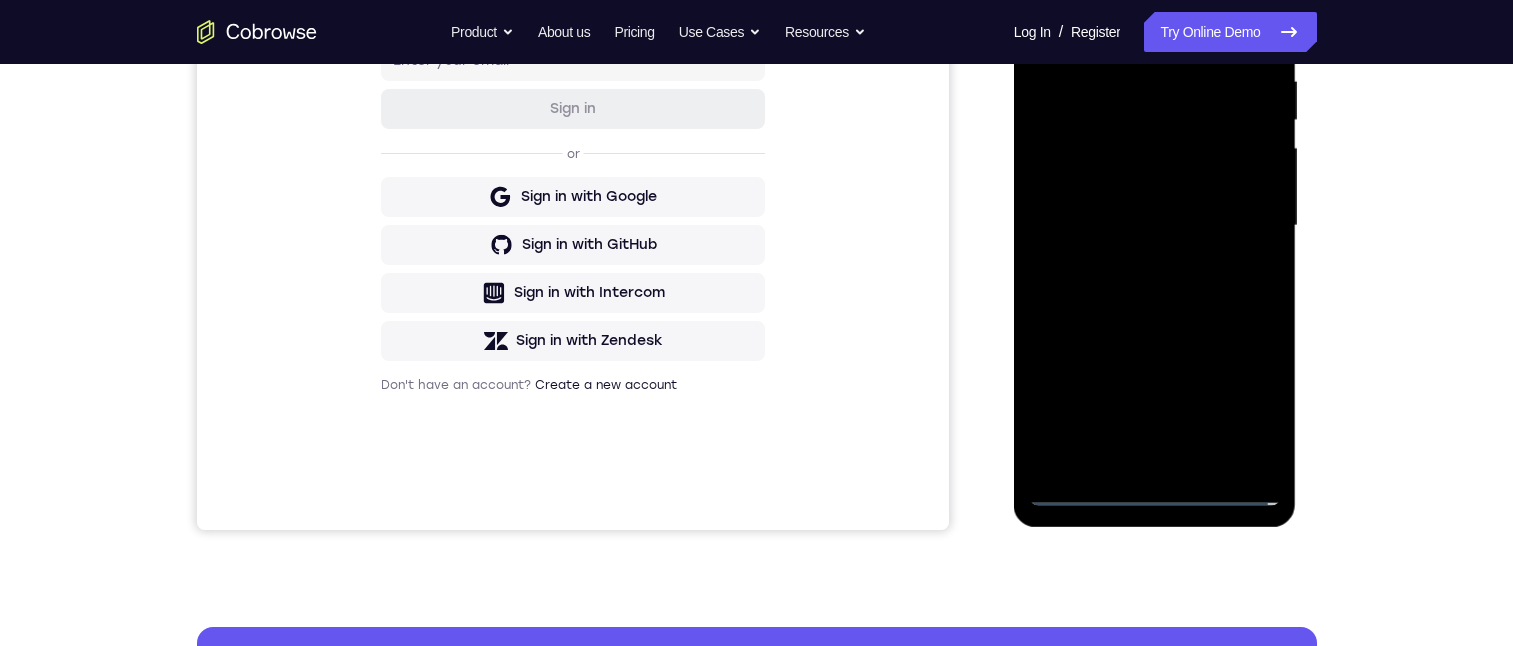 click at bounding box center (1155, 226) 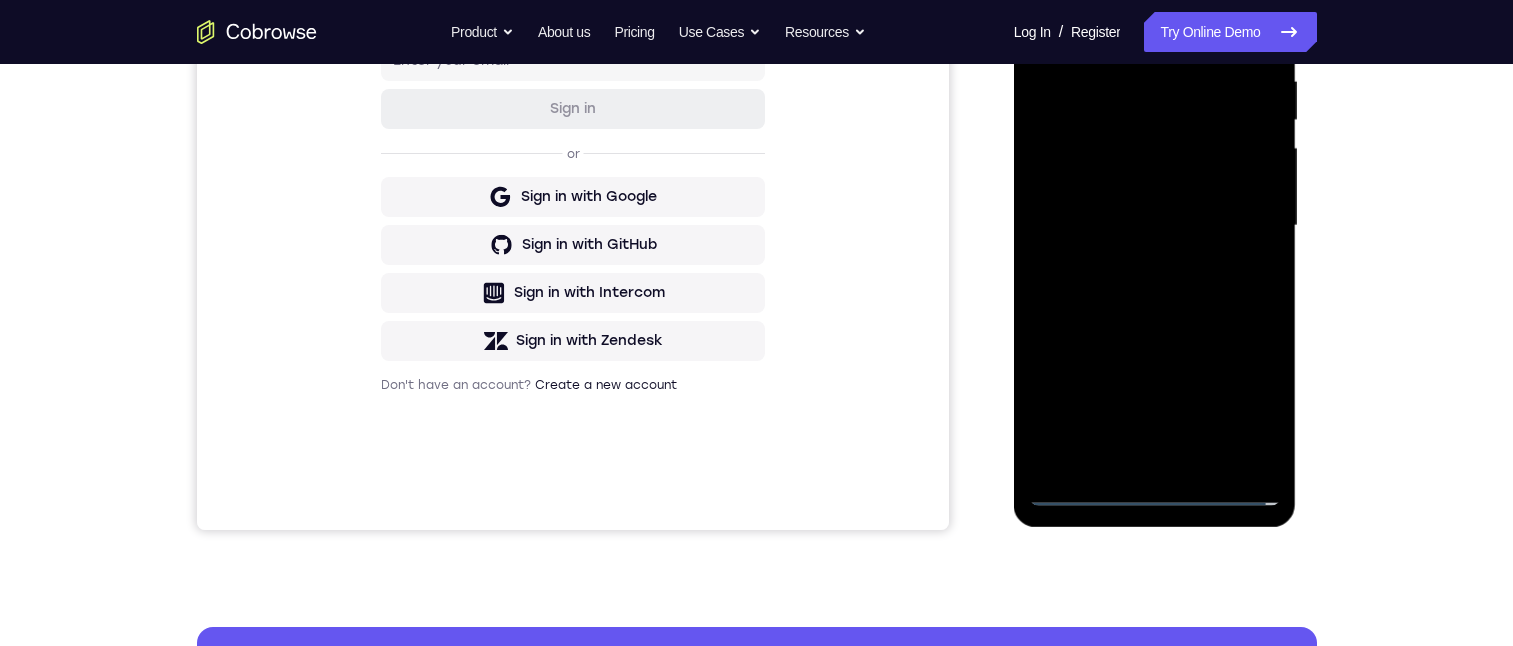 click at bounding box center (1155, 226) 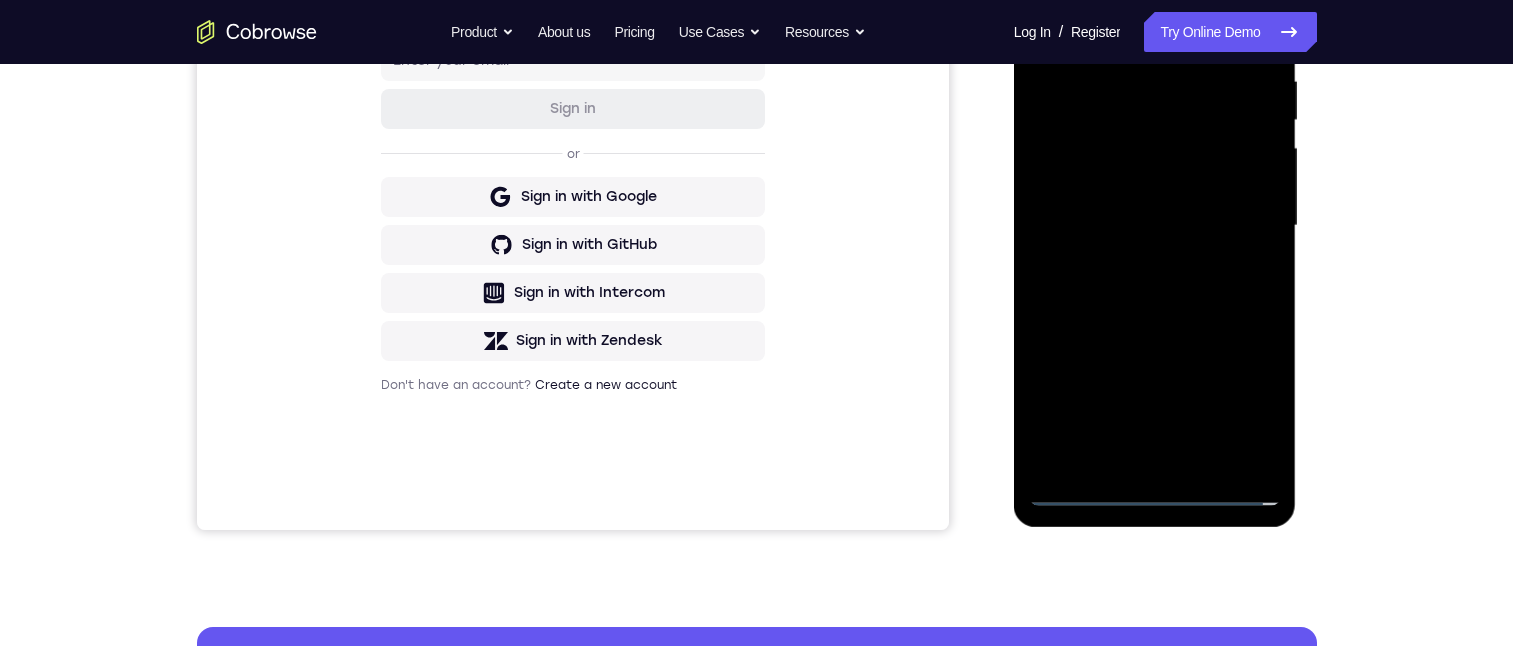 click at bounding box center (1155, 226) 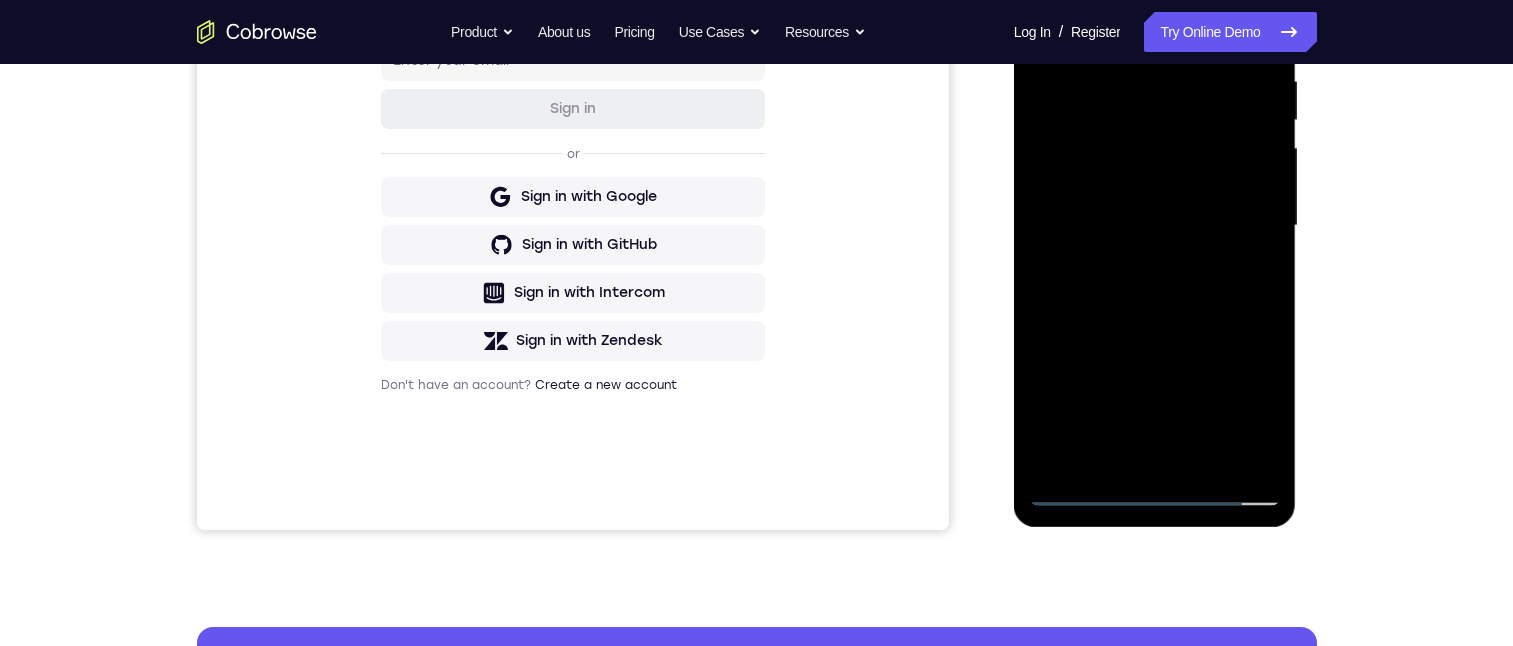 click at bounding box center (1155, 226) 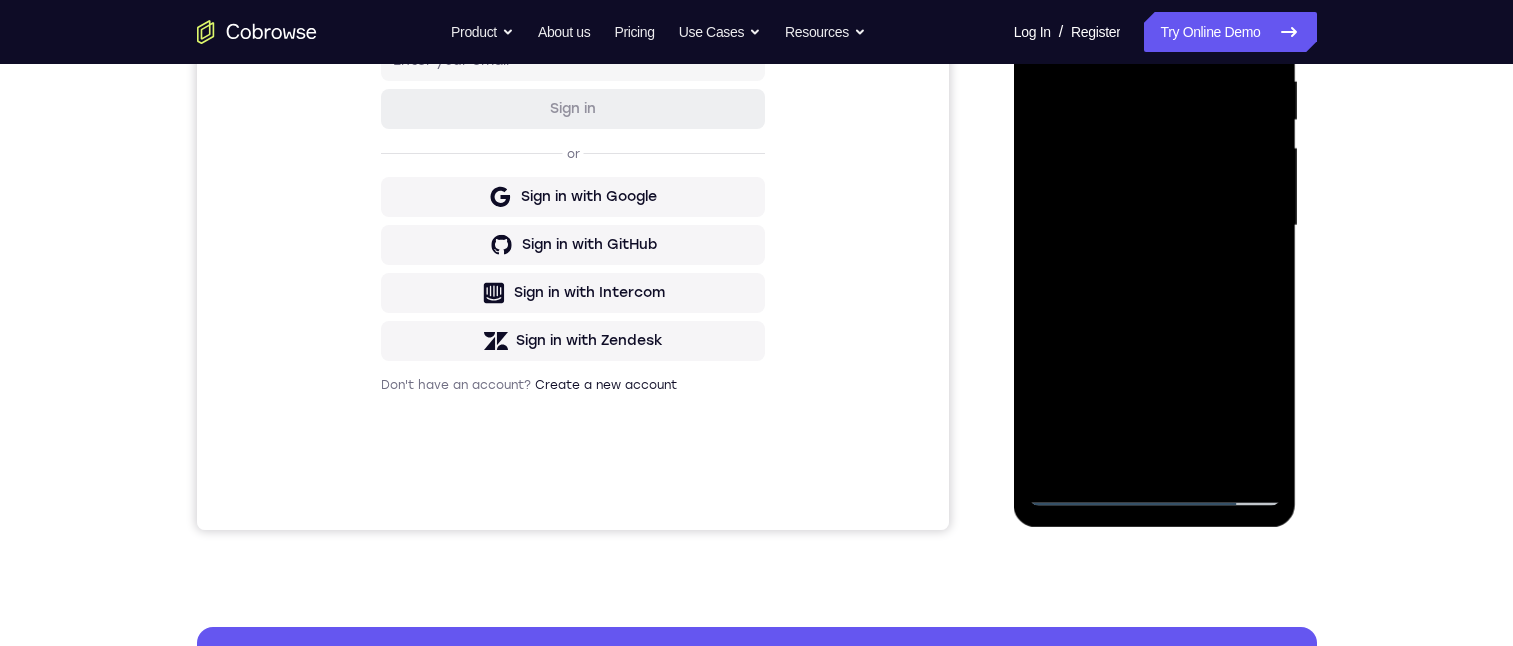click at bounding box center [1155, 226] 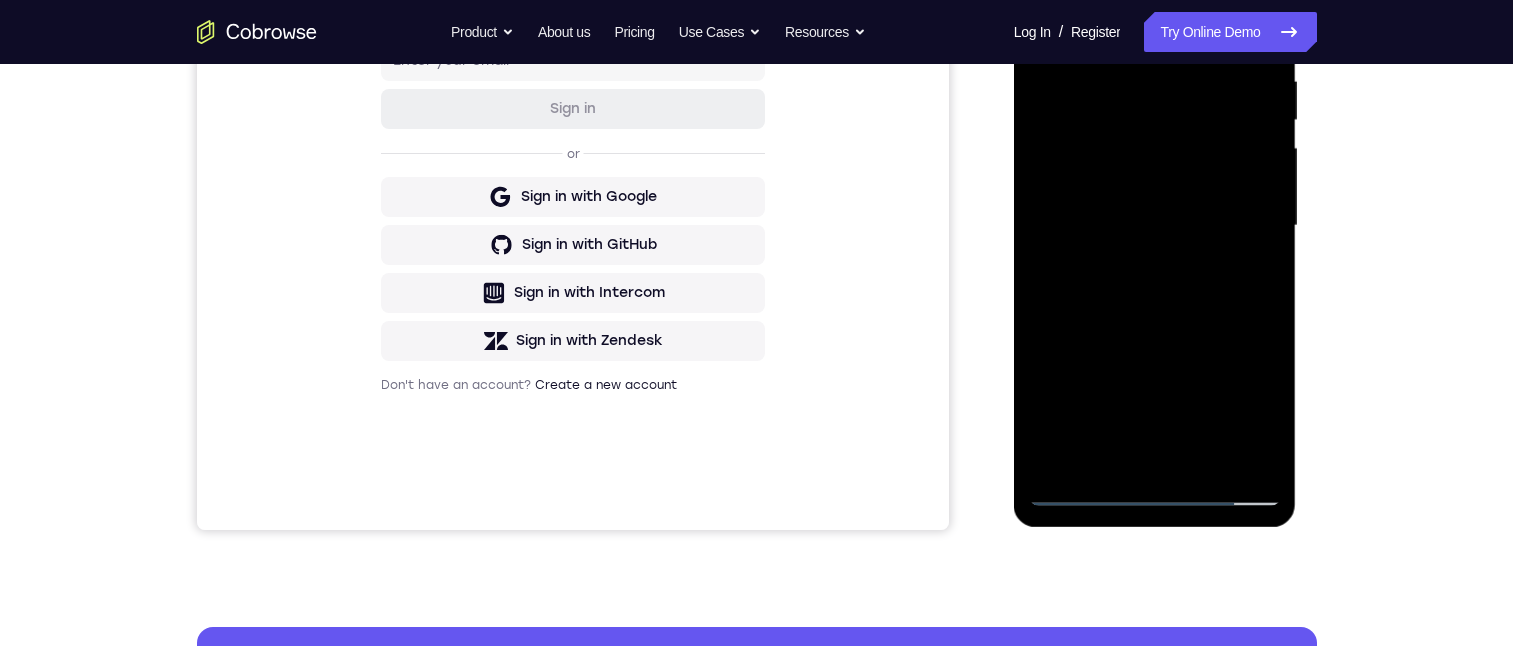 click at bounding box center [1155, 226] 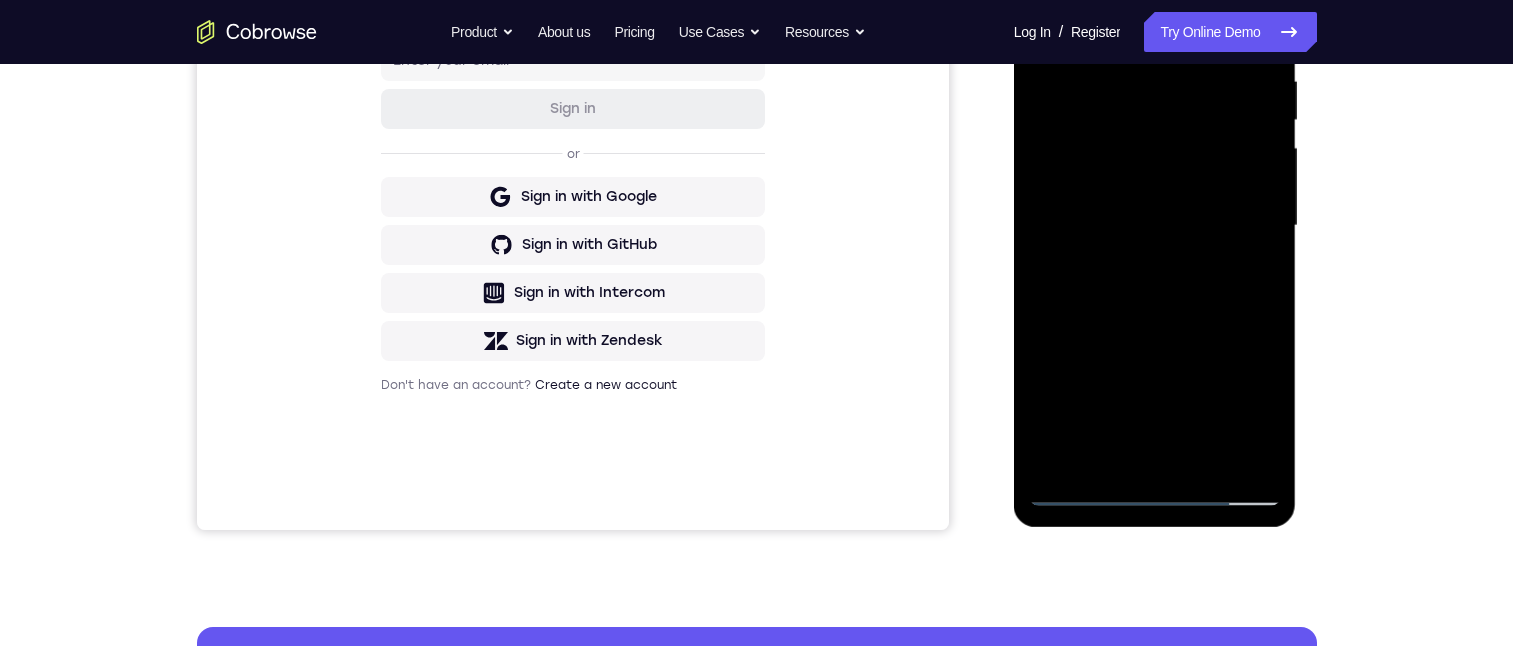 click at bounding box center (1155, 226) 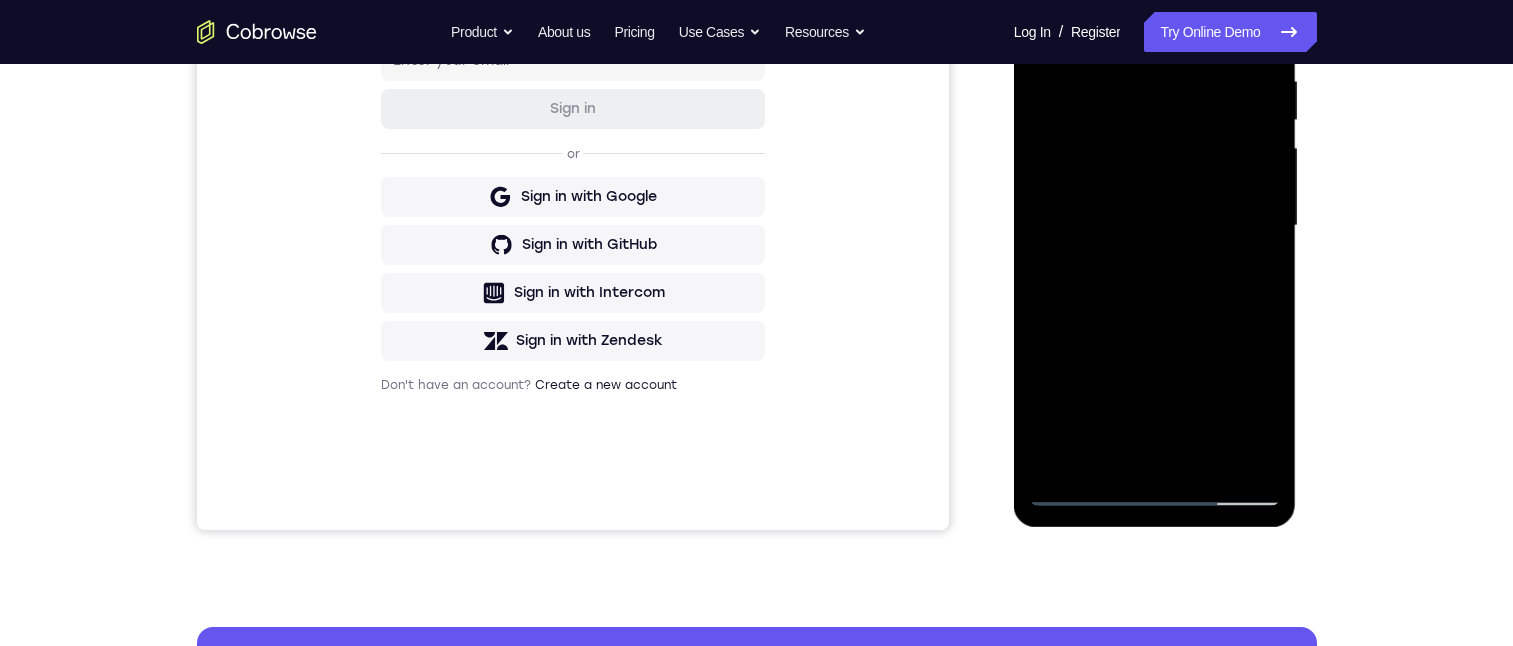 click at bounding box center (1155, 226) 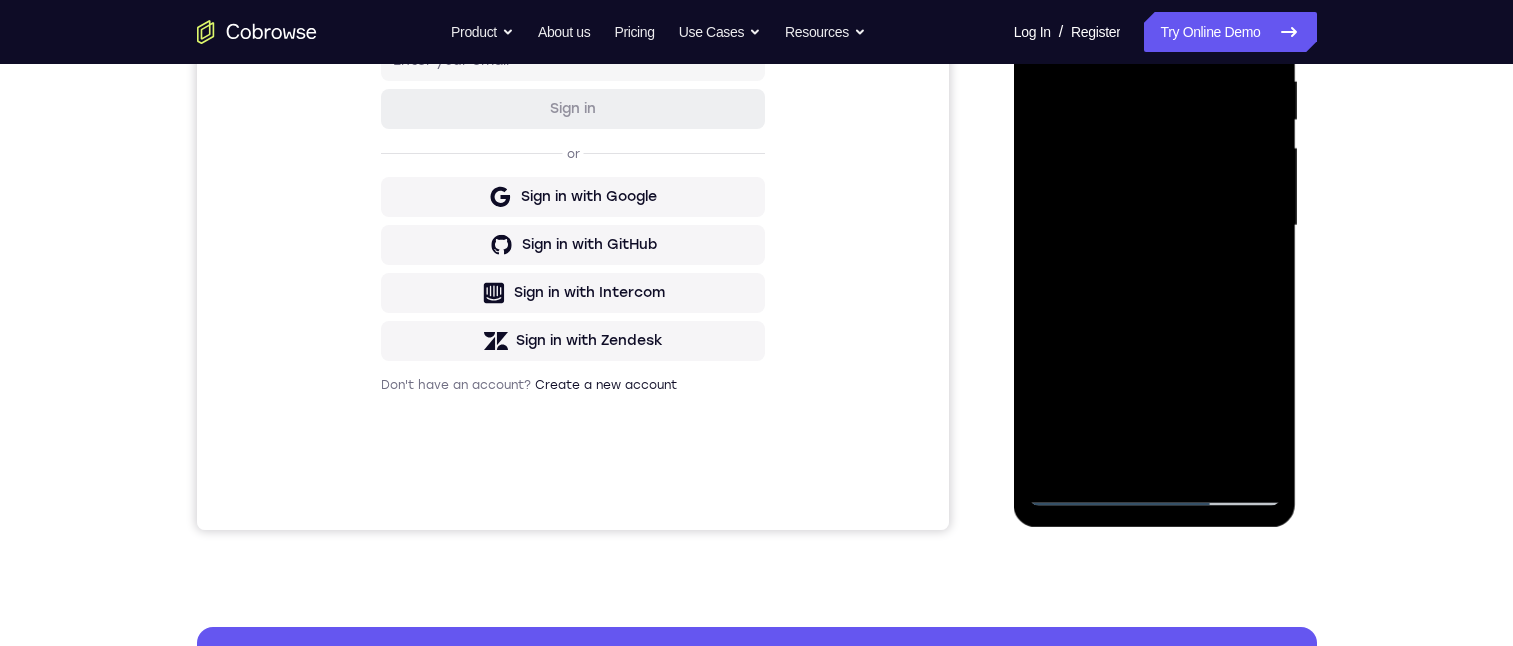 click at bounding box center [1155, 226] 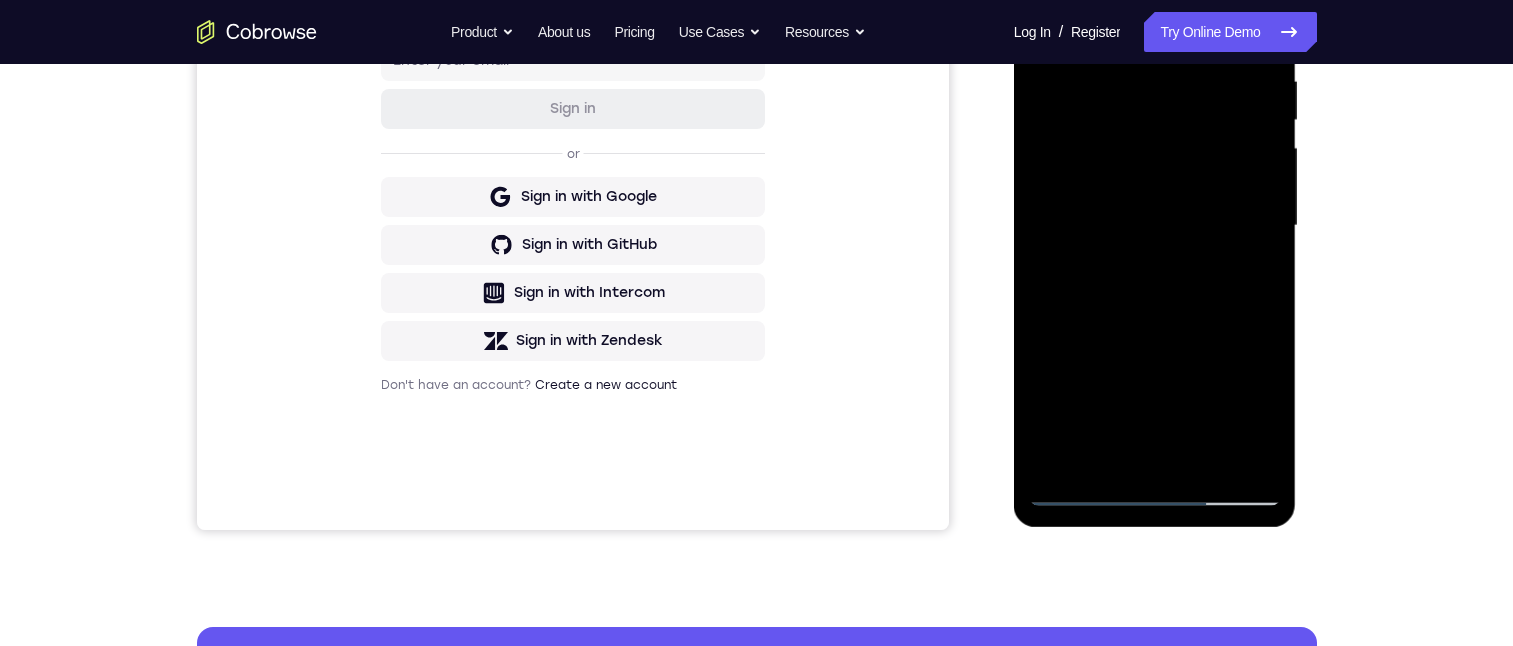 click at bounding box center [1155, 226] 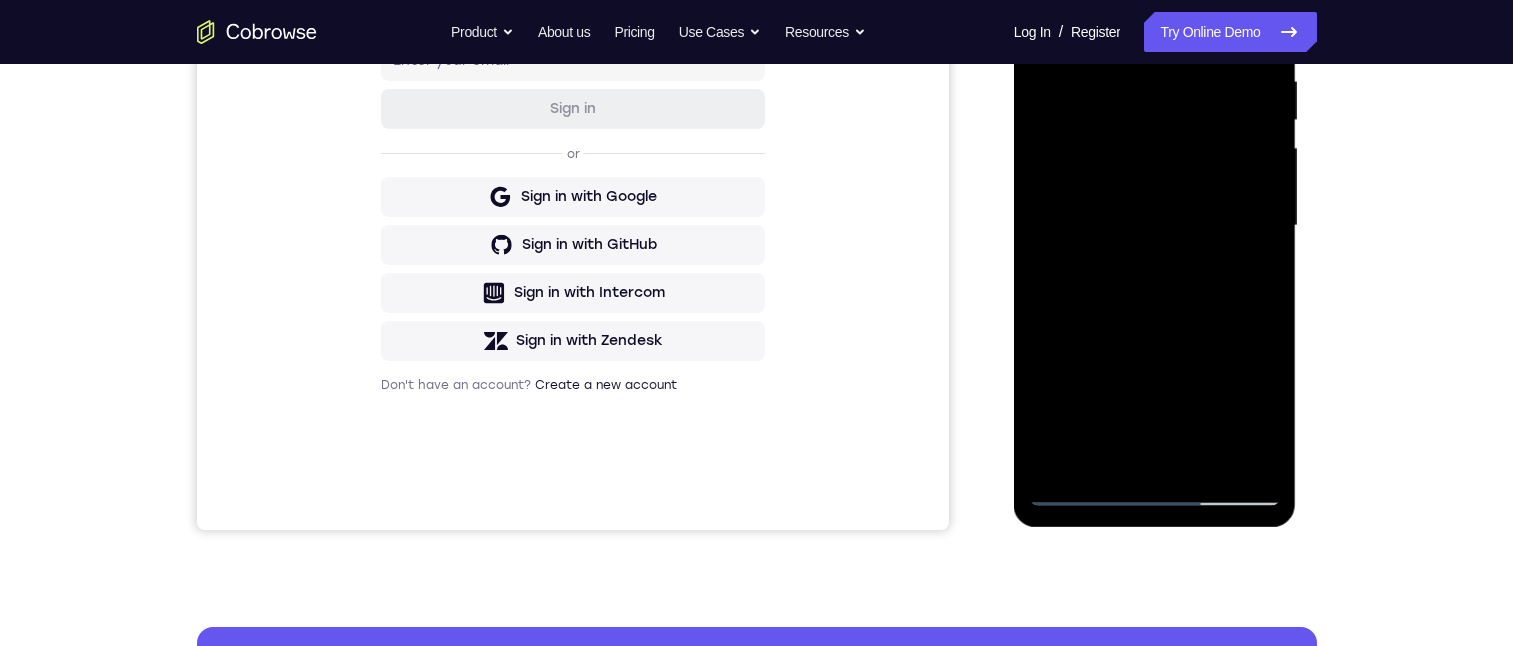 scroll, scrollTop: 300, scrollLeft: 0, axis: vertical 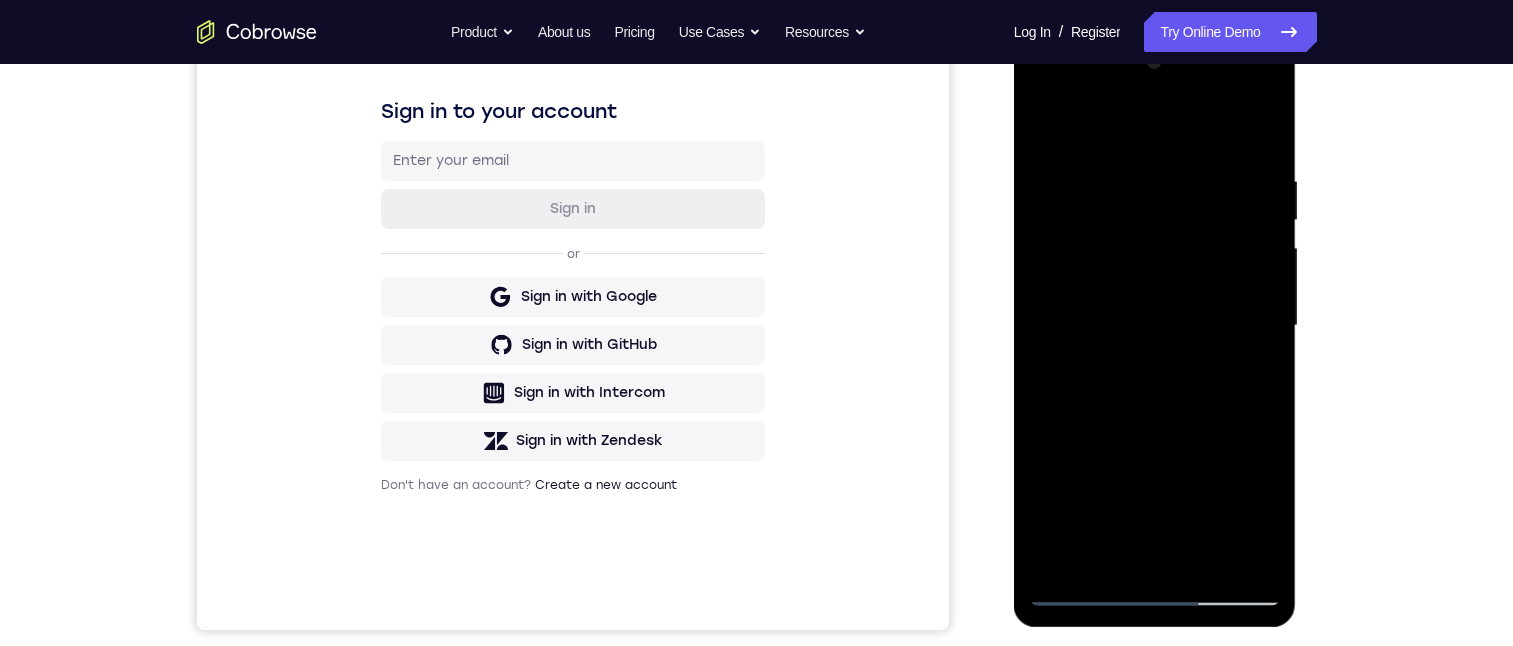 drag, startPoint x: 1112, startPoint y: 442, endPoint x: 1191, endPoint y: 267, distance: 192.0052 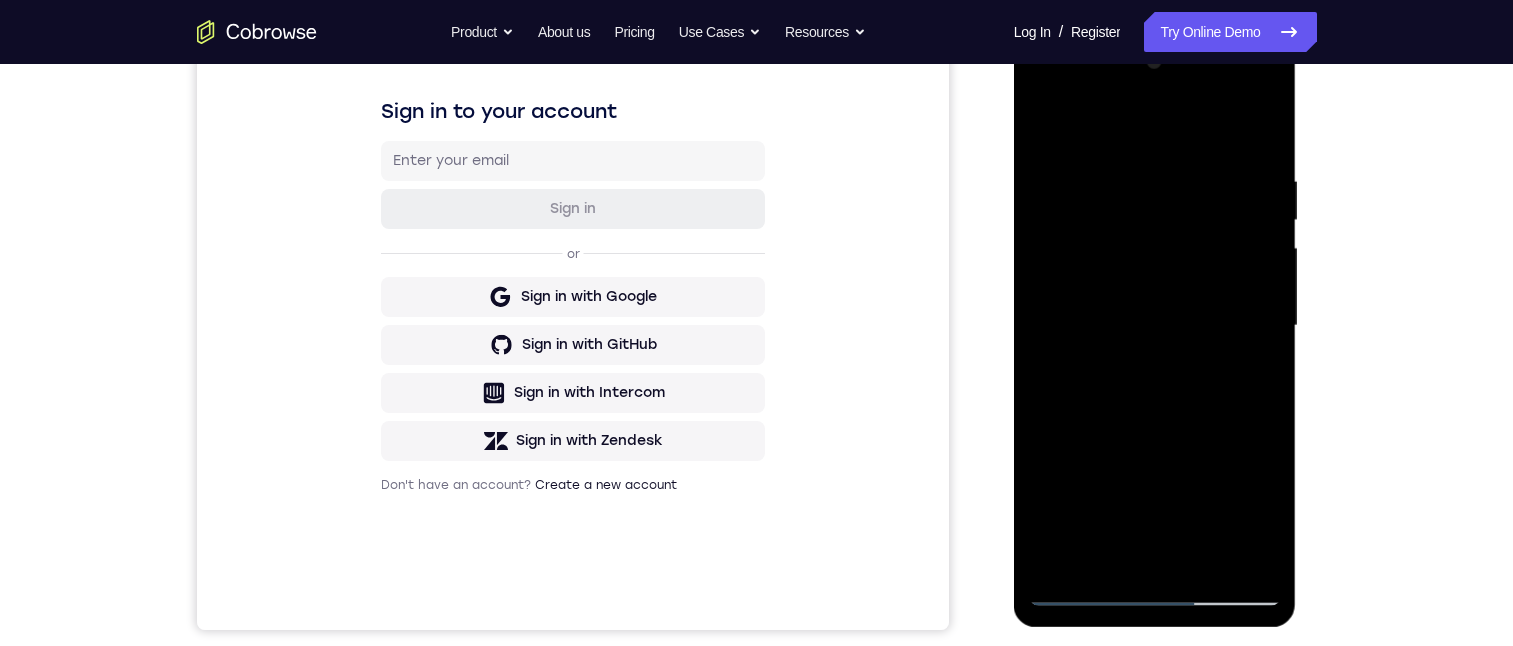 click at bounding box center [1155, 326] 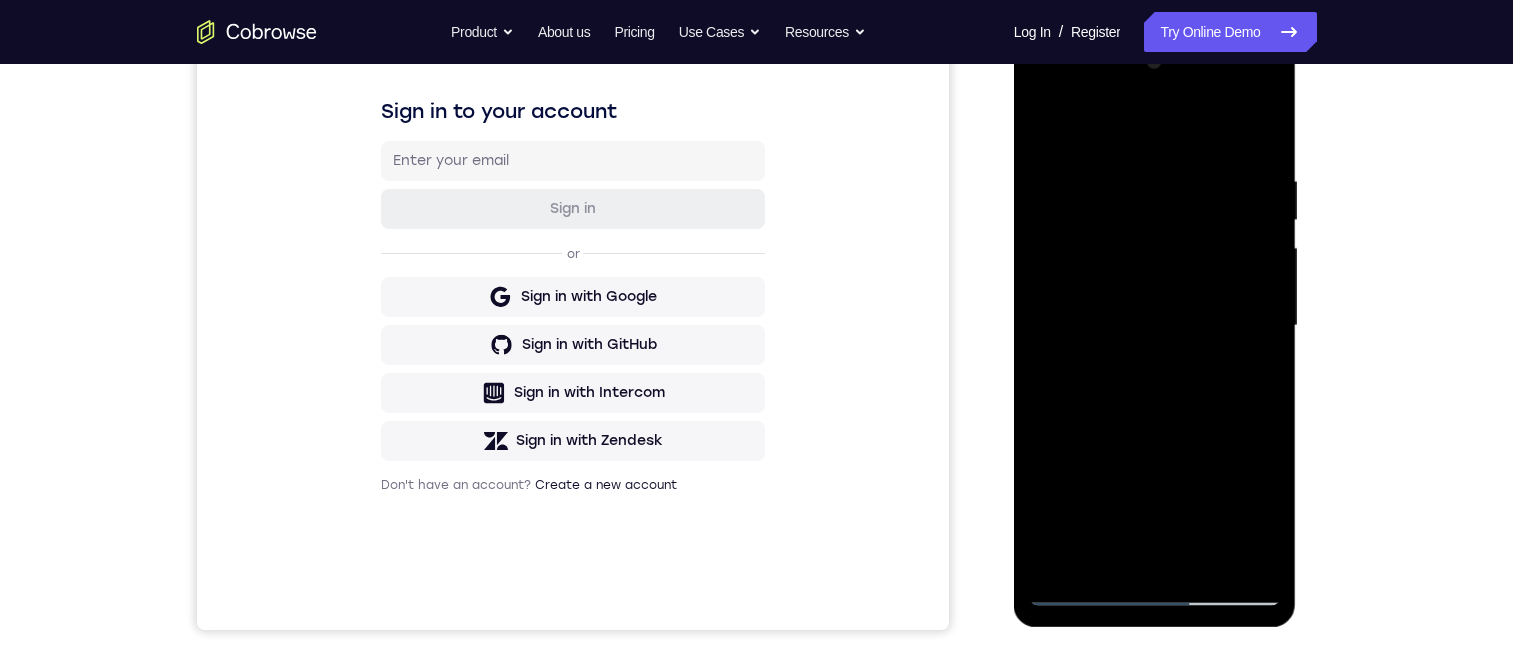 click at bounding box center (1155, 326) 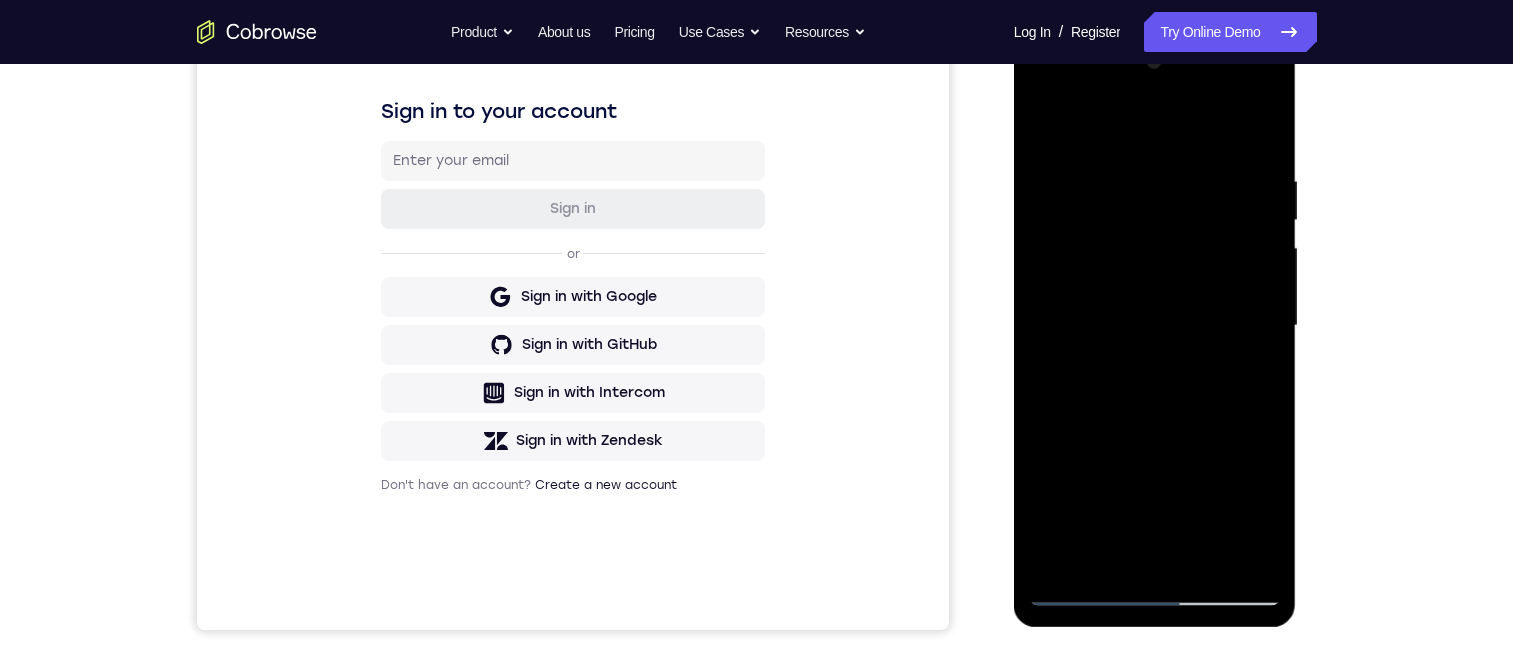 drag, startPoint x: 1188, startPoint y: 259, endPoint x: 1148, endPoint y: 383, distance: 130.29198 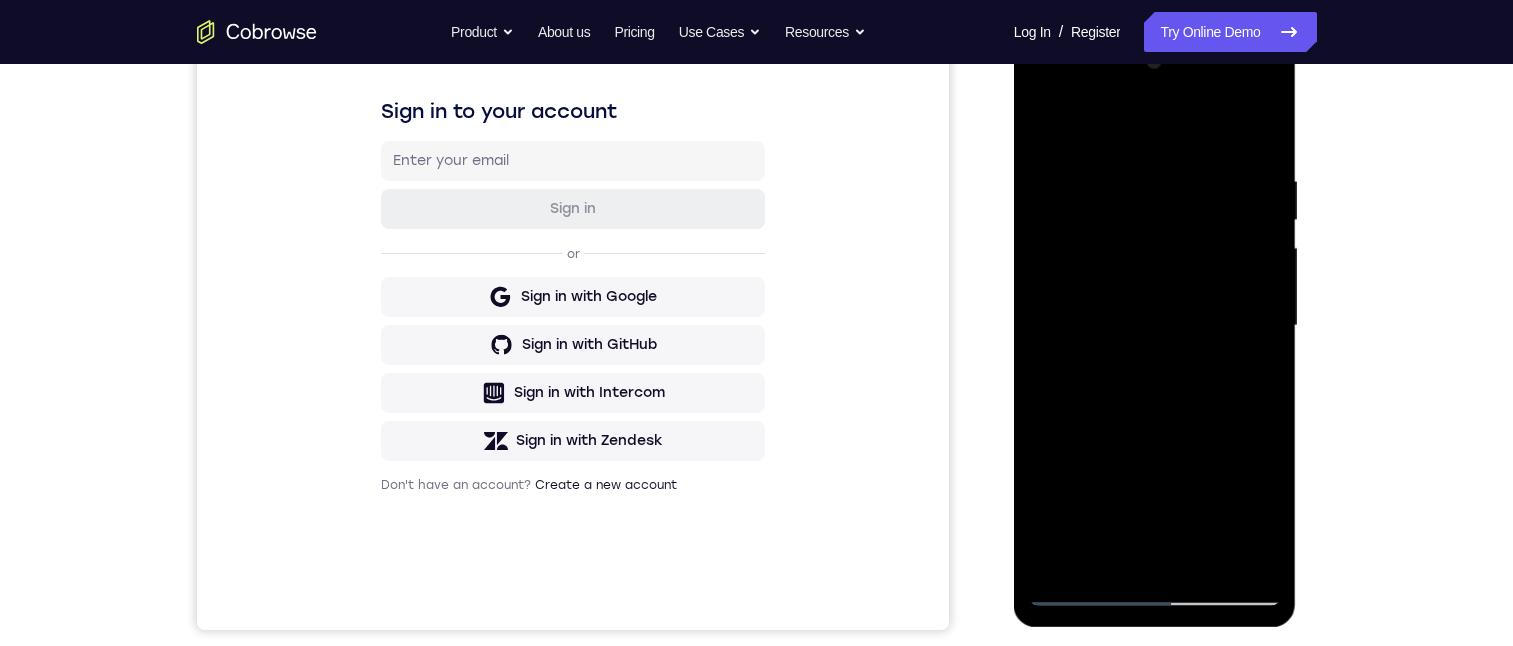 click at bounding box center [1155, 326] 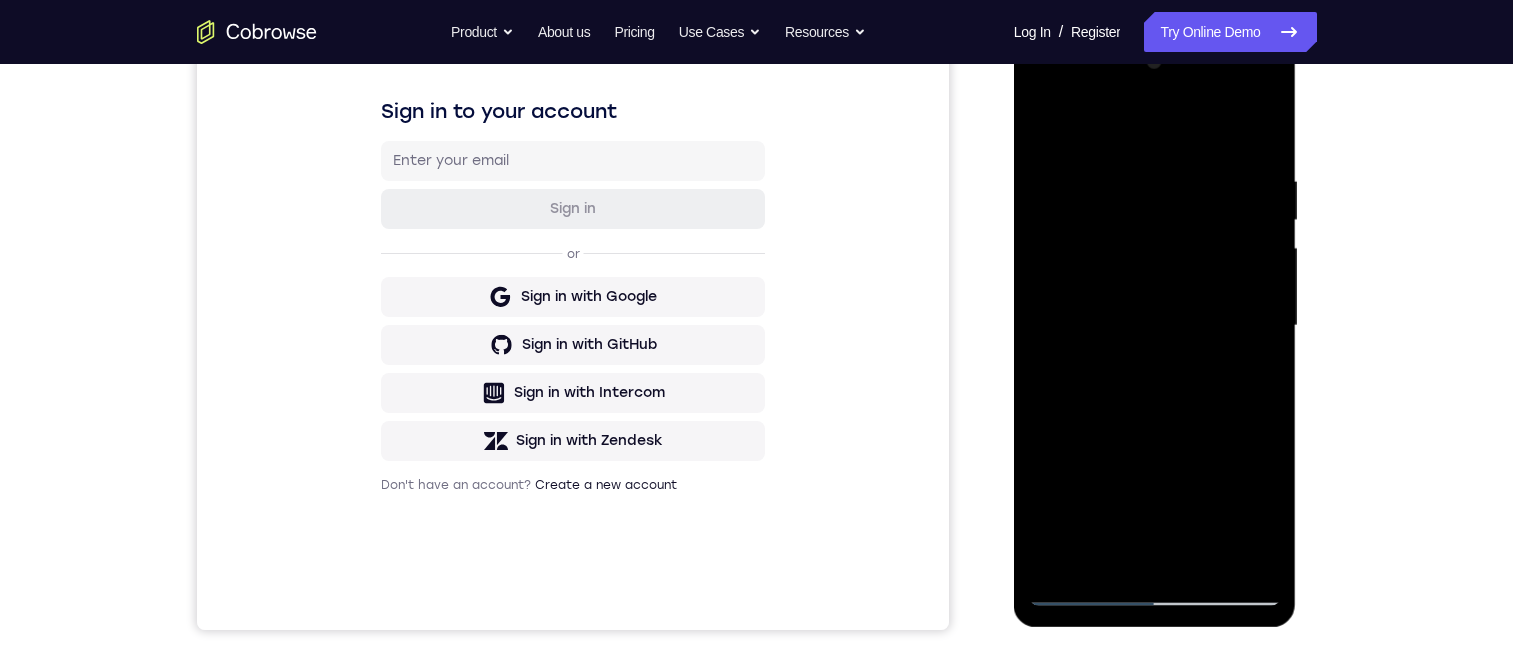 click at bounding box center [1155, 326] 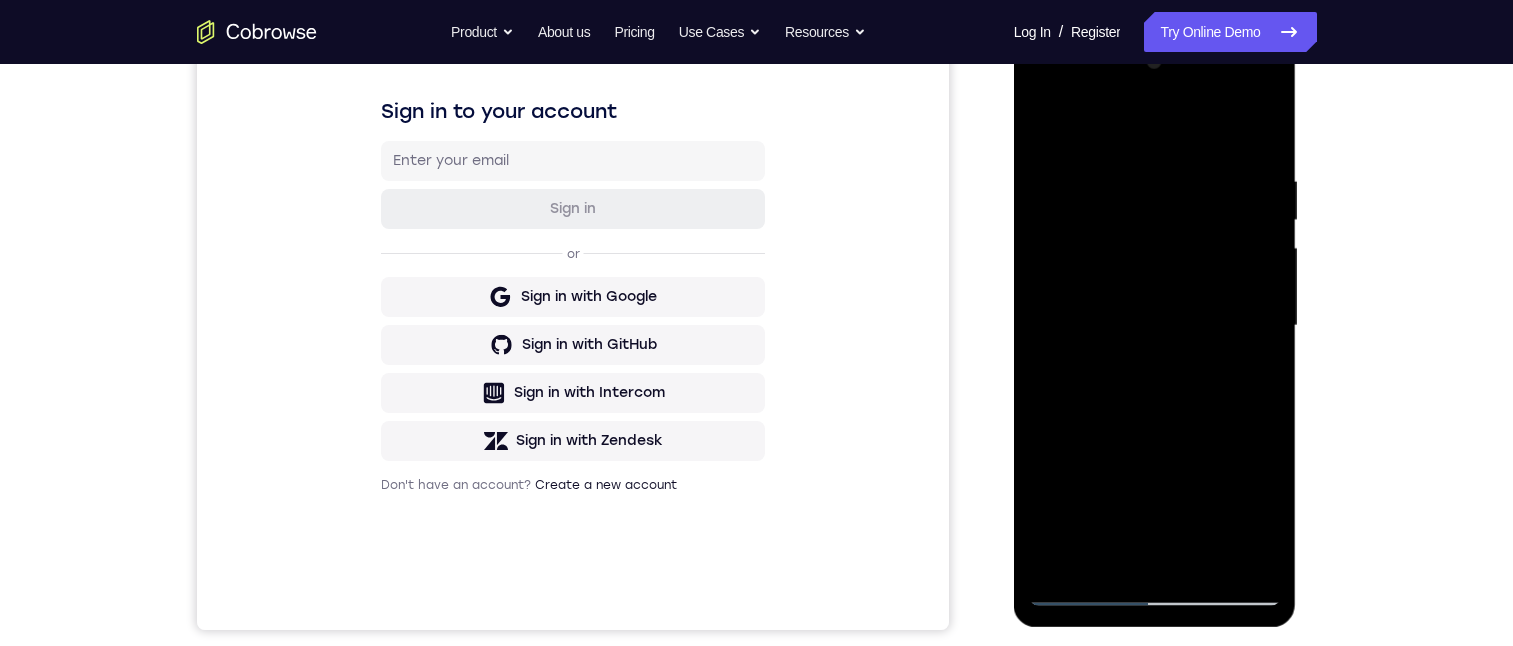 click at bounding box center (1155, 326) 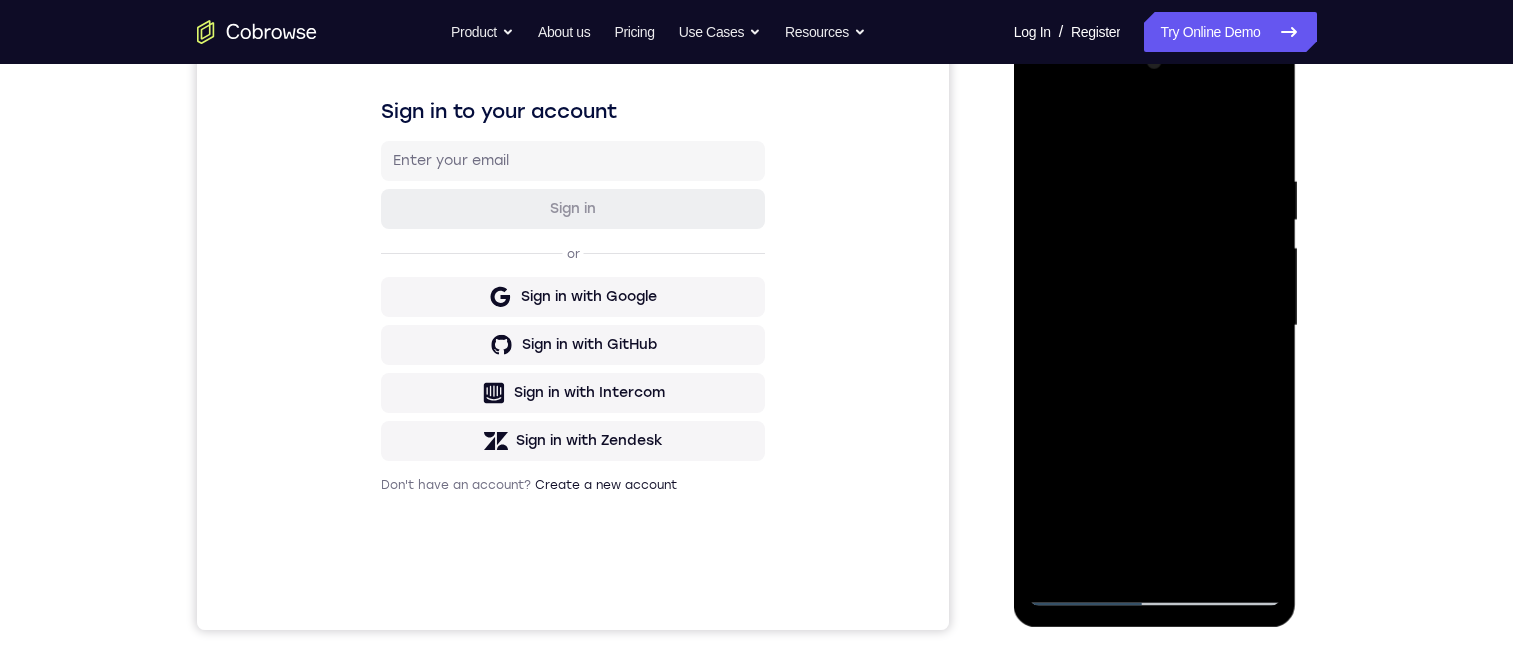 drag, startPoint x: 1112, startPoint y: 405, endPoint x: 1168, endPoint y: 250, distance: 164.80595 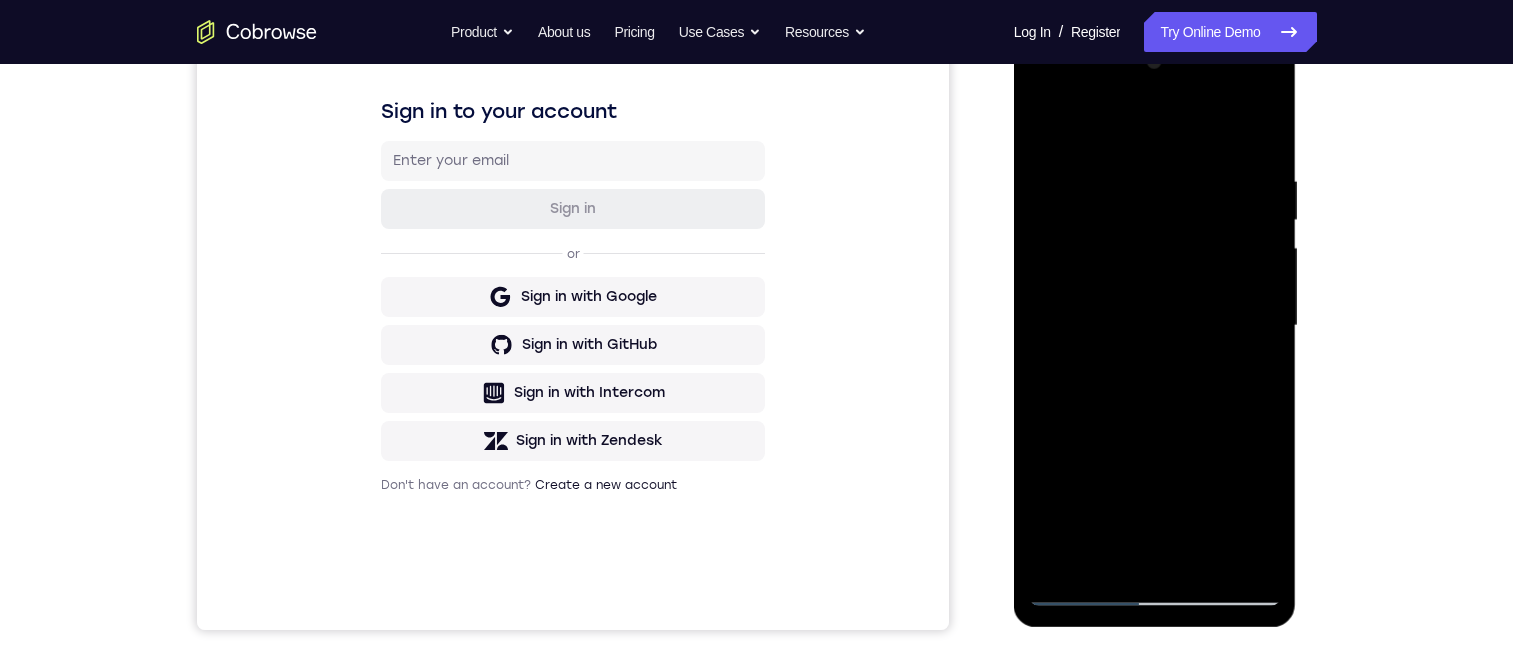 click at bounding box center (1155, 326) 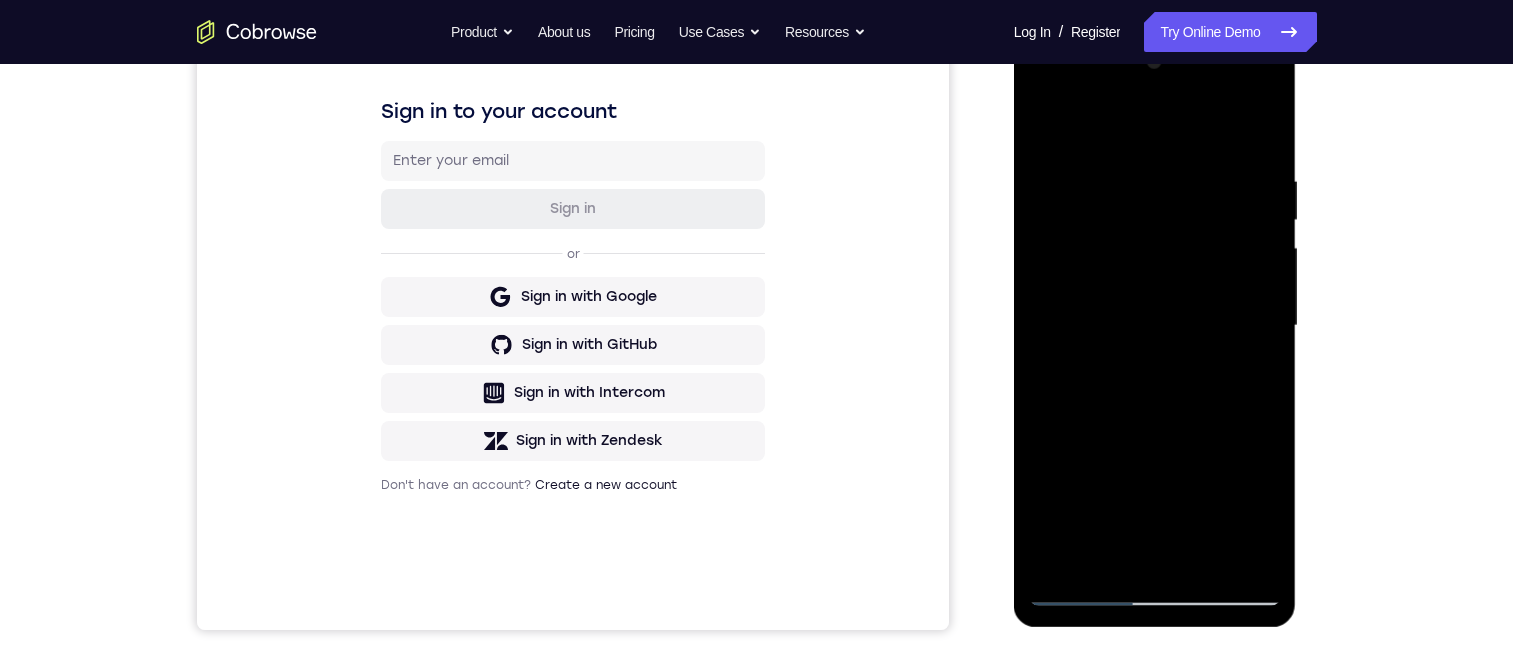 click at bounding box center [1155, 326] 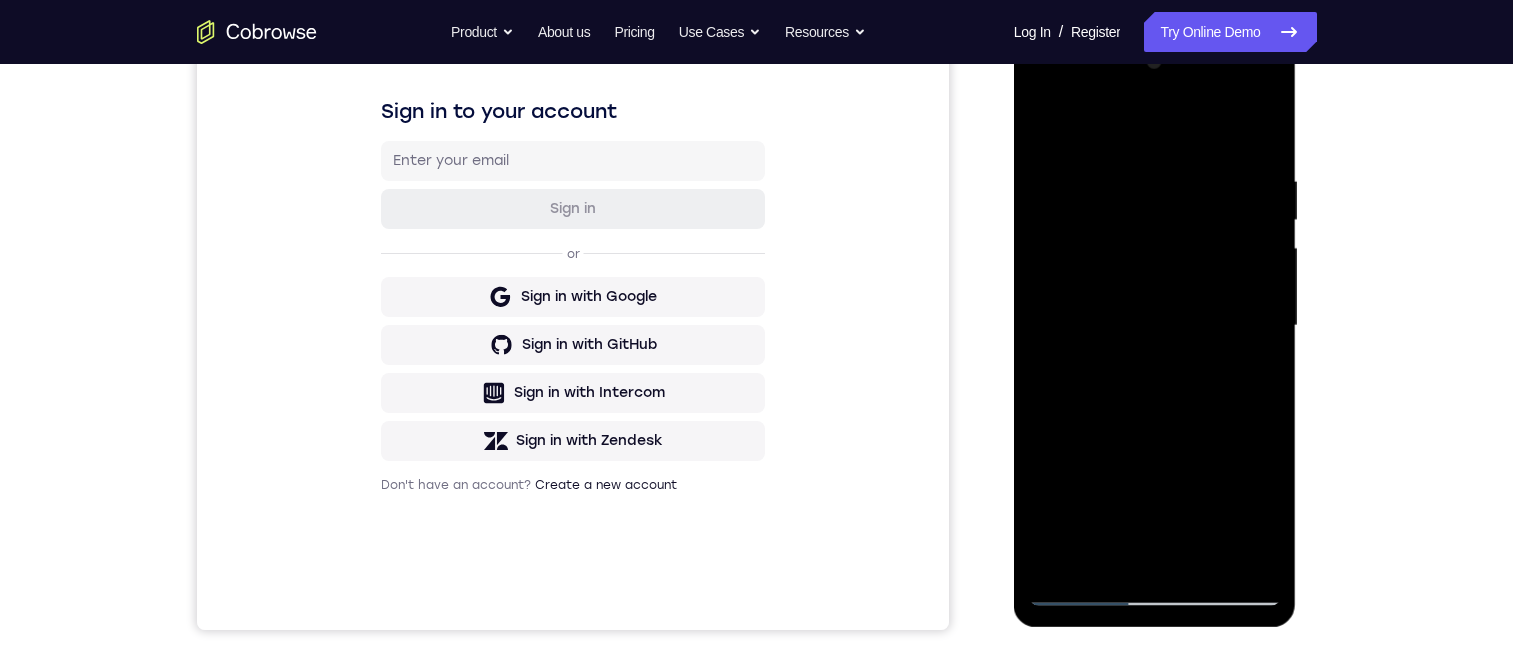 drag, startPoint x: 1084, startPoint y: 450, endPoint x: 1124, endPoint y: 267, distance: 187.32059 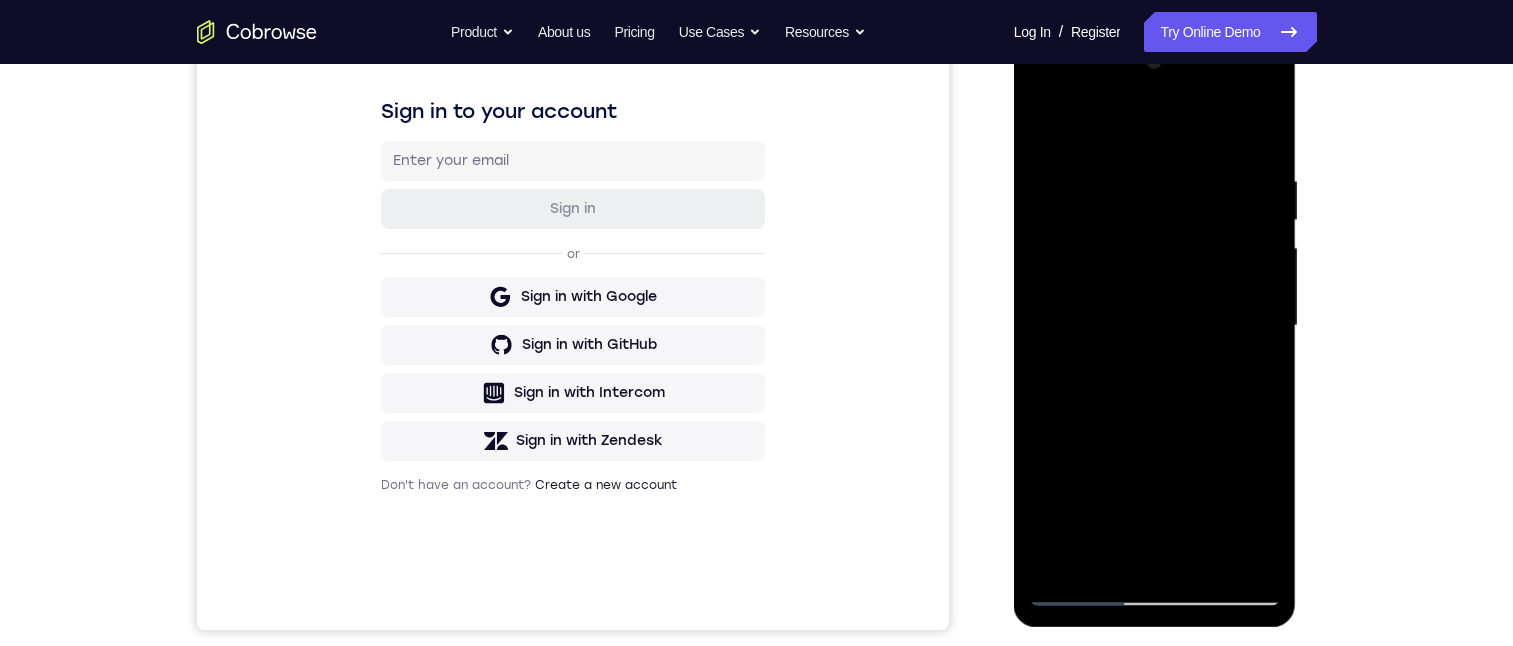 drag, startPoint x: 1128, startPoint y: 260, endPoint x: 1095, endPoint y: 463, distance: 205.66478 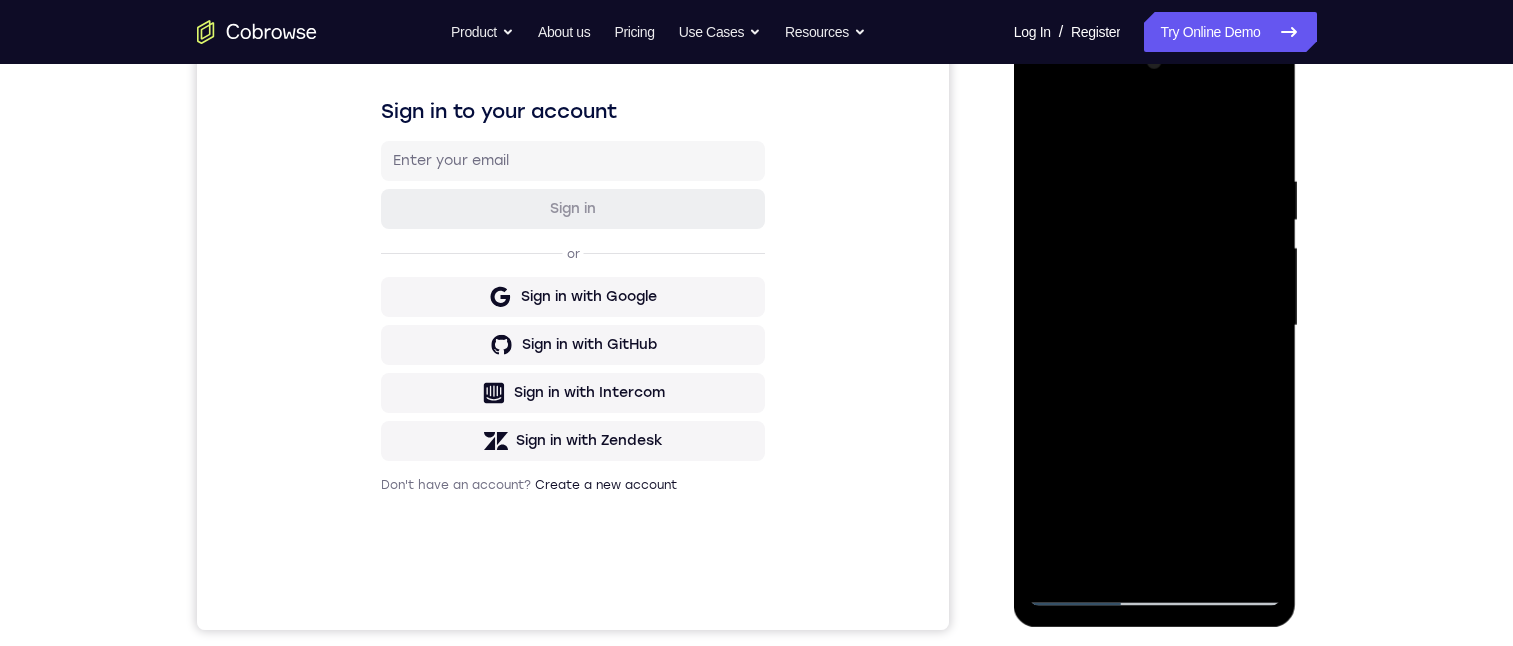 drag, startPoint x: 1100, startPoint y: 222, endPoint x: 1084, endPoint y: 366, distance: 144.88617 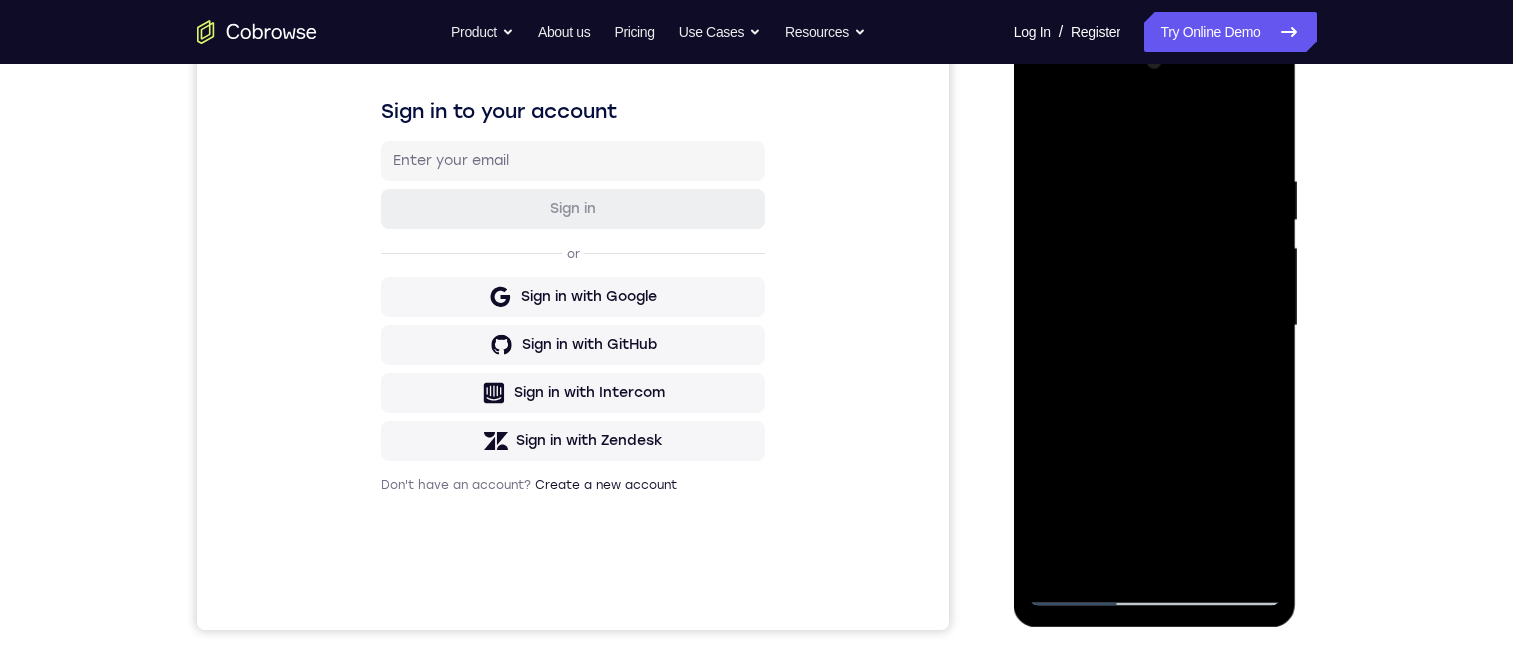 click at bounding box center (1155, 326) 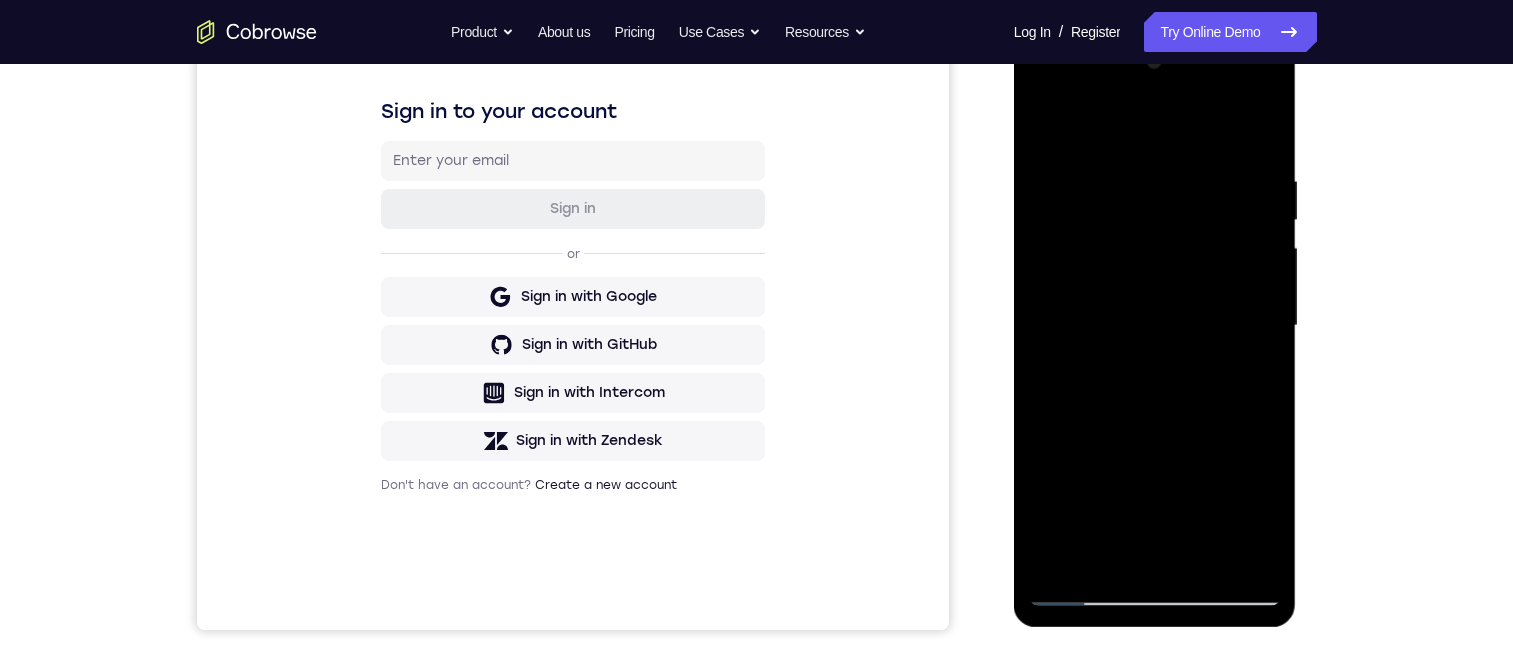 click at bounding box center (1155, 326) 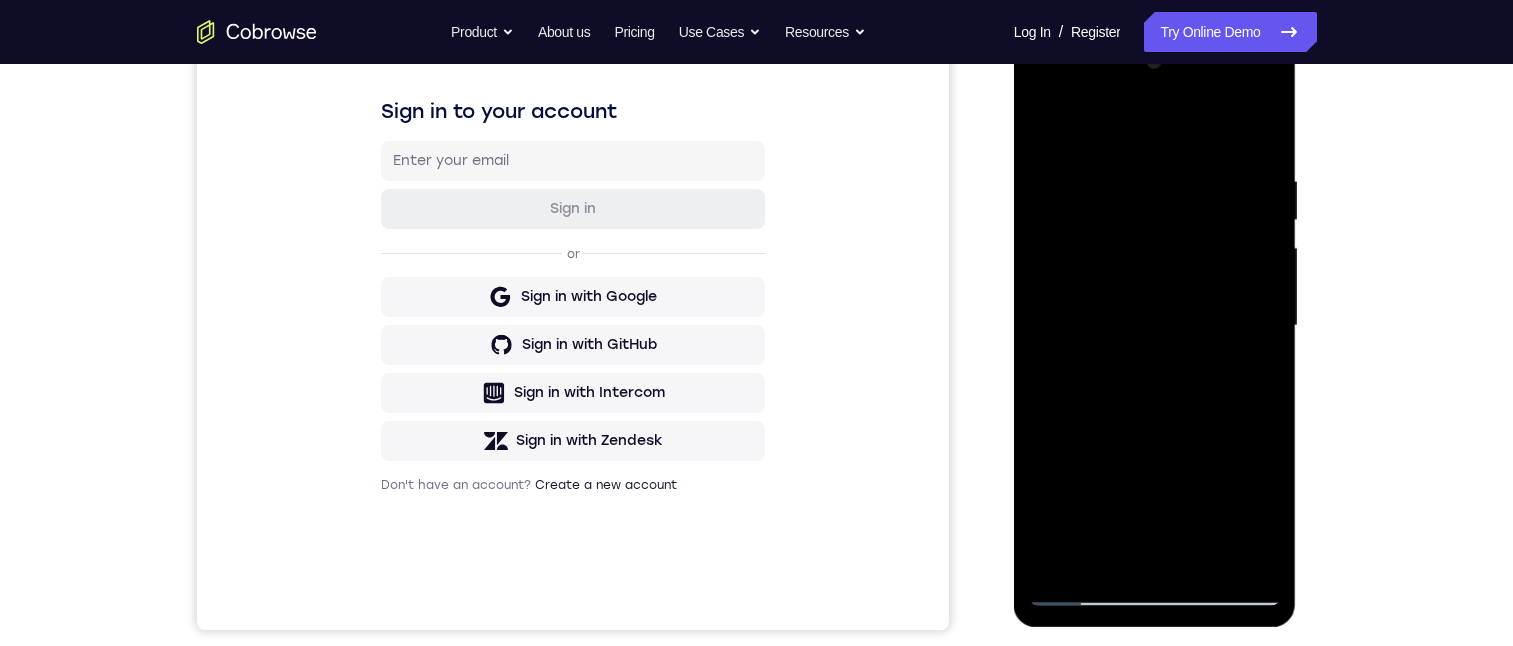 click at bounding box center (1155, 326) 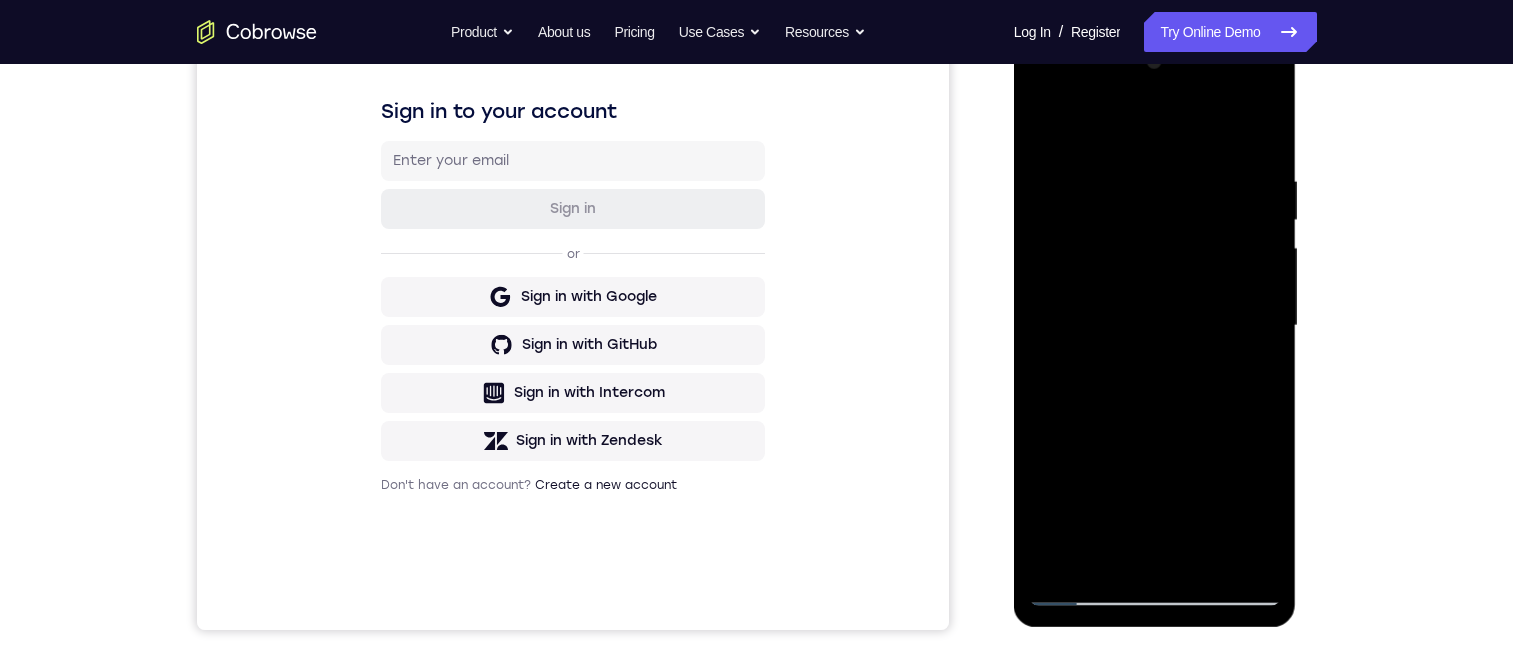 click at bounding box center (1155, 326) 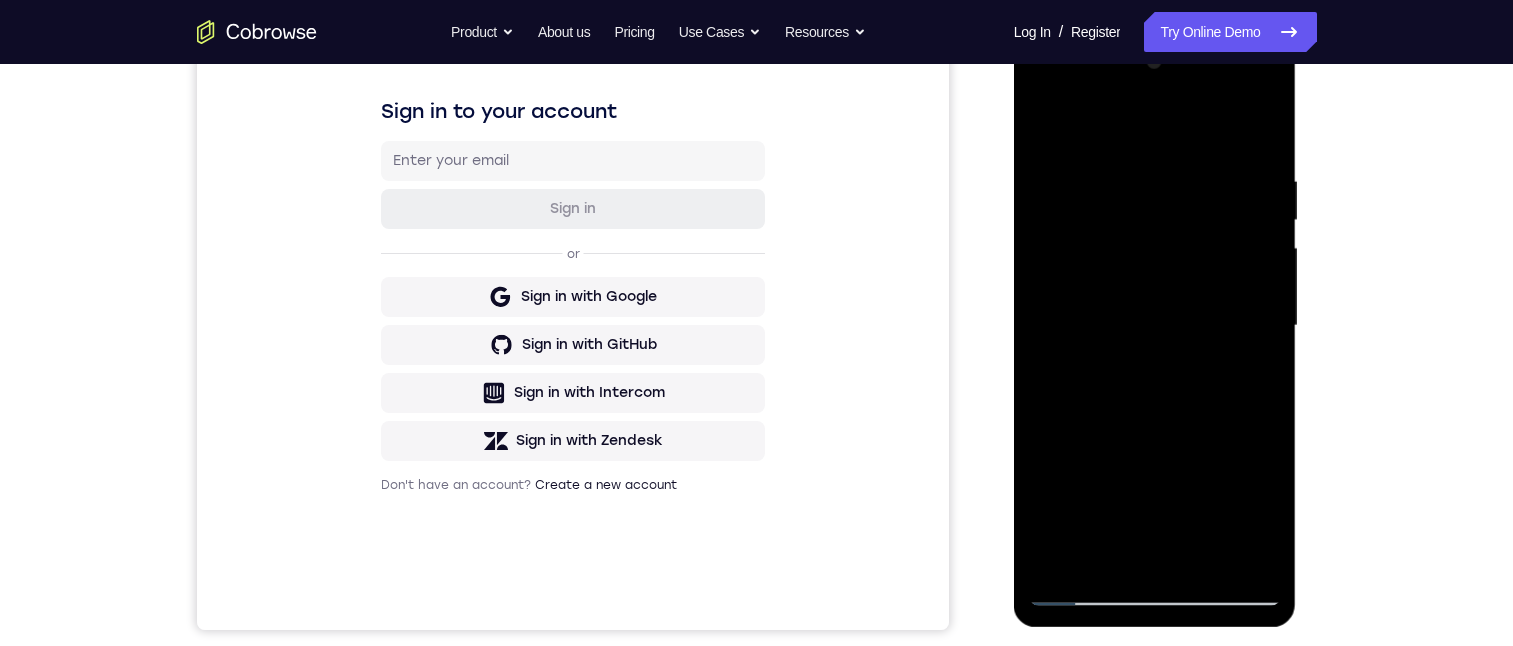 click at bounding box center [1155, 326] 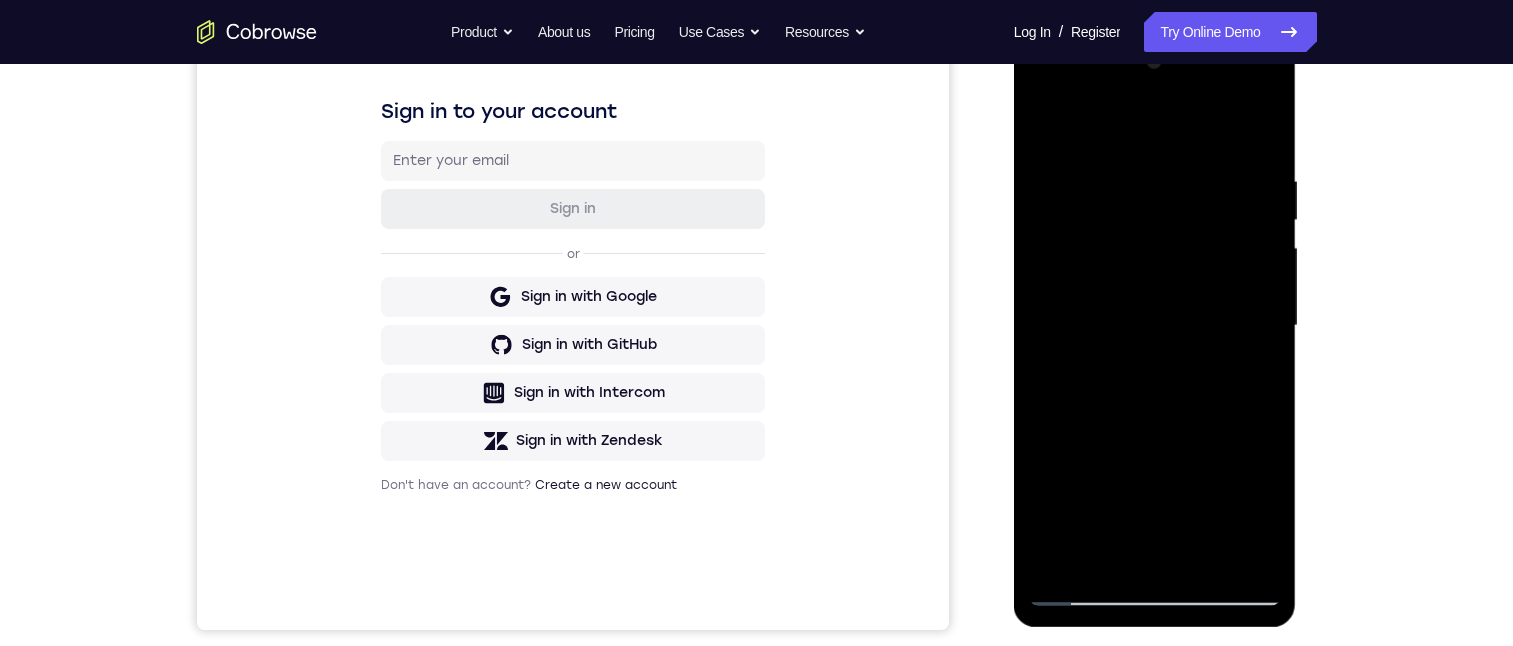 click at bounding box center [1155, 326] 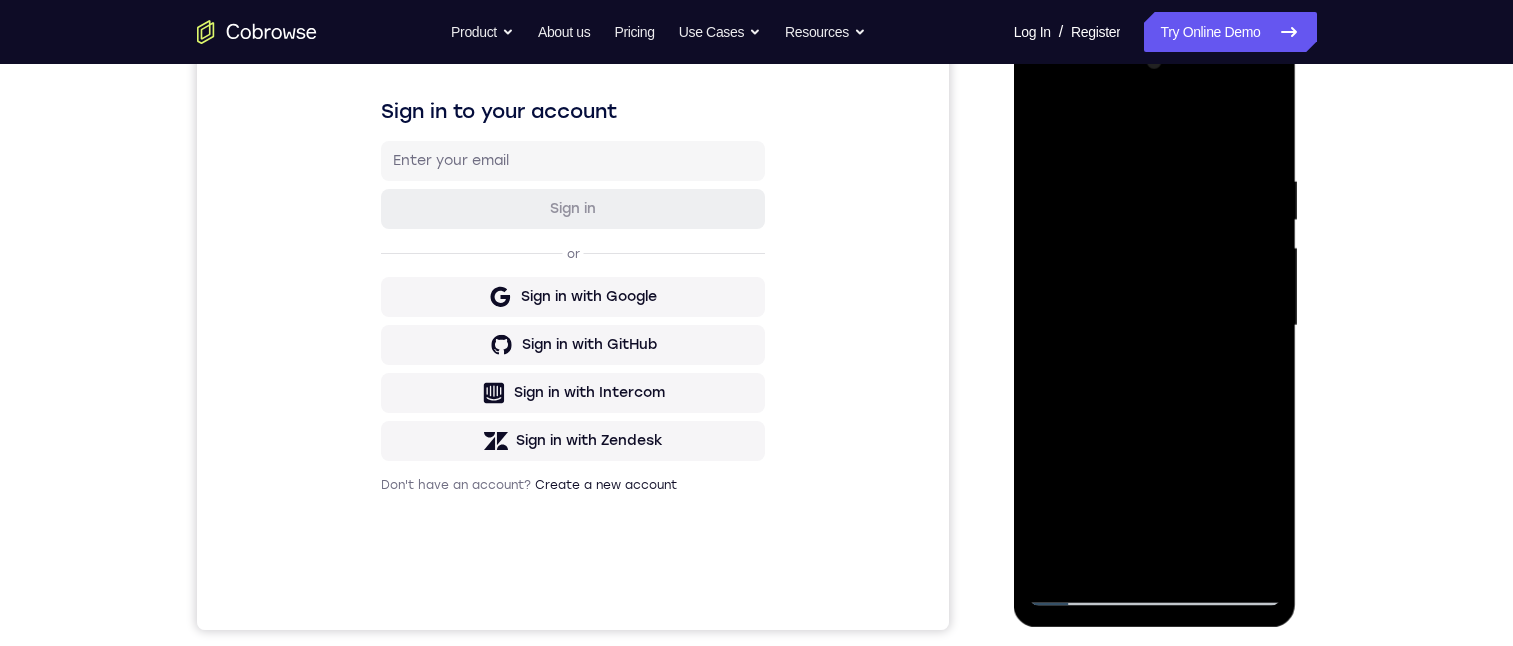 click at bounding box center [1155, 326] 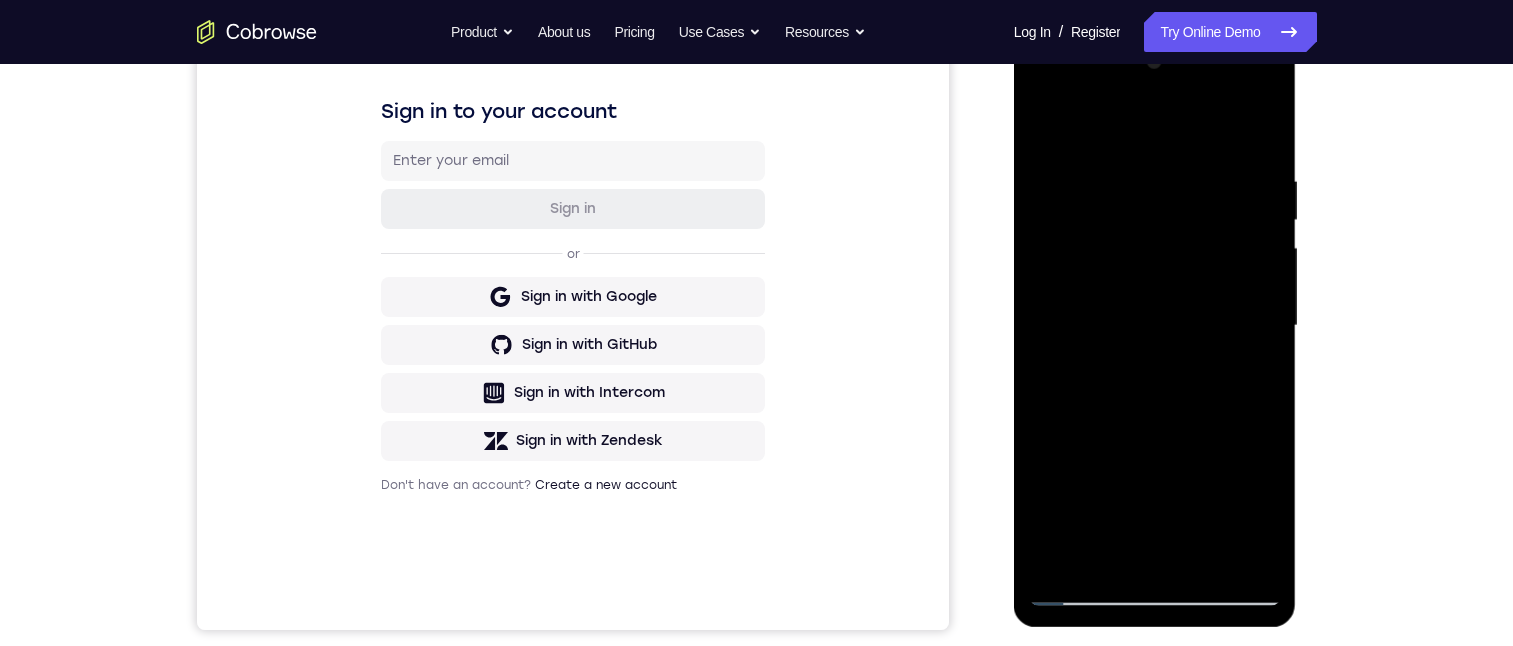 click at bounding box center [1155, 326] 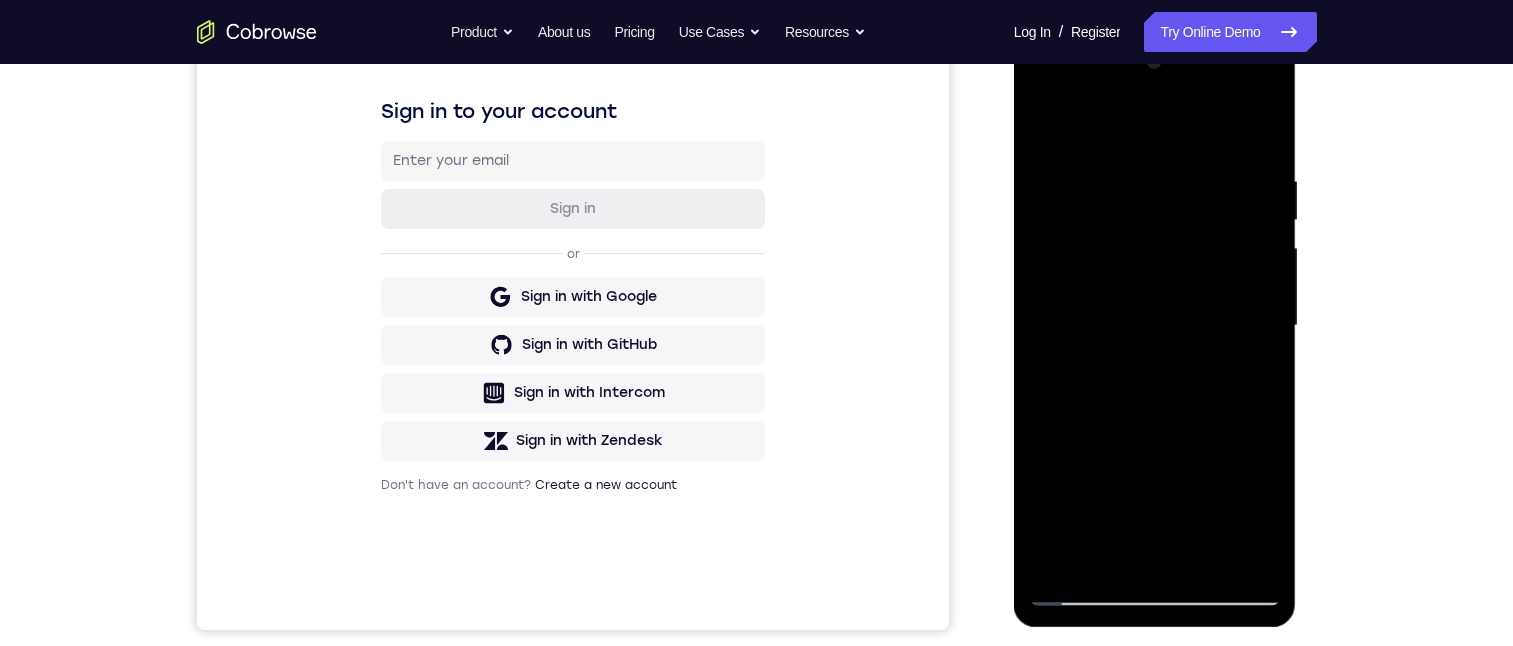 click at bounding box center [1155, 326] 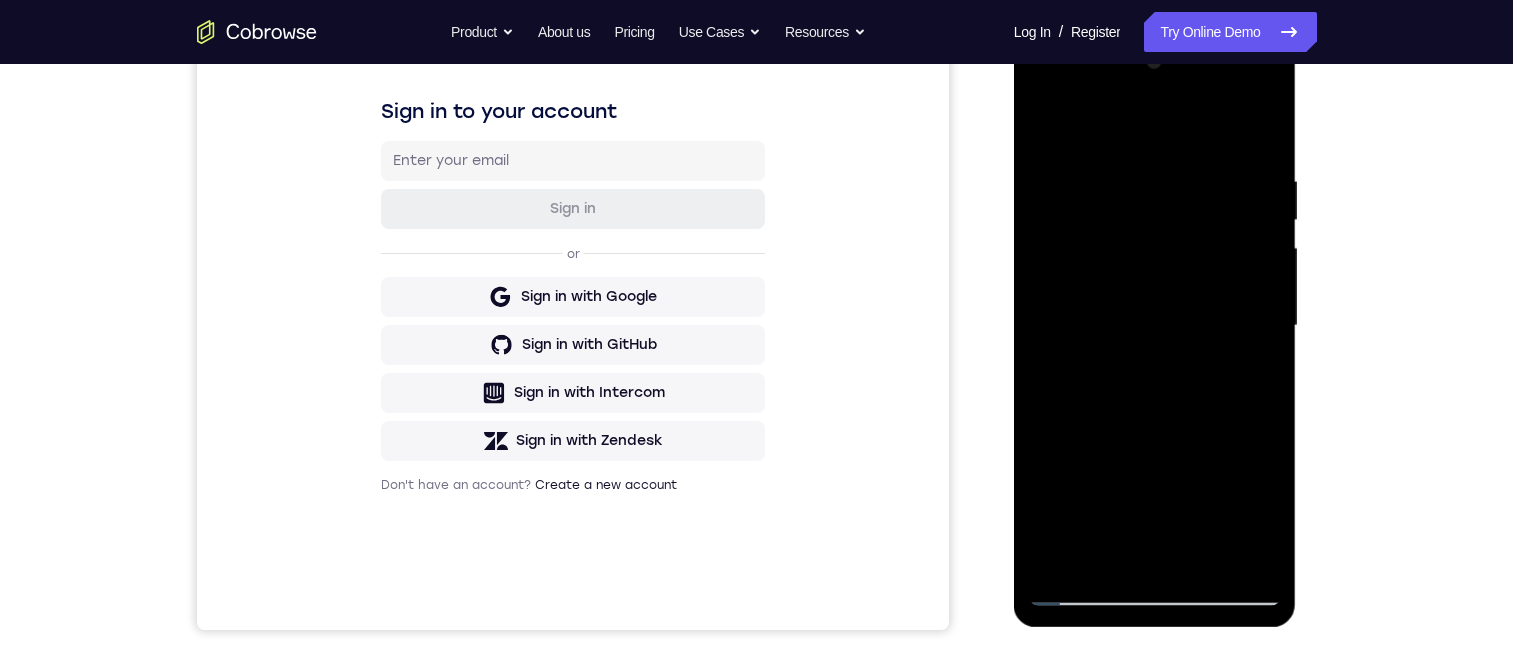 click at bounding box center (1155, 326) 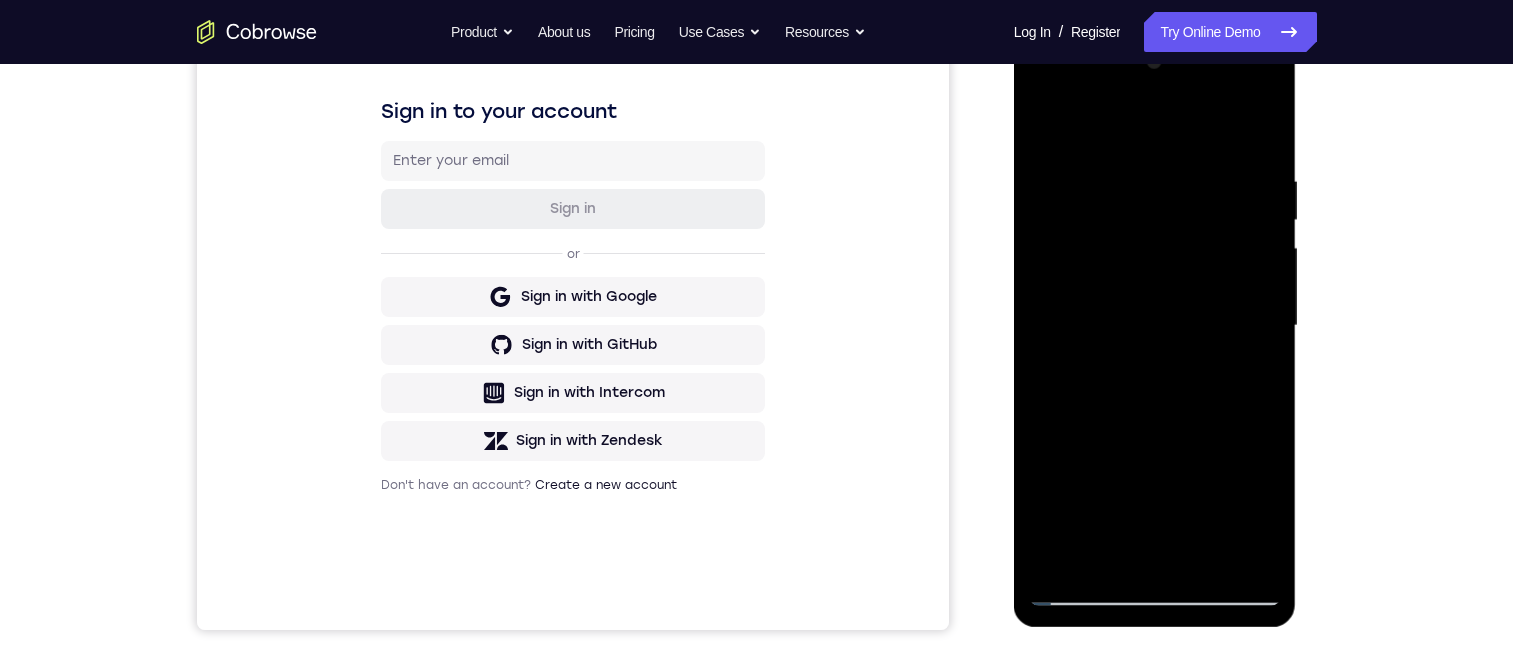 click at bounding box center [1155, 326] 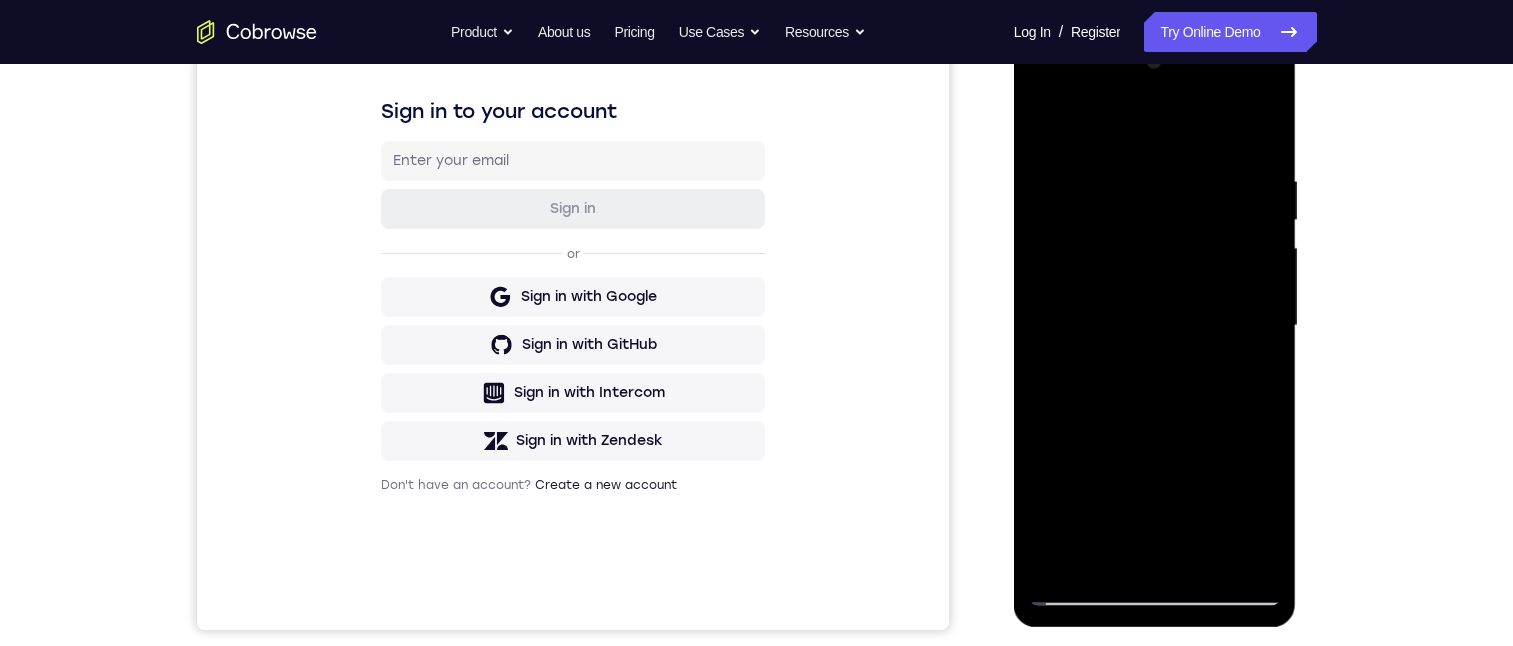 click at bounding box center [1155, 326] 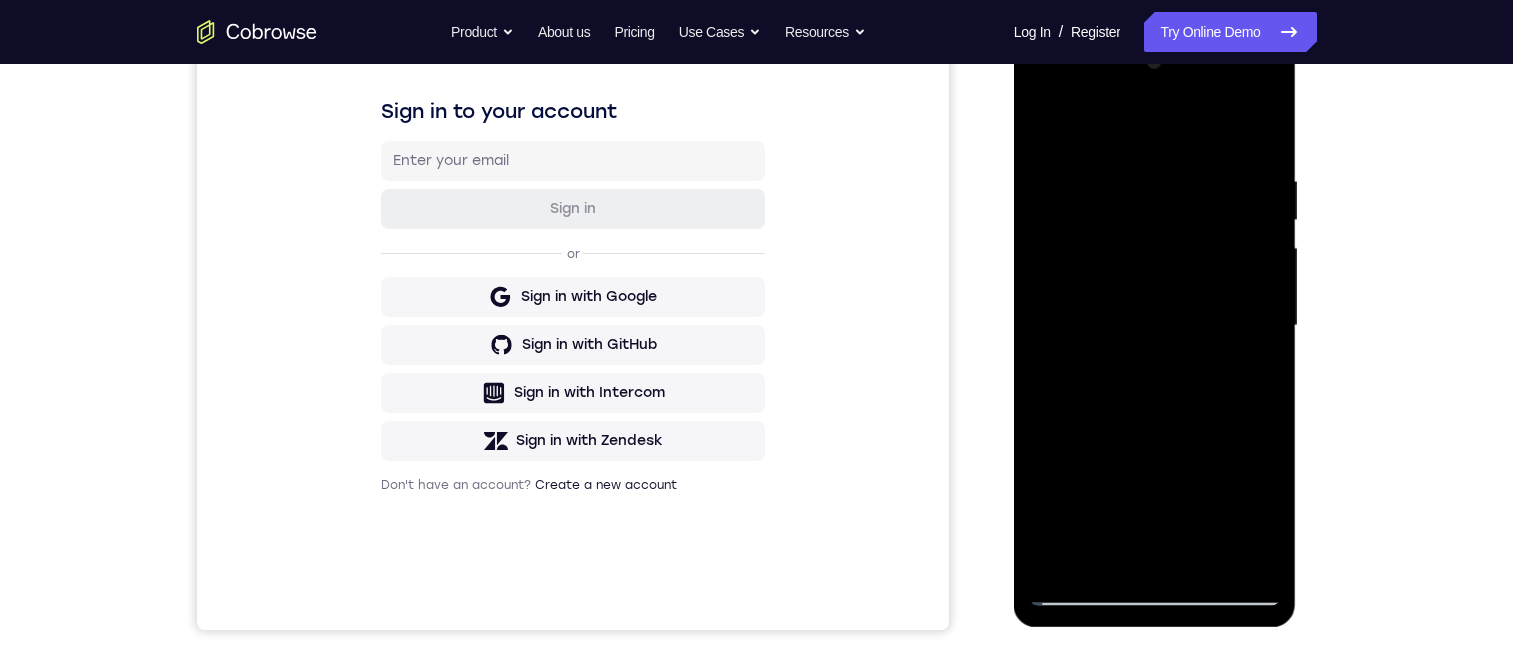 drag, startPoint x: 1213, startPoint y: 372, endPoint x: 1124, endPoint y: 349, distance: 91.92388 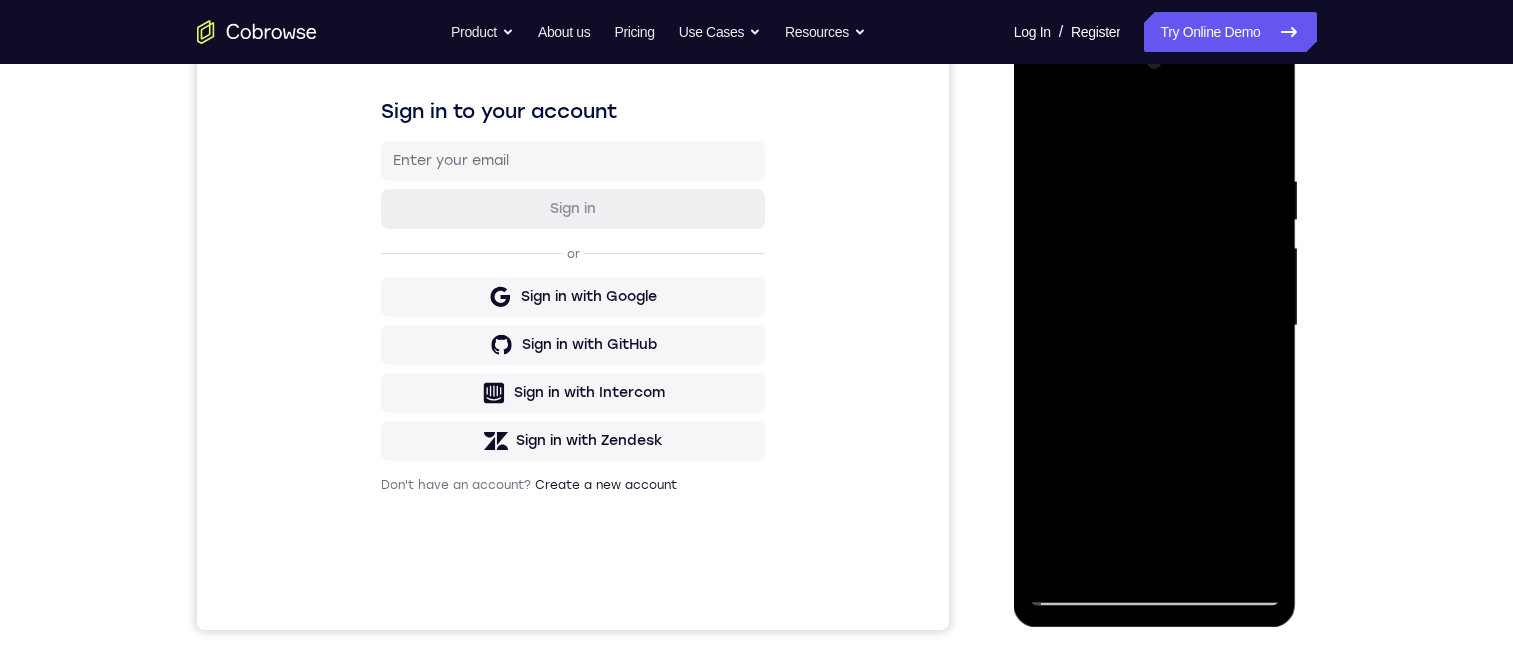 drag, startPoint x: 1235, startPoint y: 346, endPoint x: 825, endPoint y: 283, distance: 414.812 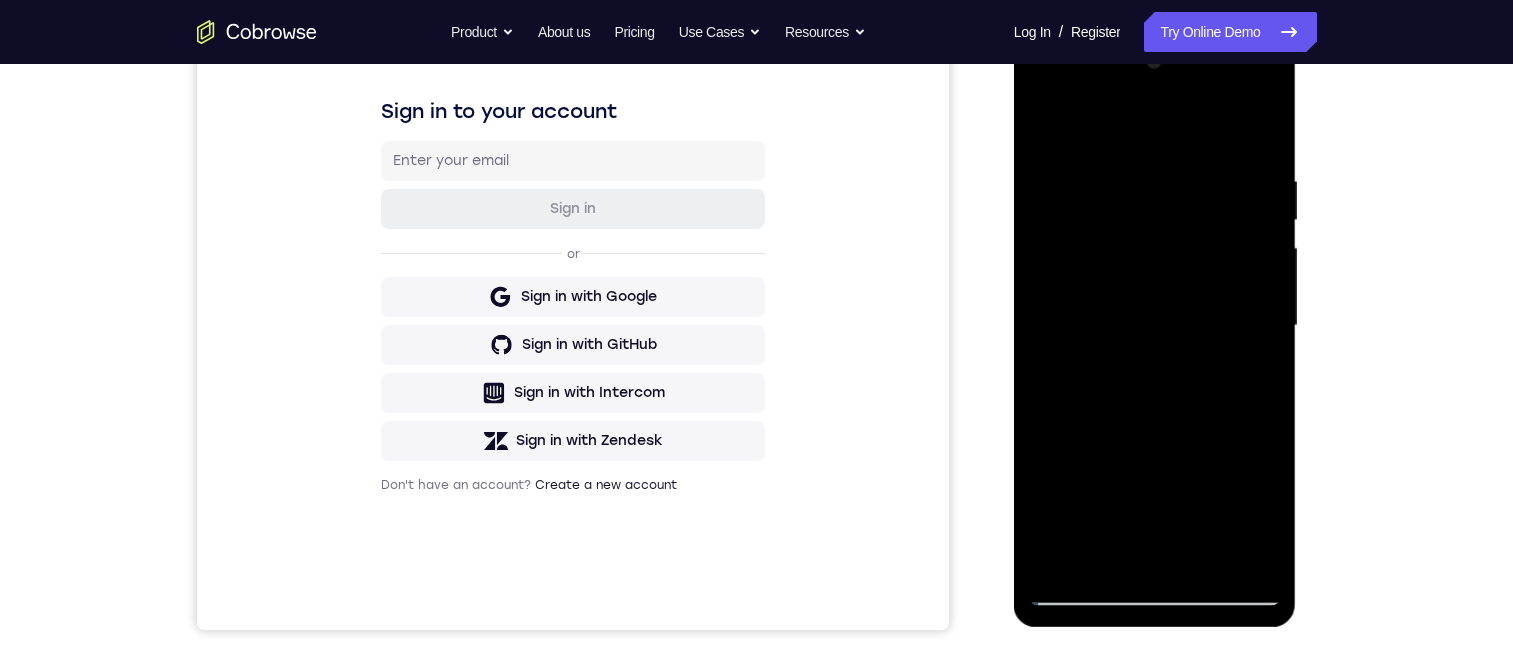 drag, startPoint x: 1178, startPoint y: 243, endPoint x: 1214, endPoint y: 168, distance: 83.19255 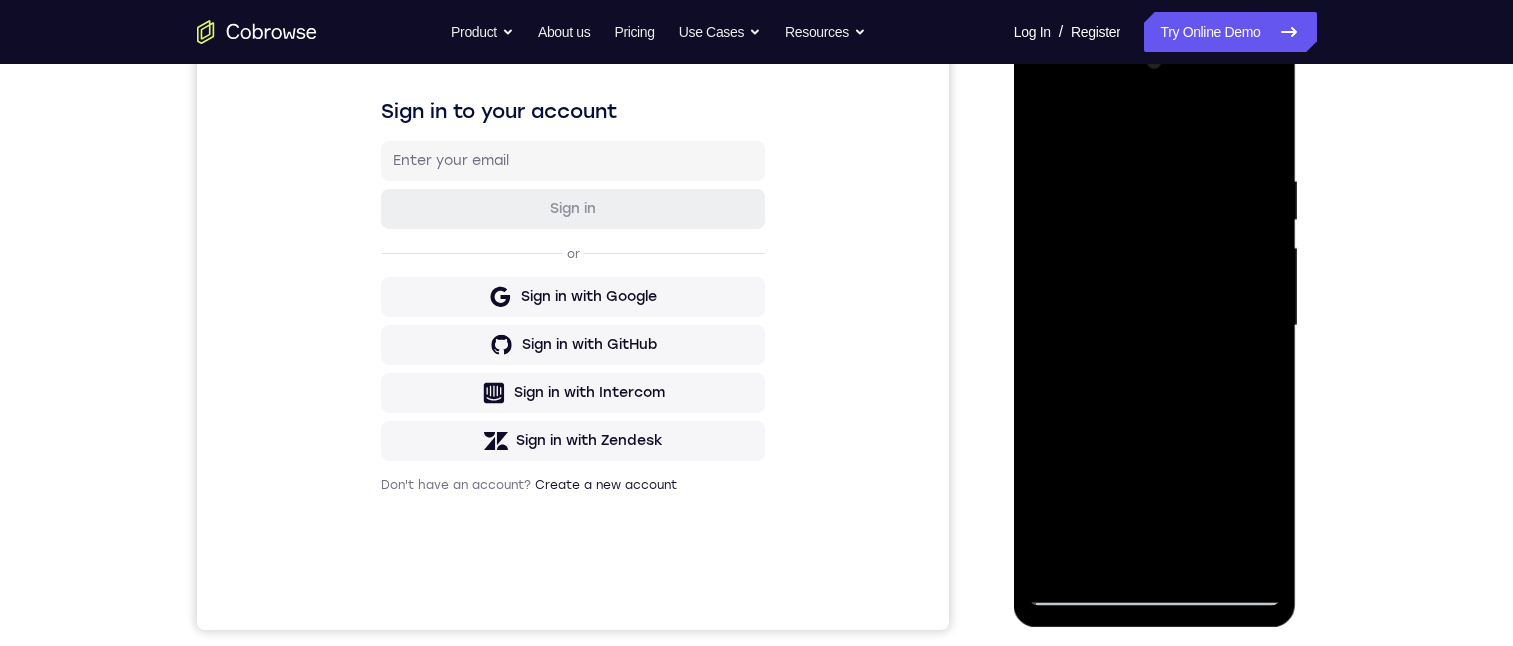 click at bounding box center [1155, 326] 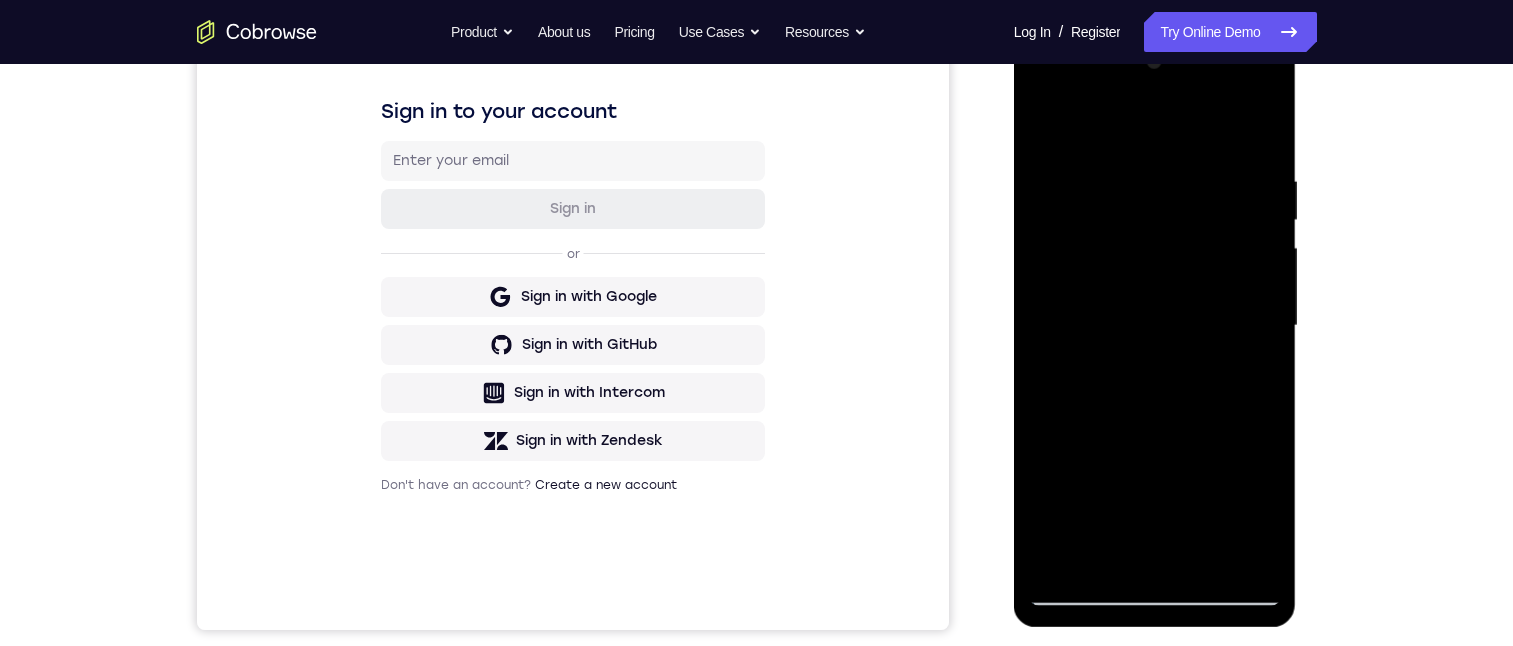 click at bounding box center (1155, 326) 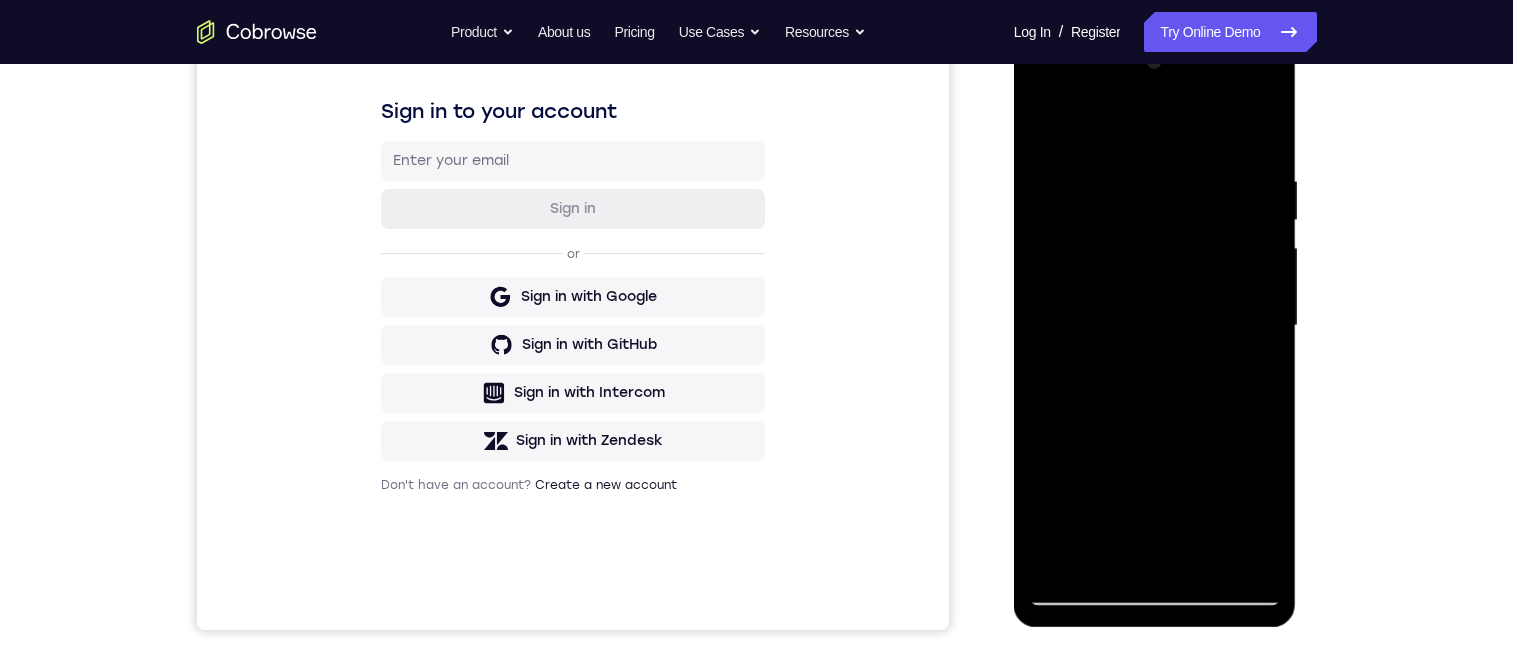 click at bounding box center (1155, 326) 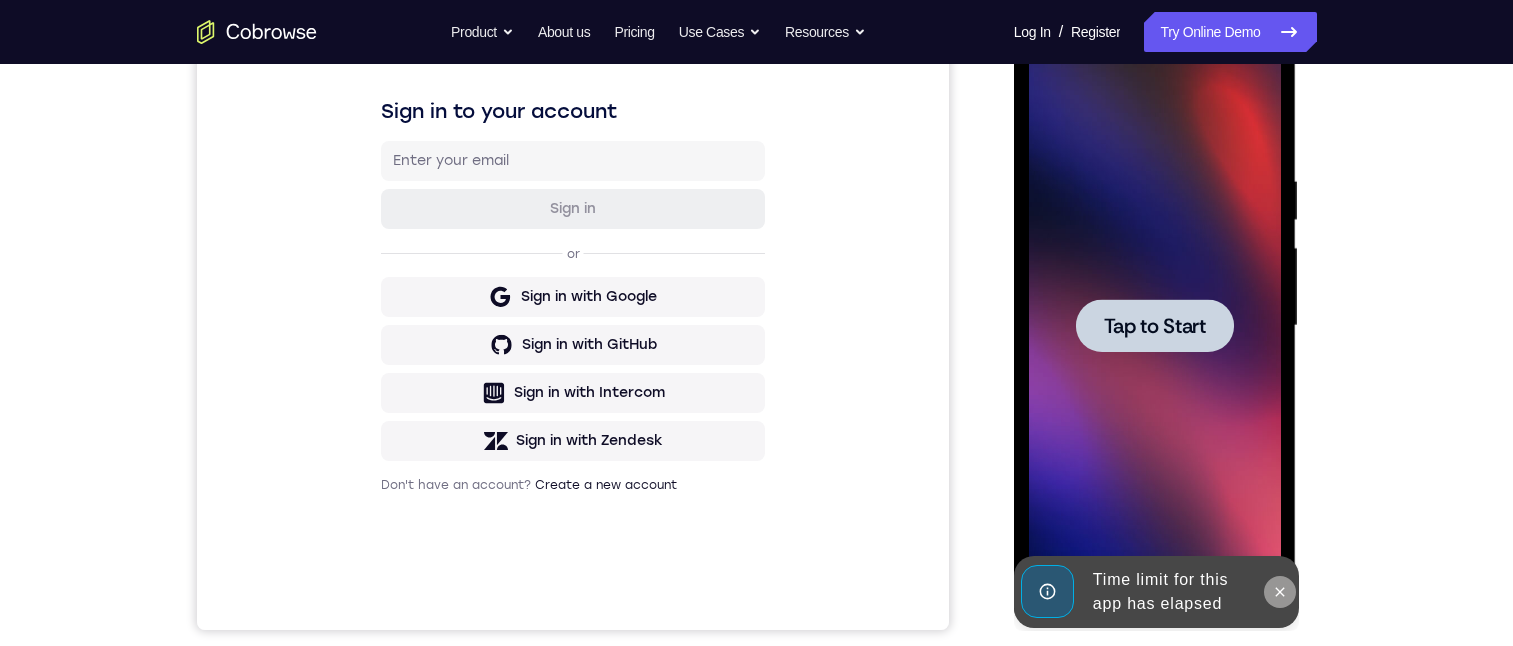 click 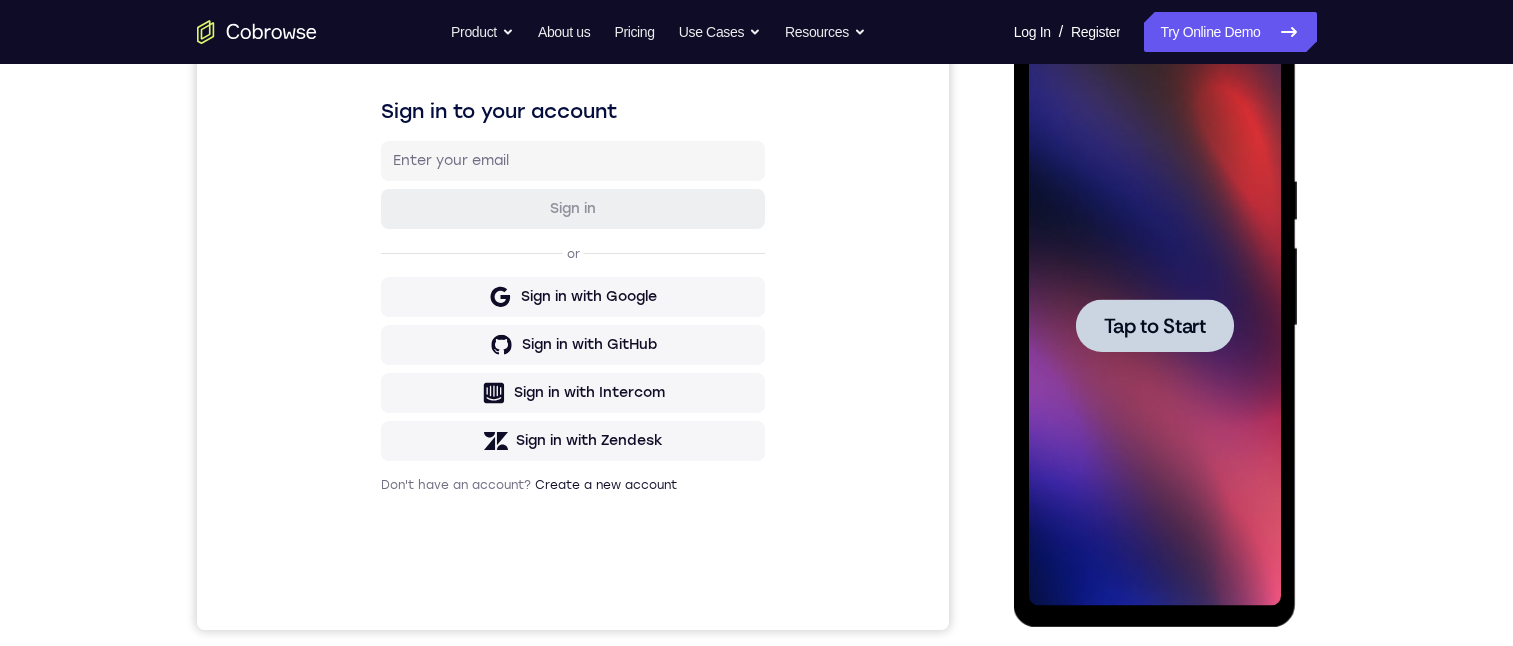 click on "Tap to Start" at bounding box center [1155, 326] 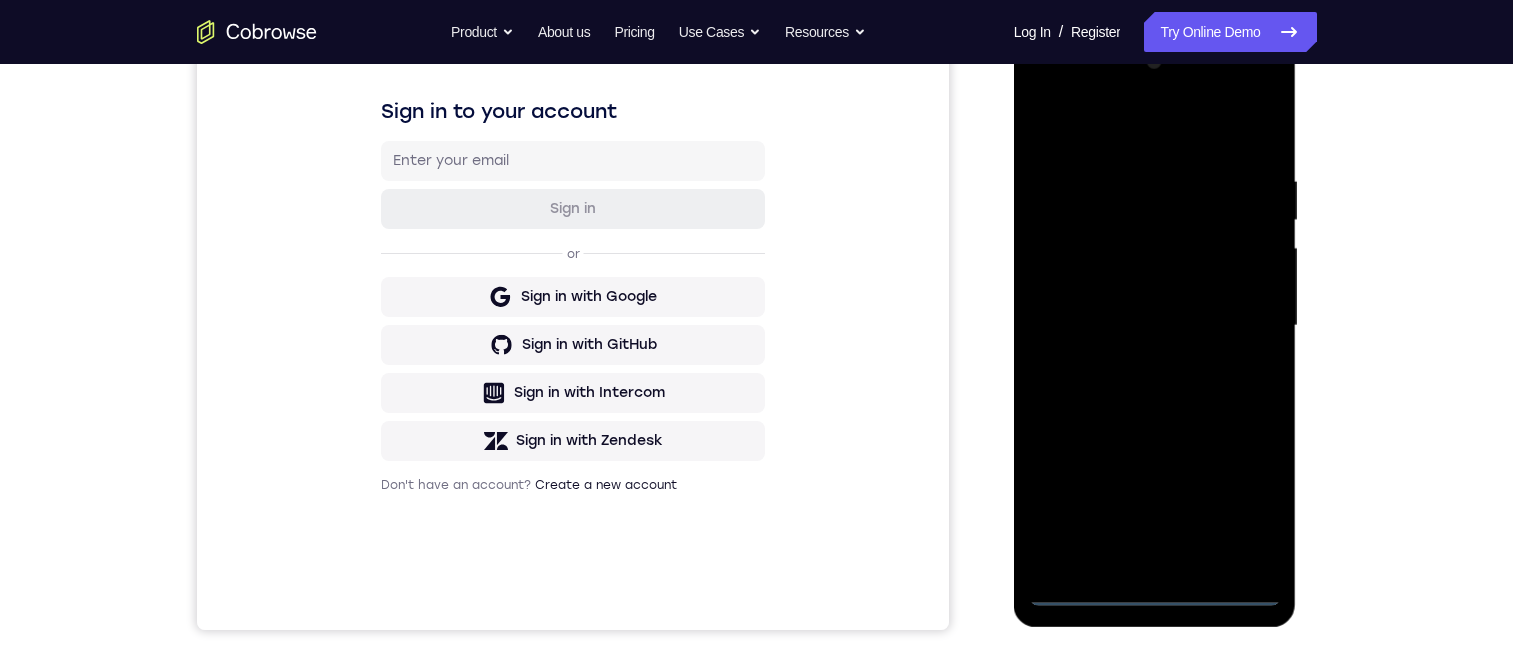click at bounding box center (1155, 326) 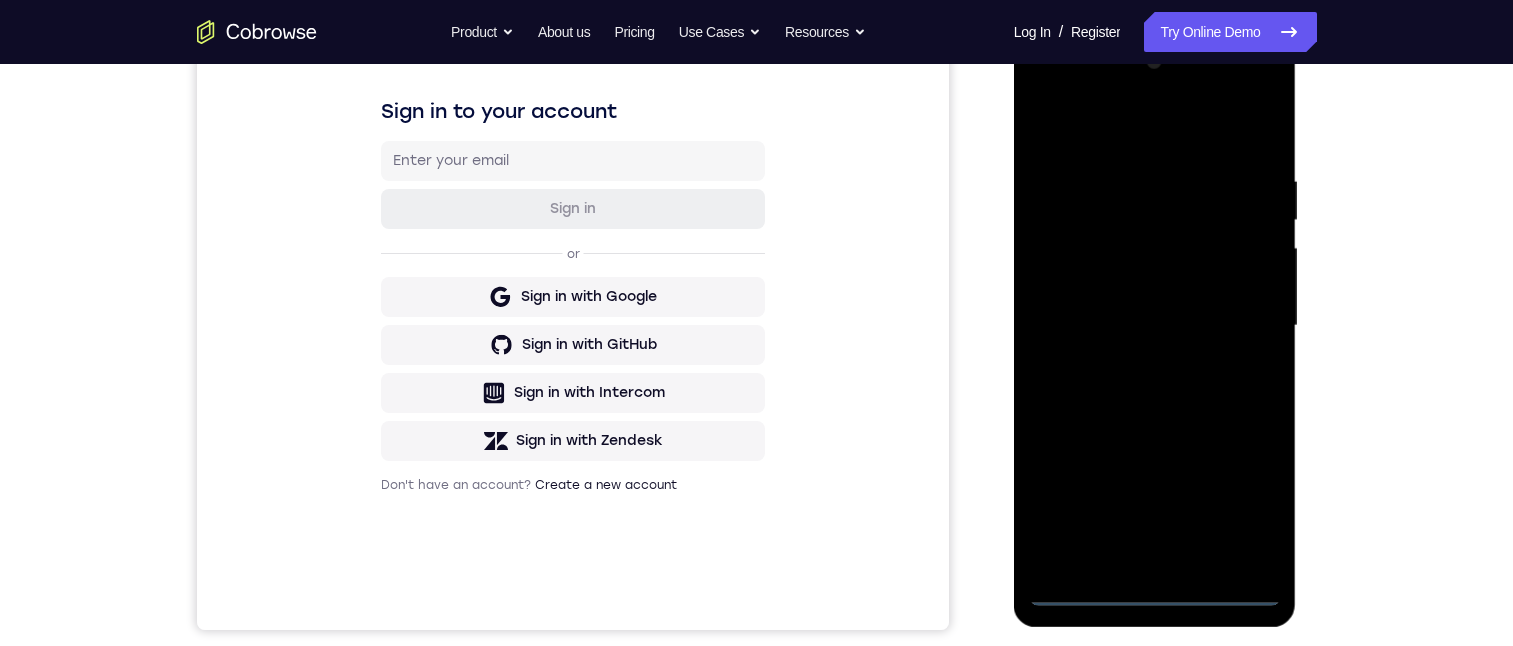 click at bounding box center [1155, 326] 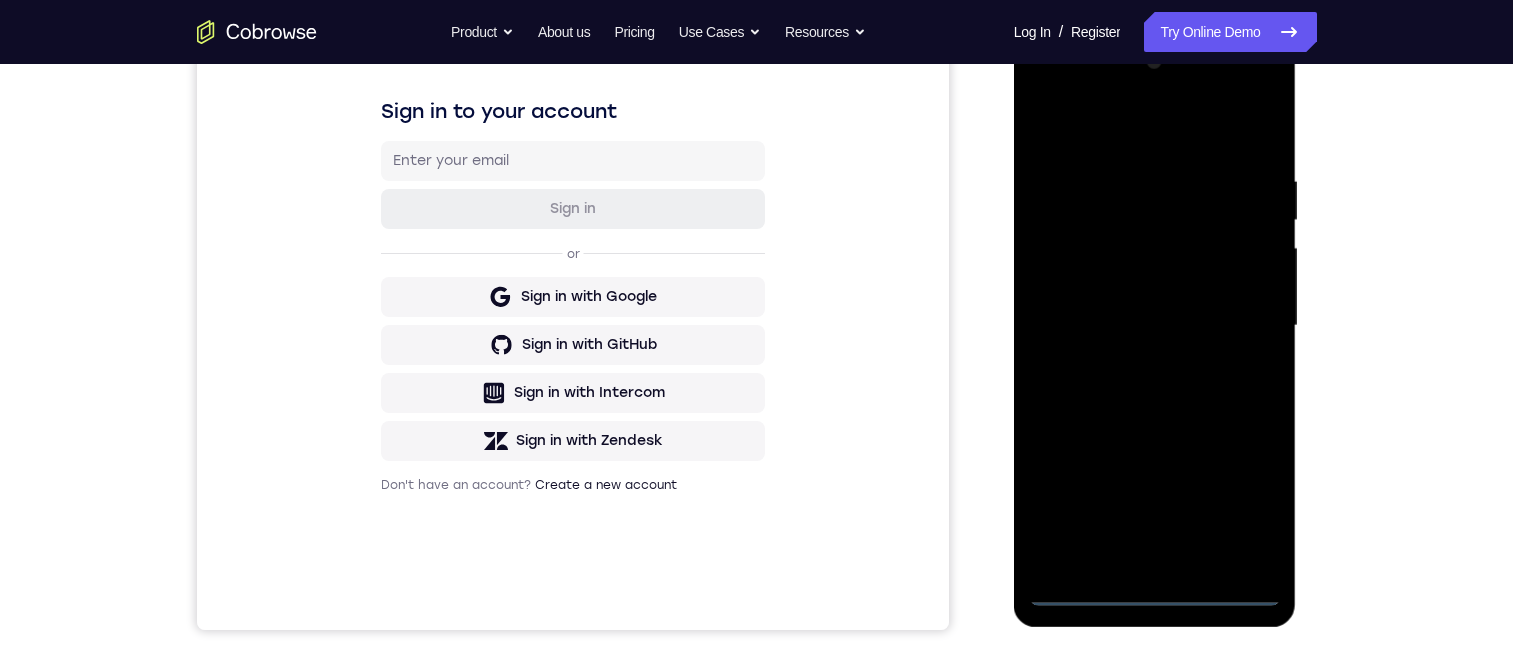 click at bounding box center (1155, 326) 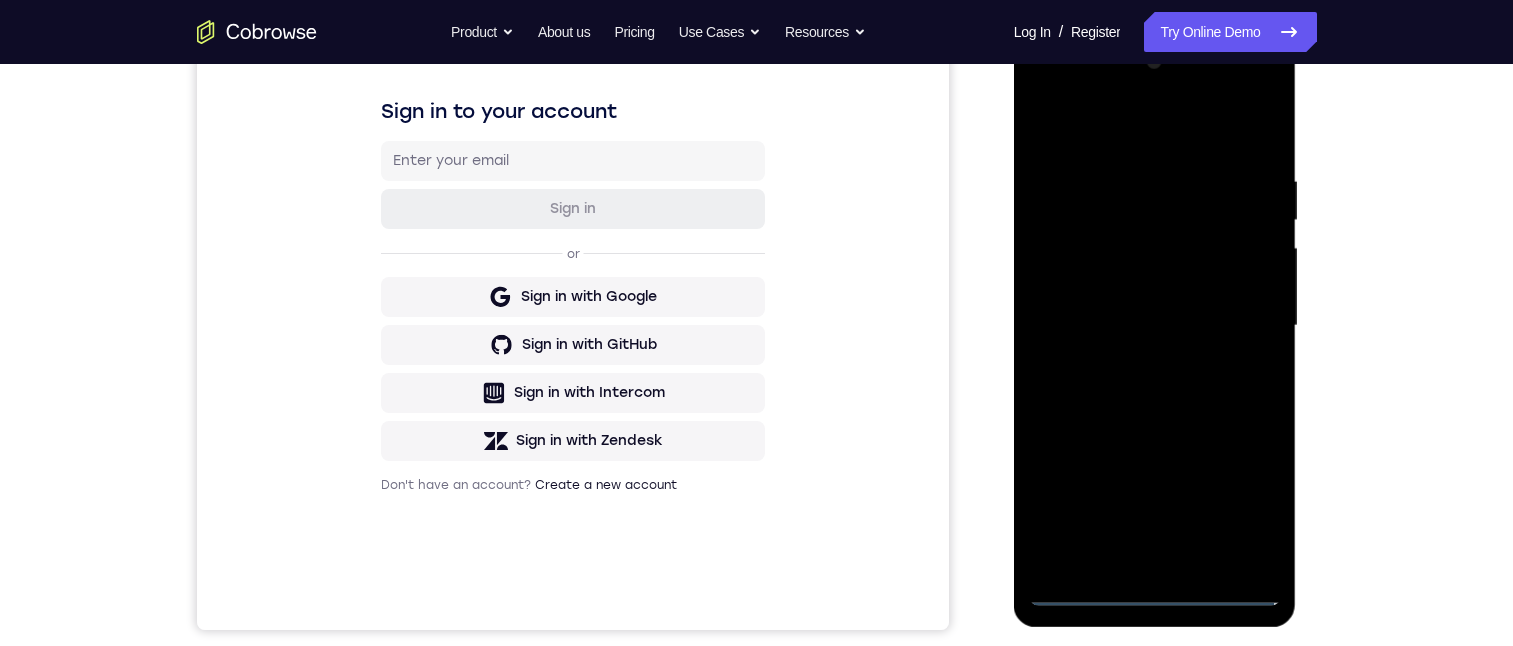 drag, startPoint x: 1216, startPoint y: 433, endPoint x: 1260, endPoint y: 205, distance: 232.2068 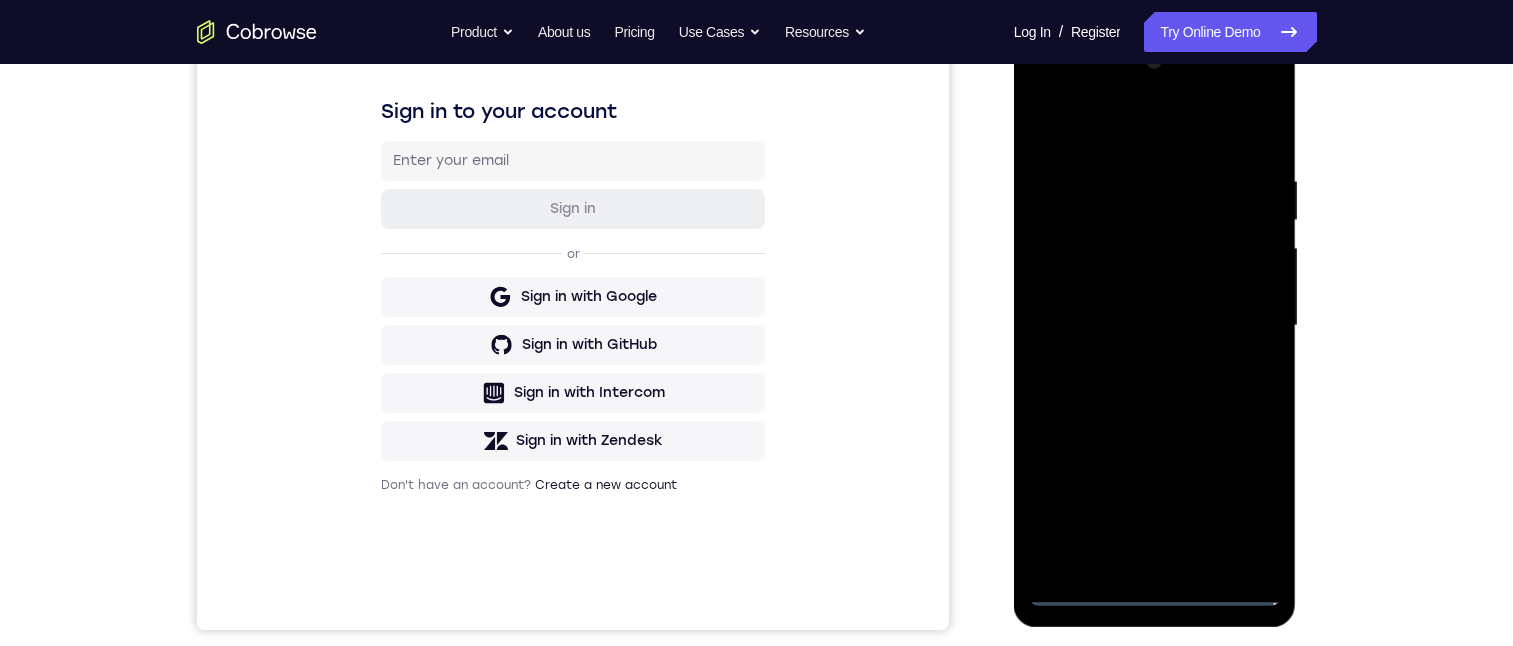 drag, startPoint x: 1059, startPoint y: 299, endPoint x: 1070, endPoint y: 291, distance: 13.601471 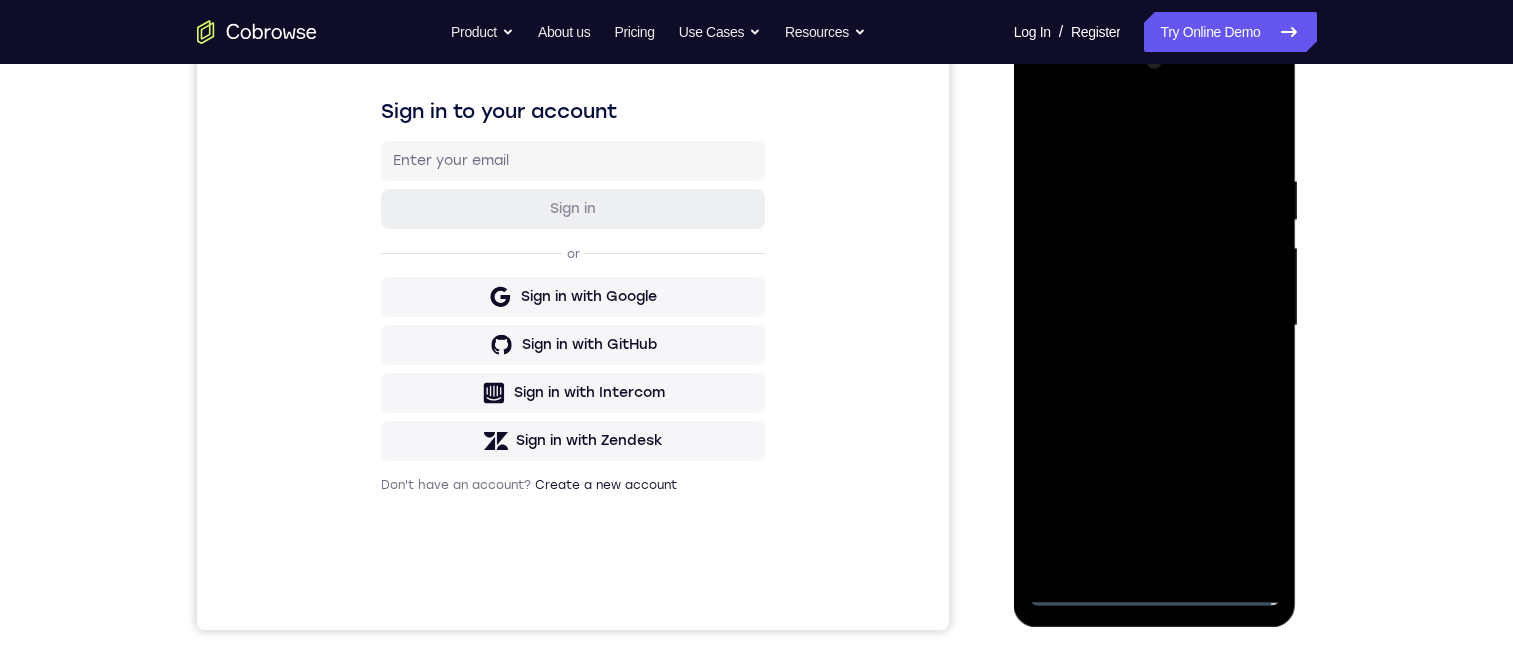 click at bounding box center (1155, 326) 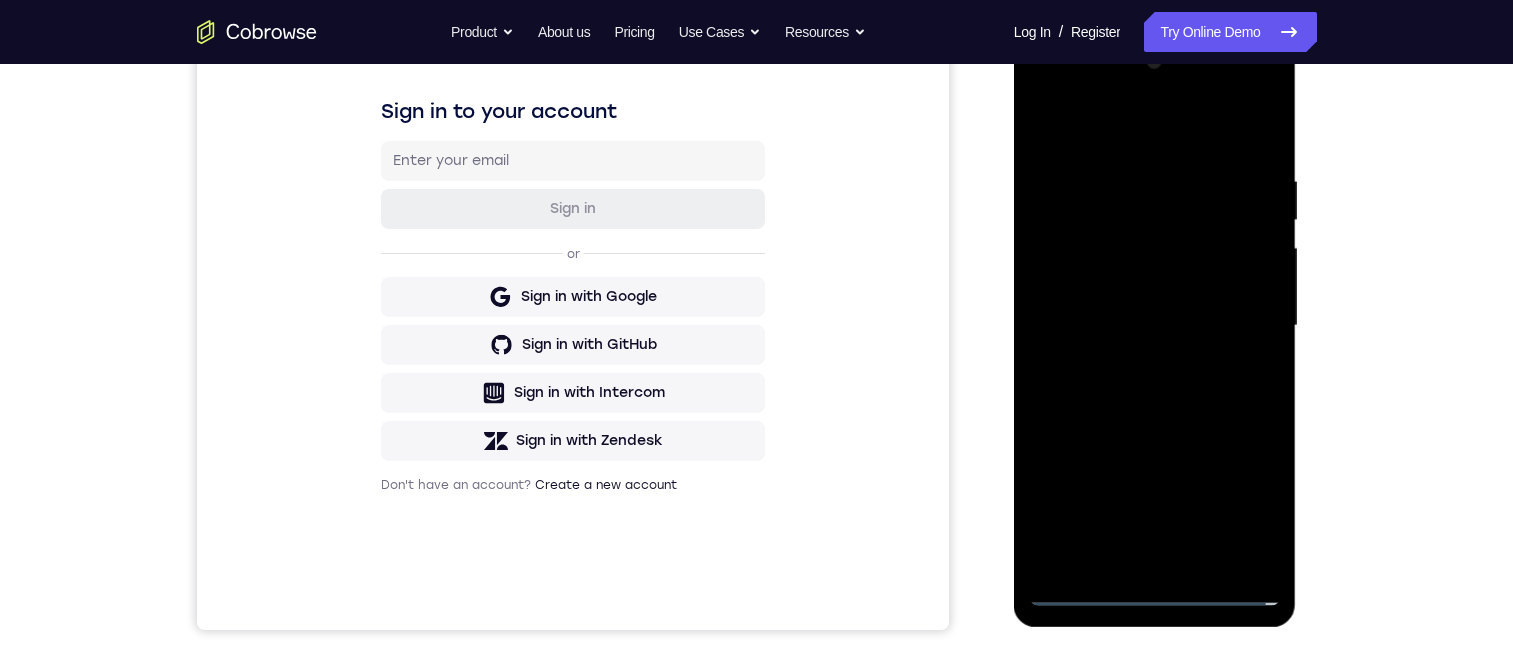 click at bounding box center (1155, 326) 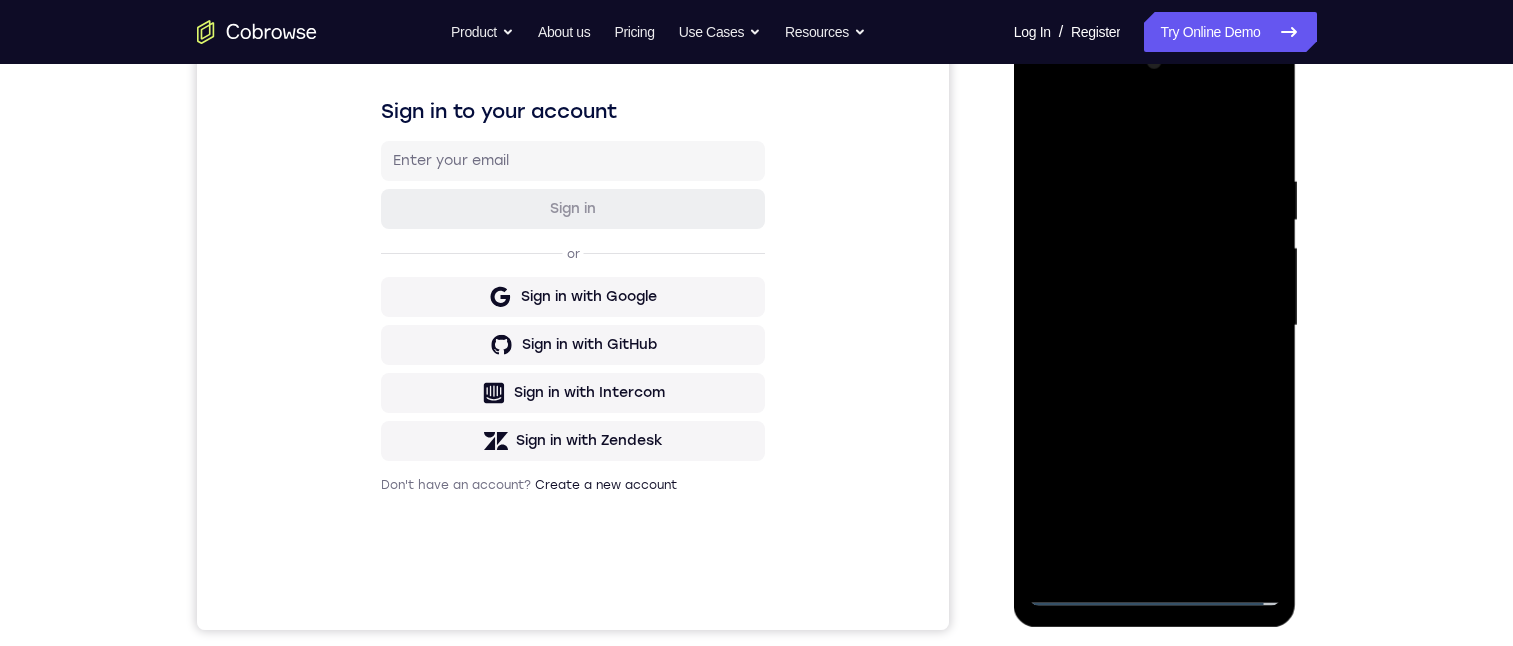click at bounding box center (1155, 326) 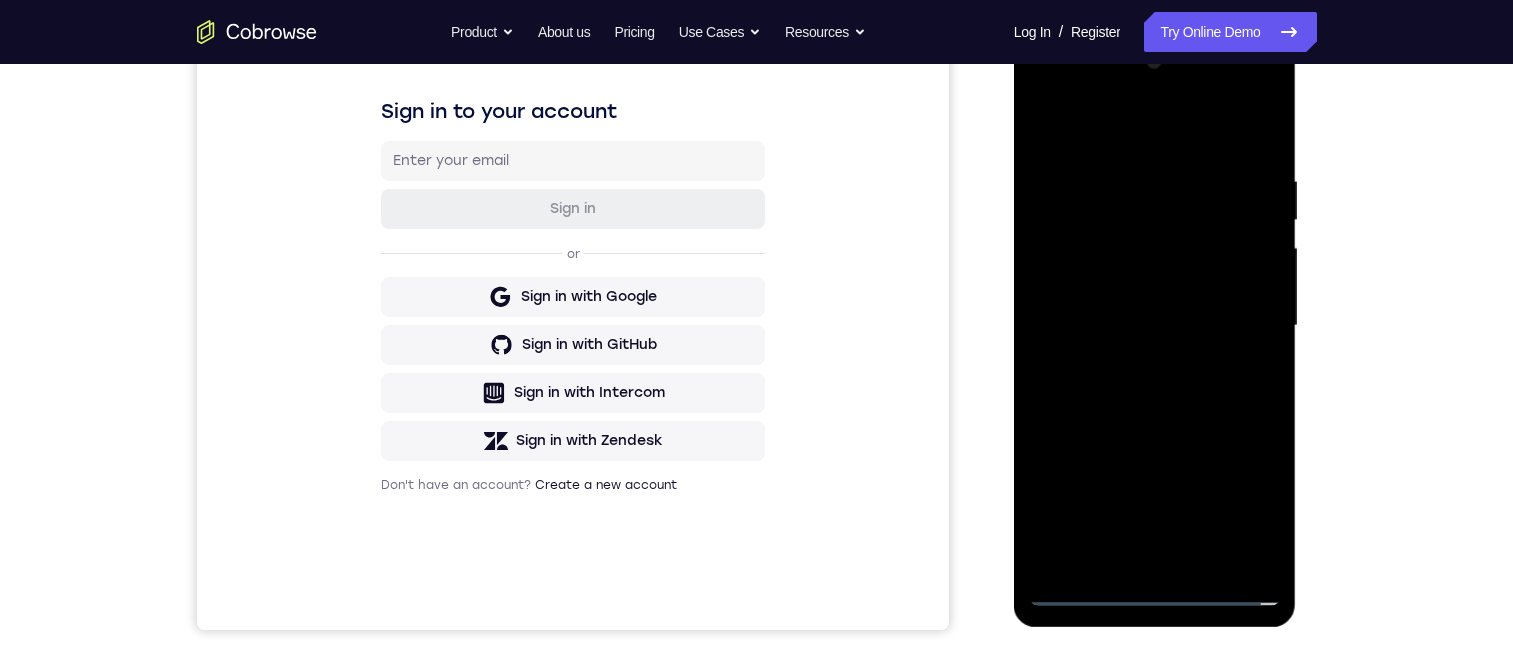 click at bounding box center (1155, 326) 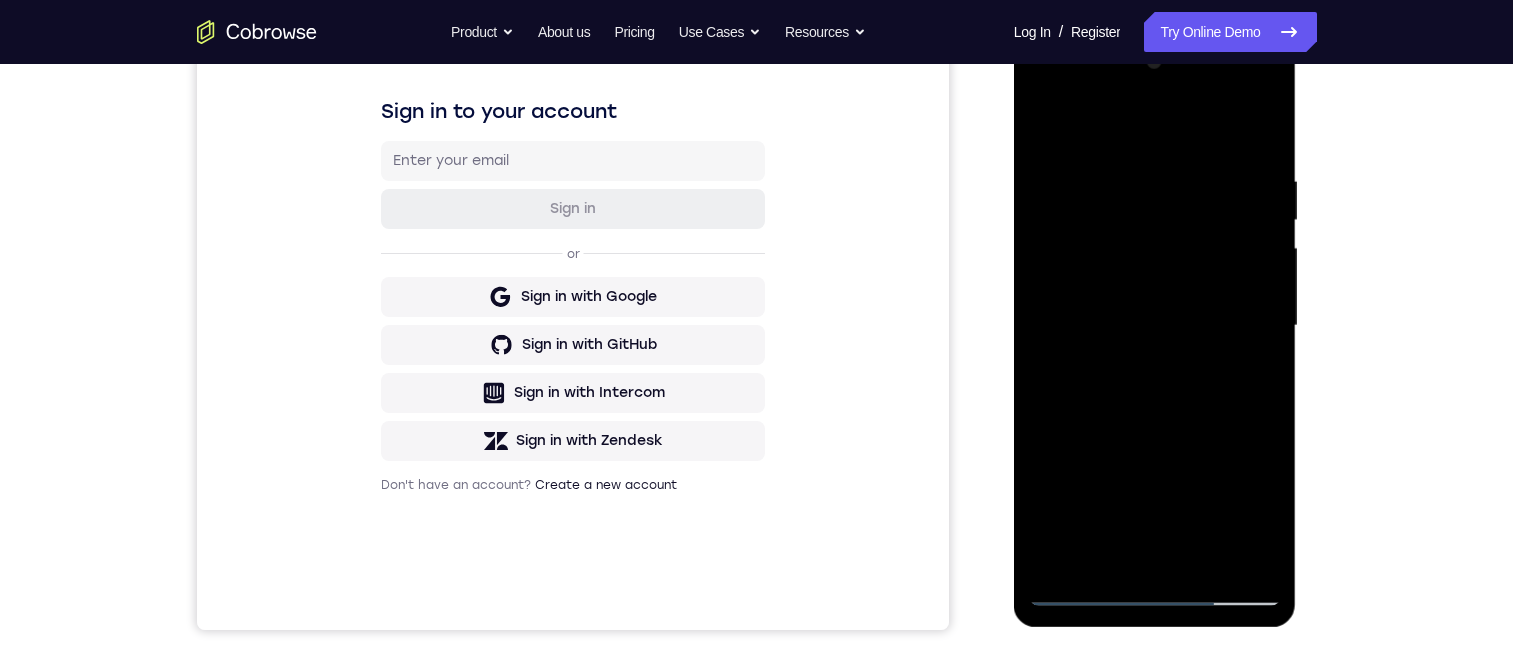click at bounding box center [1155, 326] 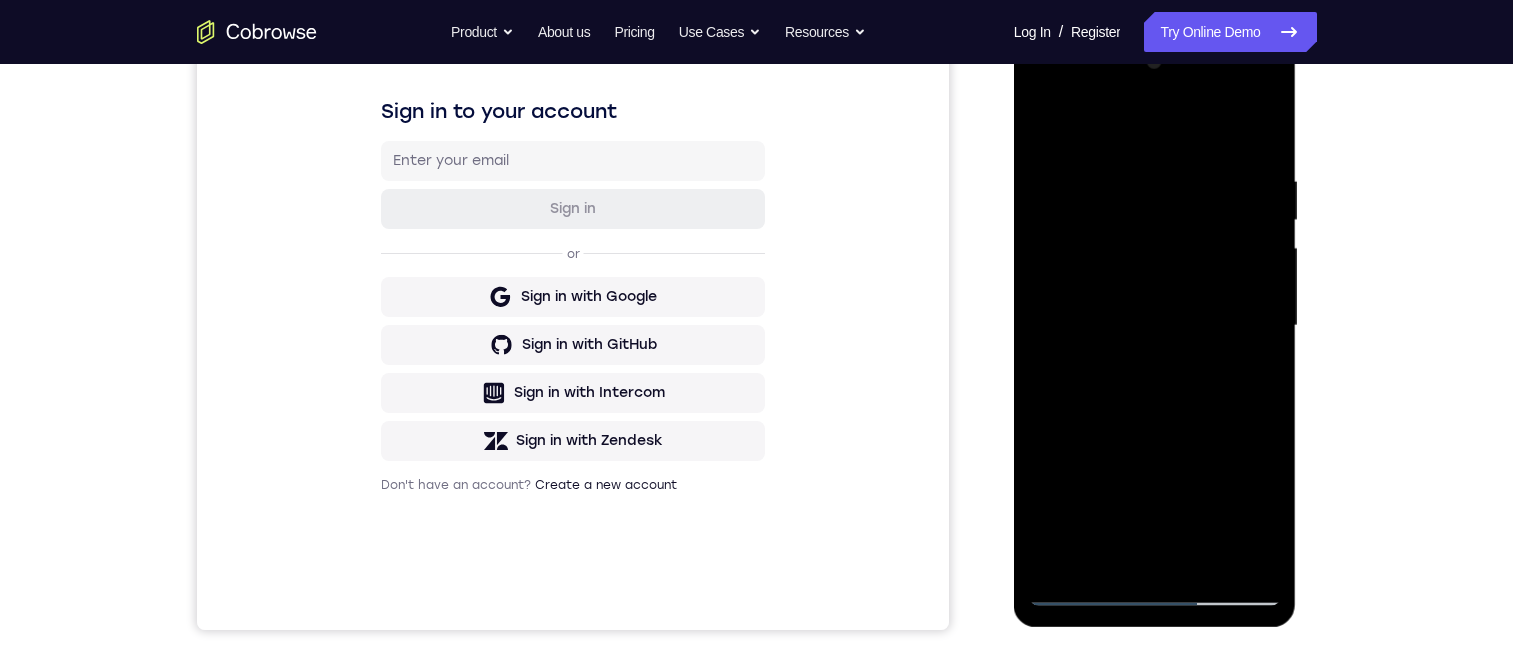 click at bounding box center (1155, 326) 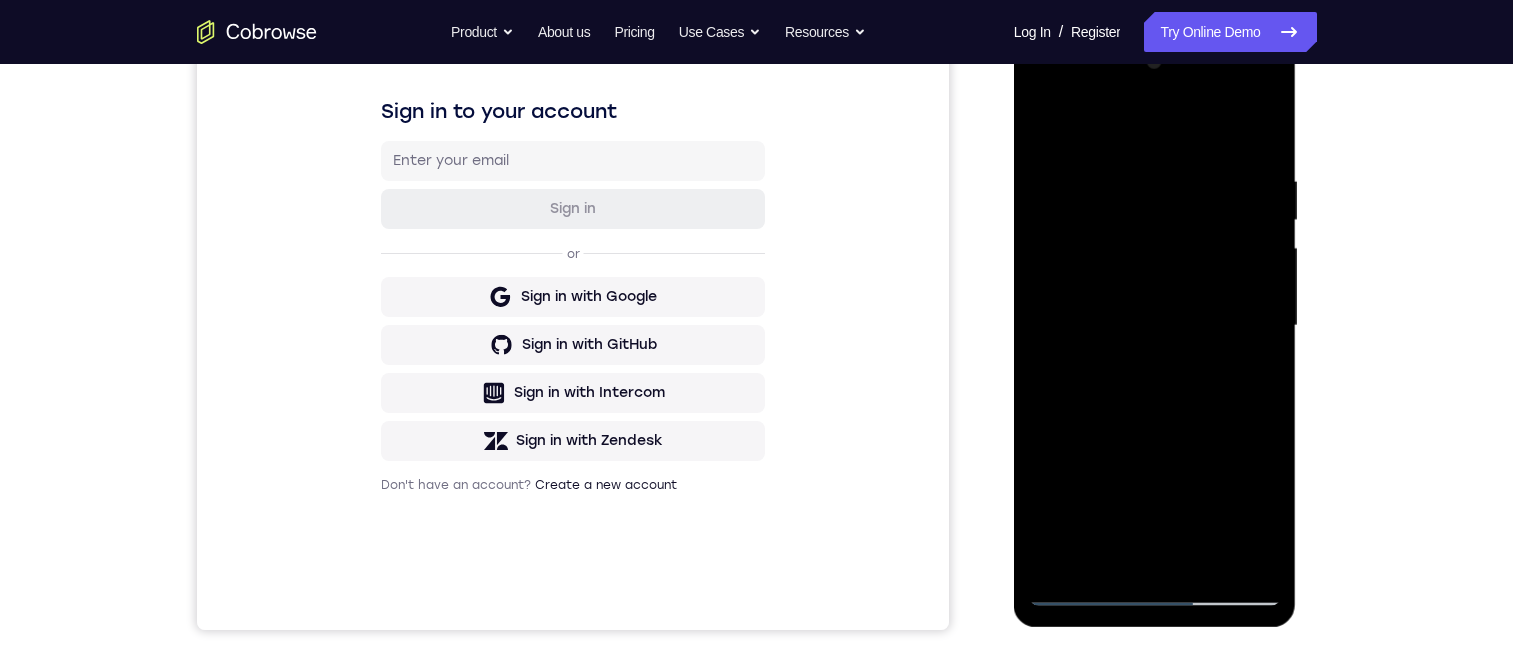 click at bounding box center (1155, 326) 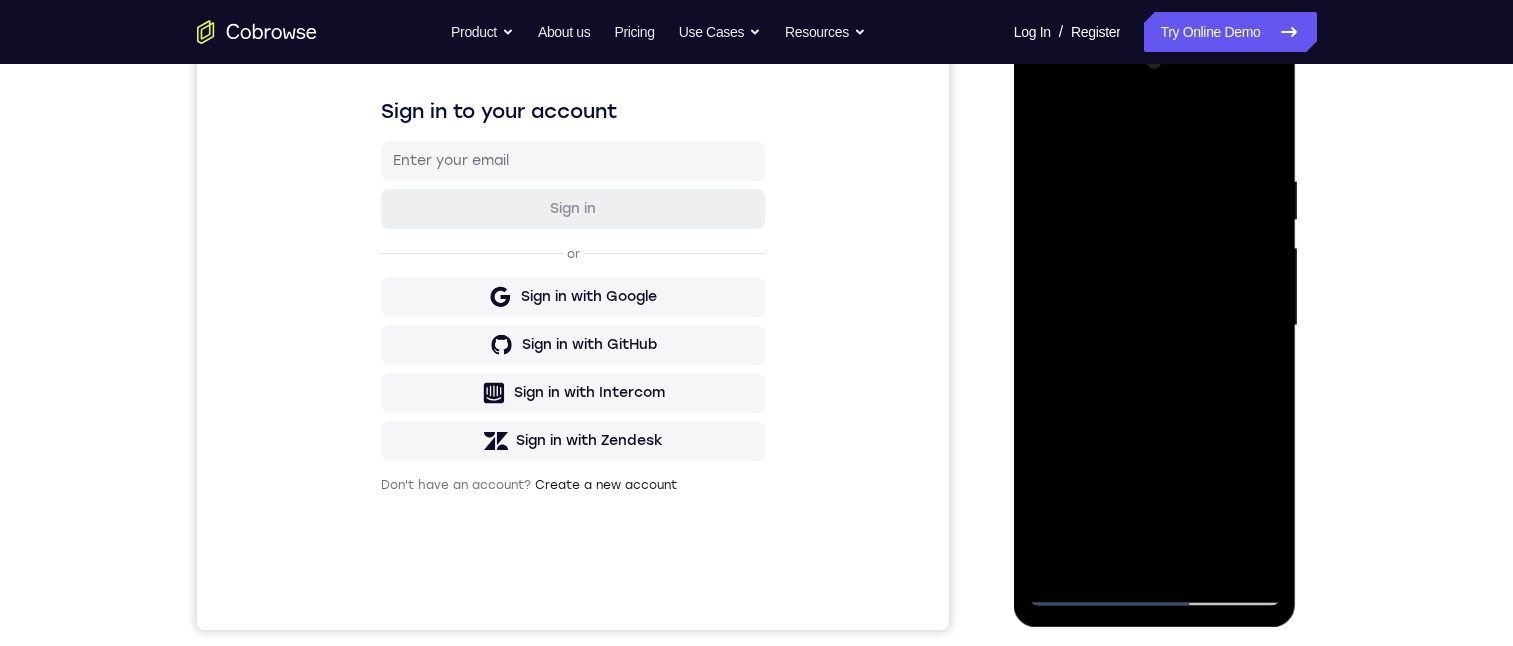 click at bounding box center [1155, 326] 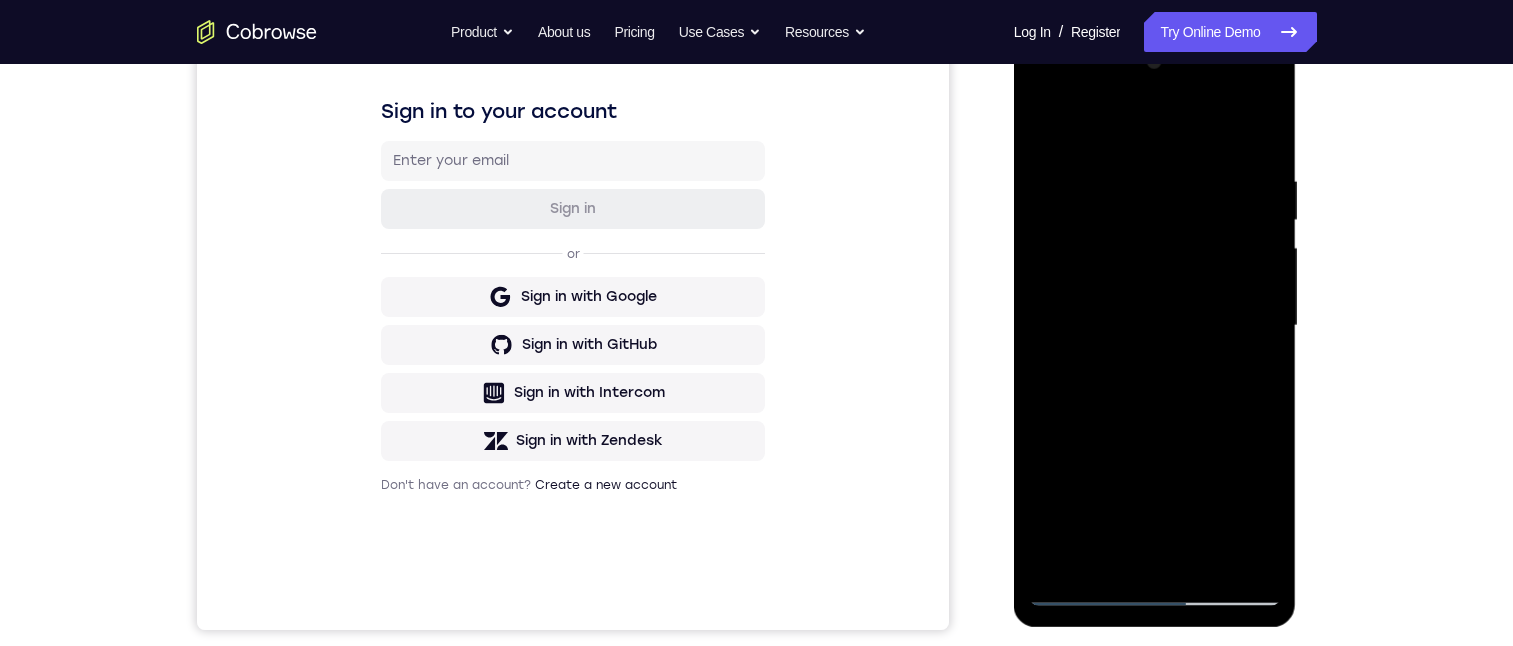 click at bounding box center (1155, 326) 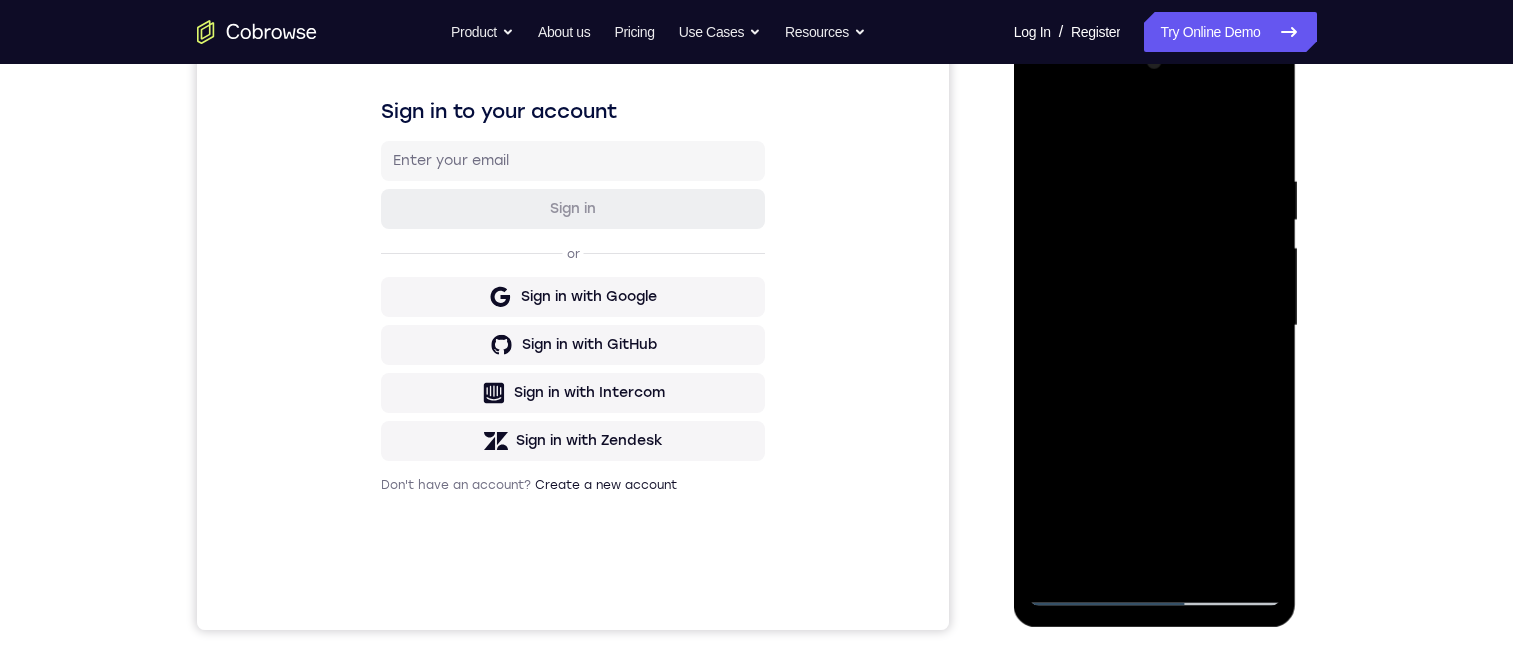 click at bounding box center (1155, 326) 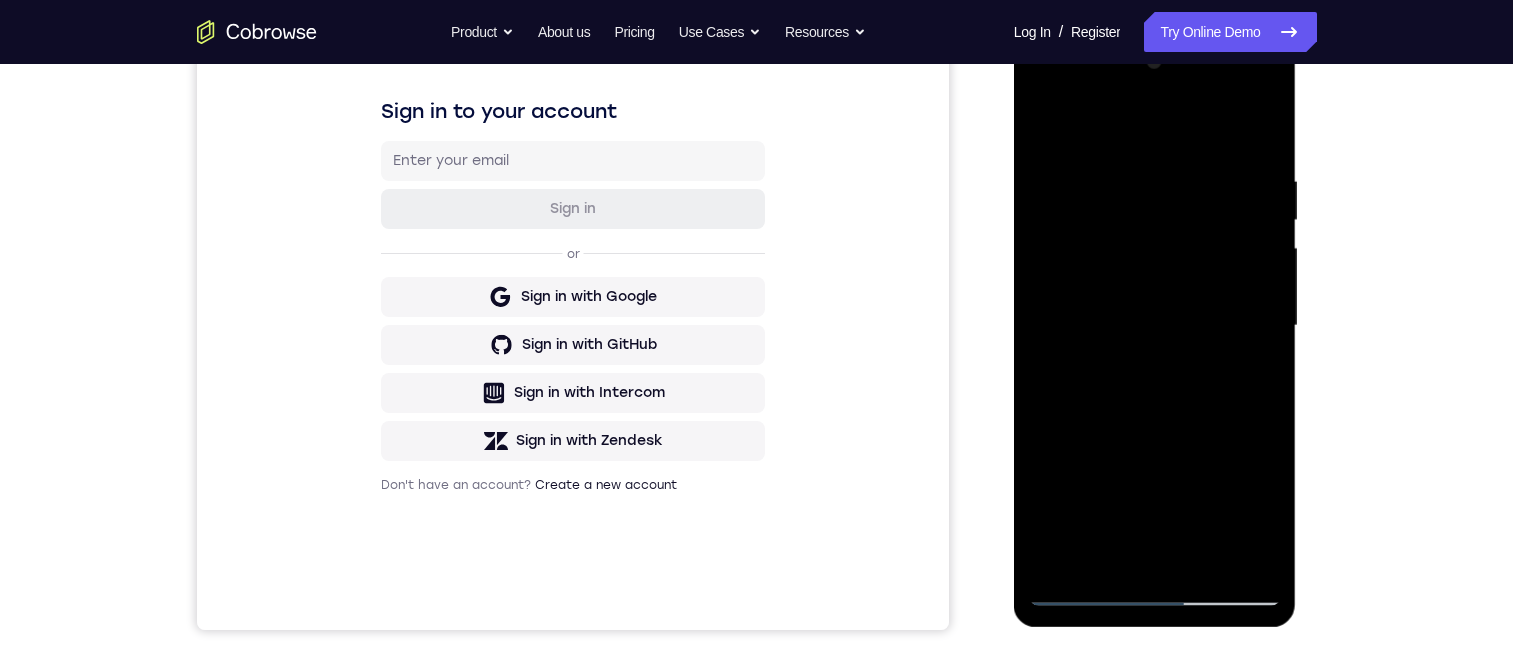 click at bounding box center (1155, 326) 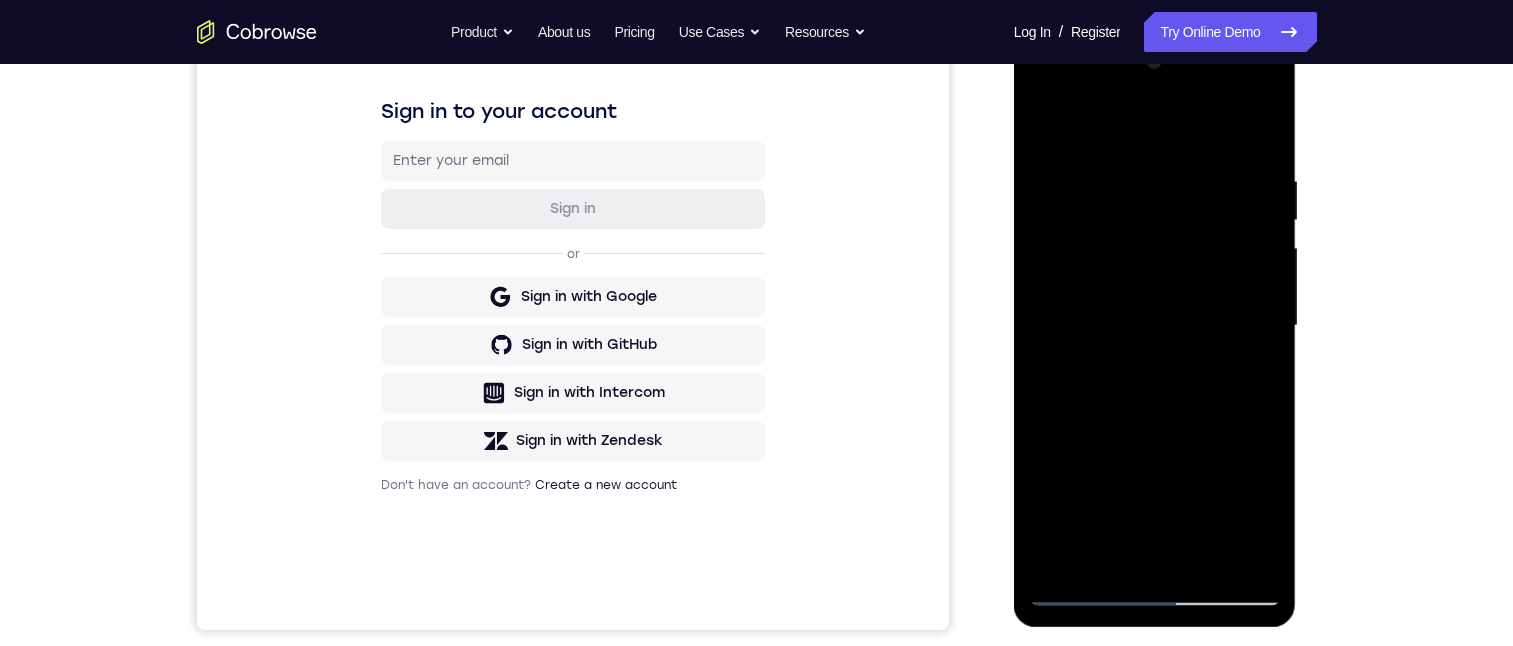 click at bounding box center [1155, 326] 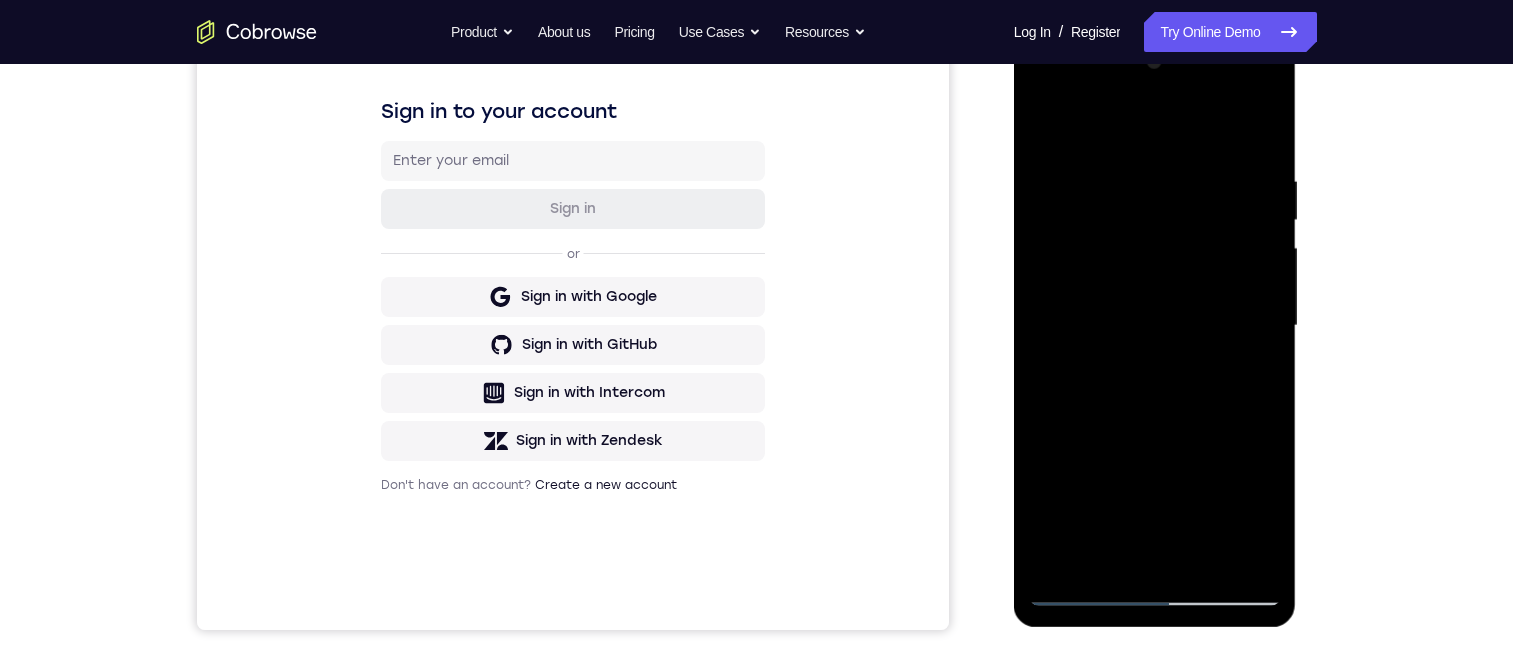 click at bounding box center (1155, 326) 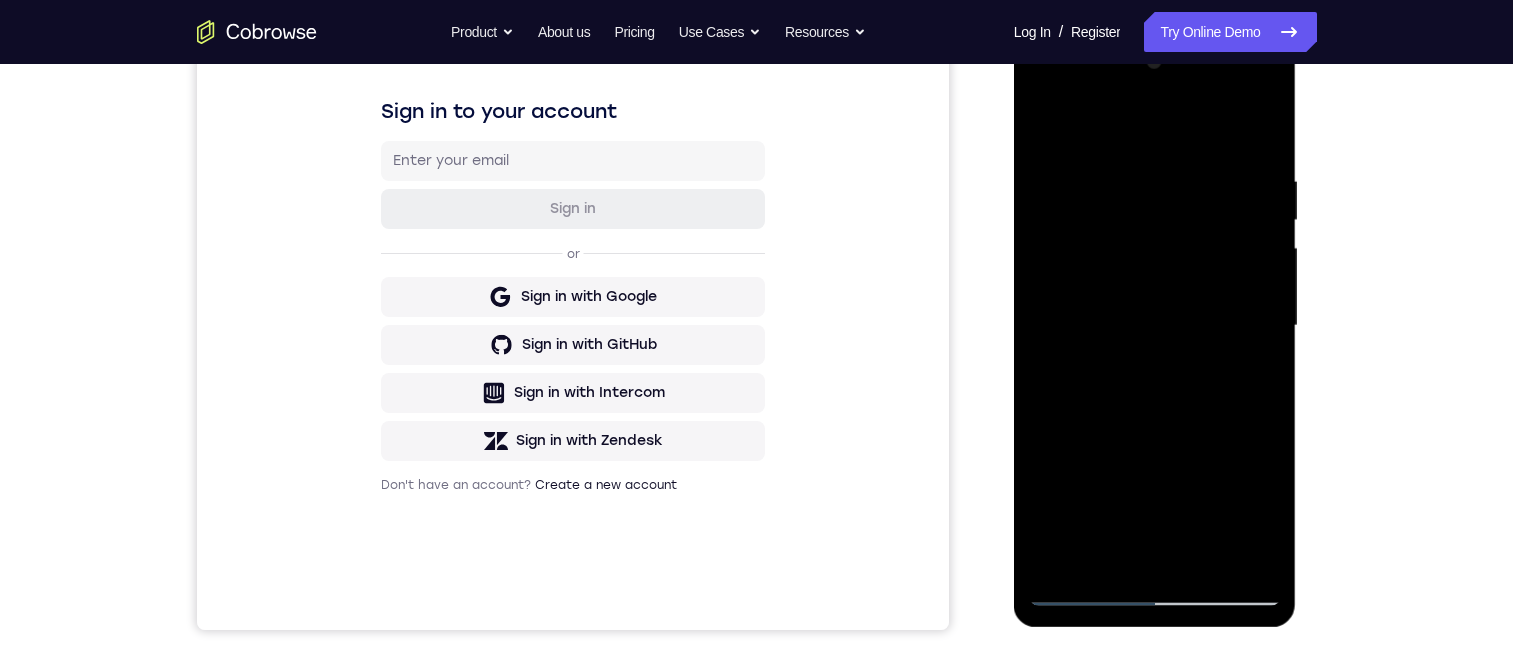 click at bounding box center (1155, 326) 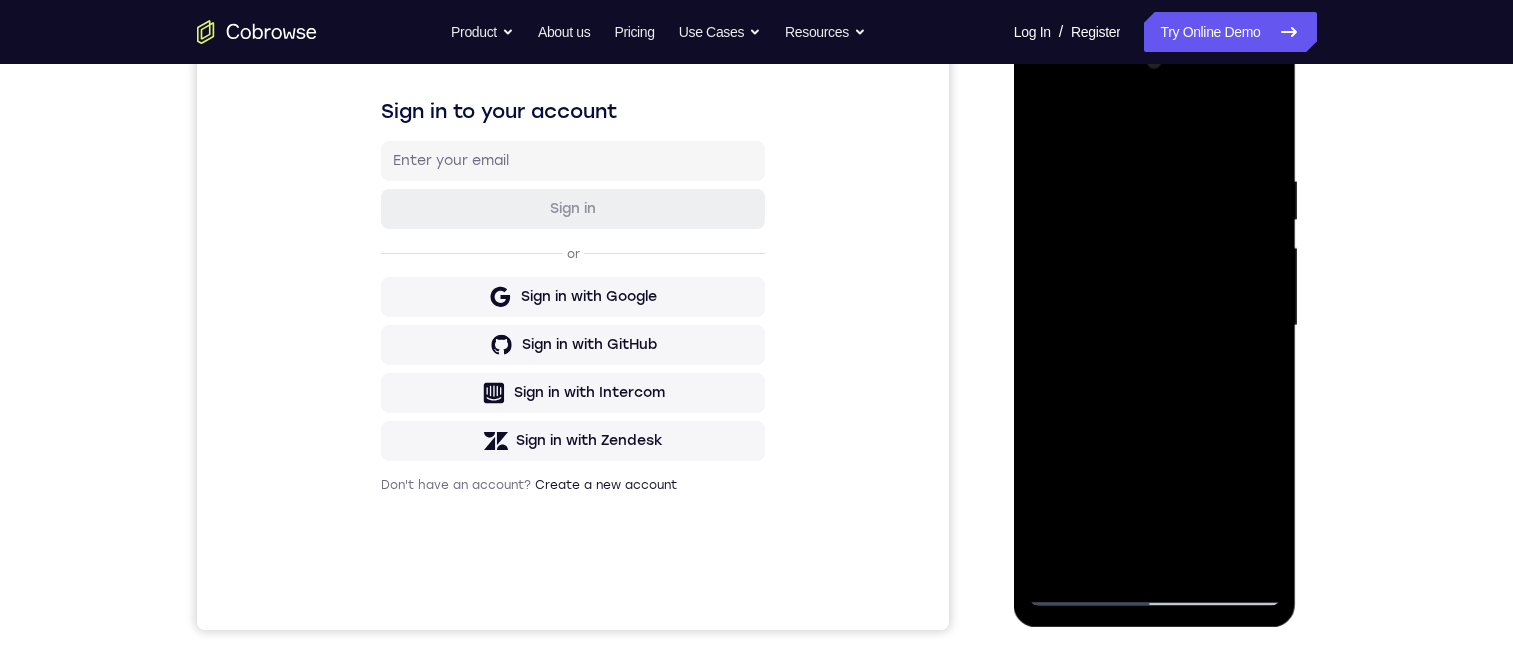 drag, startPoint x: 1112, startPoint y: 286, endPoint x: 1164, endPoint y: 156, distance: 140.01428 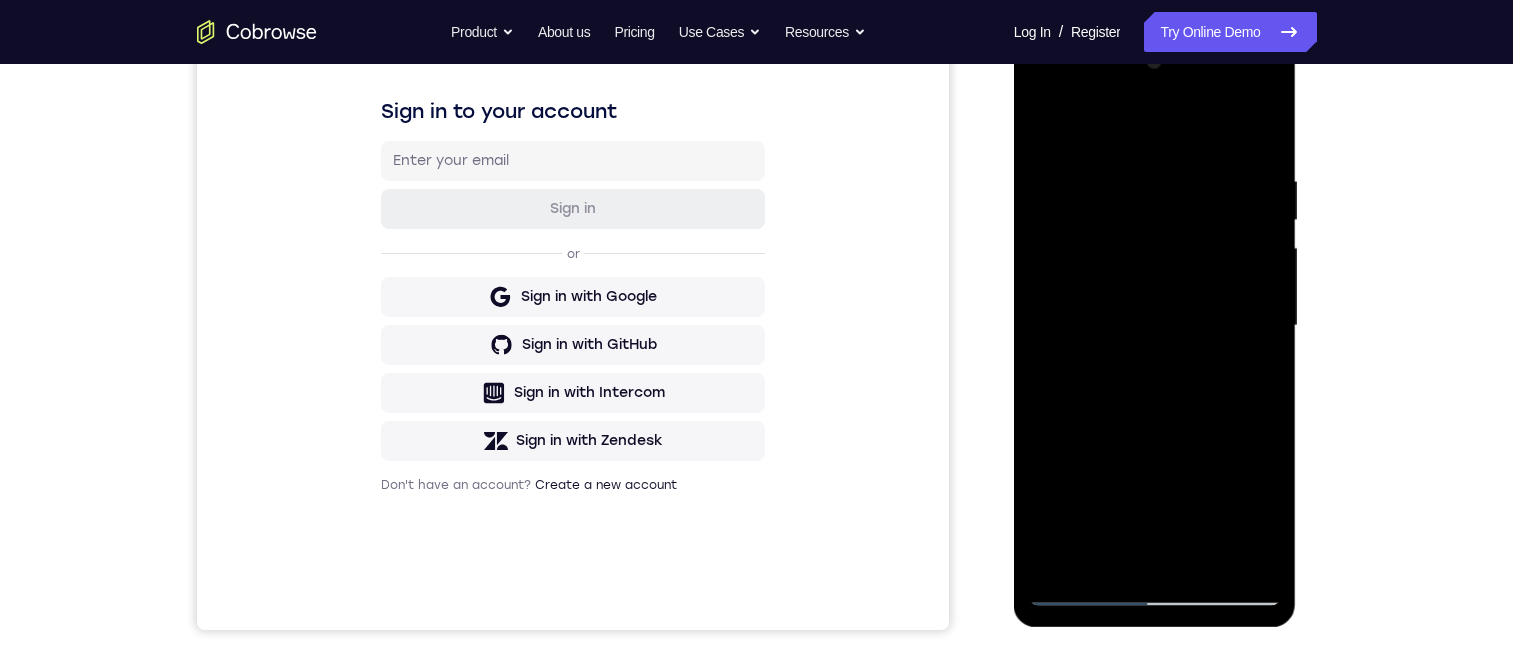 drag, startPoint x: 1167, startPoint y: 171, endPoint x: 1164, endPoint y: 249, distance: 78.05767 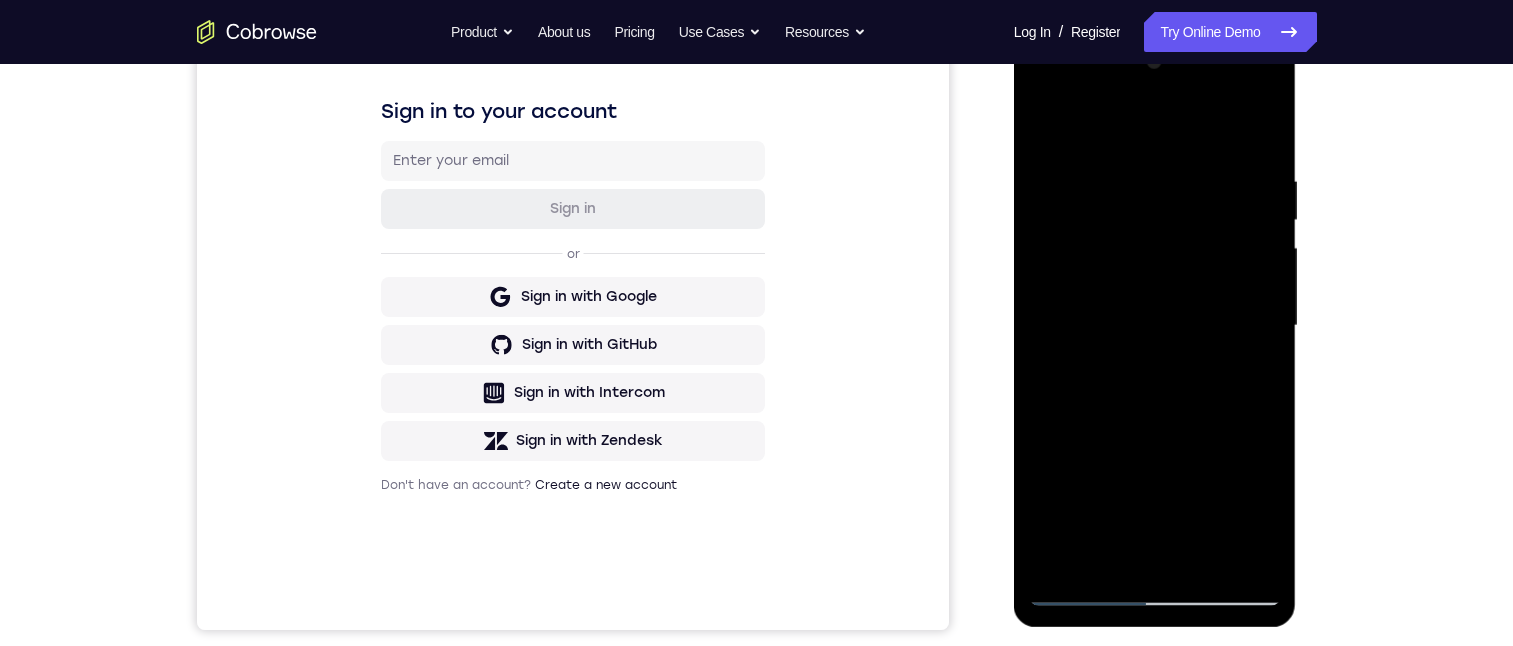 click at bounding box center [1155, 326] 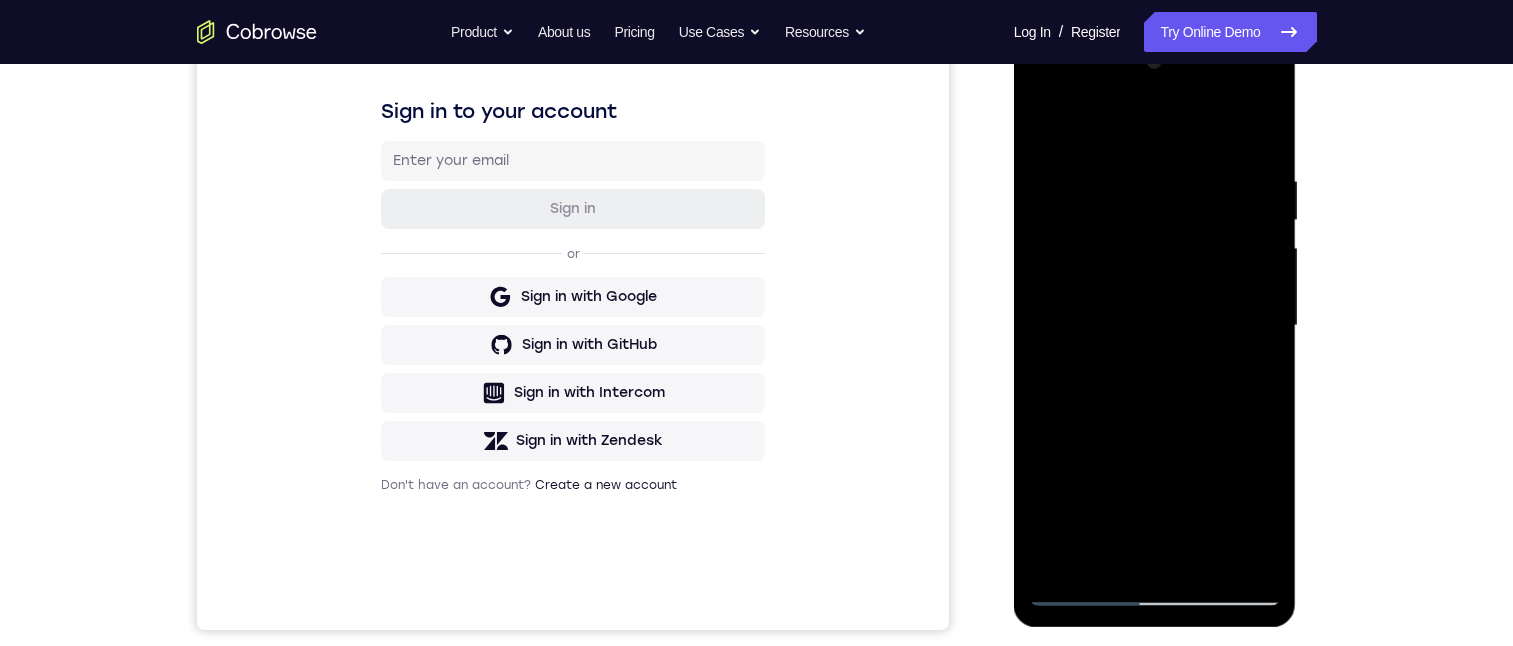 drag, startPoint x: 1088, startPoint y: 413, endPoint x: 1188, endPoint y: 182, distance: 251.71611 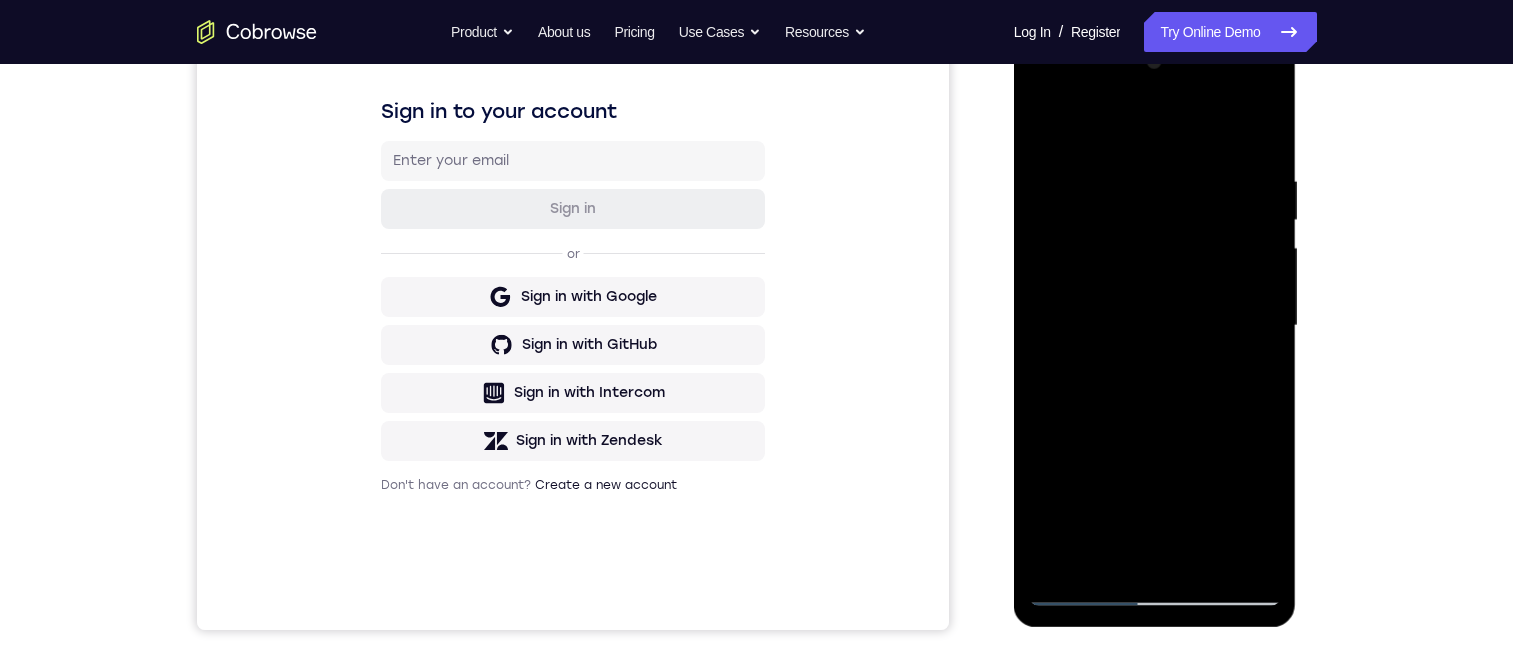 drag, startPoint x: 1128, startPoint y: 478, endPoint x: 1227, endPoint y: 199, distance: 296.0439 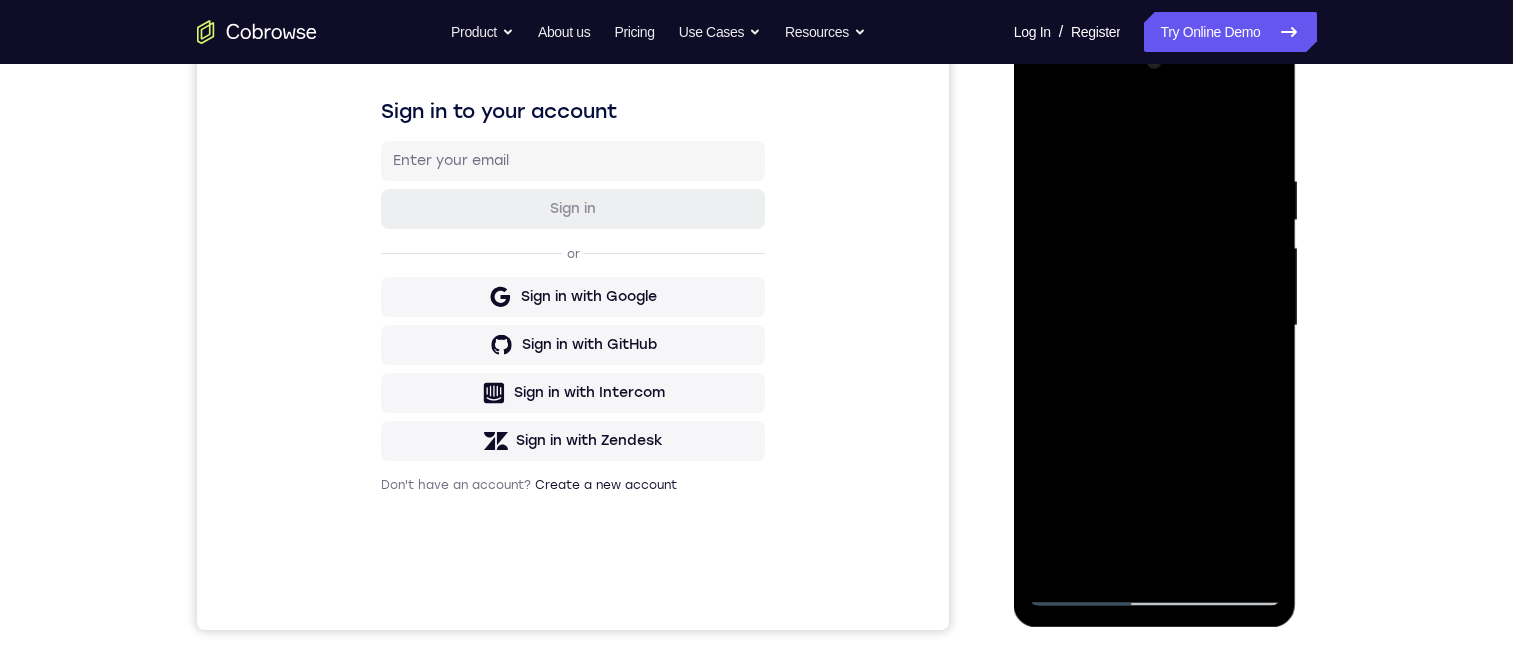drag, startPoint x: 1179, startPoint y: 170, endPoint x: 1184, endPoint y: 538, distance: 368.03397 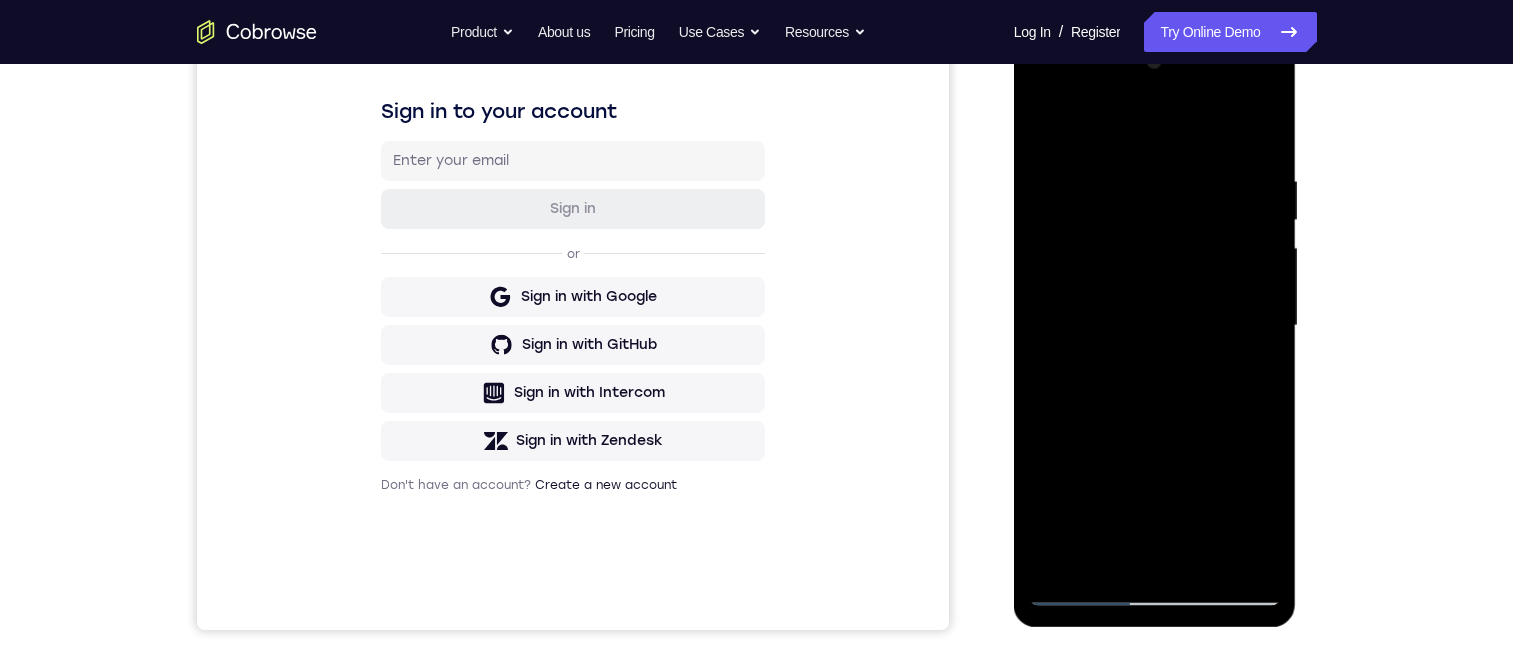 drag, startPoint x: 1174, startPoint y: 157, endPoint x: 1118, endPoint y: 424, distance: 272.80945 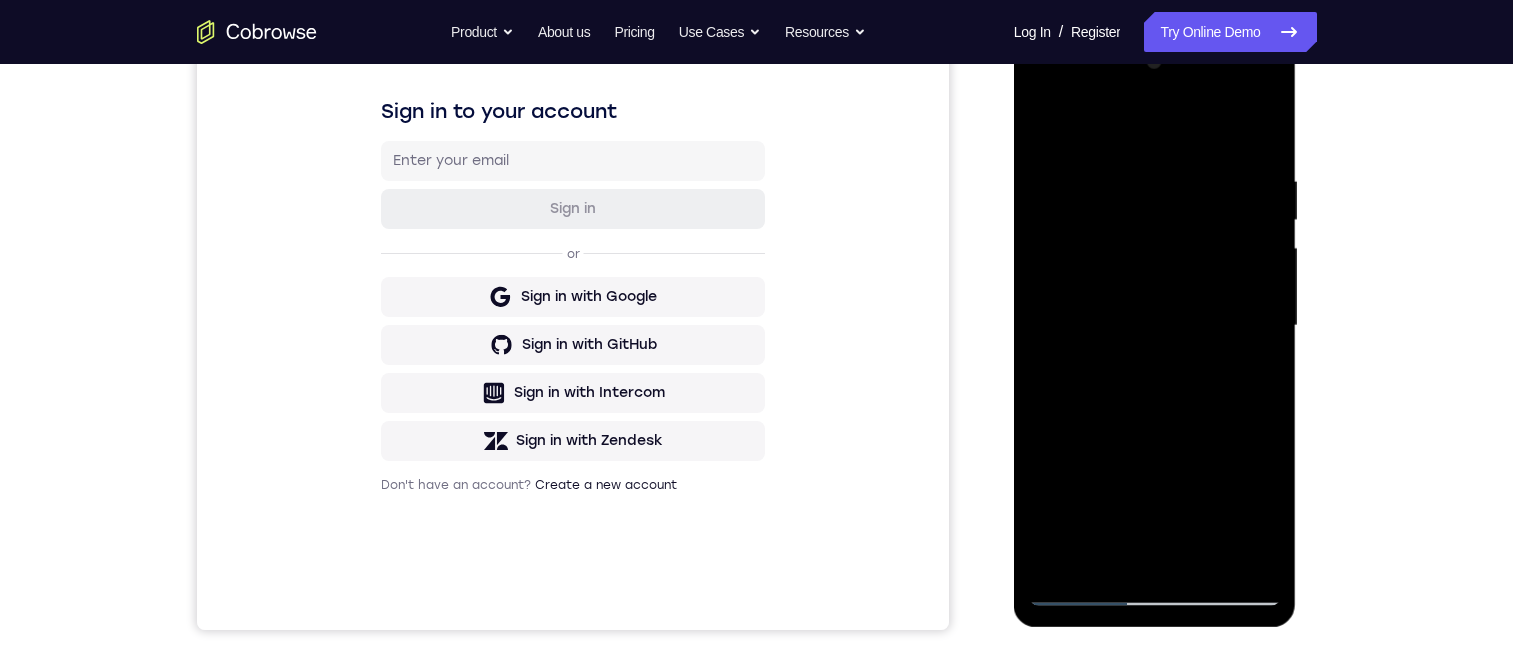 click at bounding box center [1155, 326] 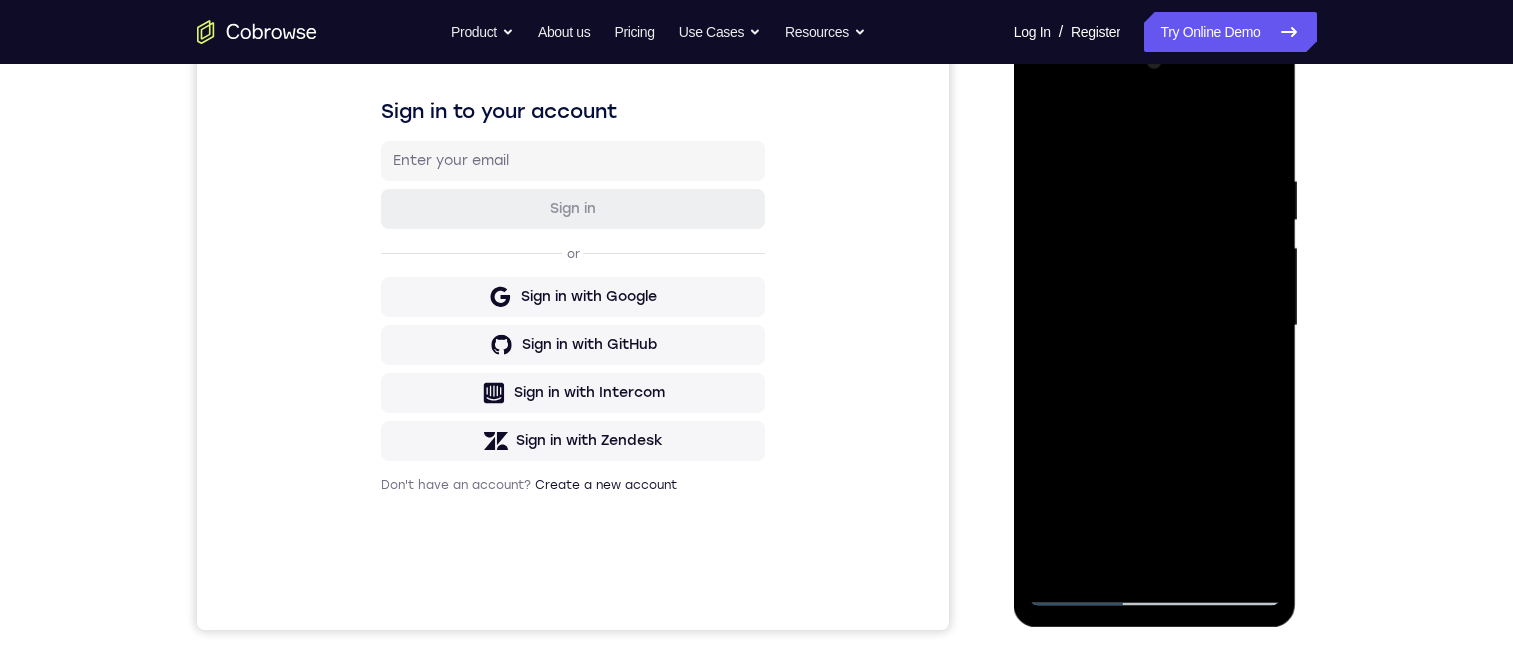 drag, startPoint x: 1143, startPoint y: 397, endPoint x: 1167, endPoint y: 256, distance: 143.02797 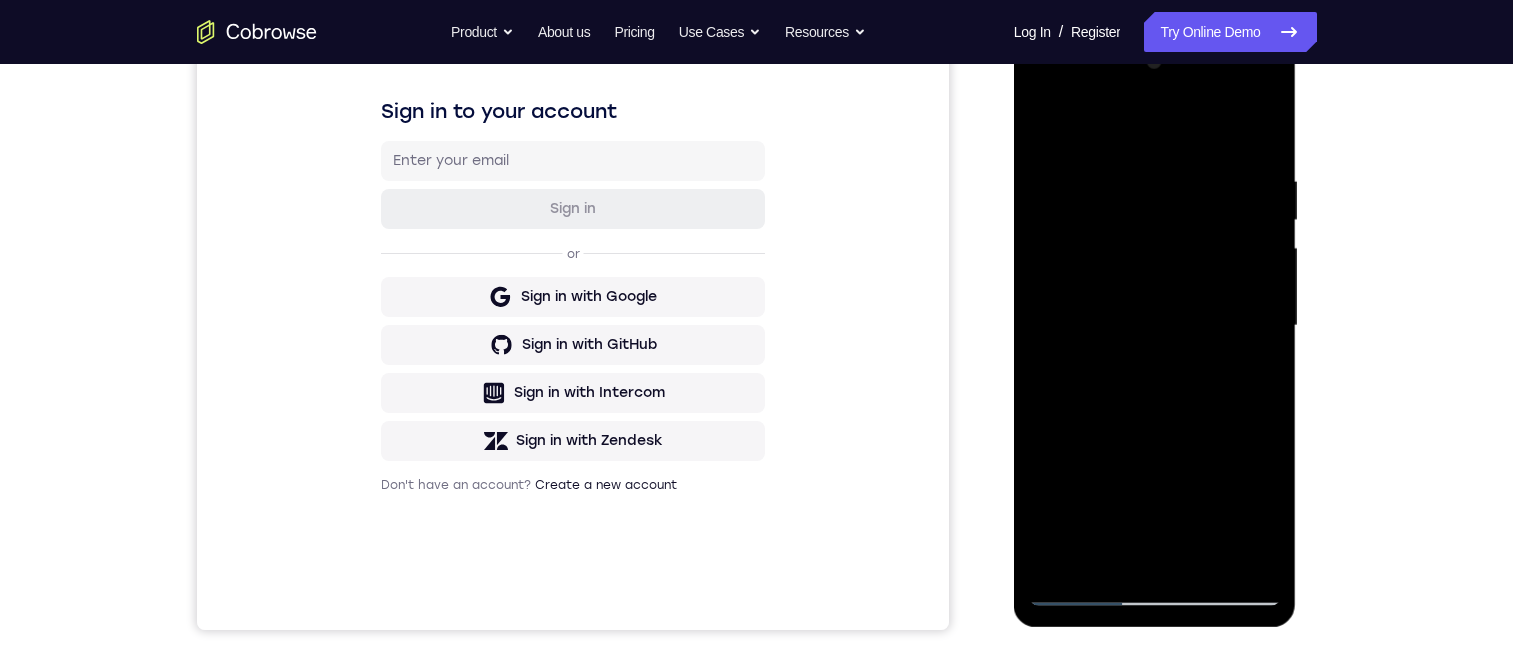 drag, startPoint x: 1167, startPoint y: 256, endPoint x: 1152, endPoint y: 366, distance: 111.01801 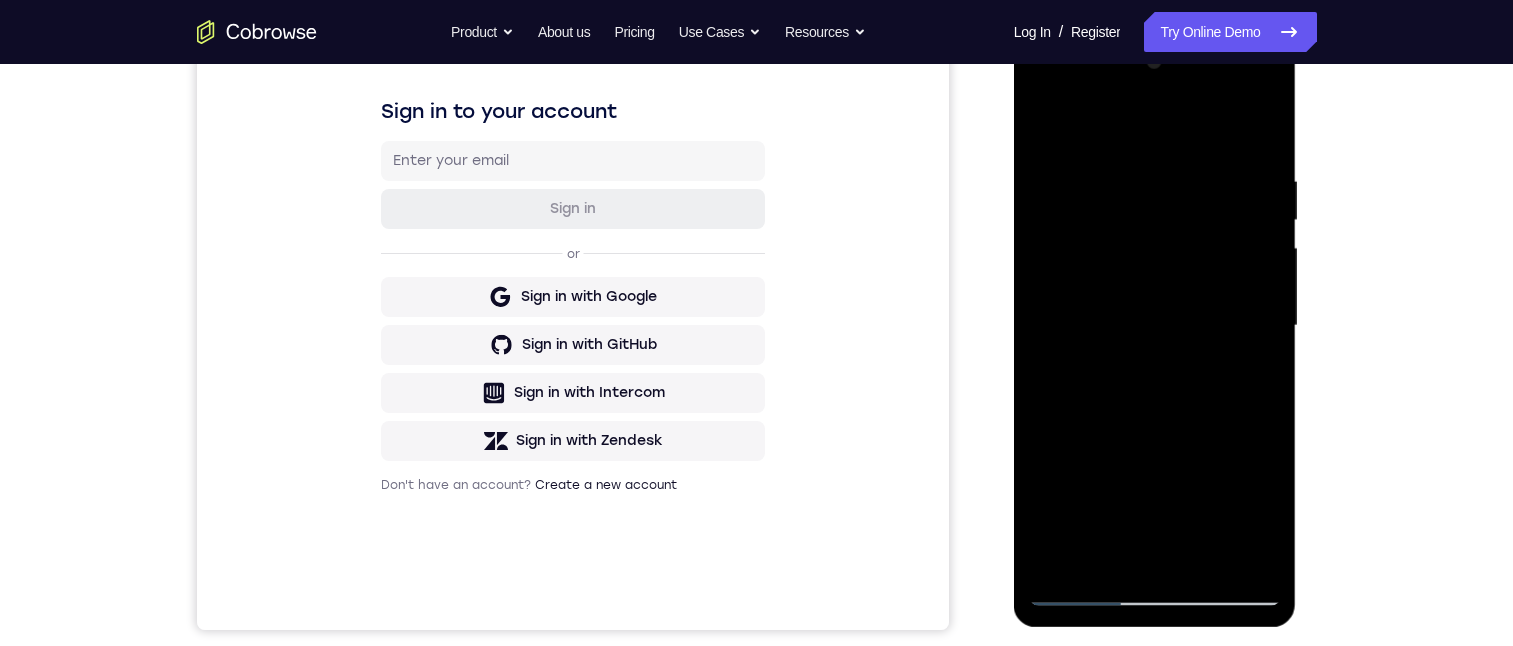 click at bounding box center (1155, 326) 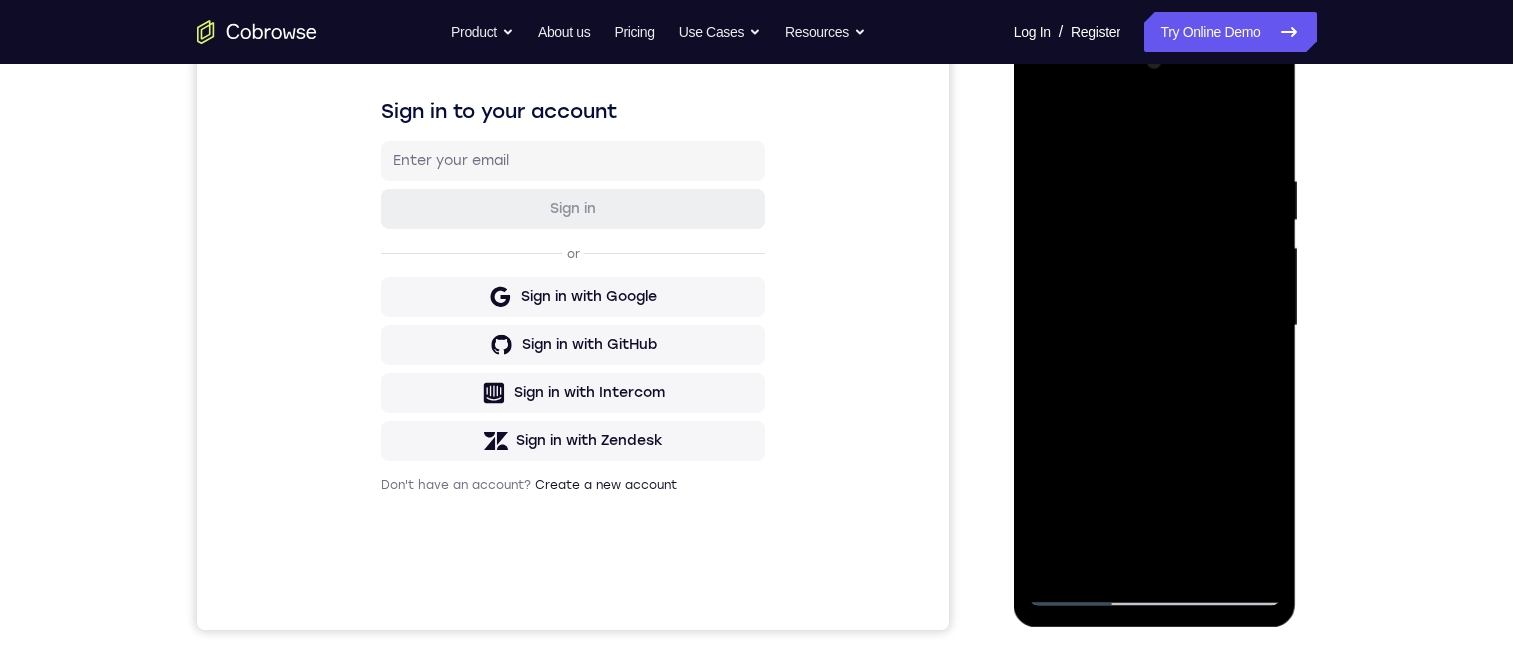 click at bounding box center [1155, 326] 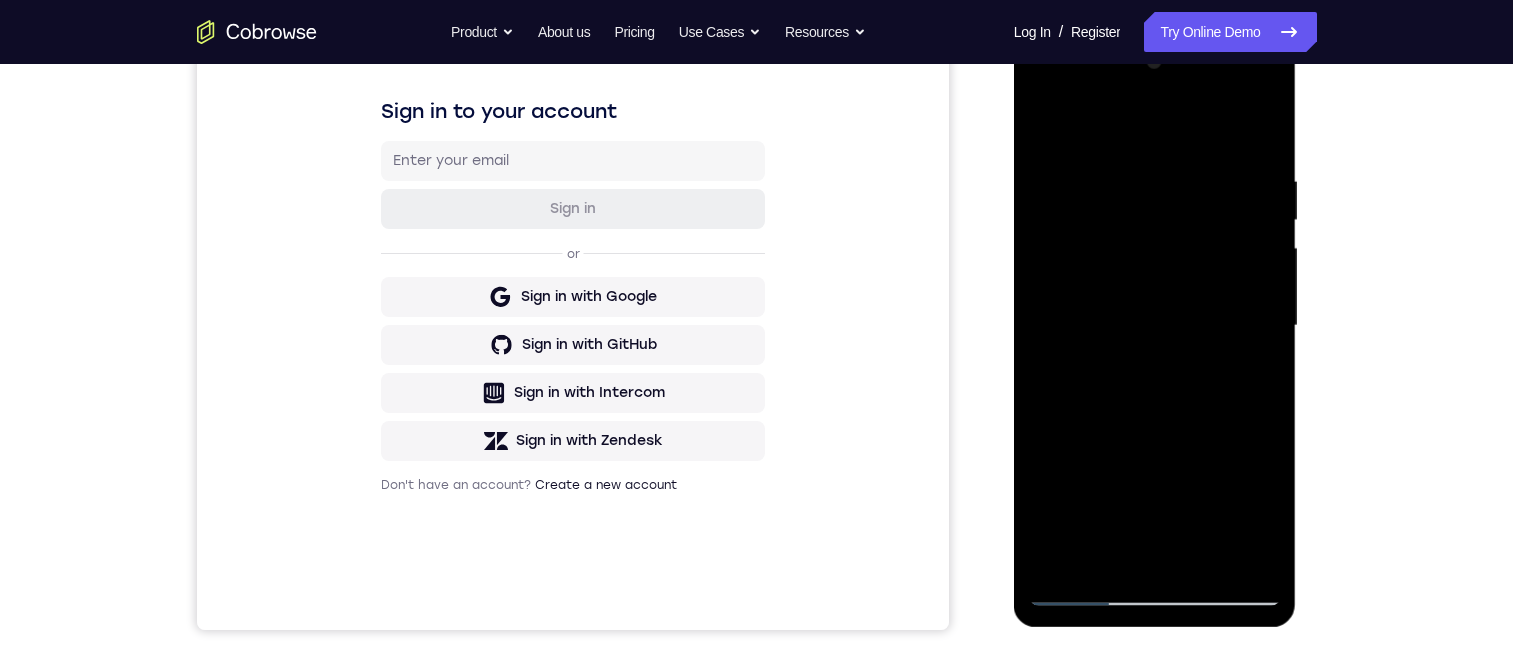 click at bounding box center (1155, 326) 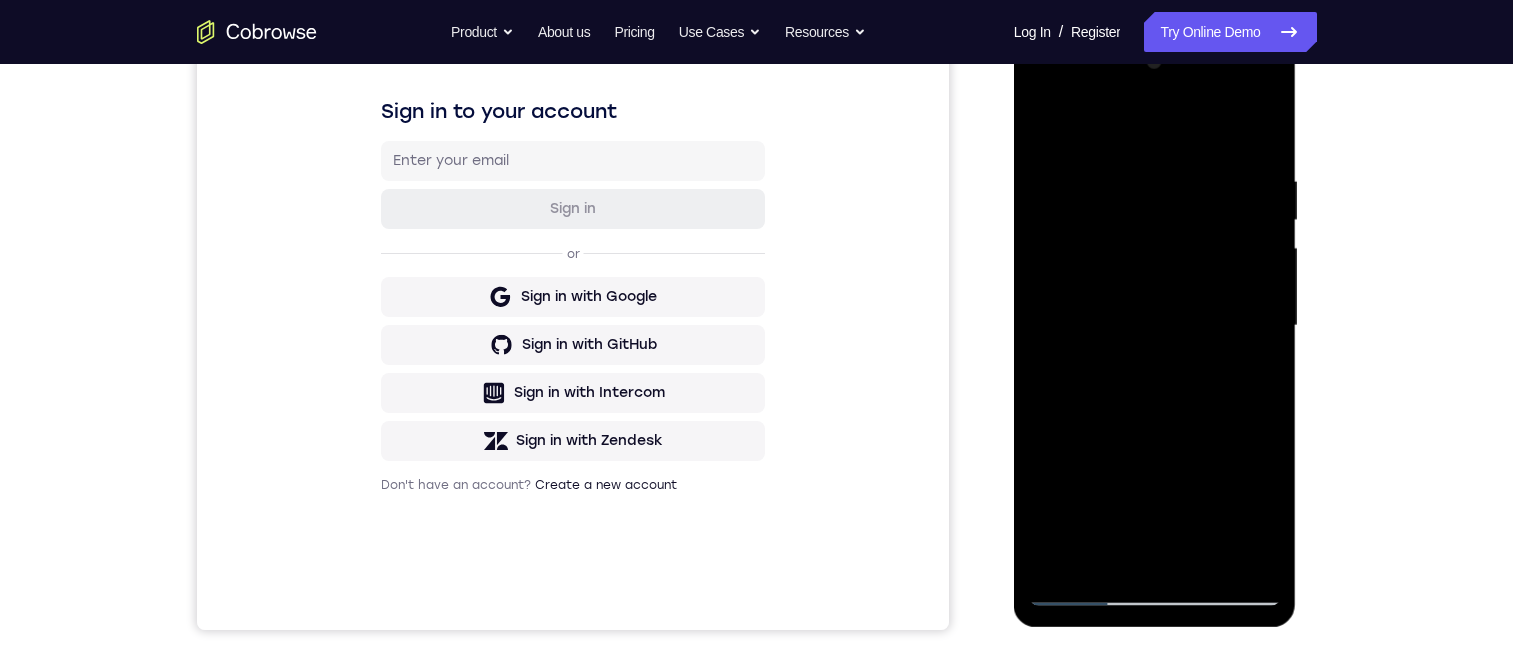 click at bounding box center [1155, 326] 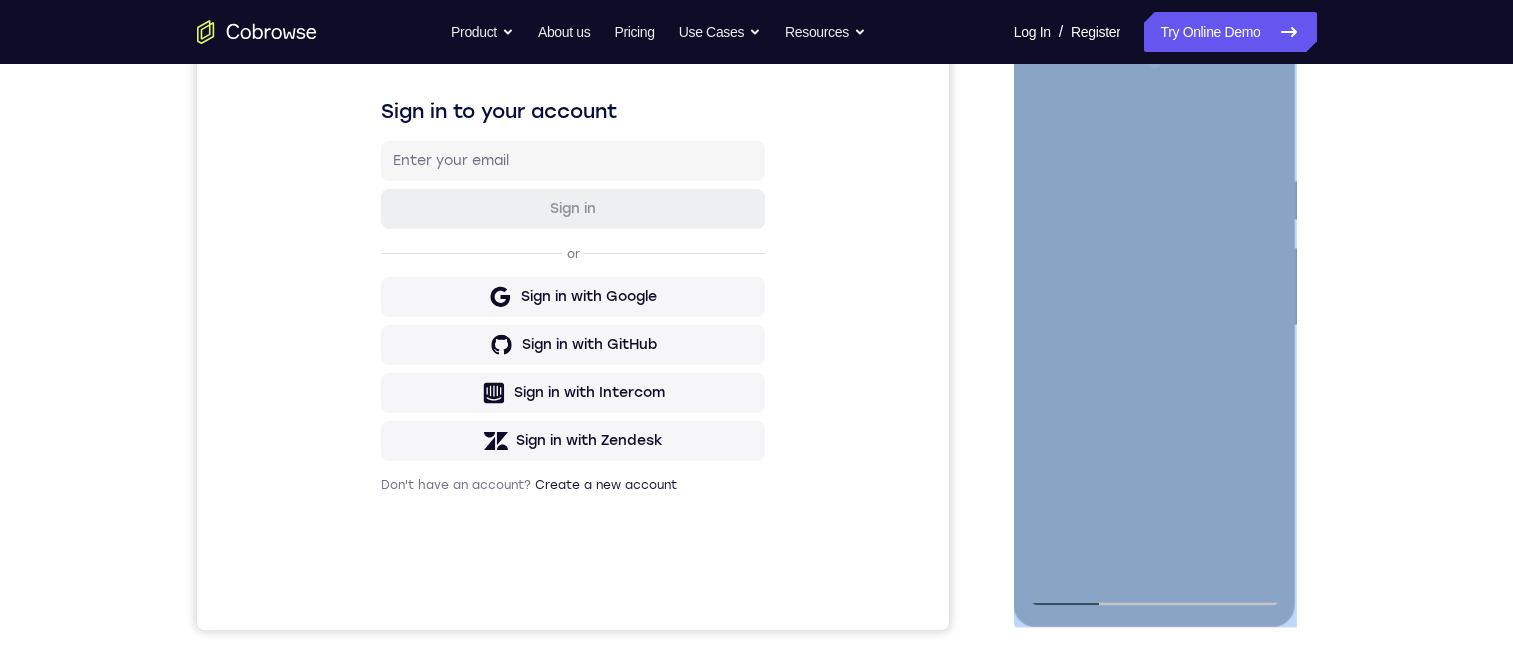 click at bounding box center [1155, 326] 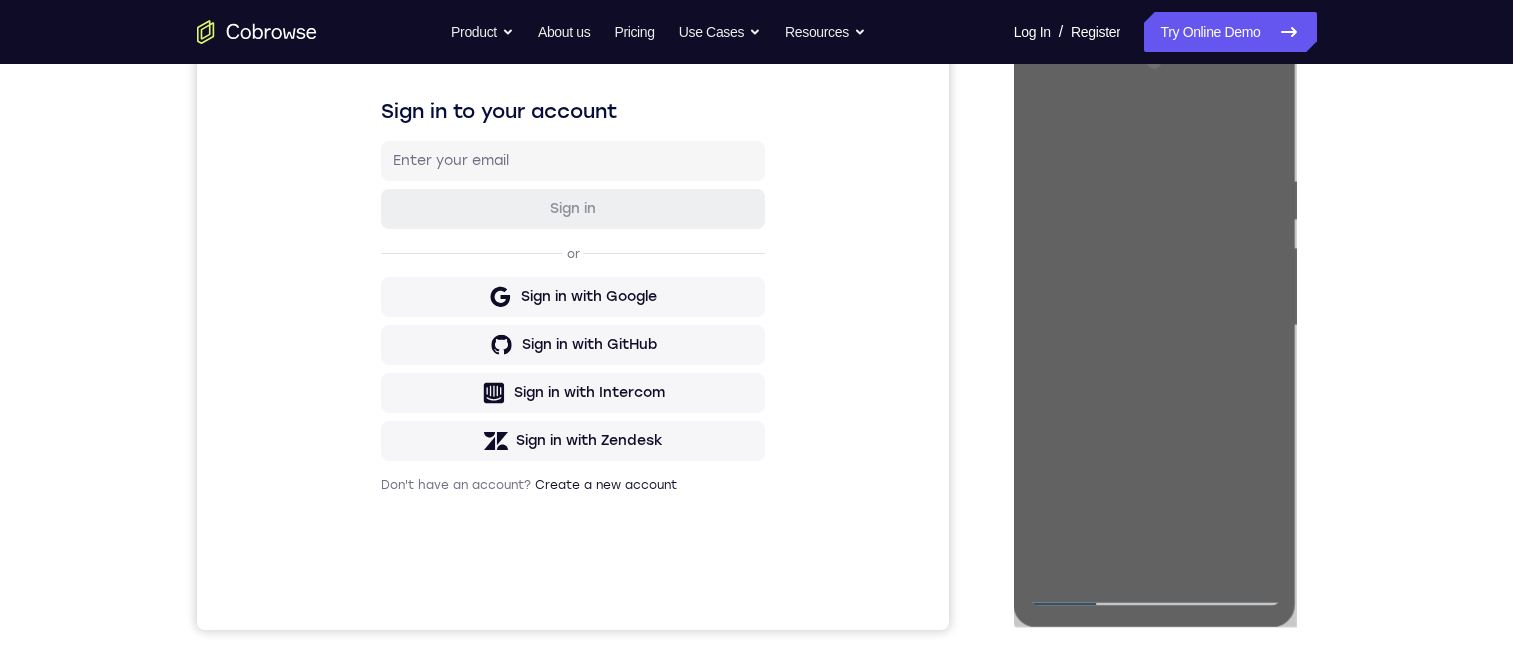 click on "Your Support Agent             Your Customer       Web   iOS   Android" at bounding box center (757, 261) 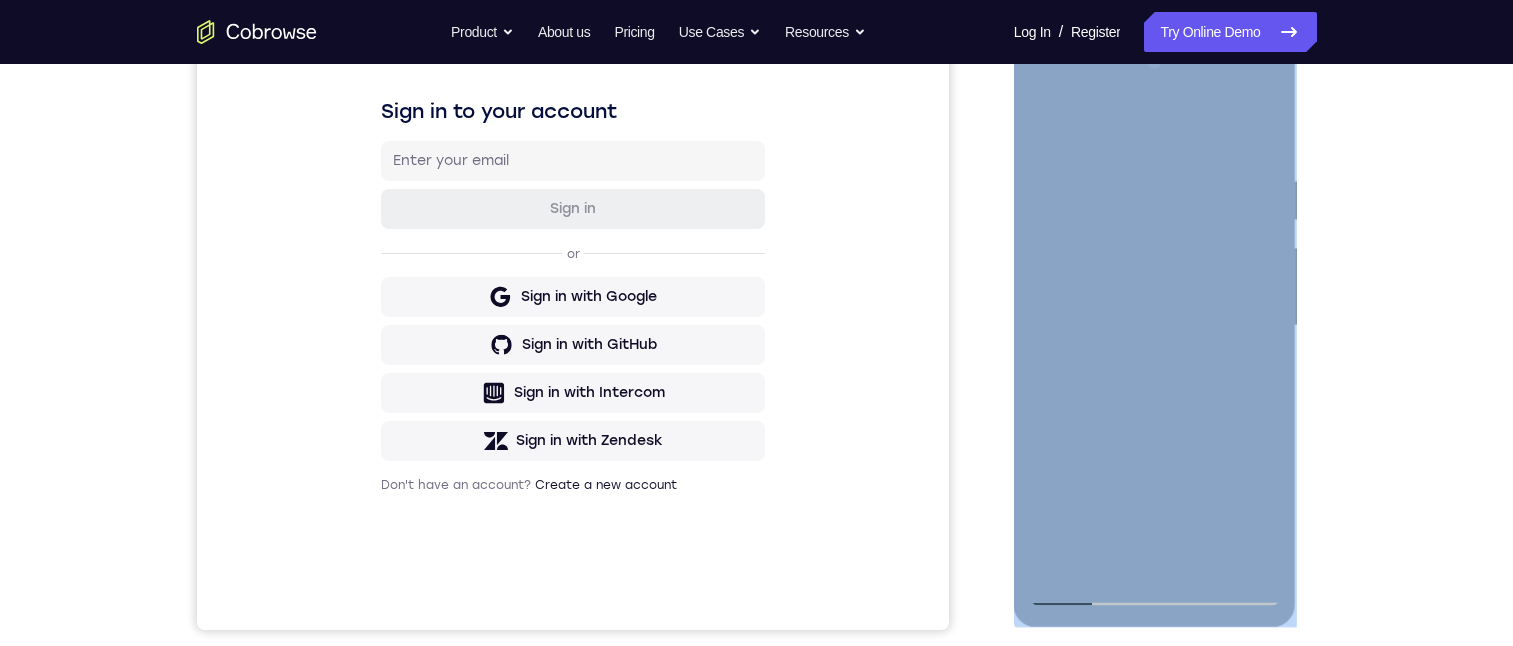 click at bounding box center [1155, 326] 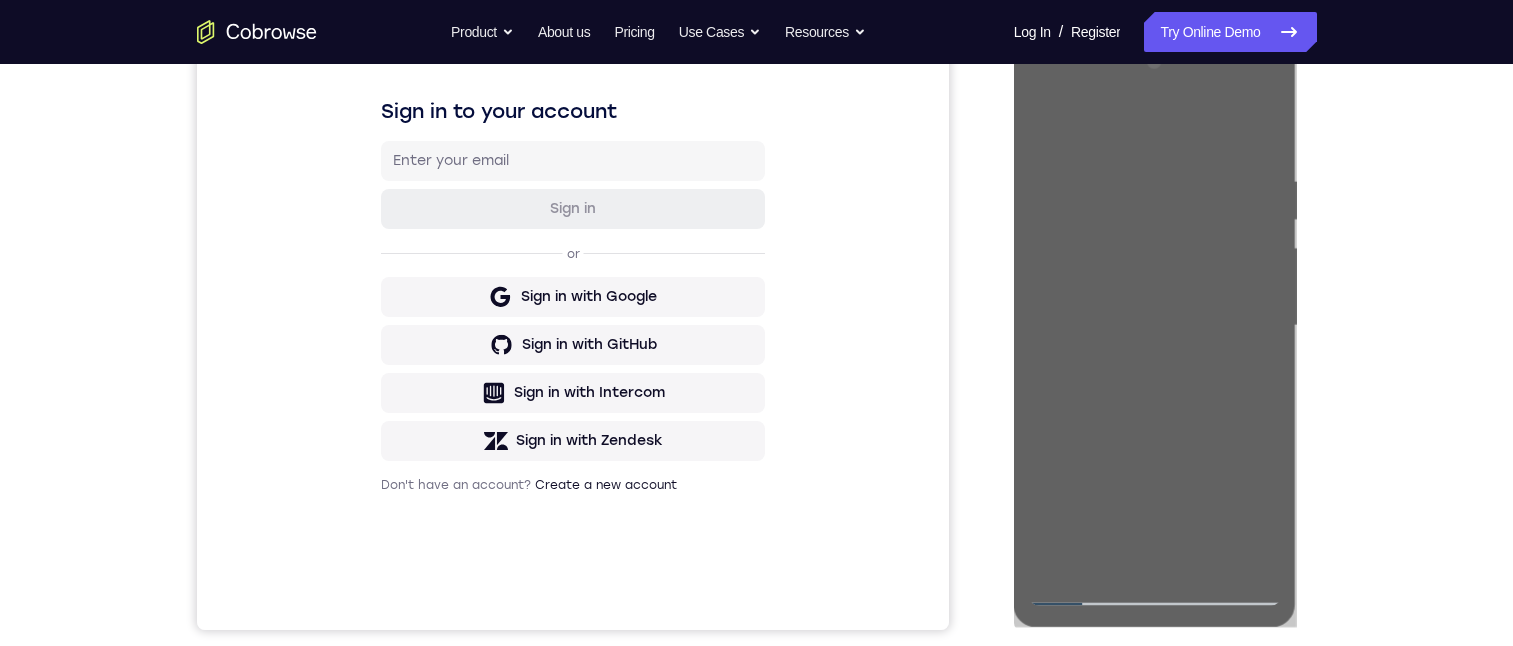 click on "Your Support Agent             Your Customer       Web   iOS   Android                         Next Steps   We’d be happy to give a product demo, answer any technical questions, or share best practices.          Create An Account             Contact Sales" at bounding box center (756, 423) 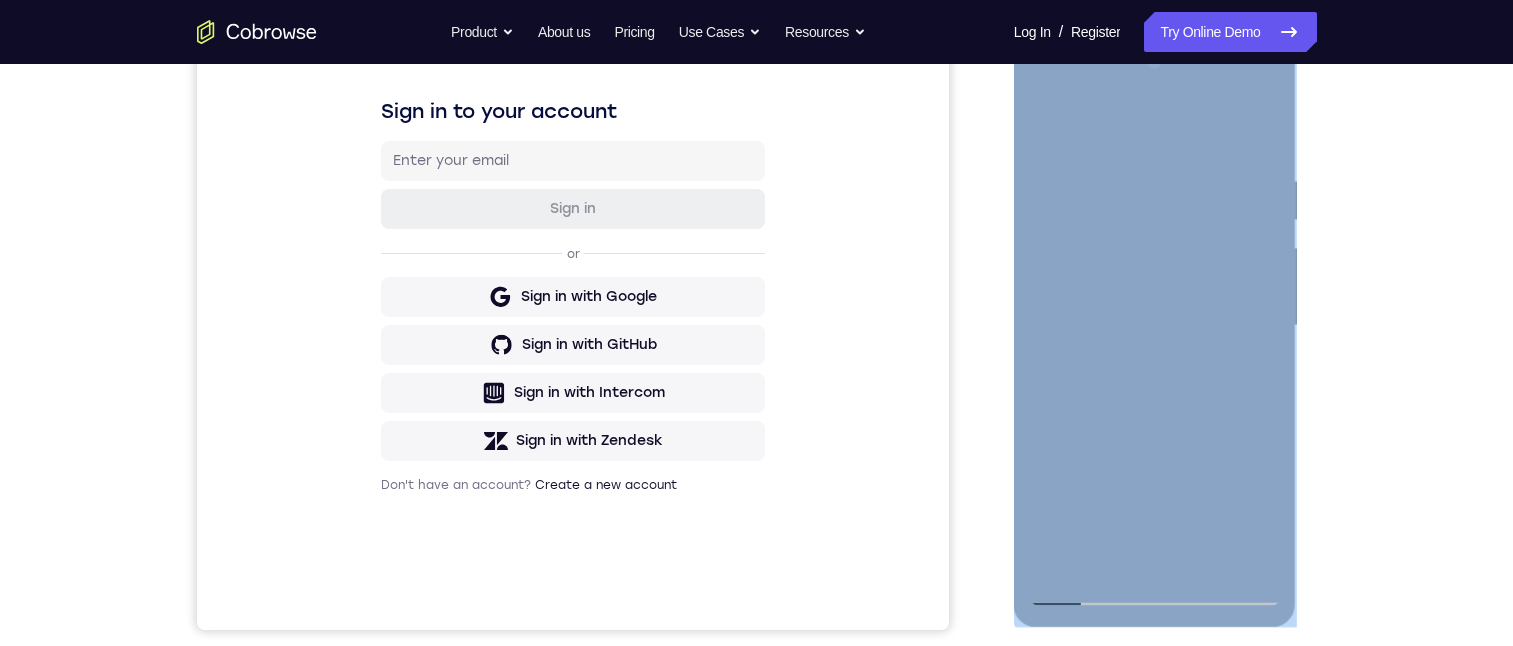 click at bounding box center (1155, 326) 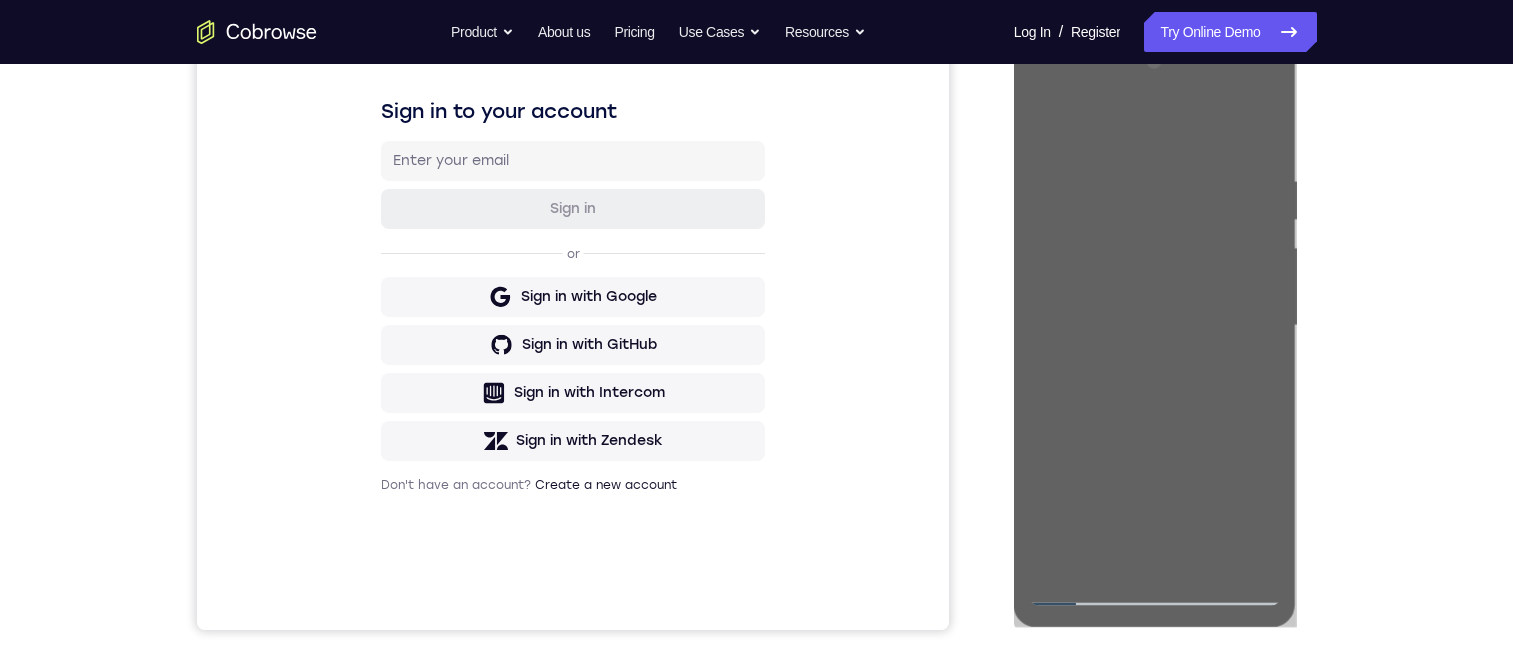 drag, startPoint x: 1379, startPoint y: 306, endPoint x: 274, endPoint y: 272, distance: 1105.523 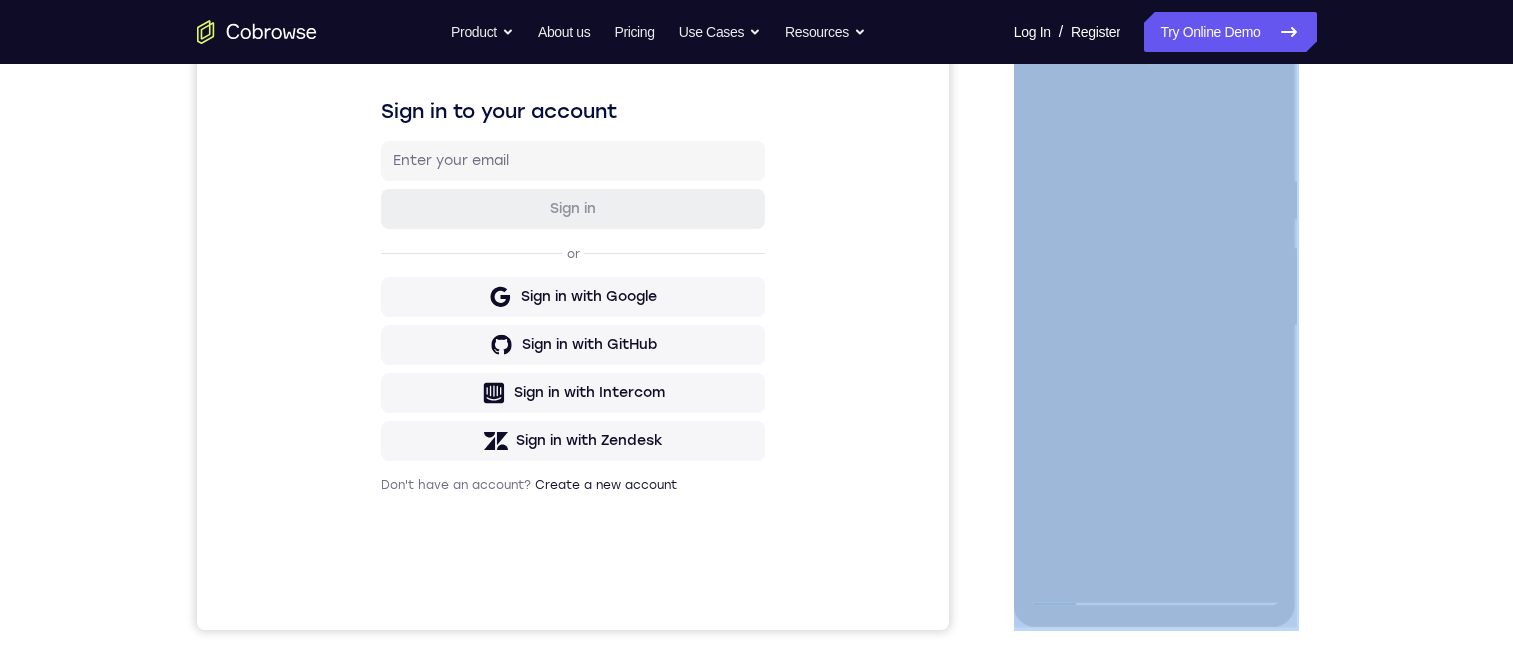 click on "Your Support Agent             Your Customer       Web   iOS   Android                         Next Steps   We’d be happy to give a product demo, answer any technical questions, or share best practices.          Create An Account             Contact Sales" at bounding box center [757, 423] 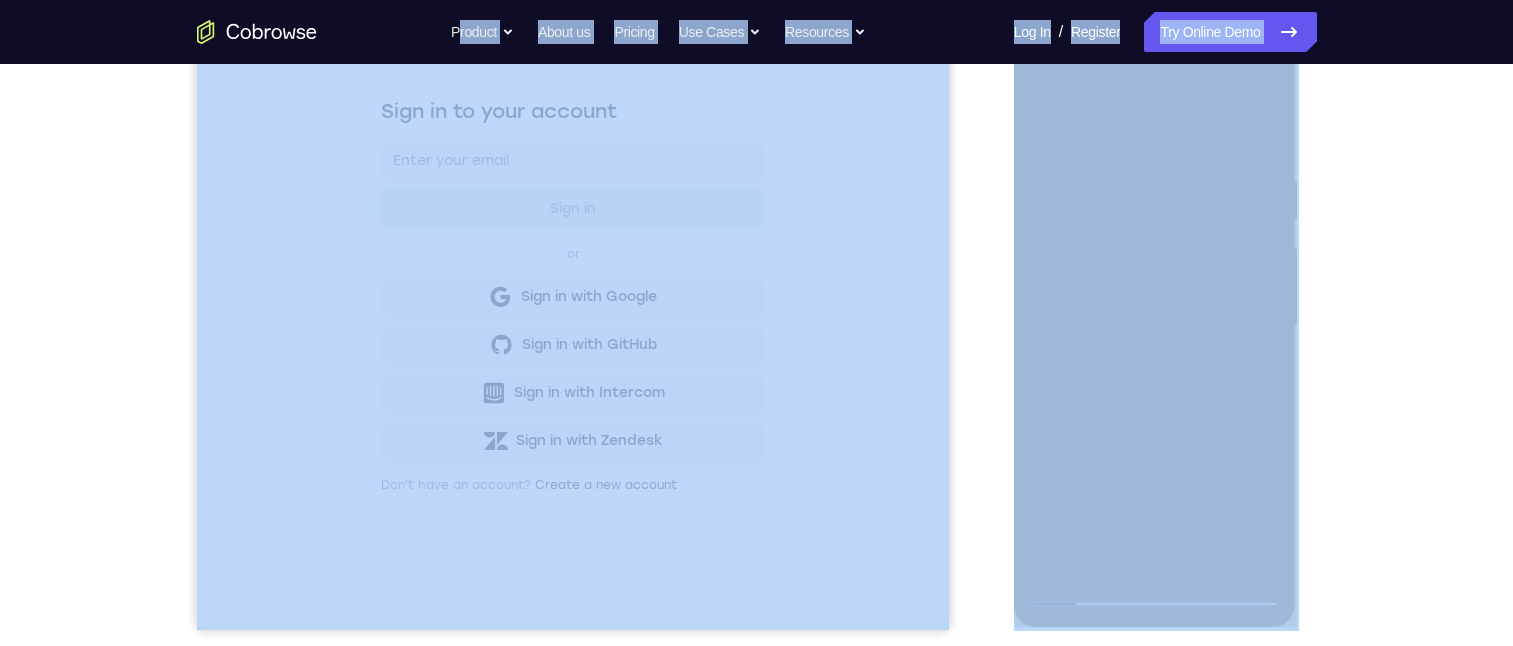 click on "Your Support Agent             Your Customer       Web   iOS   Android                         Next Steps   We’d be happy to give a product demo, answer any technical questions, or share best practices.          Create An Account             Contact Sales" at bounding box center [756, 423] 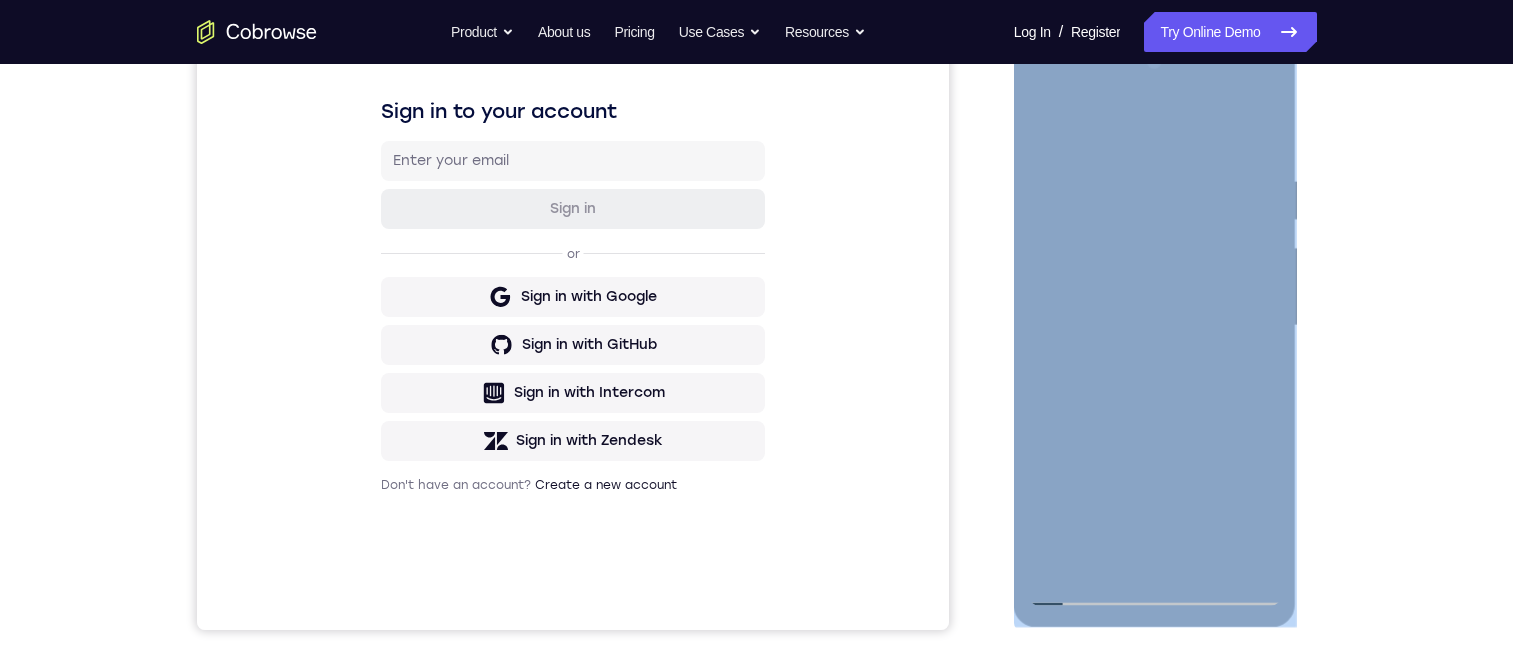 click at bounding box center [1155, 326] 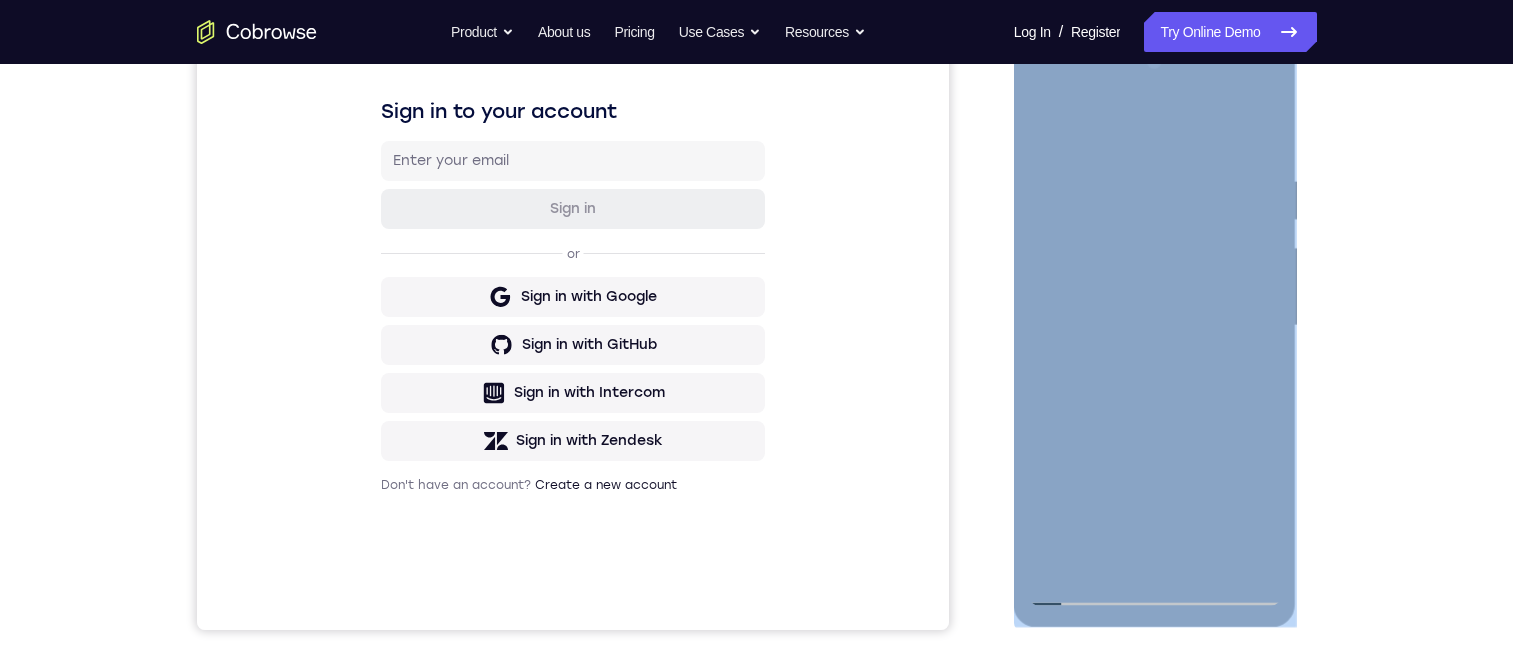 click at bounding box center [1155, 326] 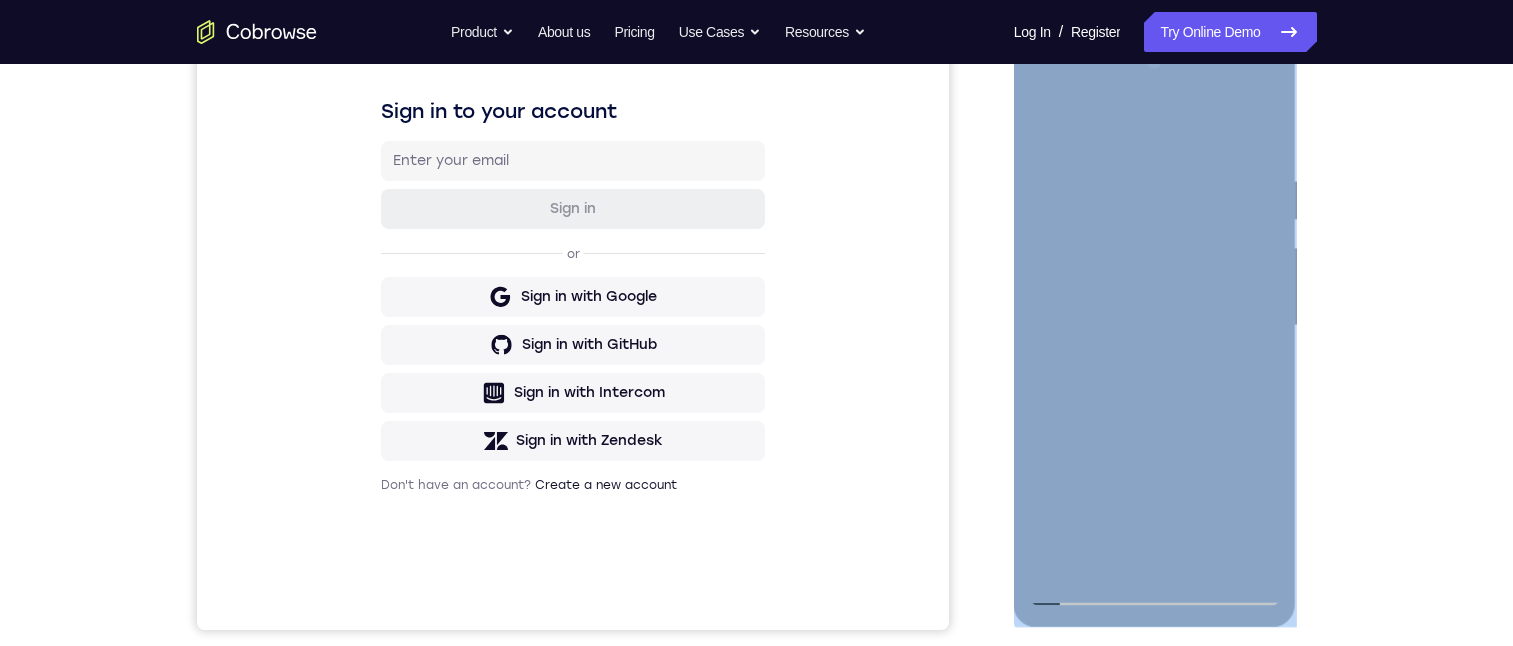 click at bounding box center (1155, 326) 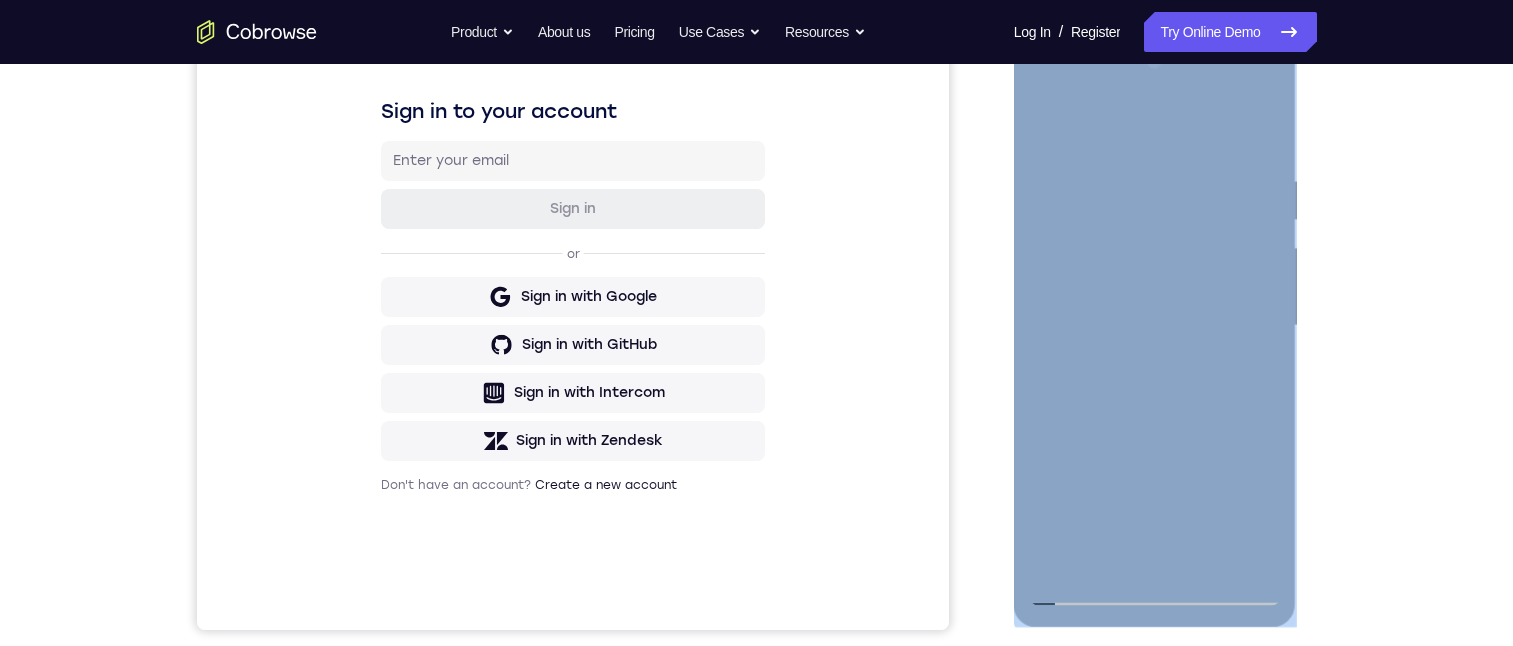 click at bounding box center [1155, 326] 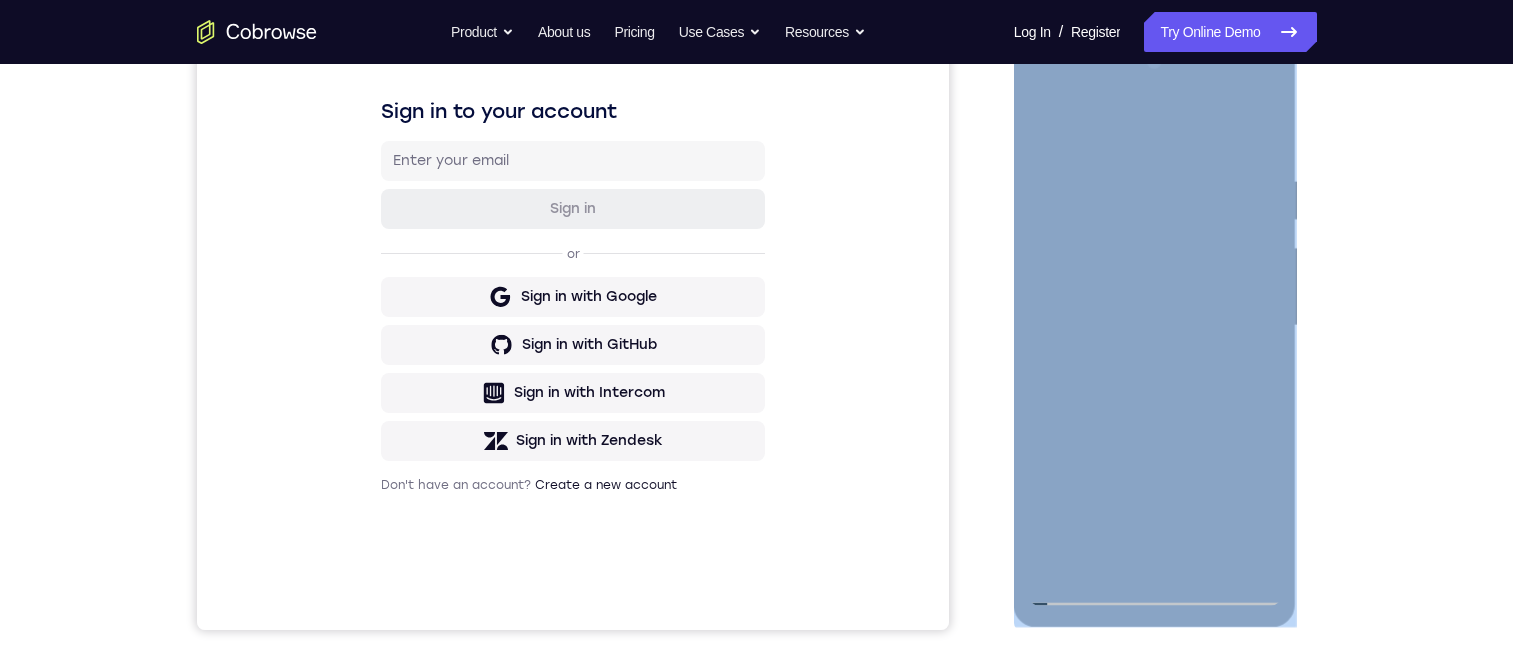 click at bounding box center (1155, 326) 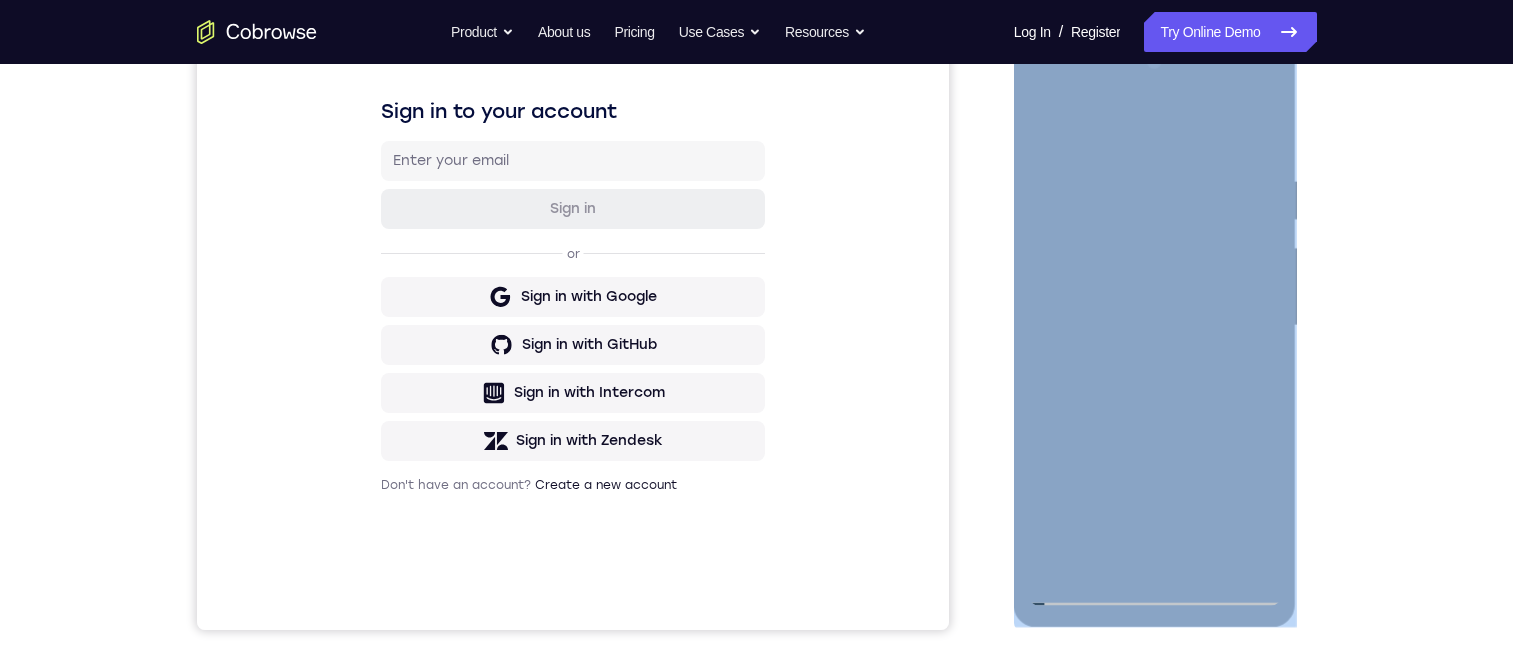 click at bounding box center (1155, 326) 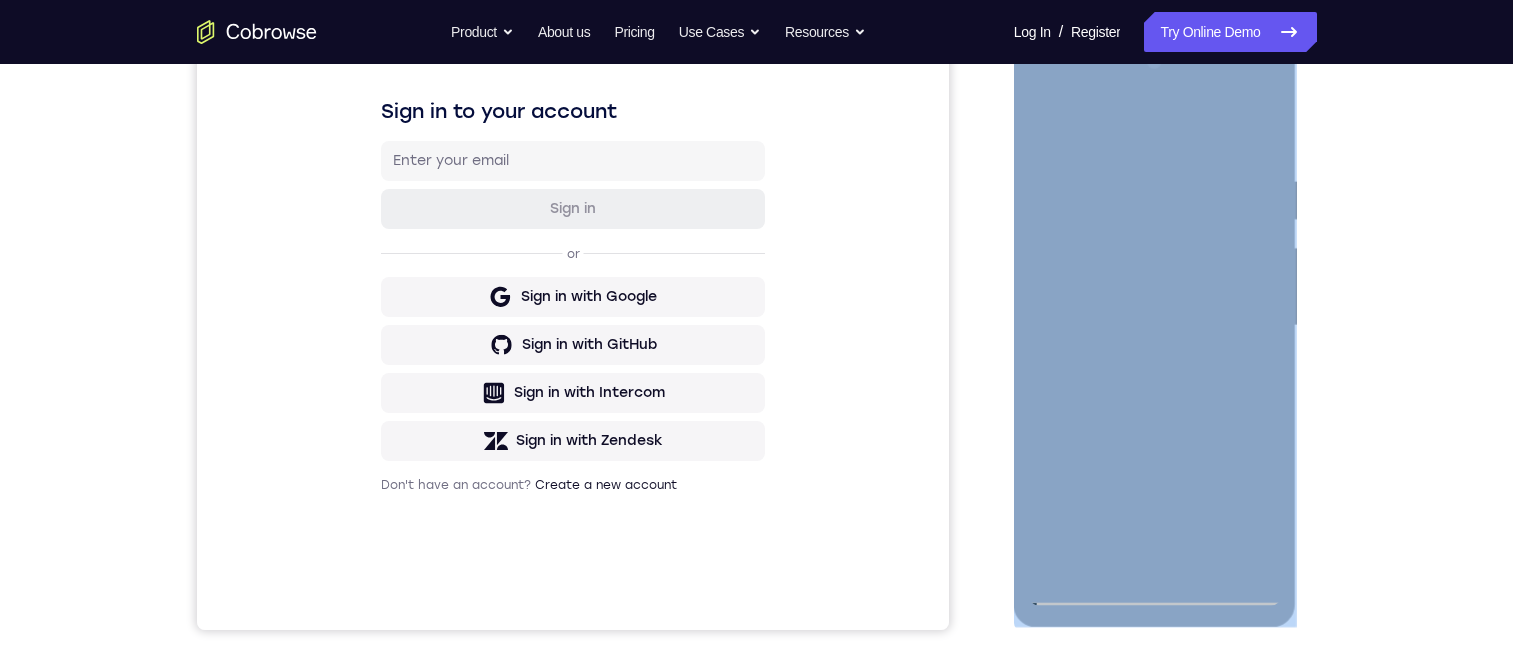 click at bounding box center (1155, 326) 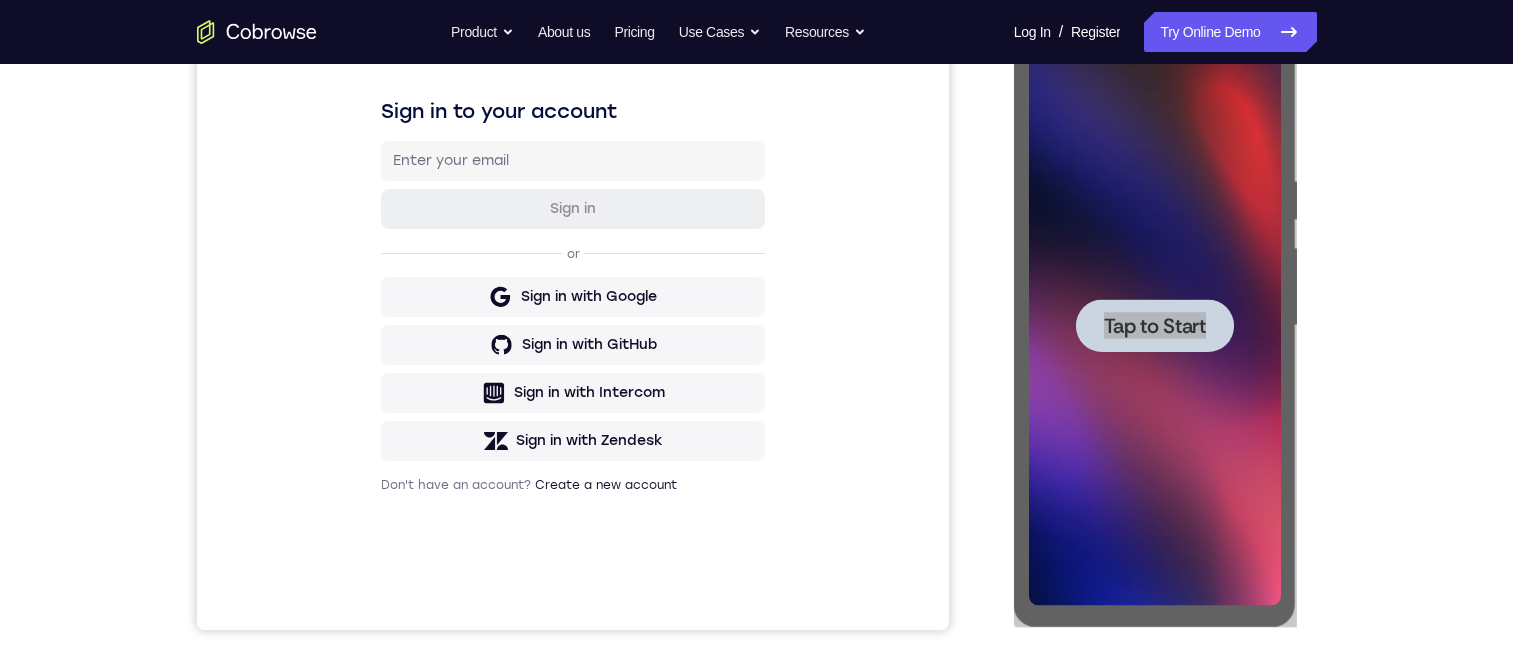 click on "Your Support Agent             Your Customer       Web   iOS   Android                         Next Steps   We’d be happy to give a product demo, answer any technical questions, or share best practices.          Create An Account             Contact Sales" at bounding box center (757, 423) 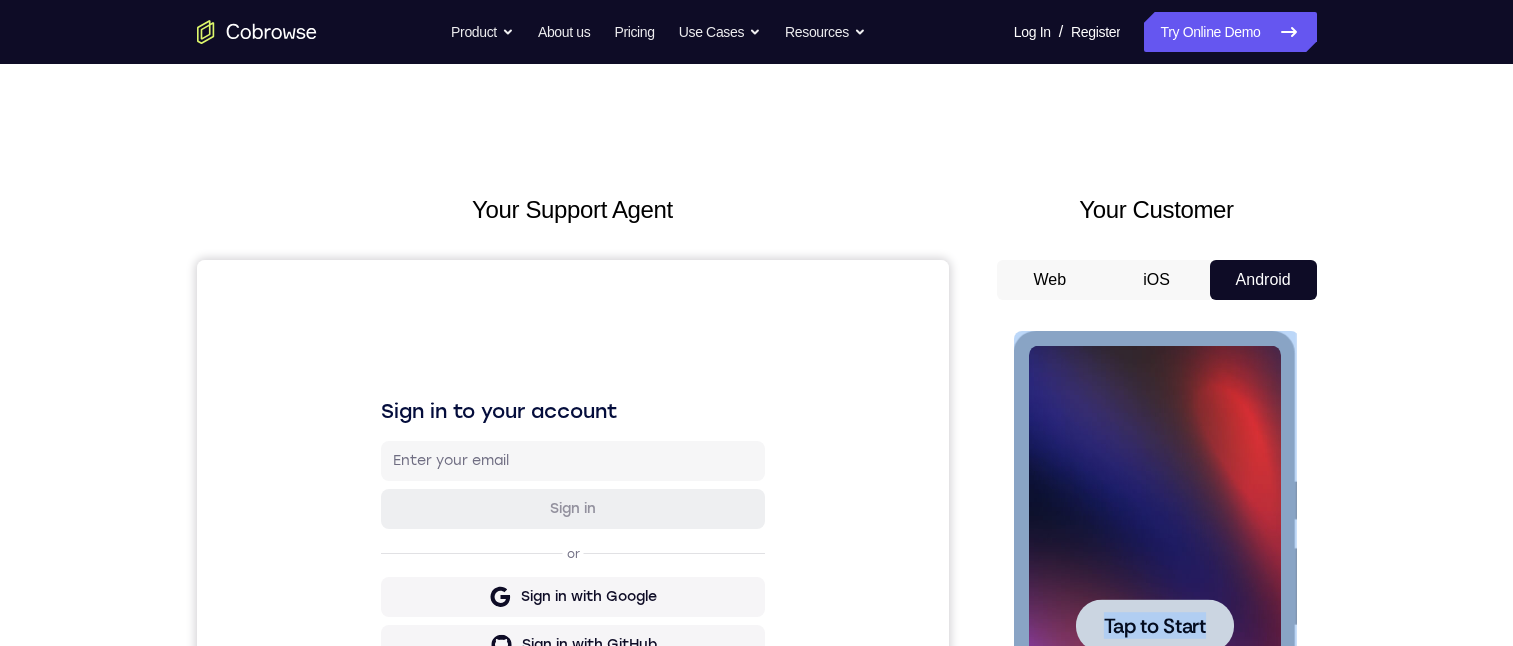 drag, startPoint x: 1172, startPoint y: 635, endPoint x: 1170, endPoint y: 620, distance: 15.132746 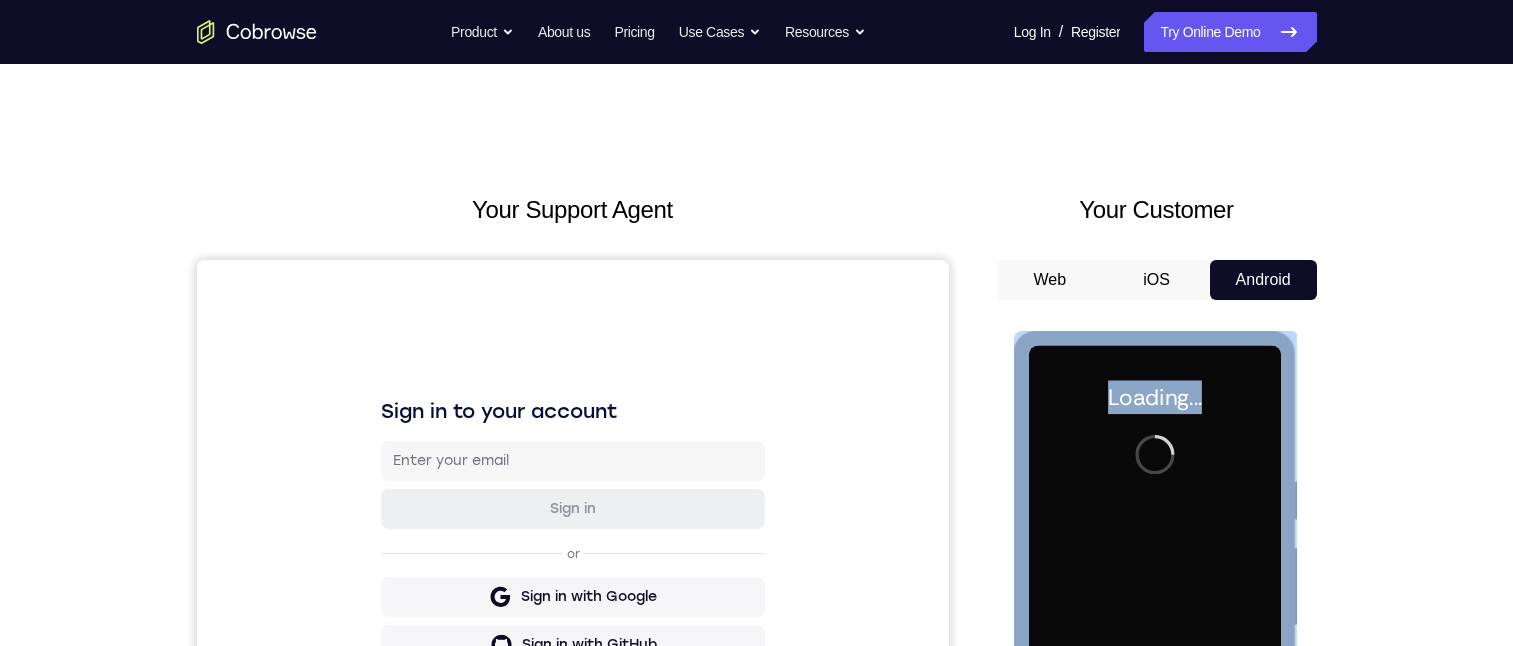 scroll, scrollTop: 300, scrollLeft: 0, axis: vertical 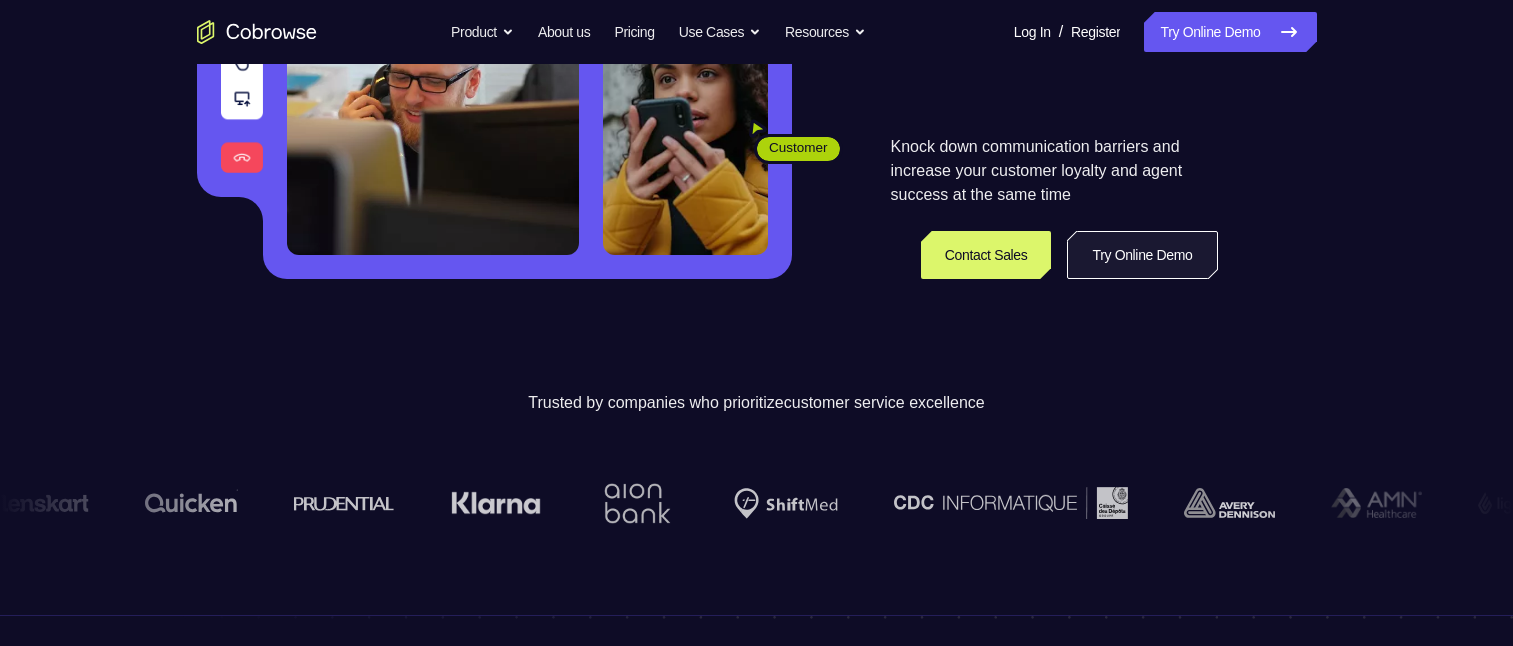 click on "Try Online Demo" at bounding box center [1142, 255] 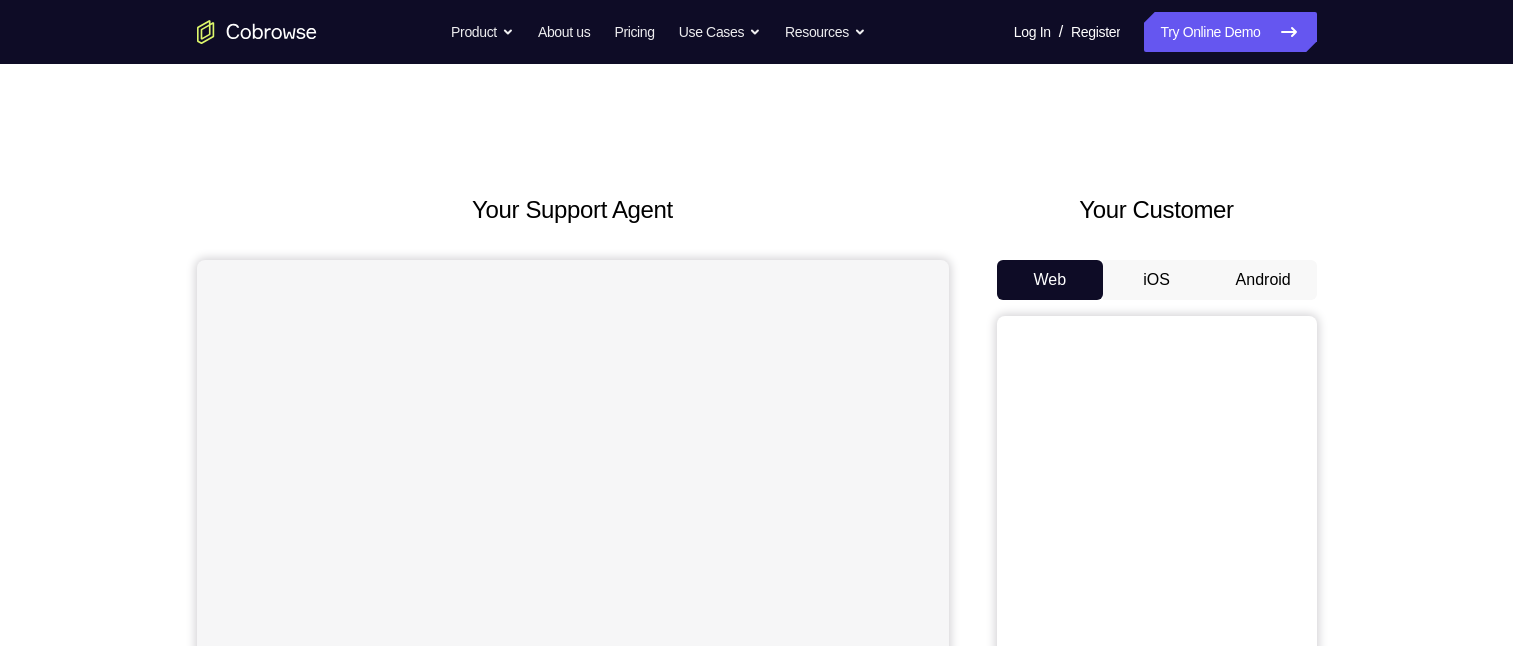 scroll, scrollTop: 0, scrollLeft: 0, axis: both 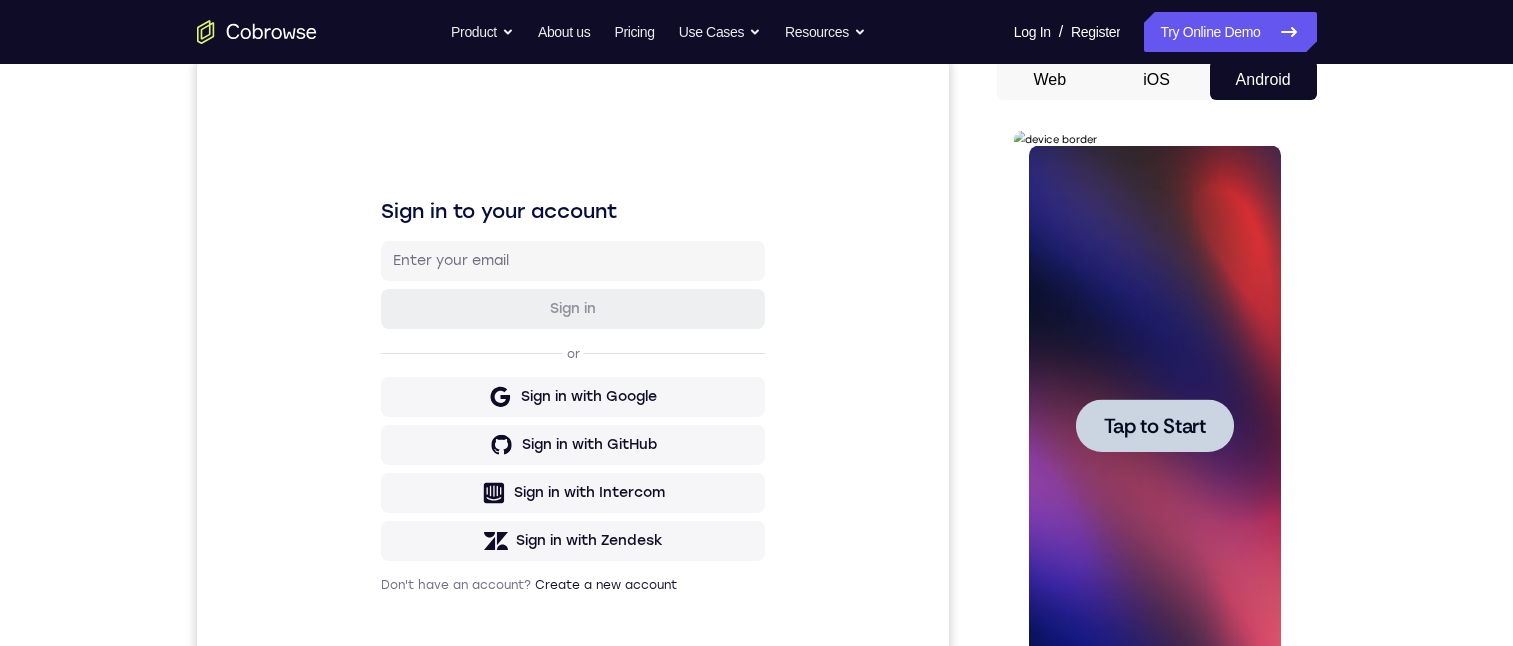 click at bounding box center (1155, 425) 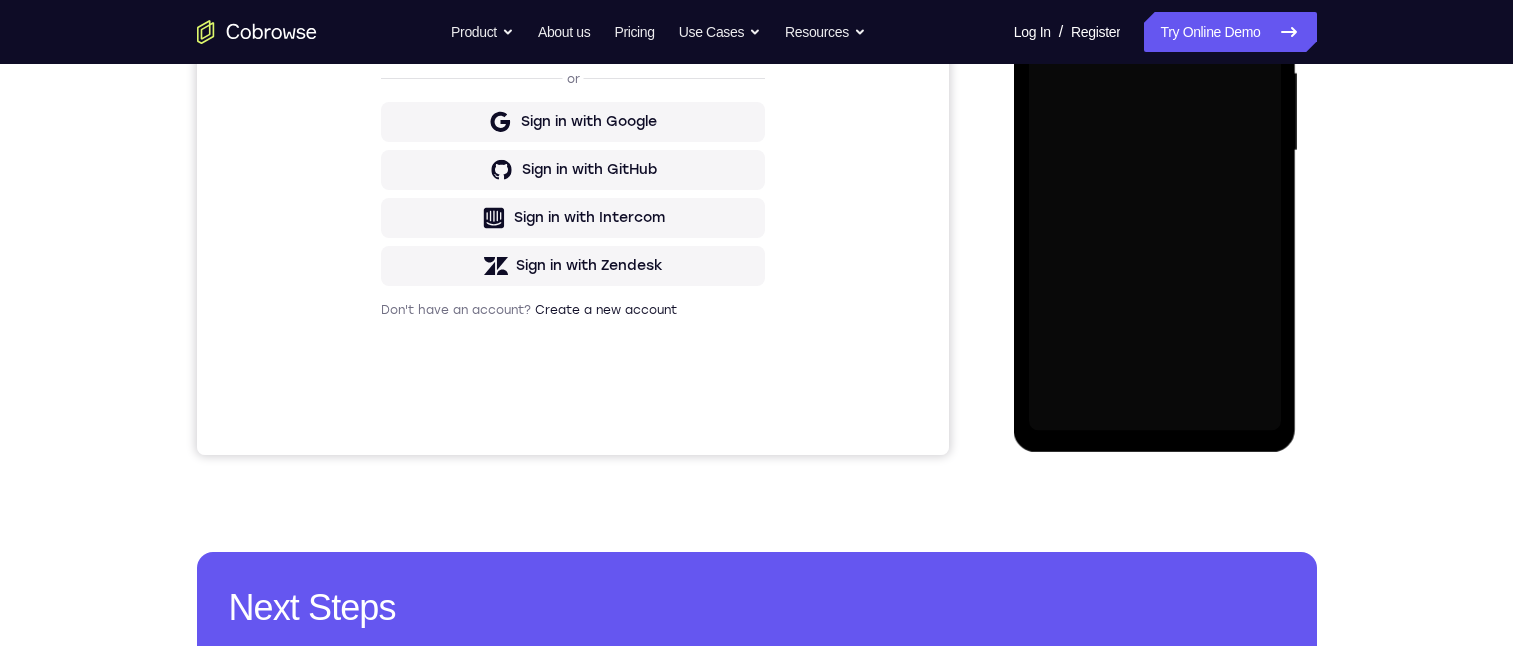 scroll, scrollTop: 300, scrollLeft: 0, axis: vertical 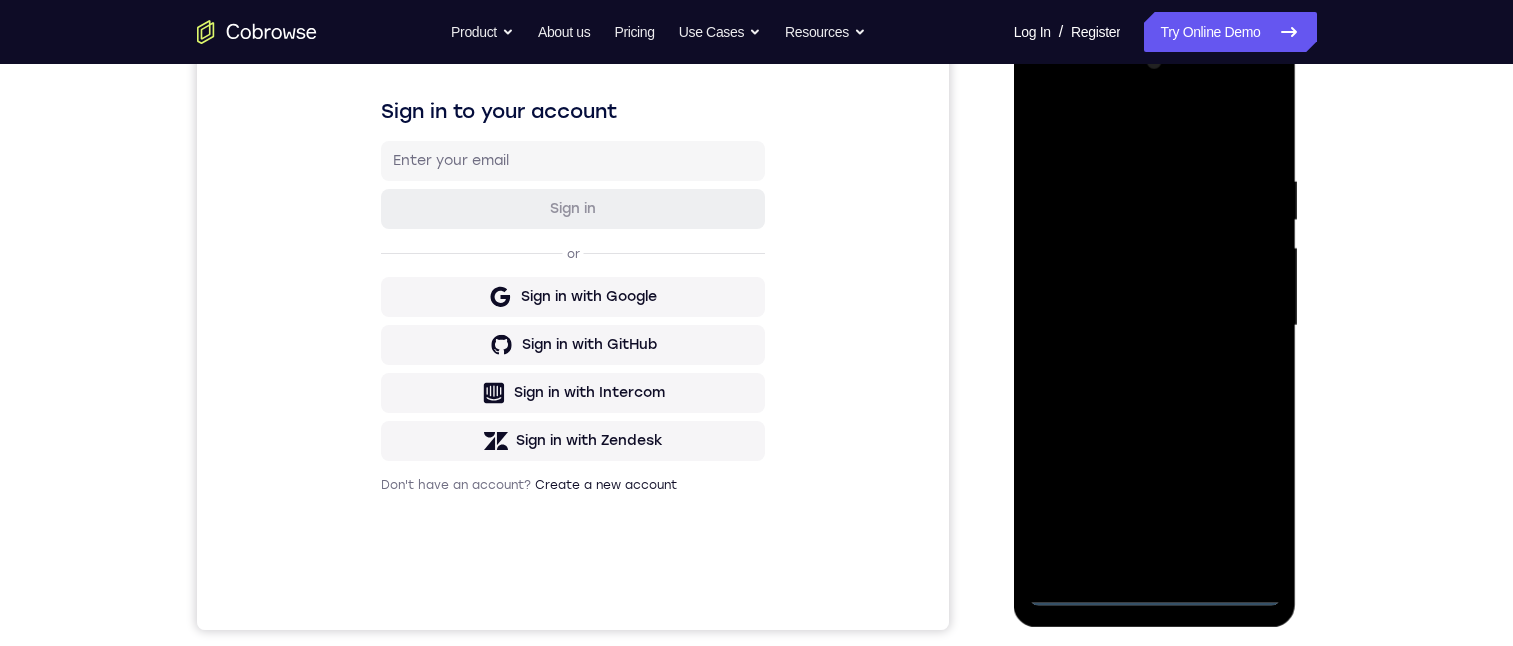 click at bounding box center (1155, 326) 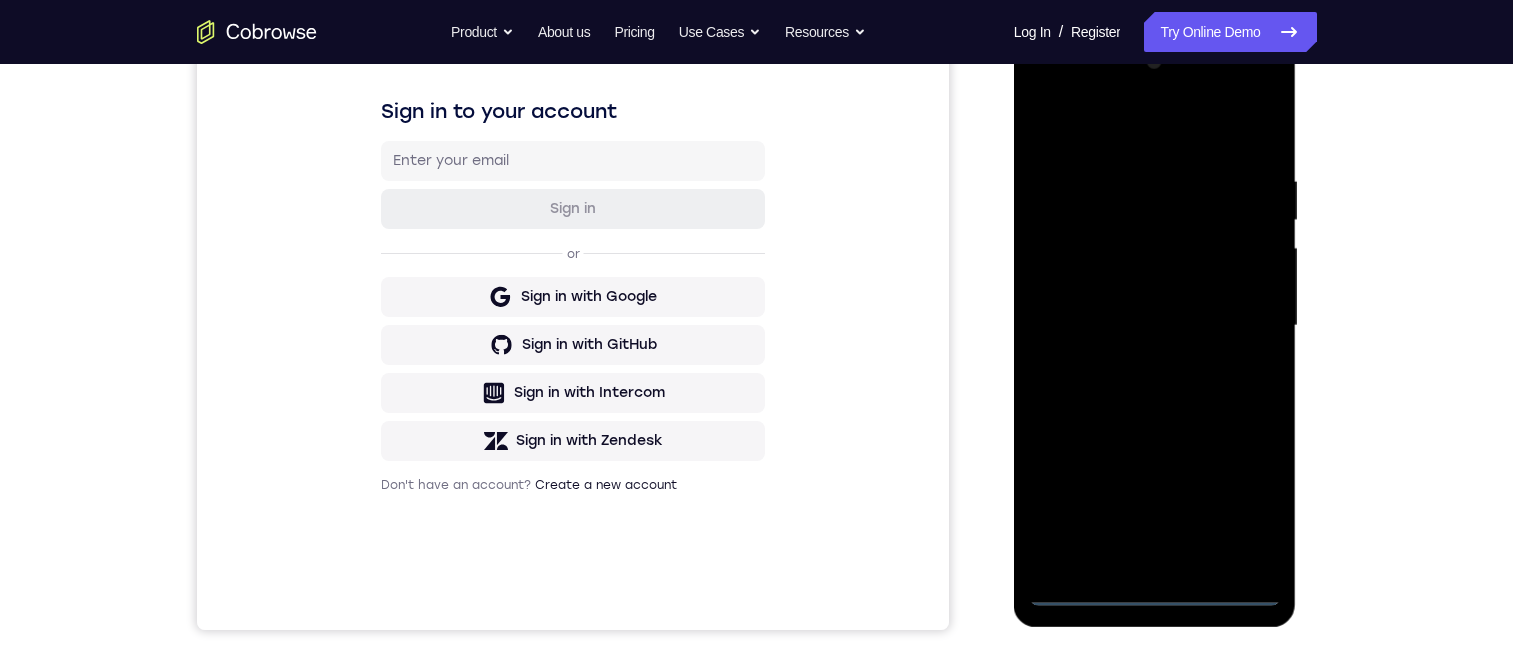 drag, startPoint x: 1159, startPoint y: 367, endPoint x: 1185, endPoint y: 228, distance: 141.41075 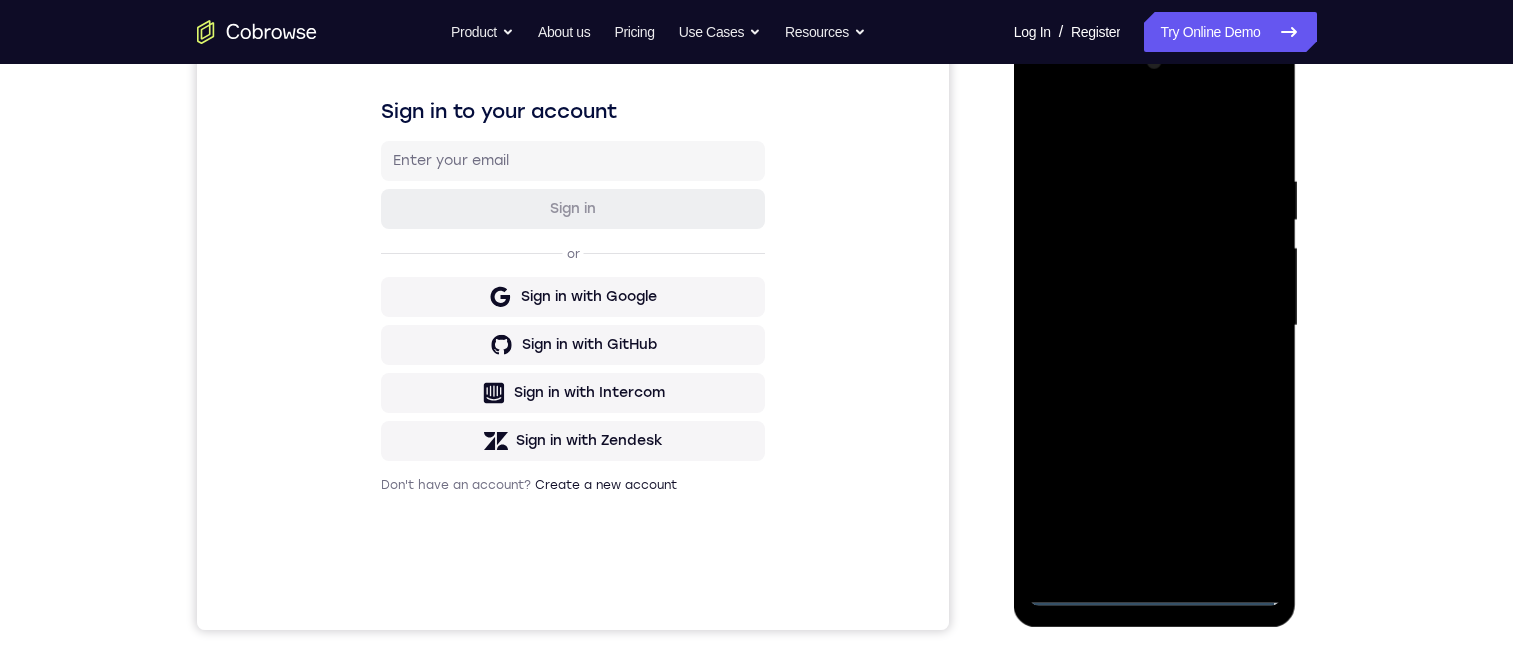 click at bounding box center [1155, 326] 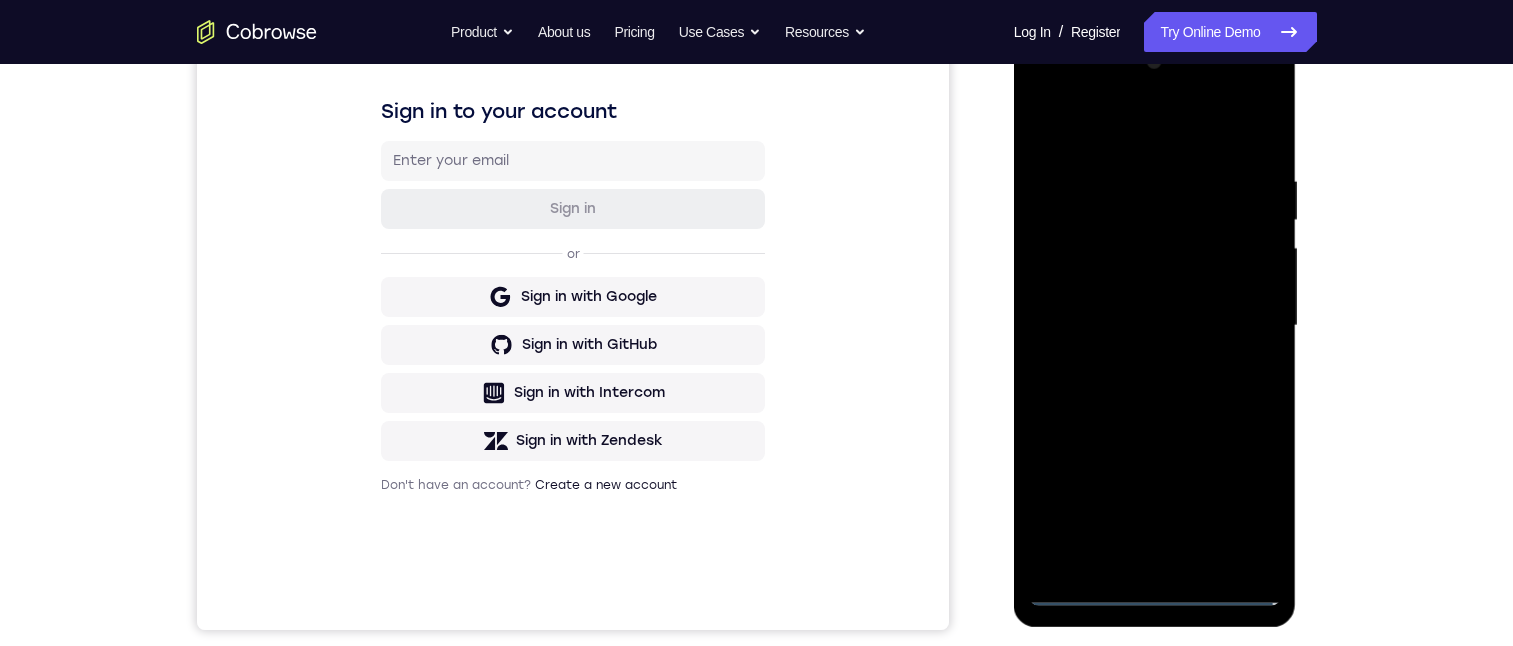 click at bounding box center (1155, 326) 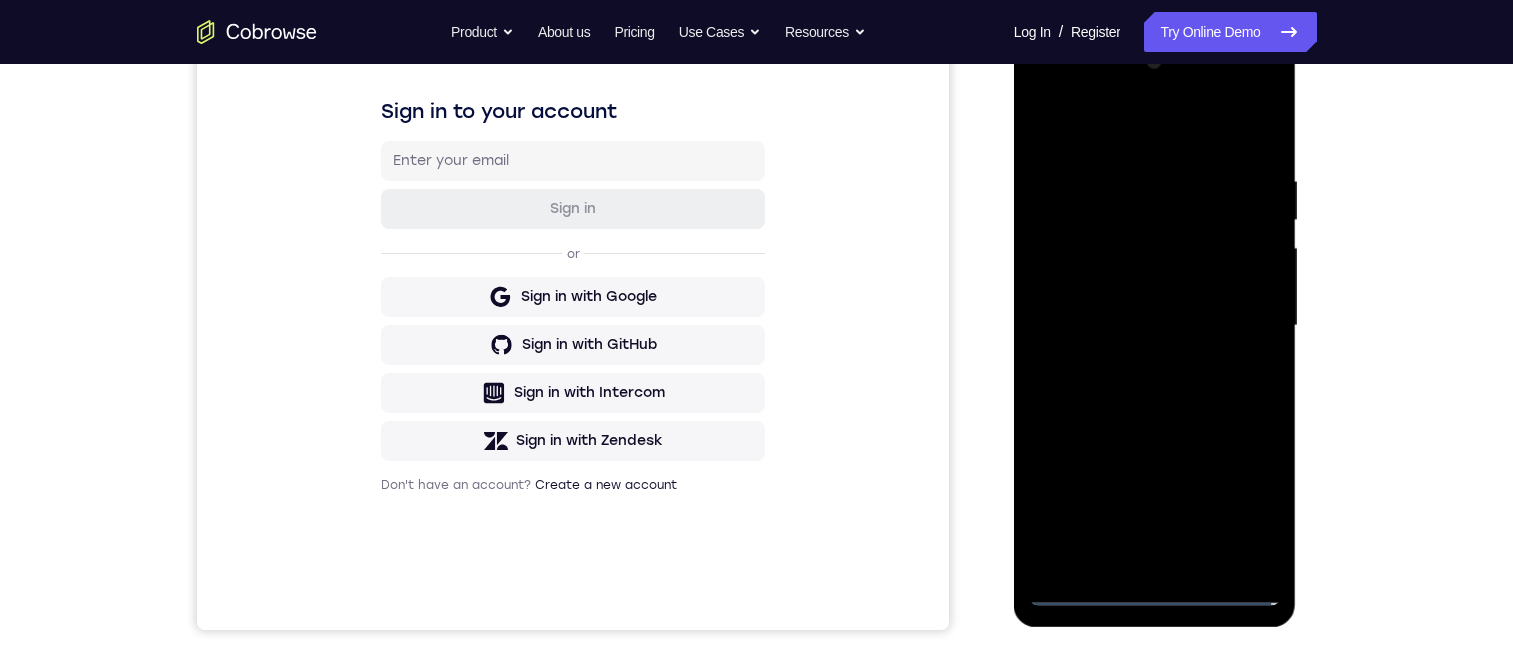 scroll, scrollTop: 400, scrollLeft: 0, axis: vertical 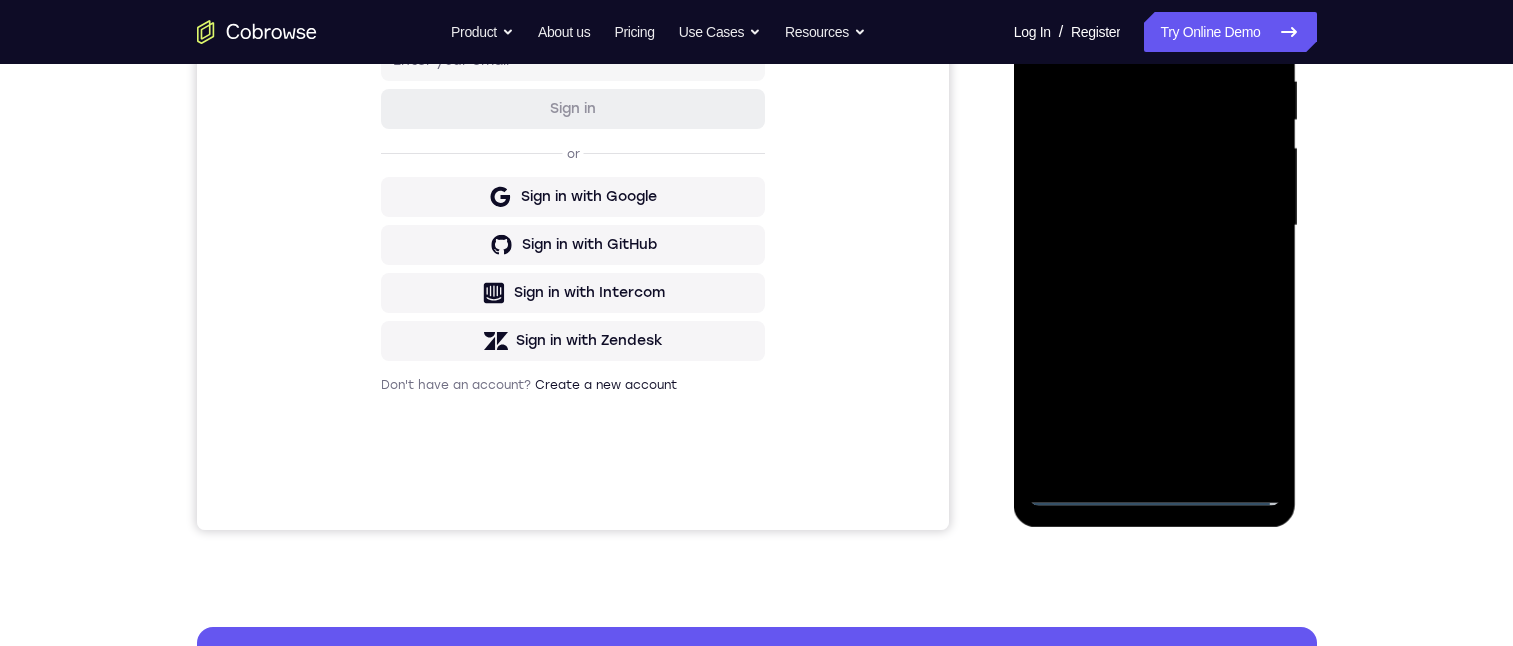 click at bounding box center (1155, 226) 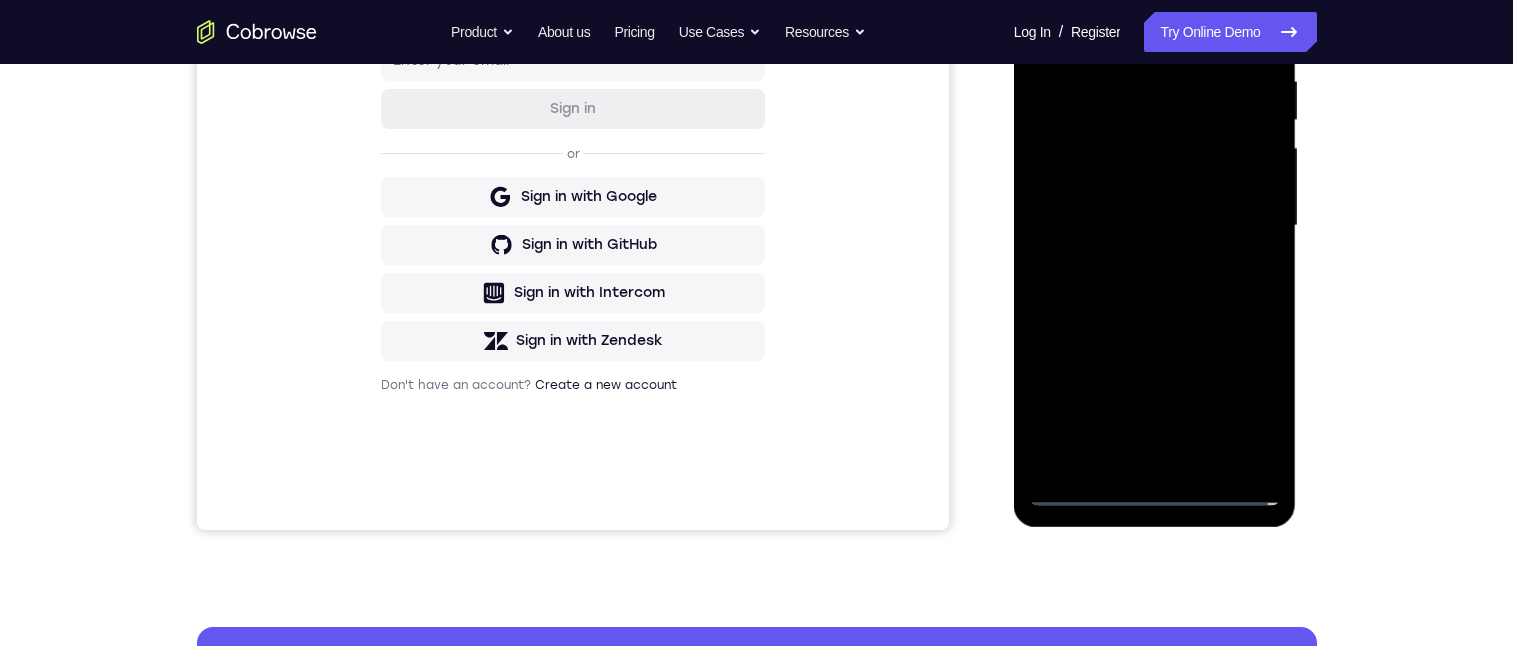 click at bounding box center (1155, 226) 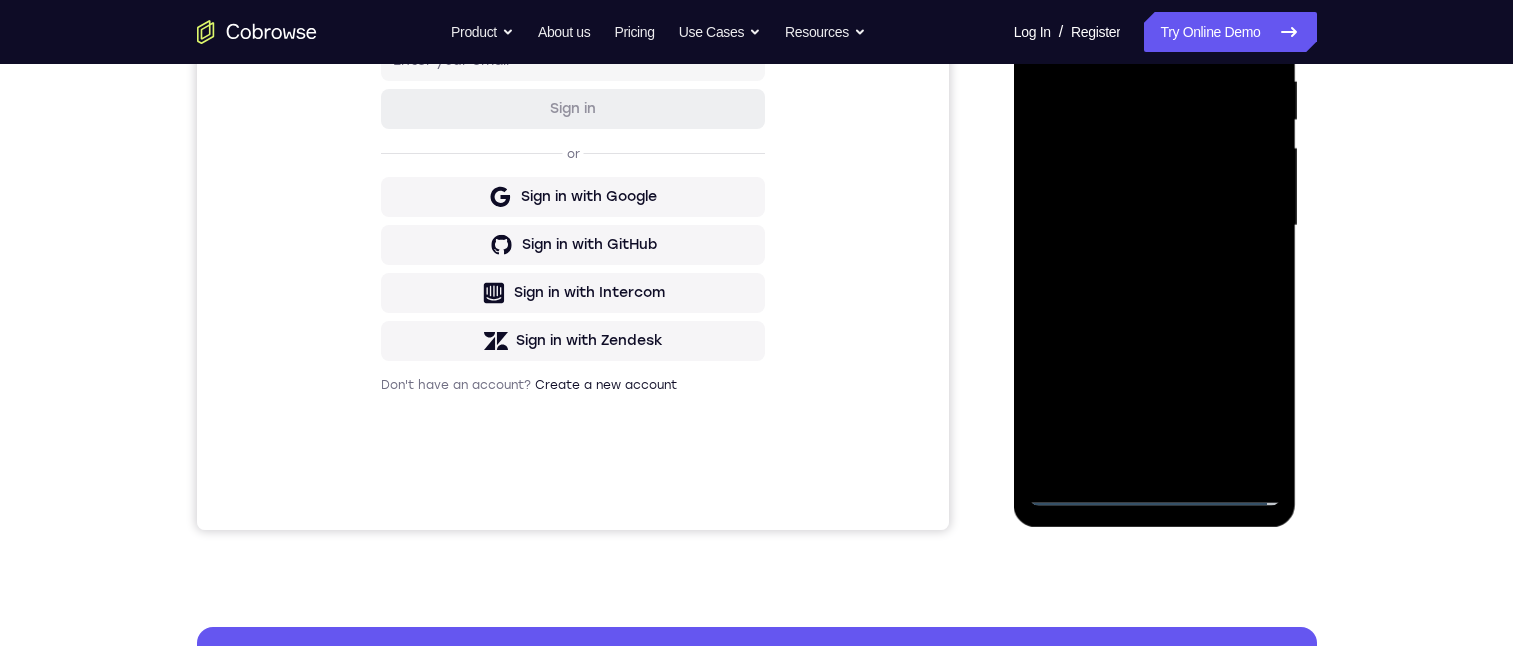 click at bounding box center [1155, 226] 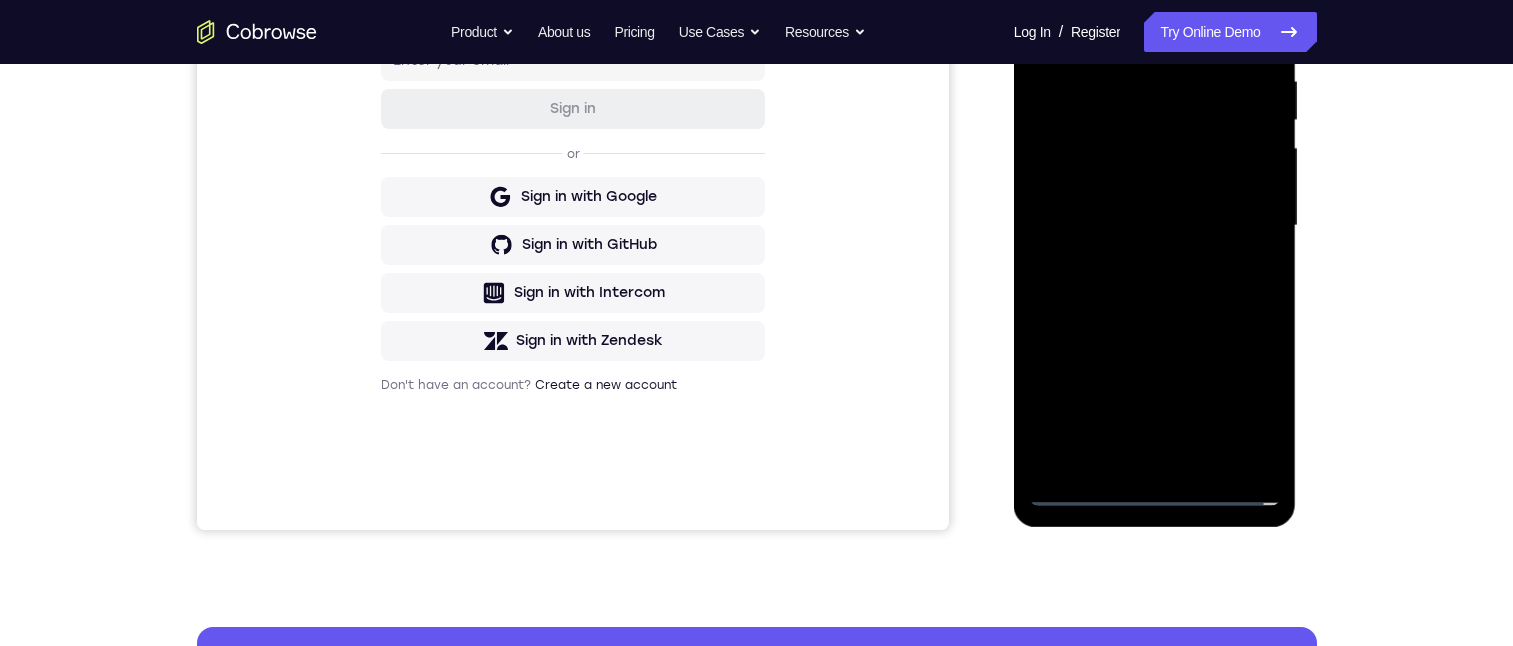click at bounding box center [1155, 226] 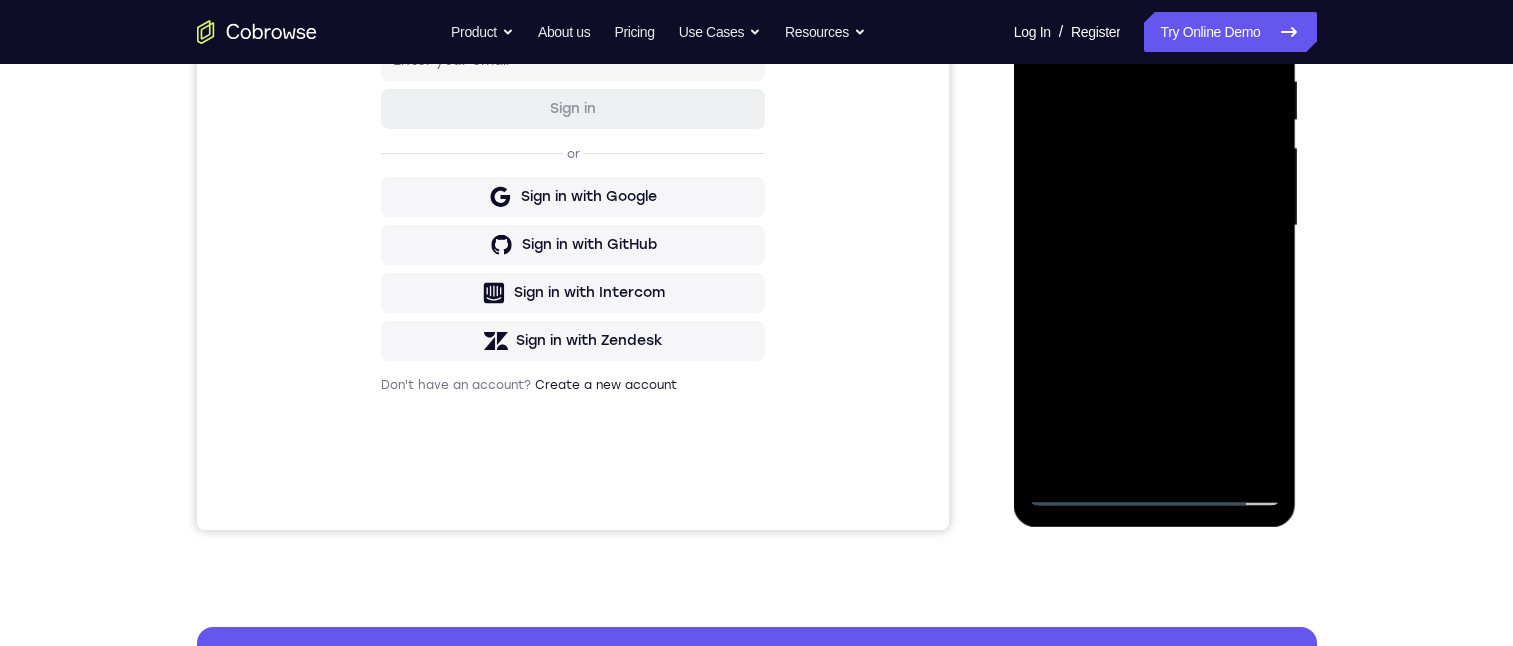 click at bounding box center (1155, 226) 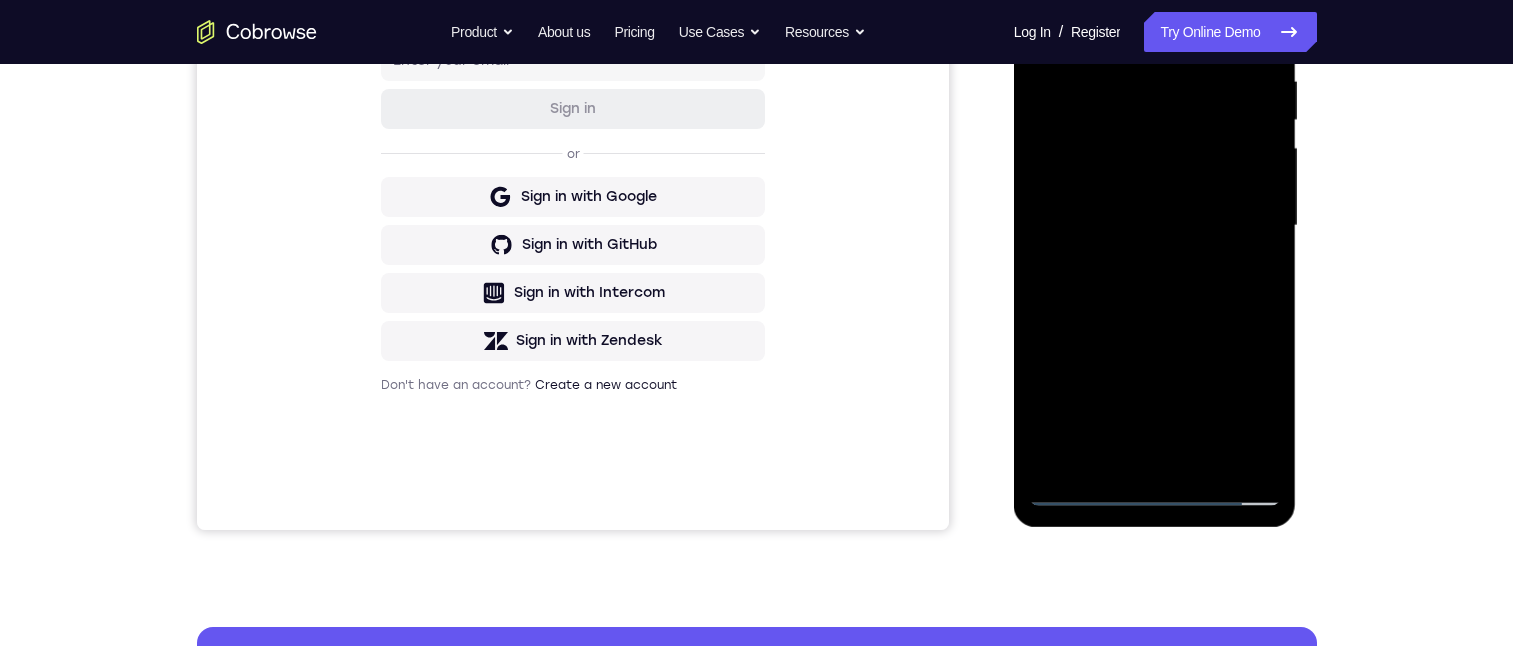 click at bounding box center [1155, 226] 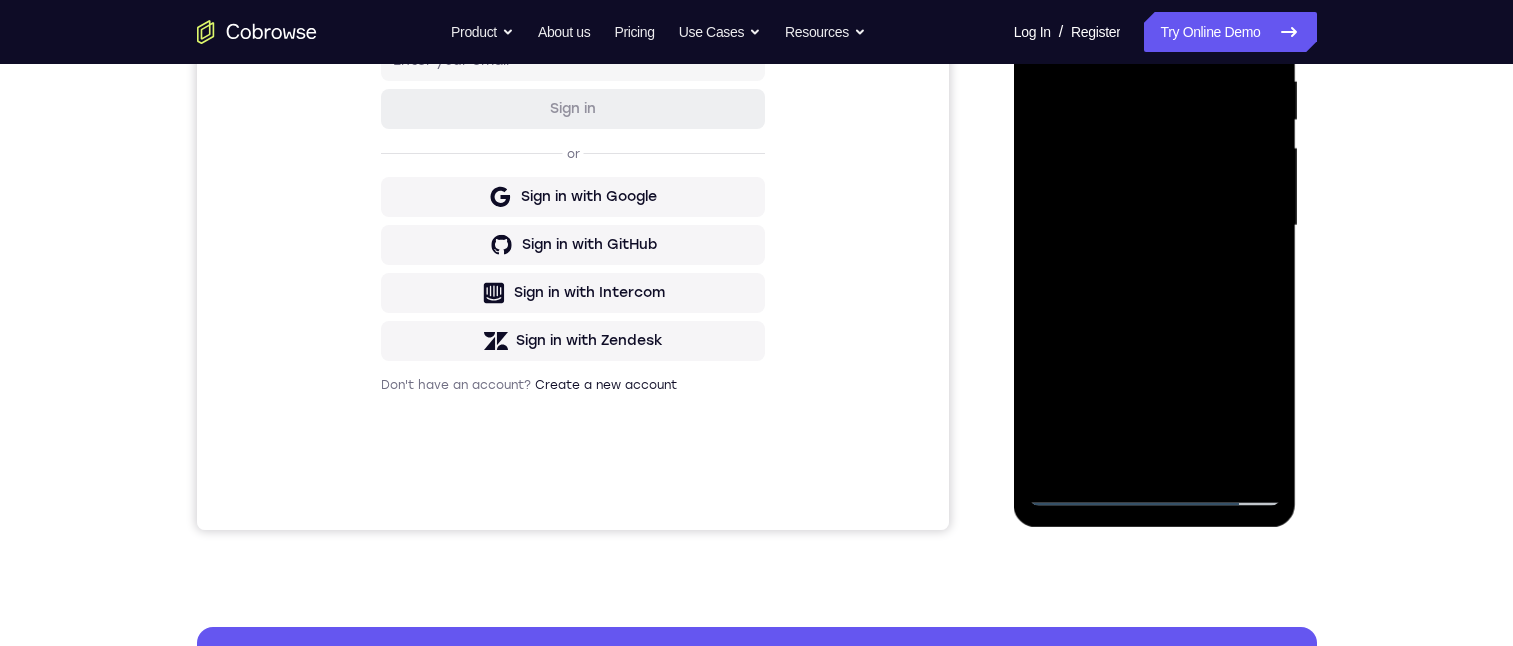 click at bounding box center (1155, 226) 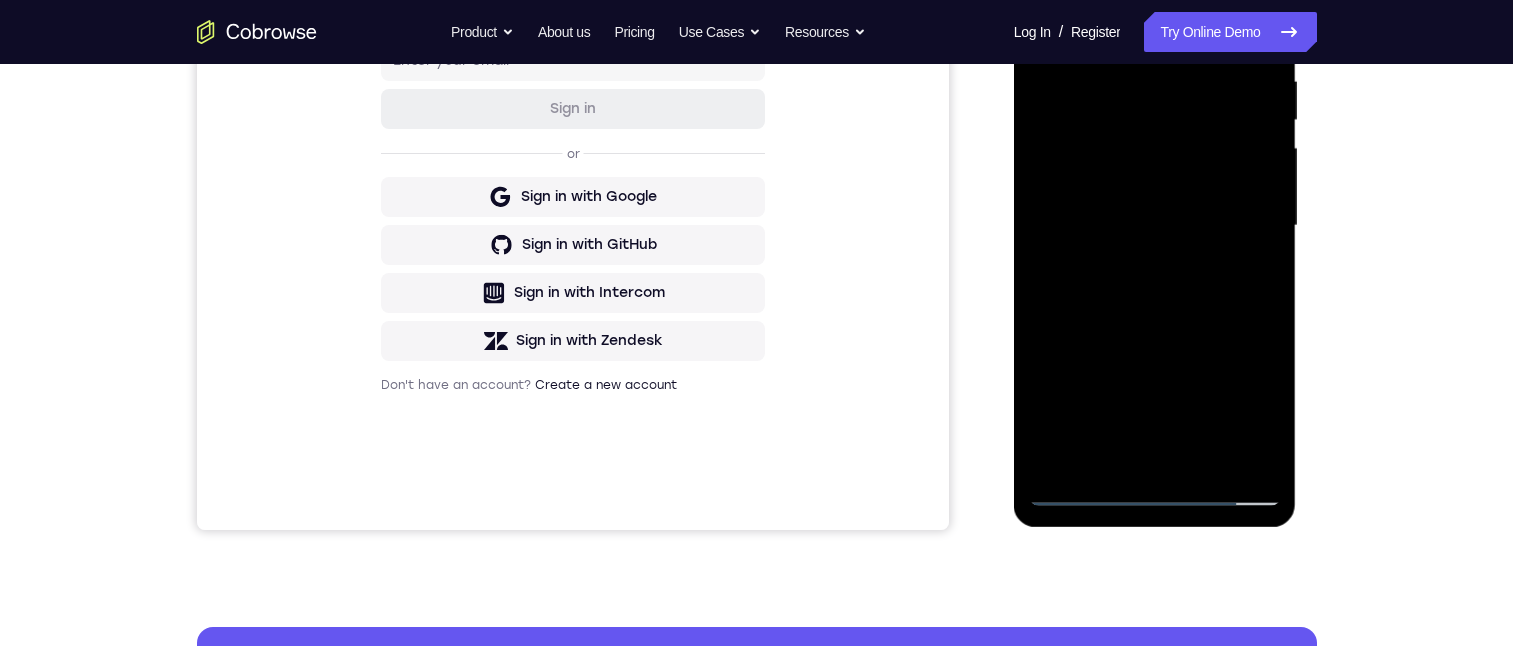 click at bounding box center [1155, 226] 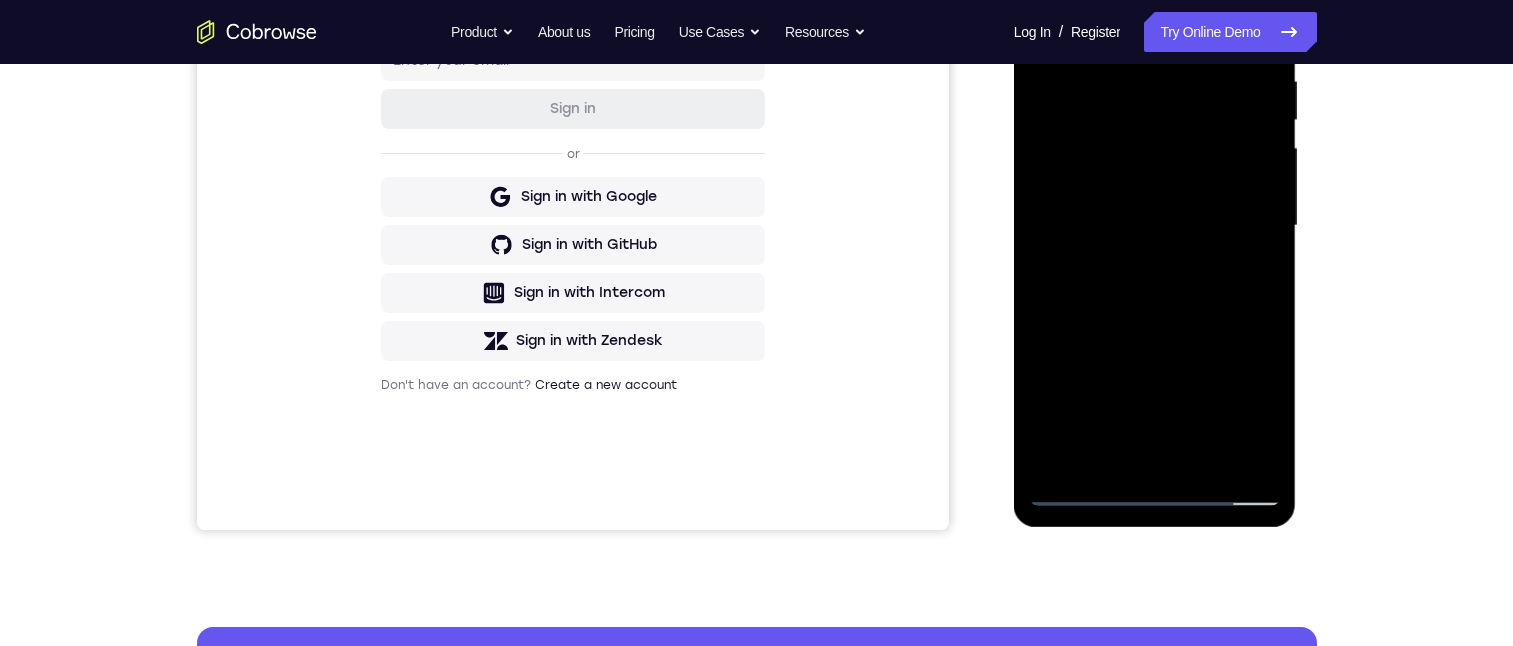 click at bounding box center [1155, 226] 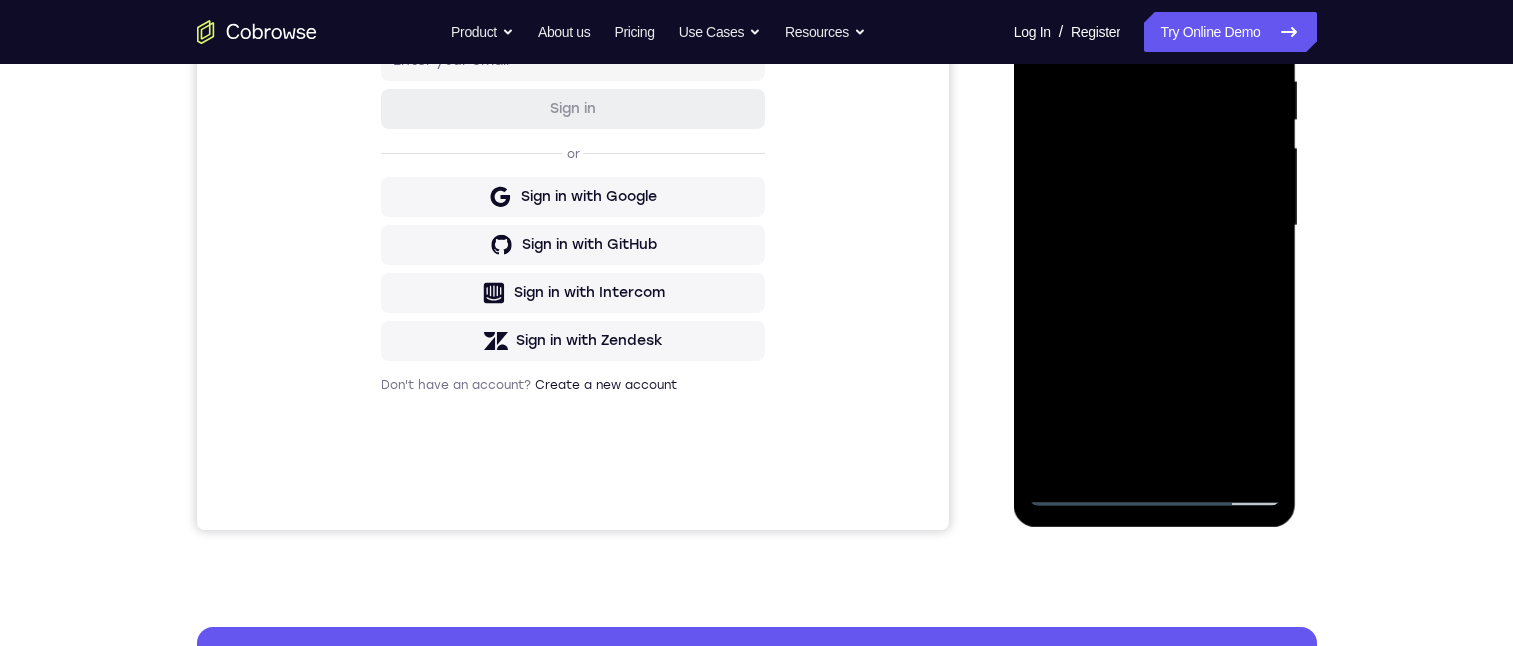 scroll, scrollTop: 300, scrollLeft: 0, axis: vertical 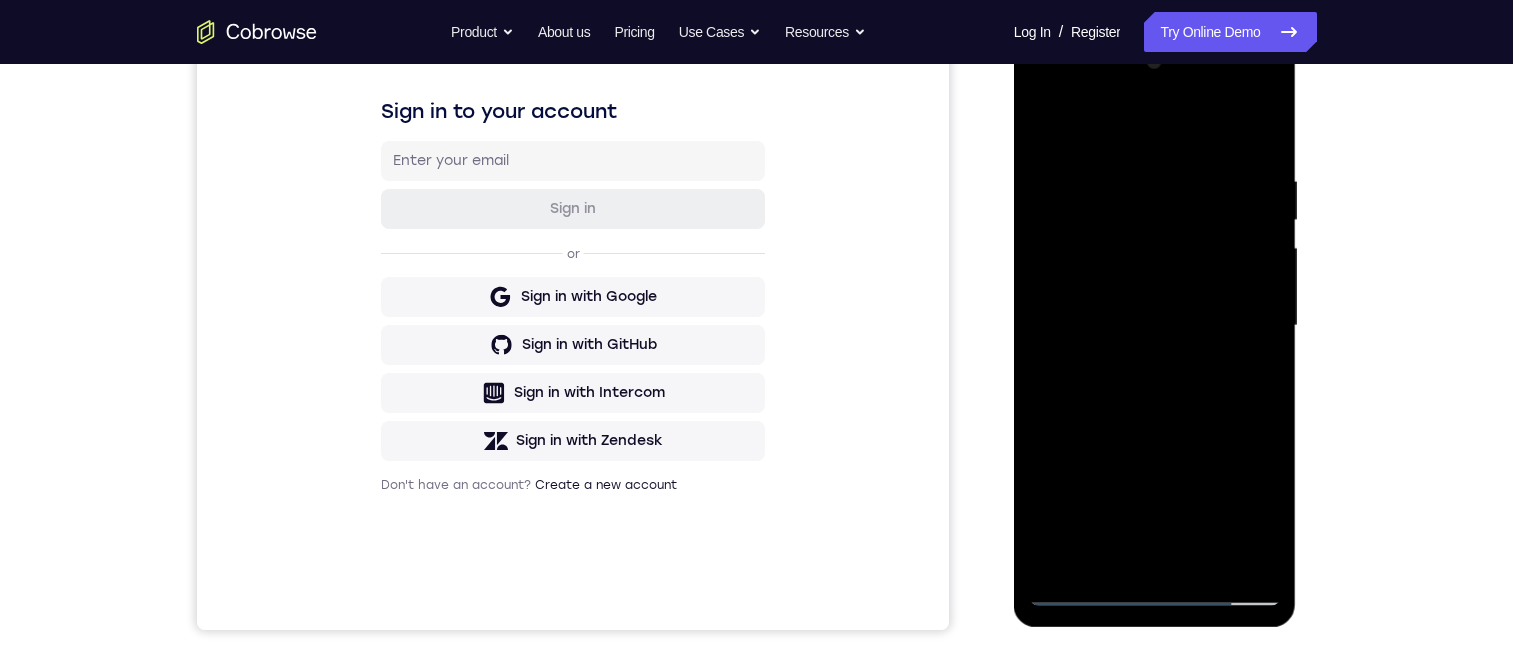 click at bounding box center (1155, 326) 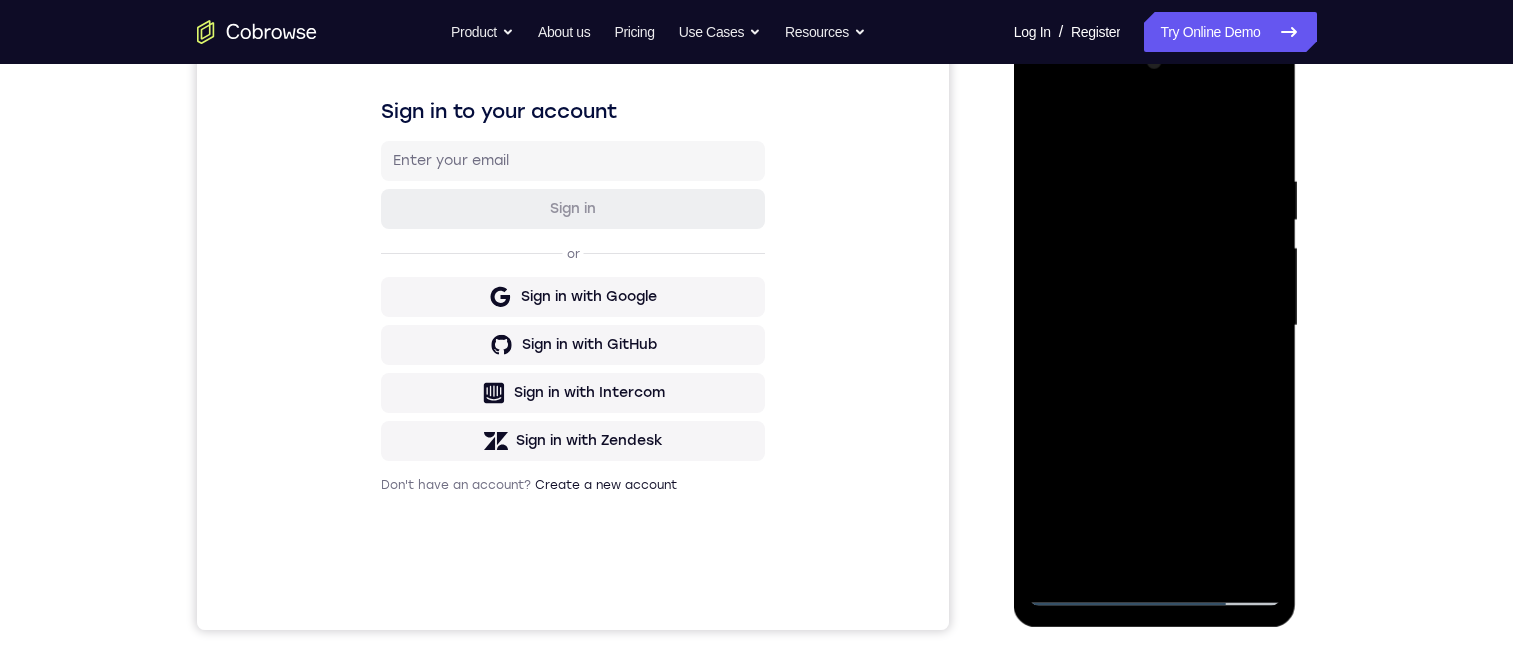 click at bounding box center [1155, 326] 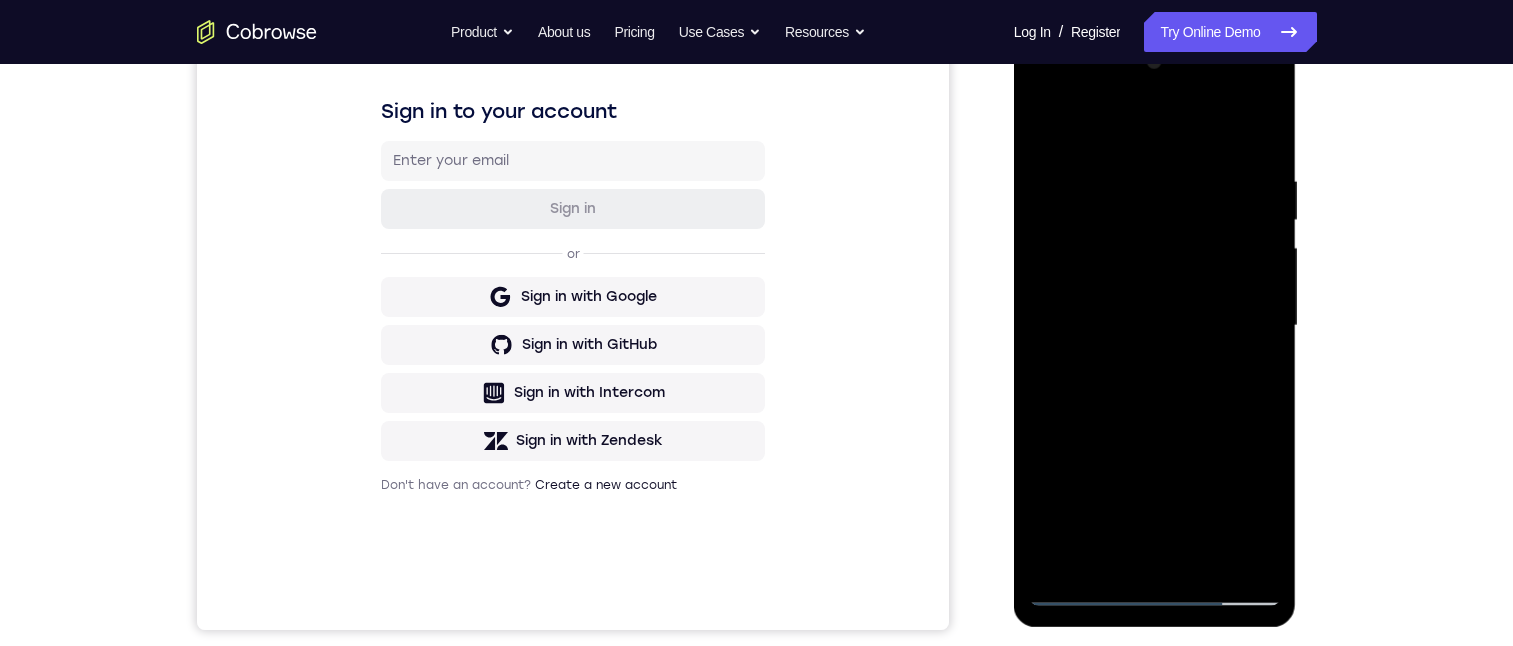 click at bounding box center [1155, 326] 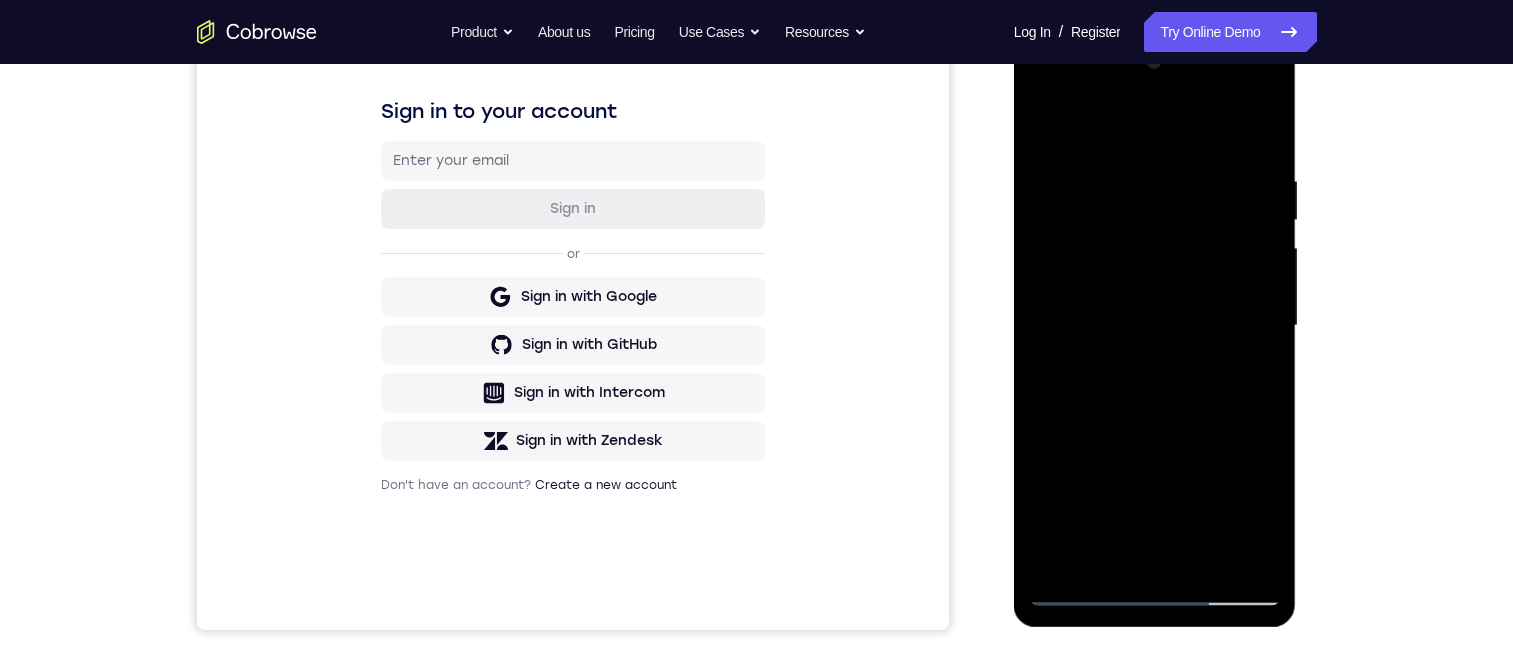 click at bounding box center (1155, 326) 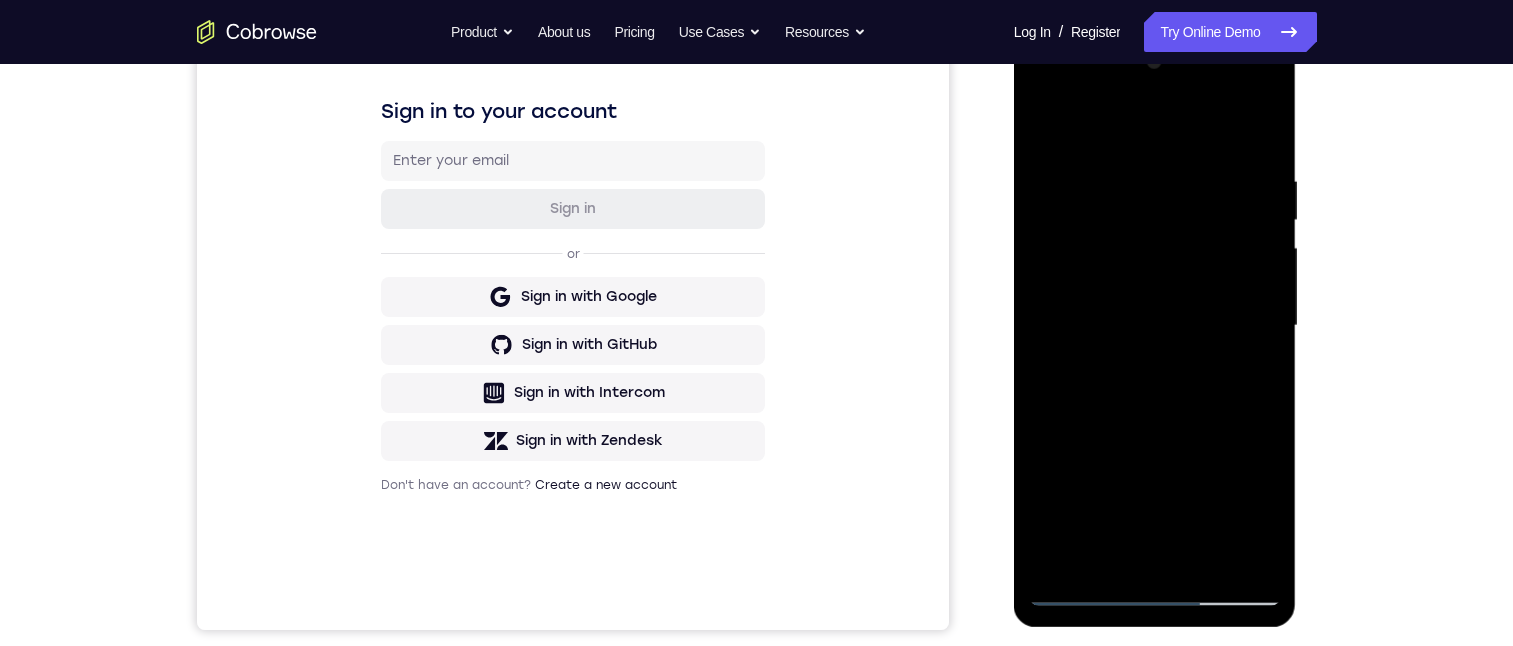 click at bounding box center (1155, 326) 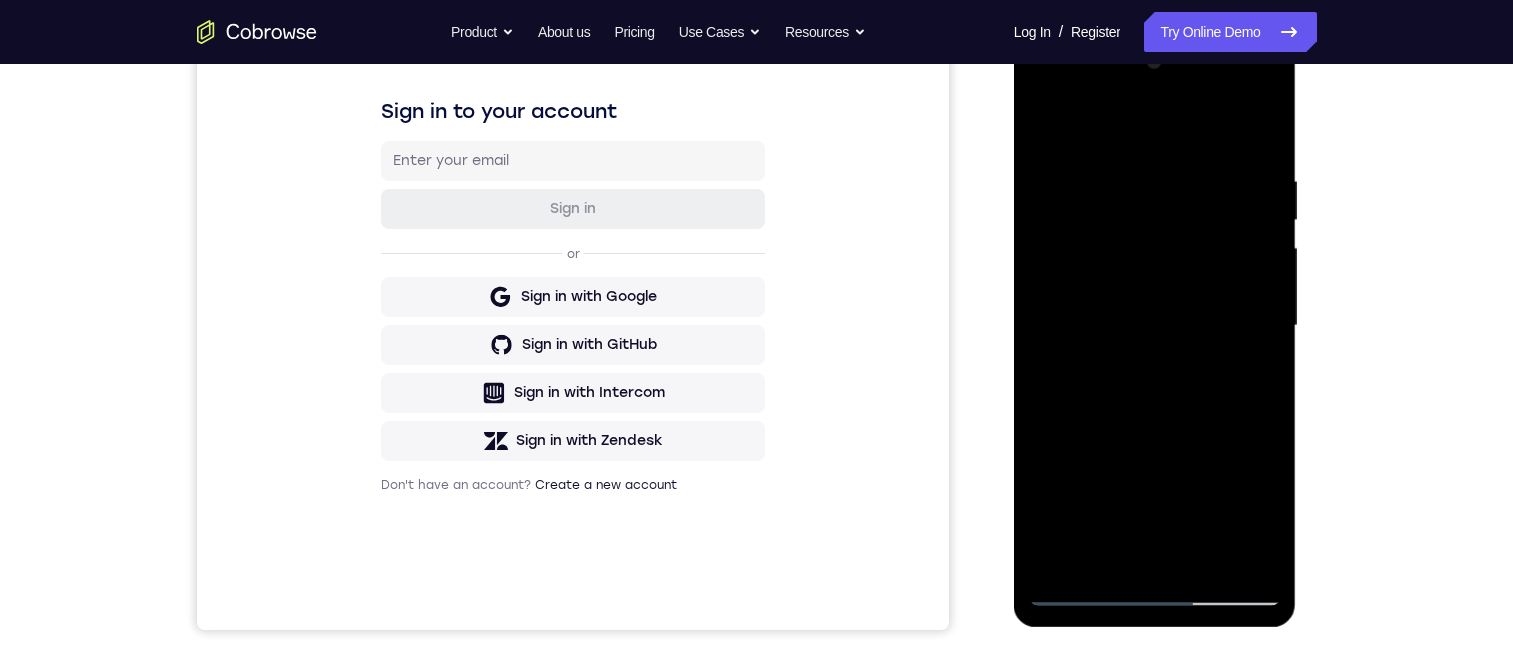 click at bounding box center [1155, 326] 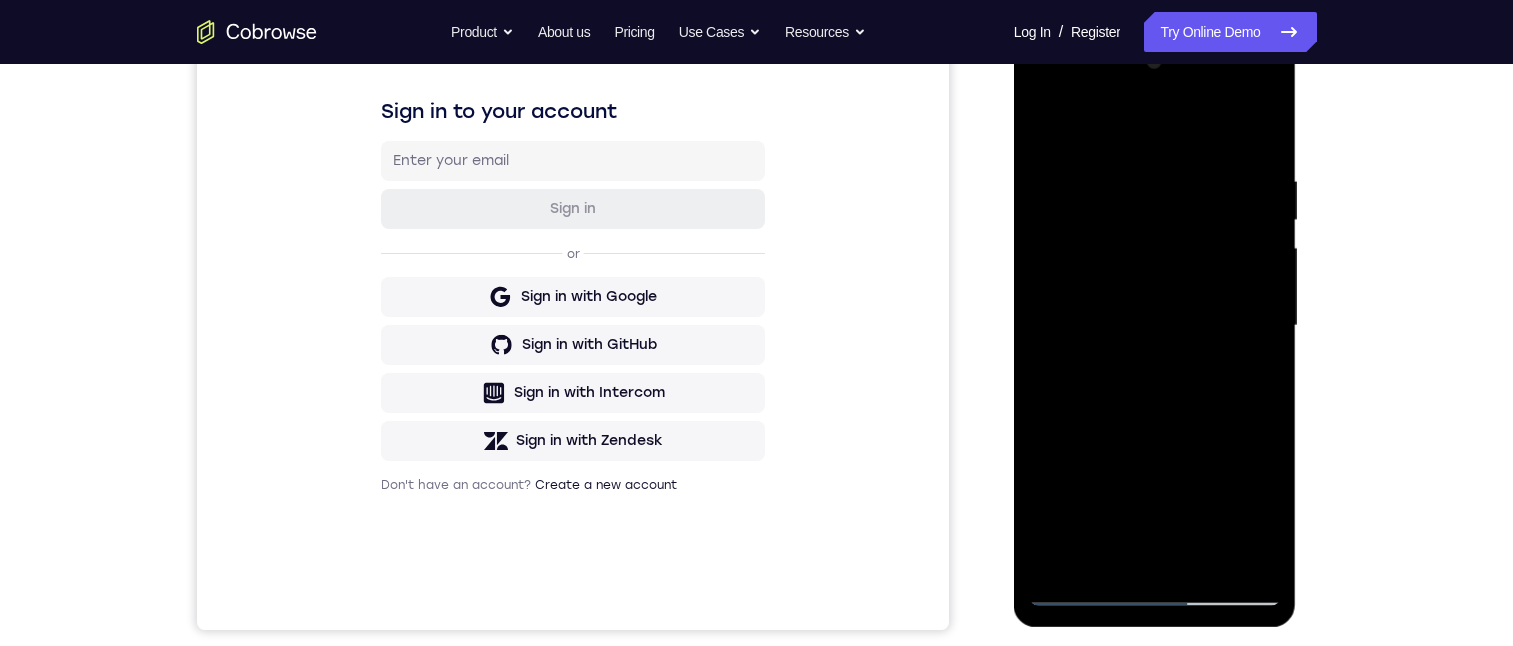 drag, startPoint x: 1055, startPoint y: 503, endPoint x: 1061, endPoint y: 448, distance: 55.326305 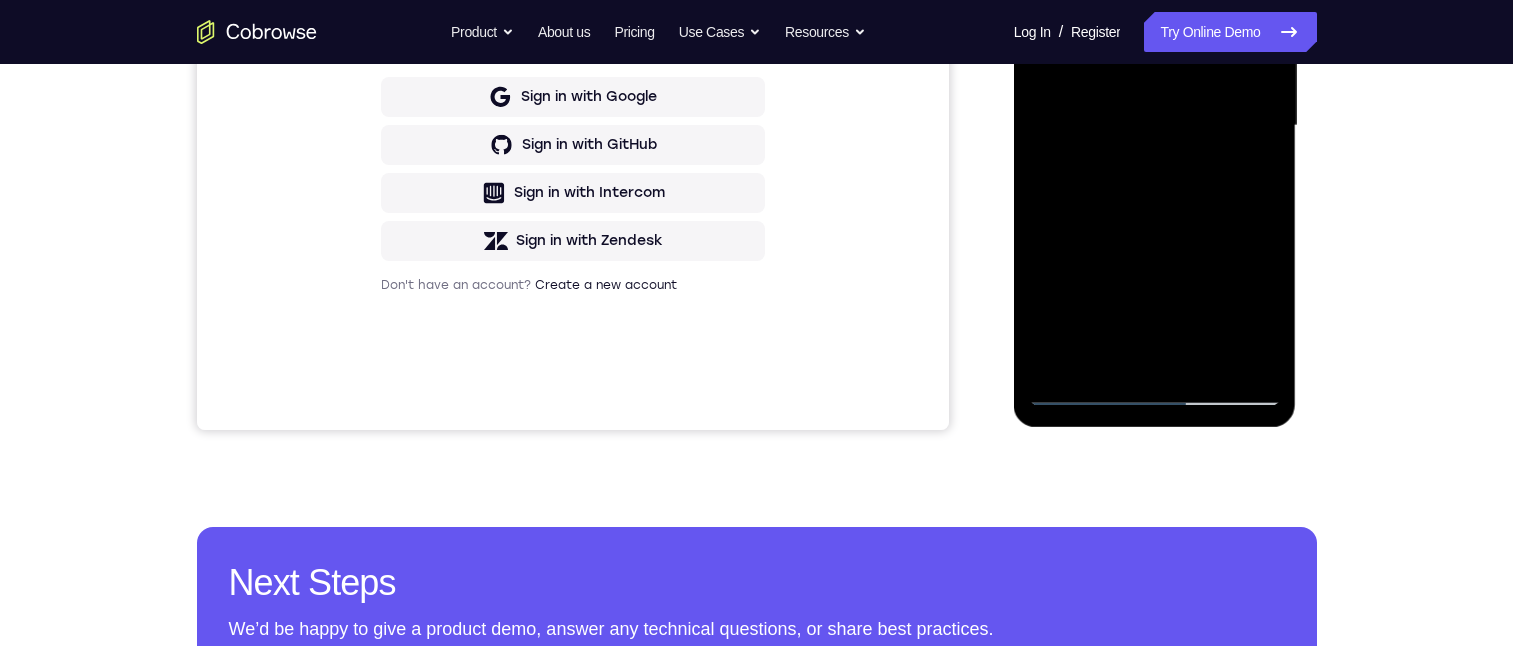 click at bounding box center (1155, 126) 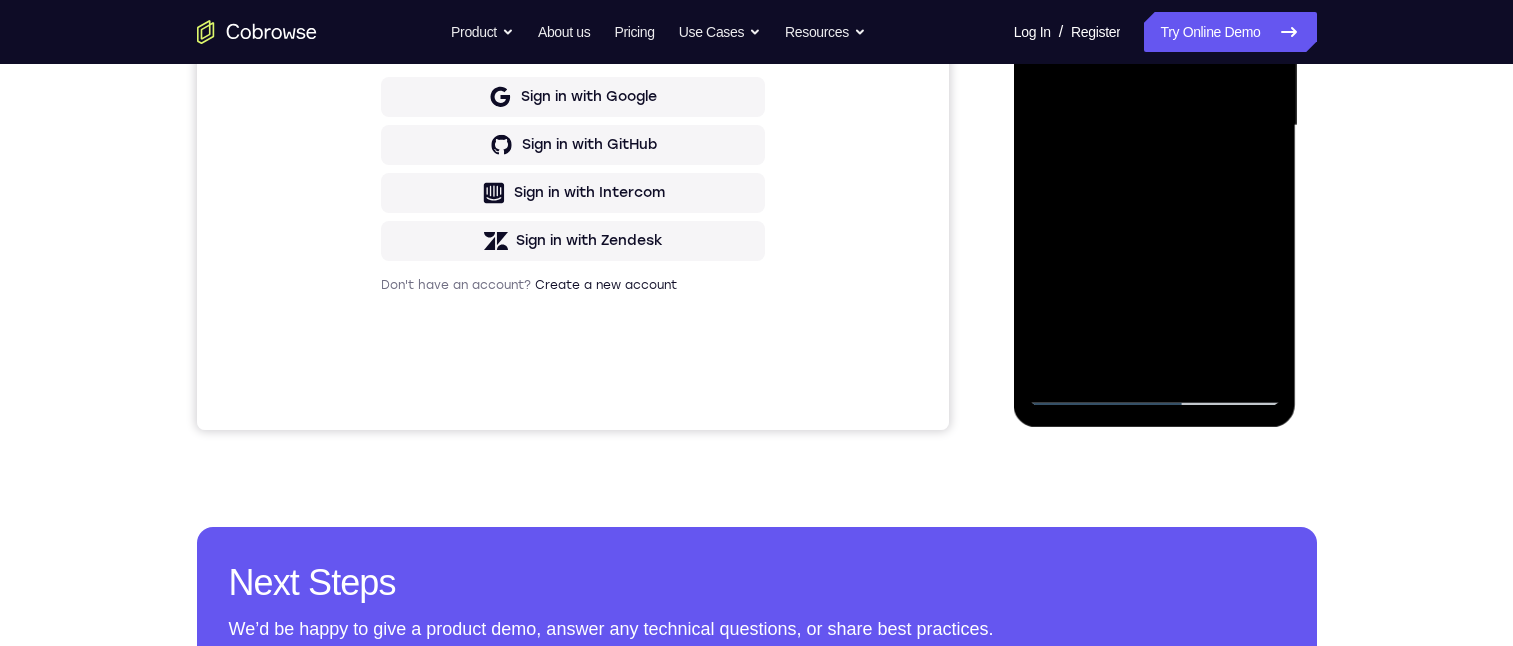 click at bounding box center (1155, 126) 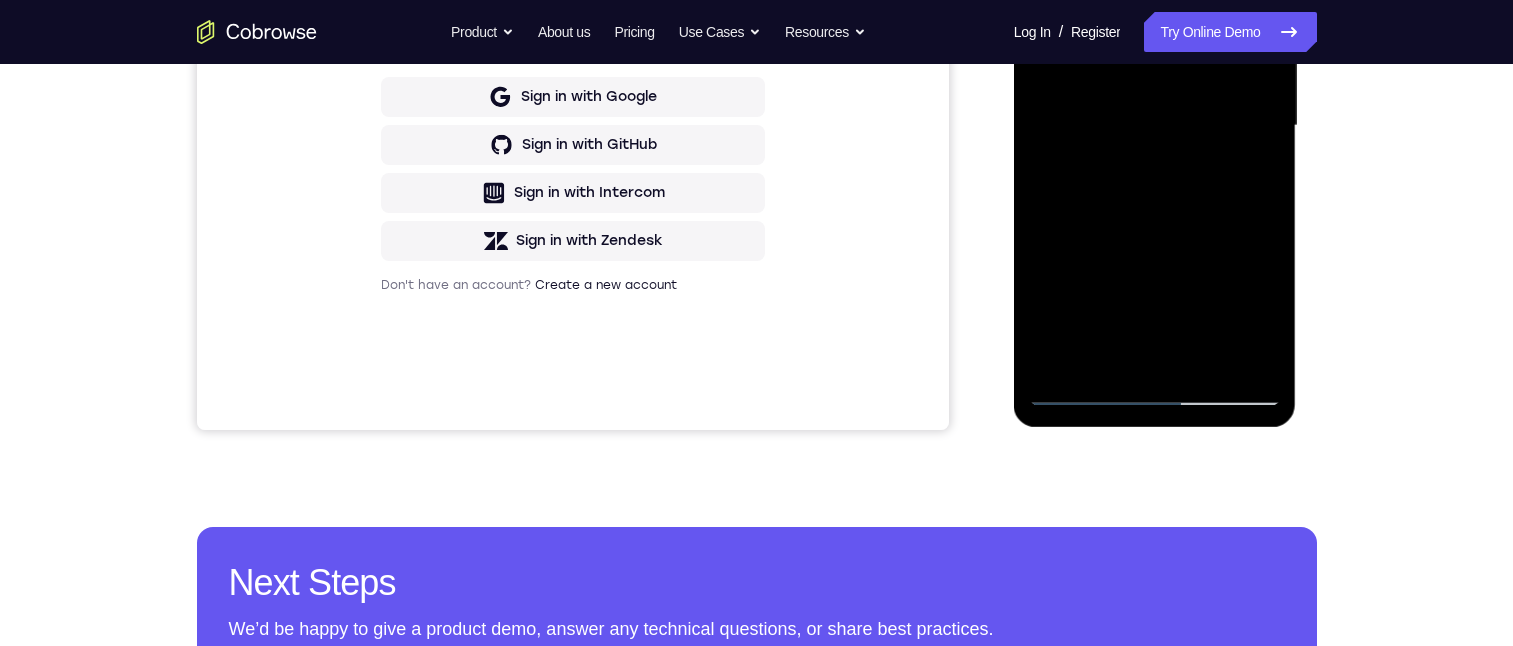 click at bounding box center [1155, 126] 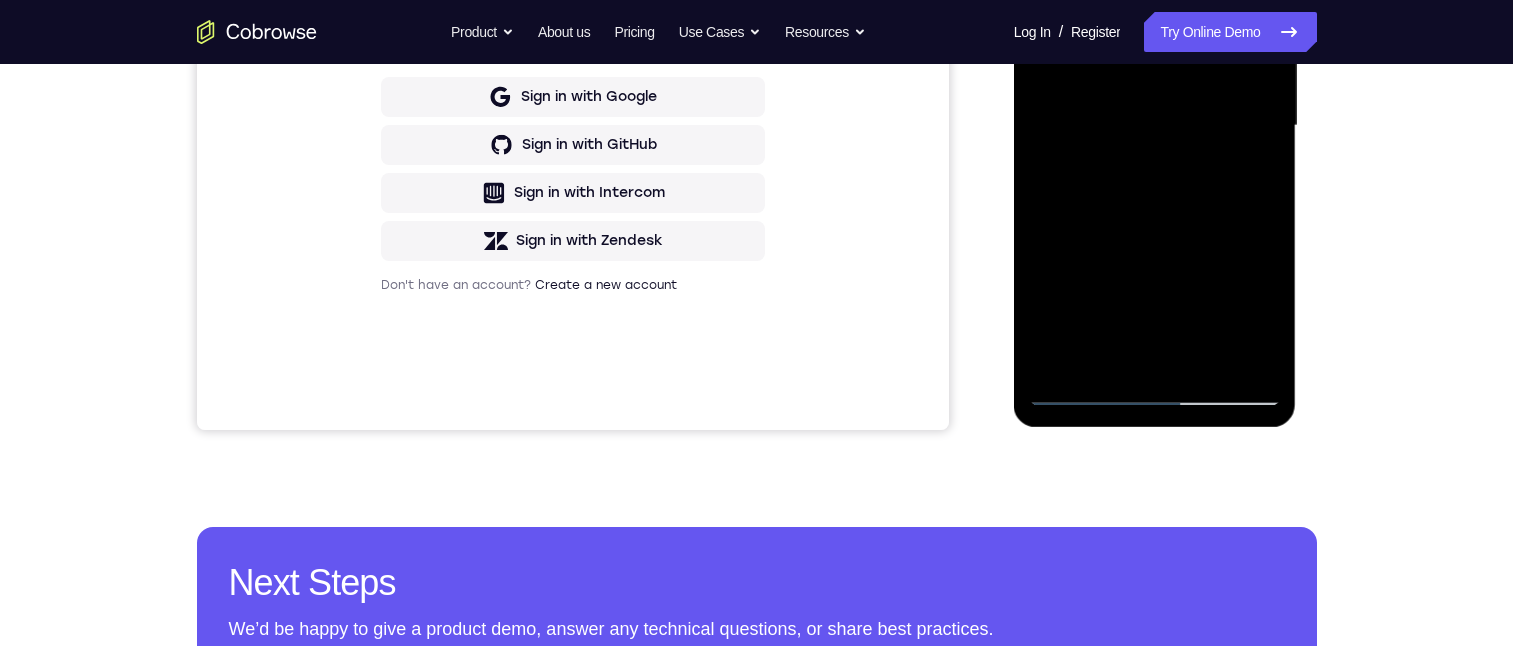 click at bounding box center (1155, 126) 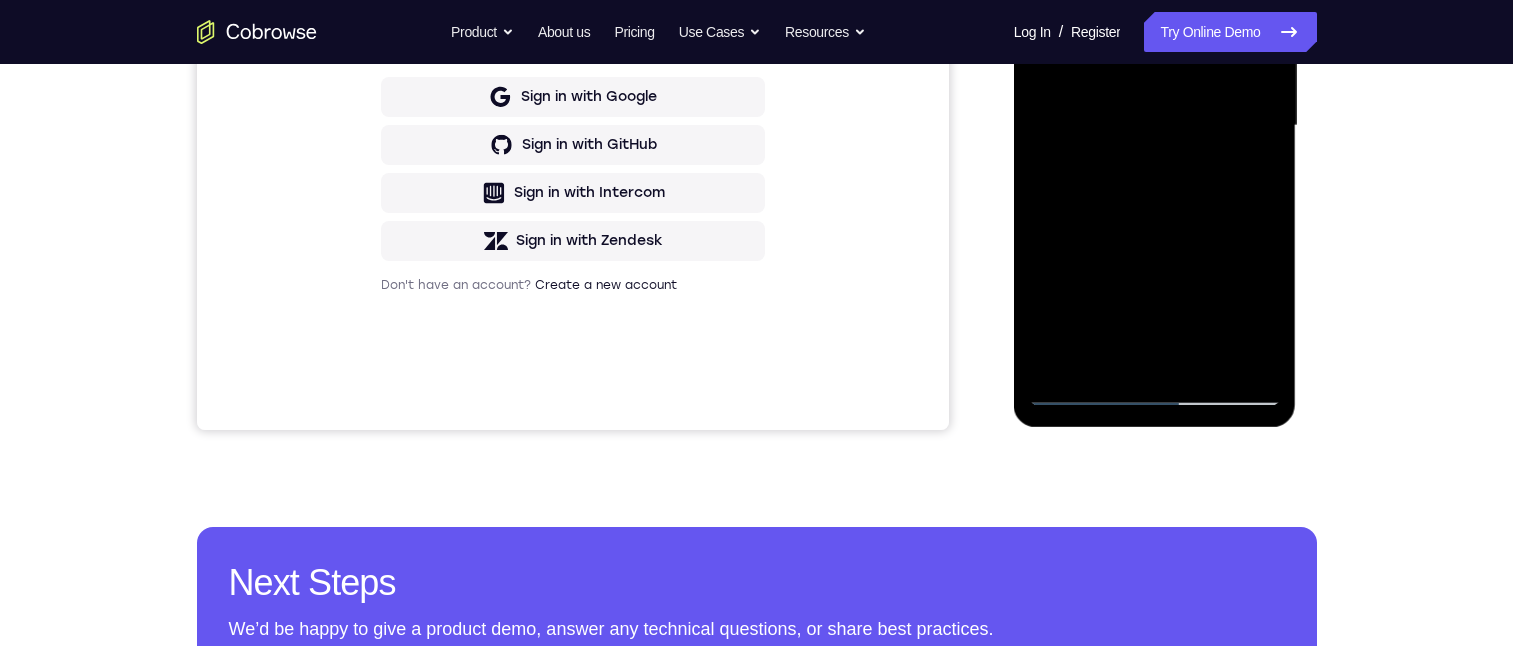 scroll, scrollTop: 400, scrollLeft: 0, axis: vertical 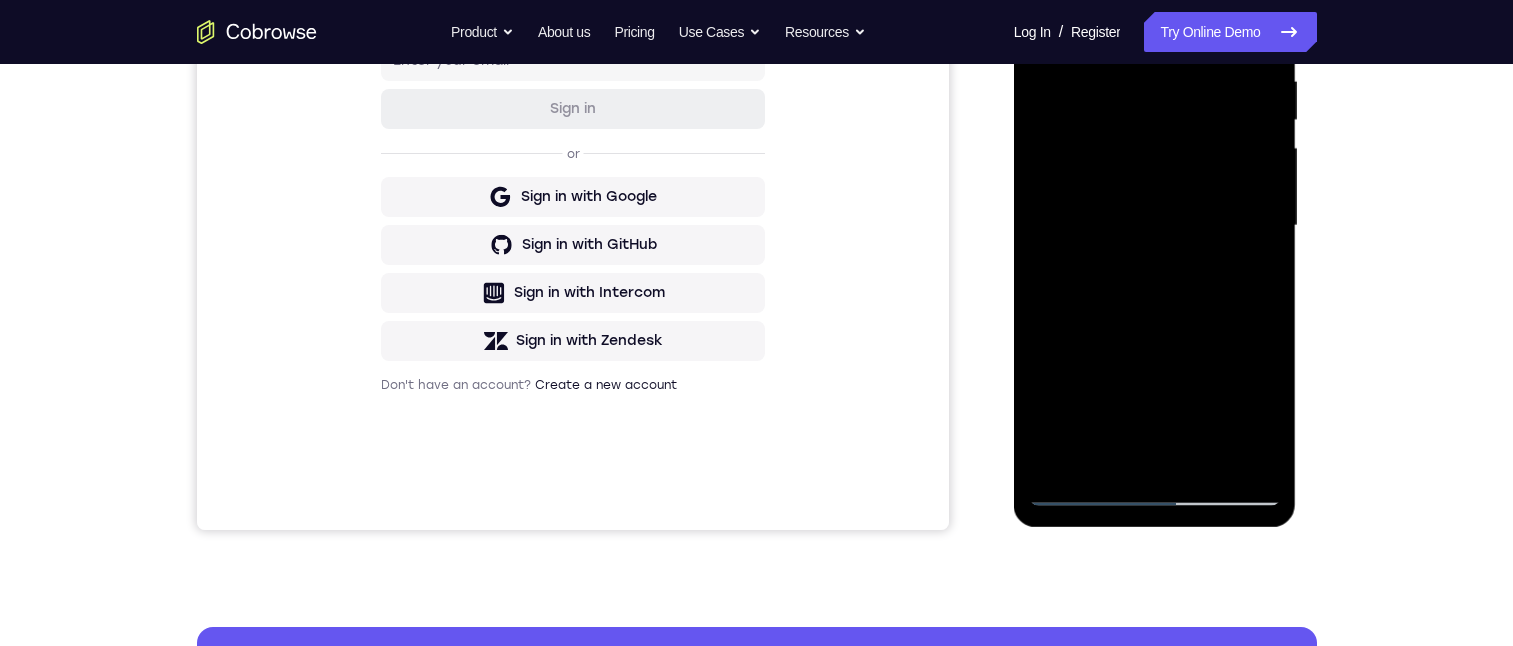 click at bounding box center [1155, 226] 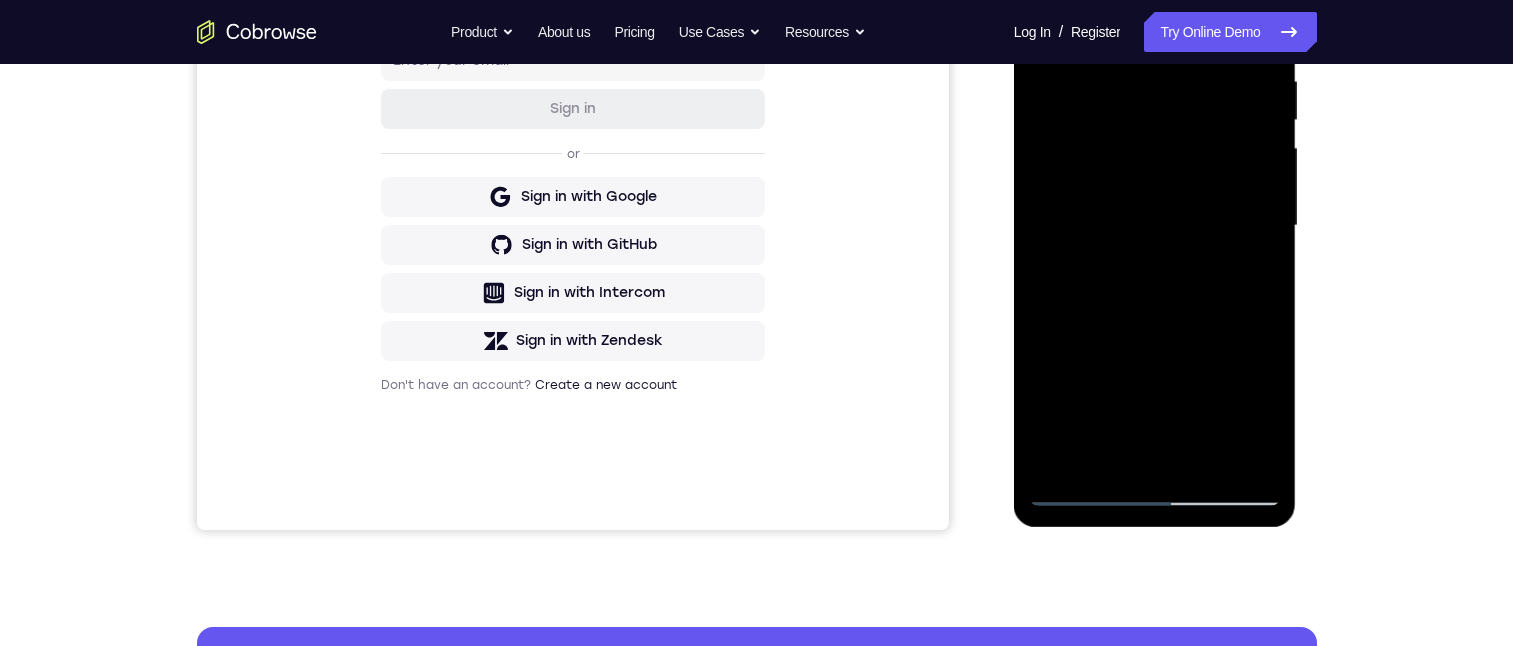 drag, startPoint x: 1168, startPoint y: 374, endPoint x: 1166, endPoint y: 364, distance: 10.198039 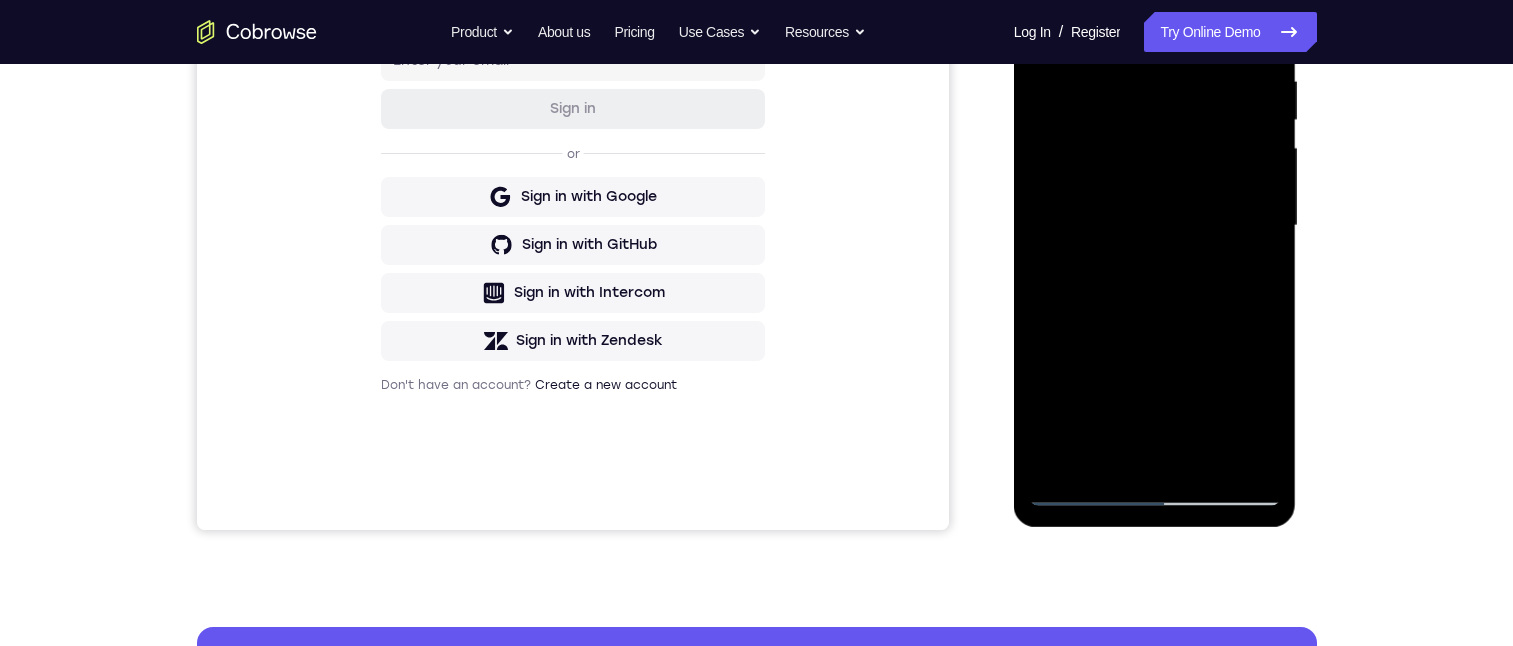 scroll, scrollTop: 300, scrollLeft: 0, axis: vertical 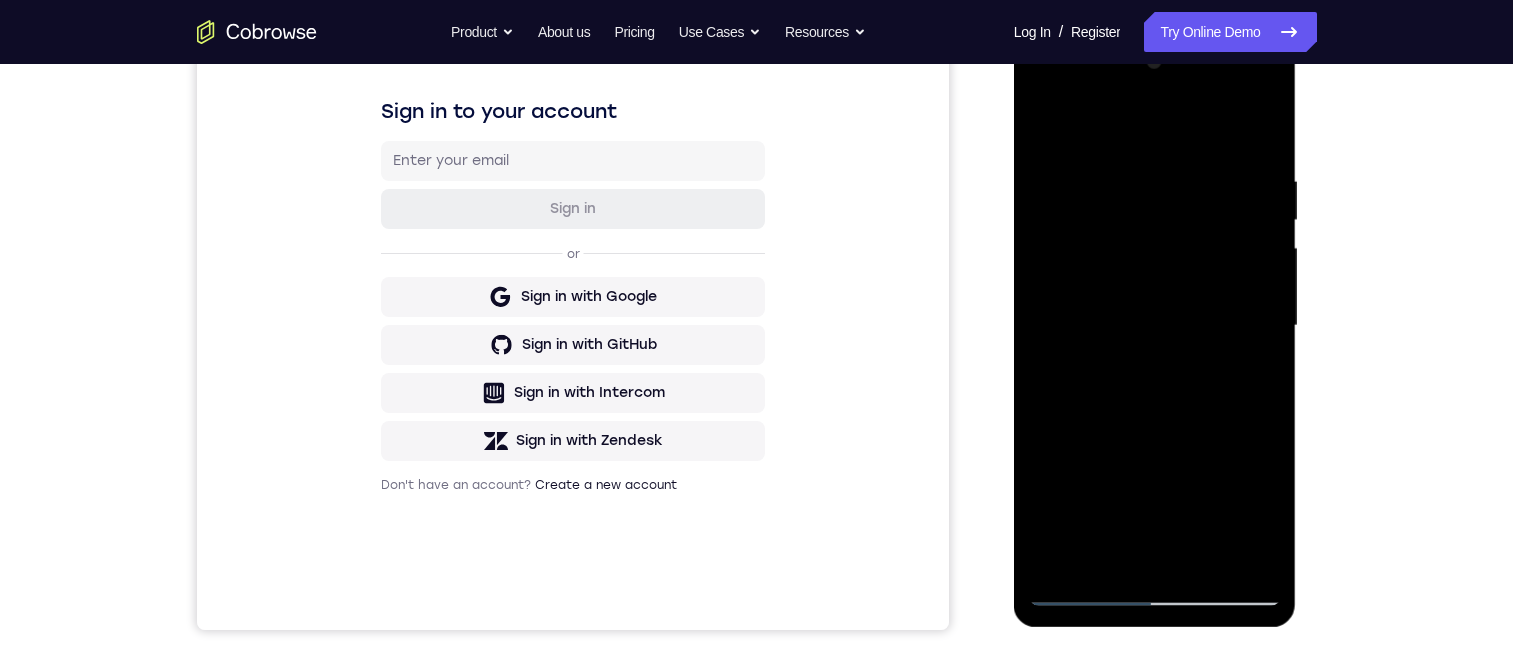 click at bounding box center [1155, 326] 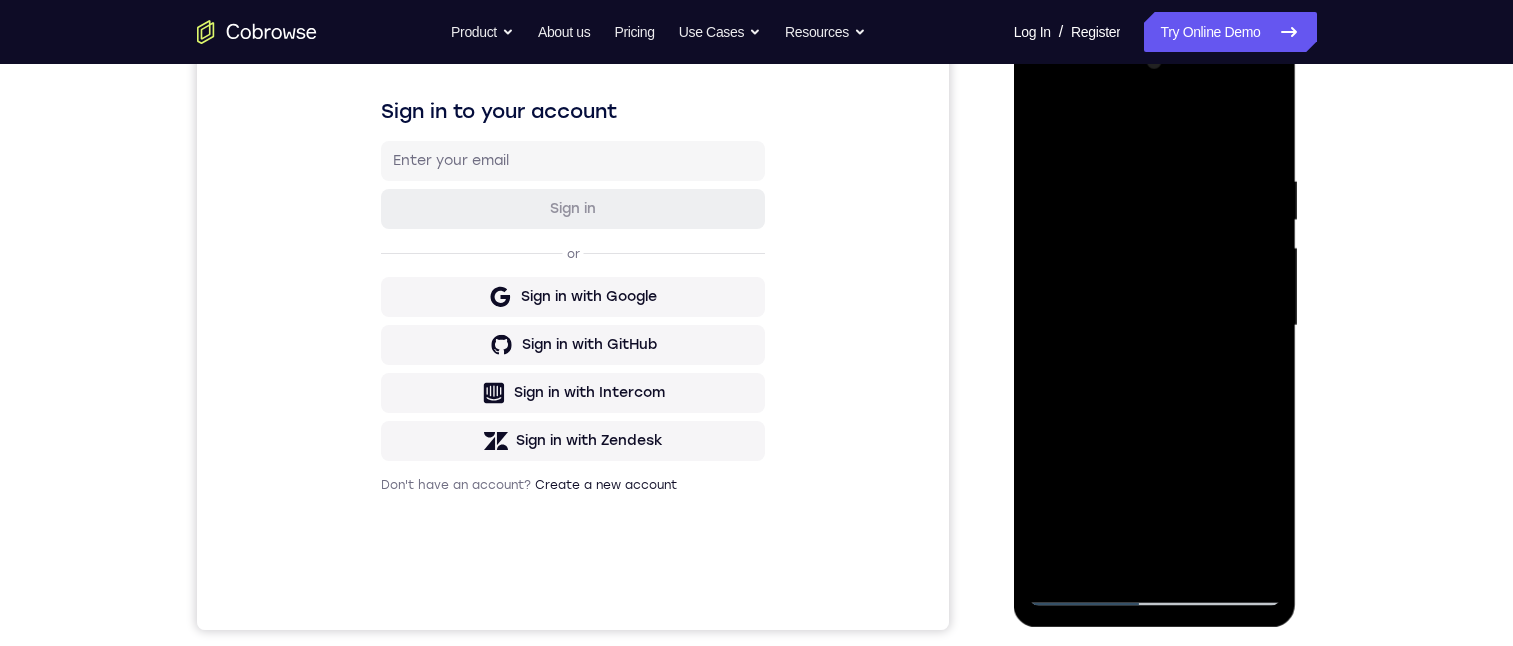 click at bounding box center [1155, 326] 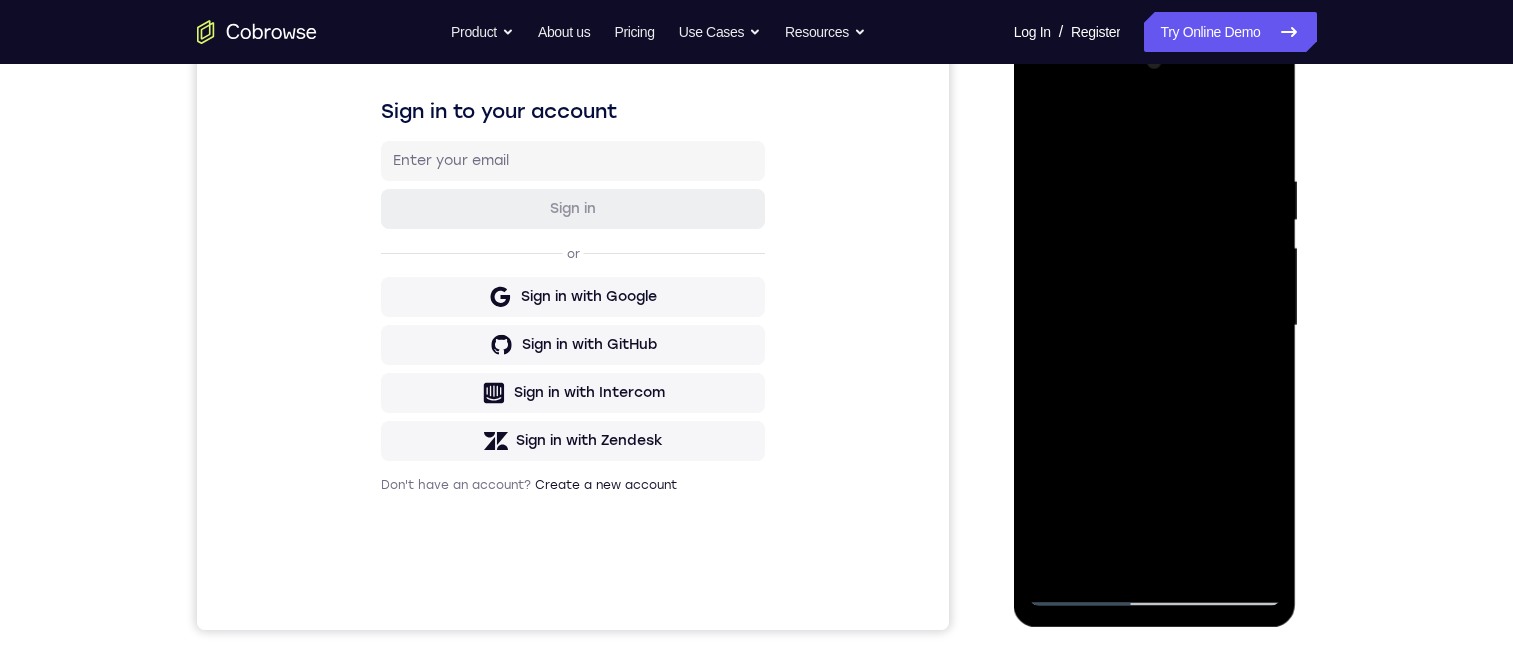 drag, startPoint x: 1144, startPoint y: 393, endPoint x: 1156, endPoint y: 264, distance: 129.55693 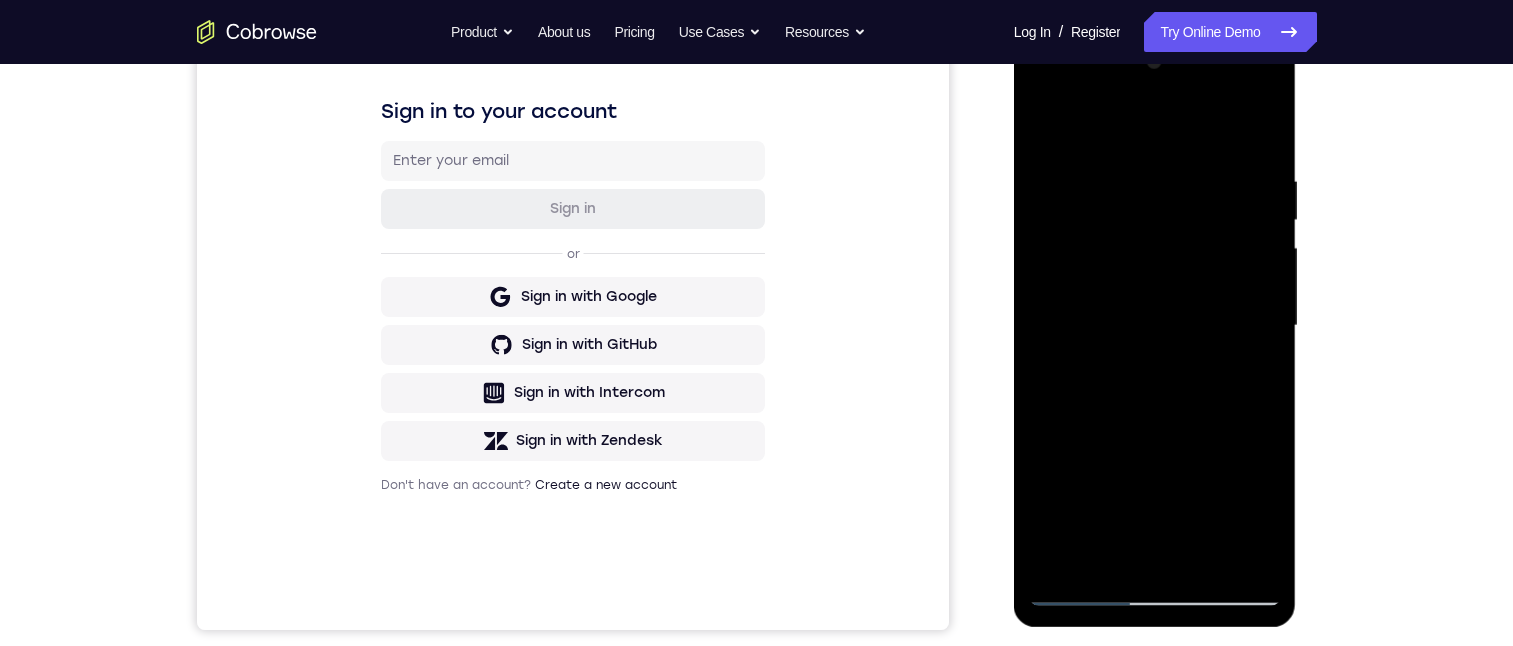 click at bounding box center [1155, 326] 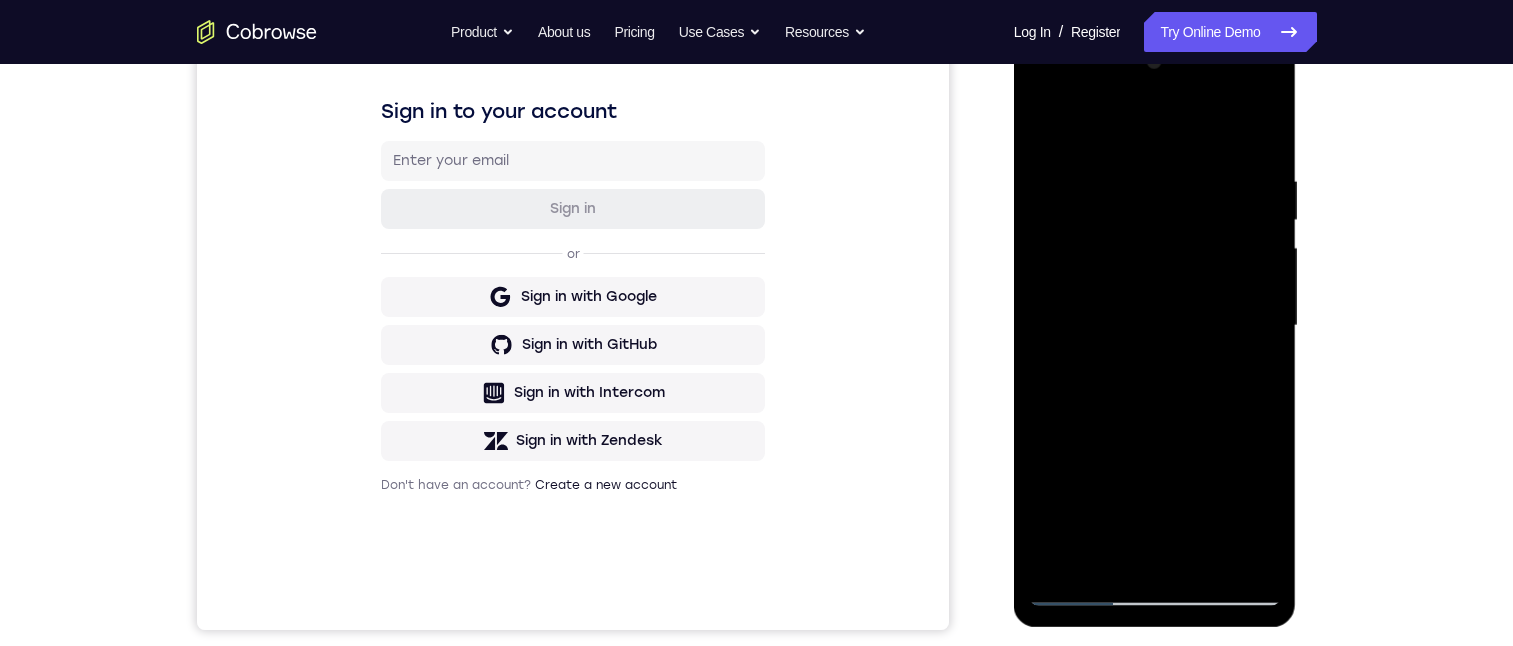 click at bounding box center [1155, 326] 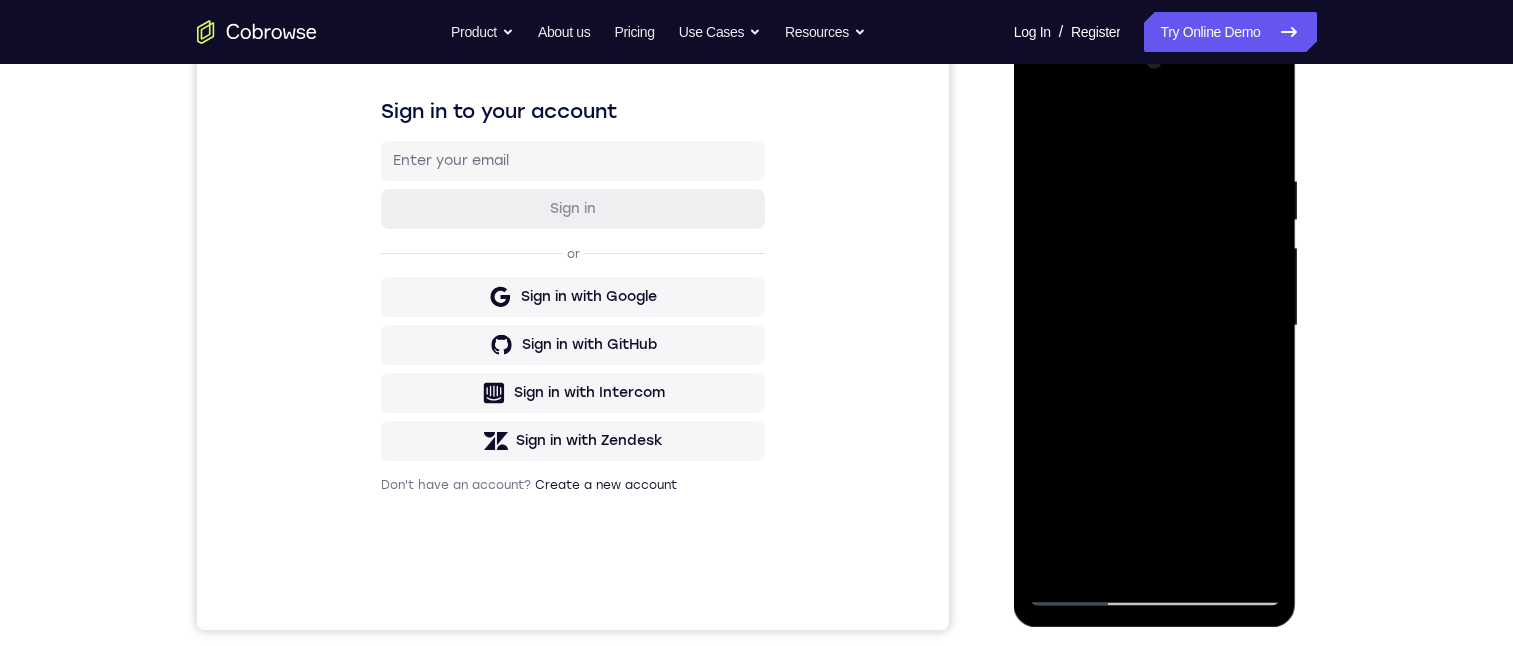 click at bounding box center (1155, 326) 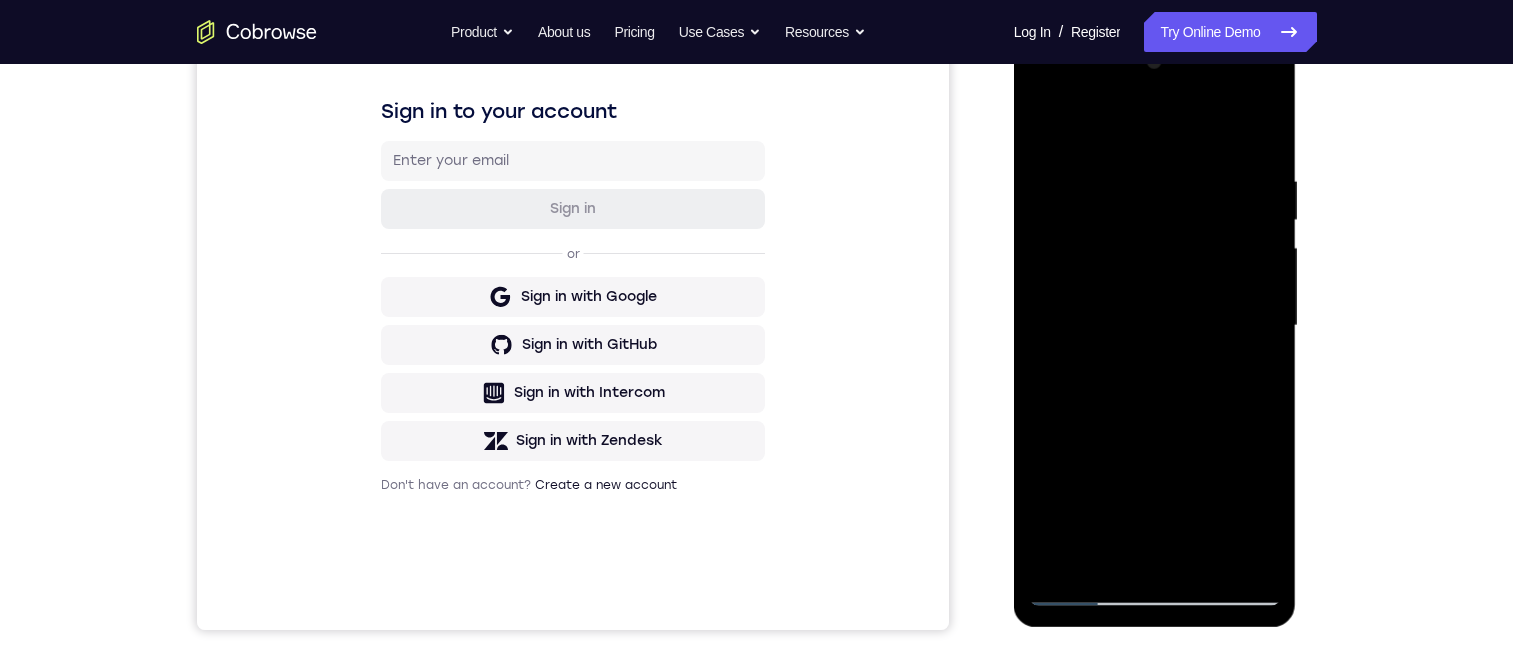 click at bounding box center (1155, 326) 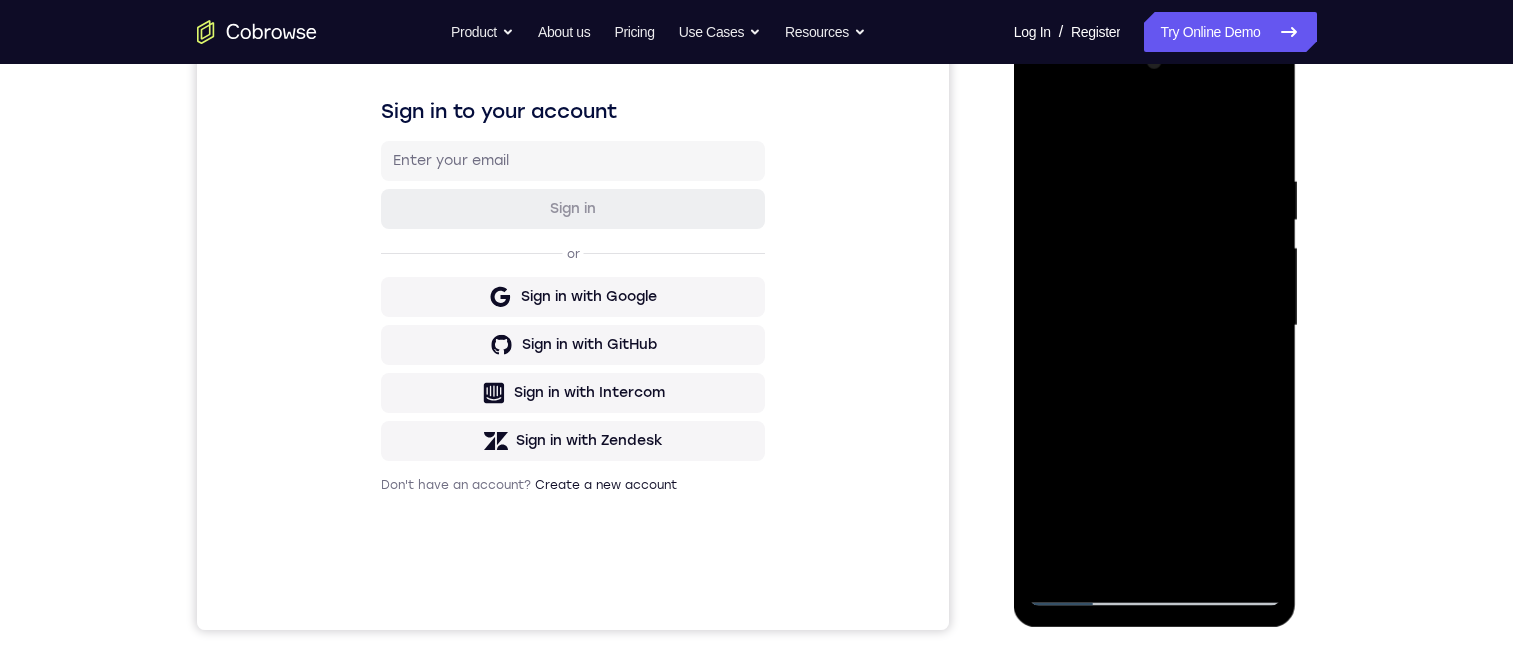 click at bounding box center [1155, 326] 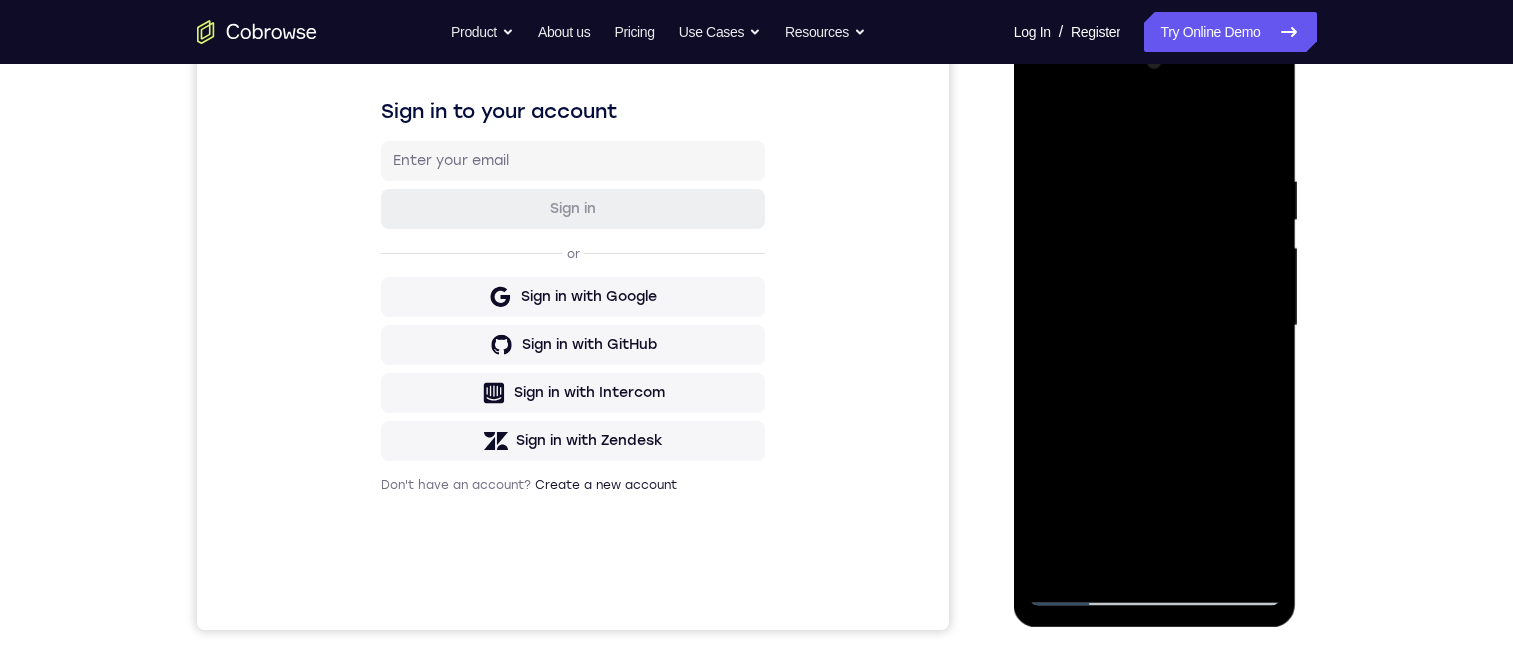 click at bounding box center (1155, 326) 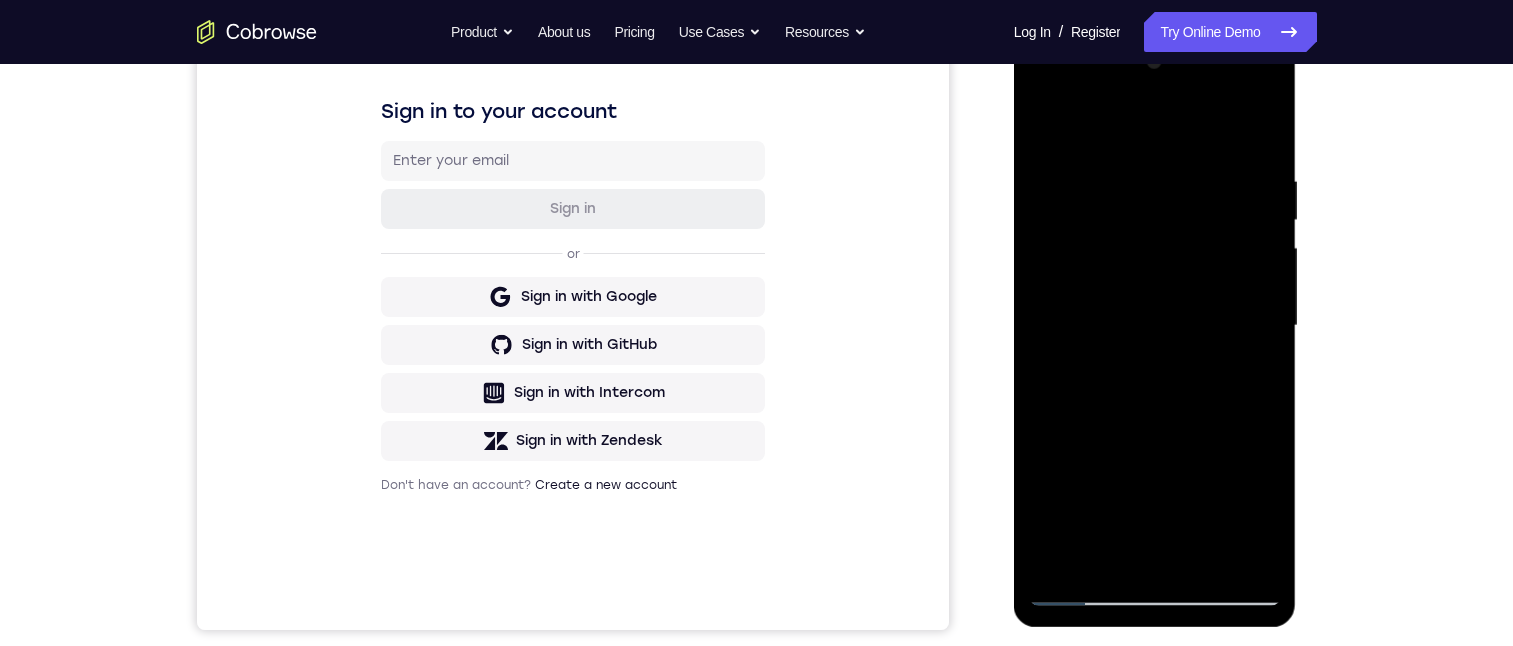 click at bounding box center [1155, 326] 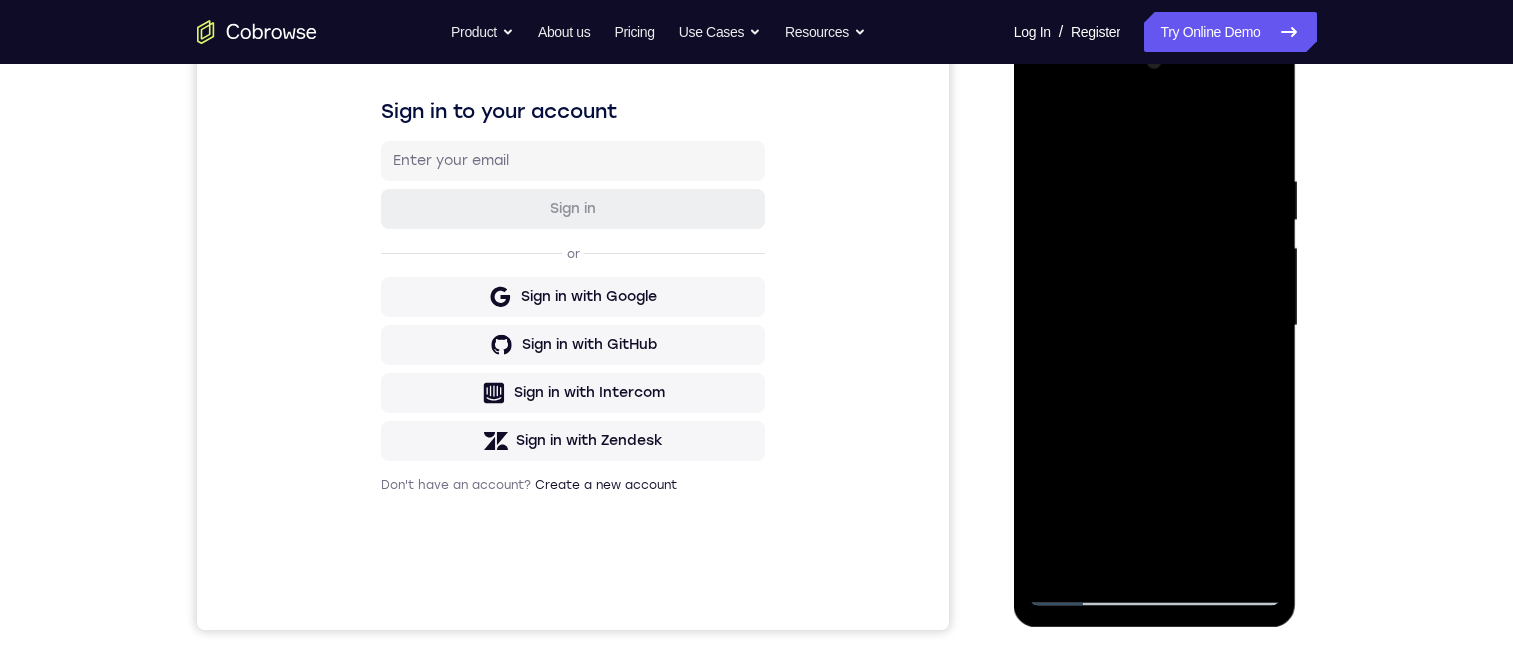 click at bounding box center (1155, 326) 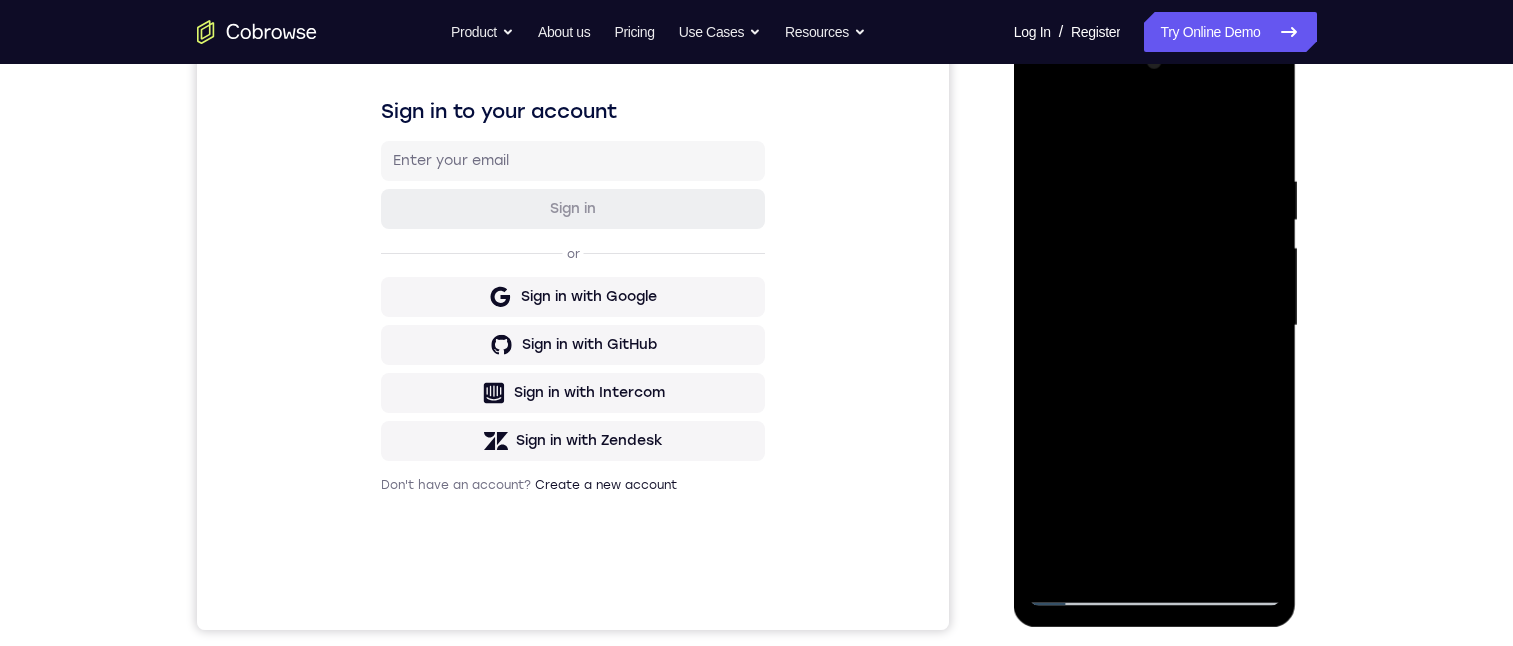 click at bounding box center (1155, 326) 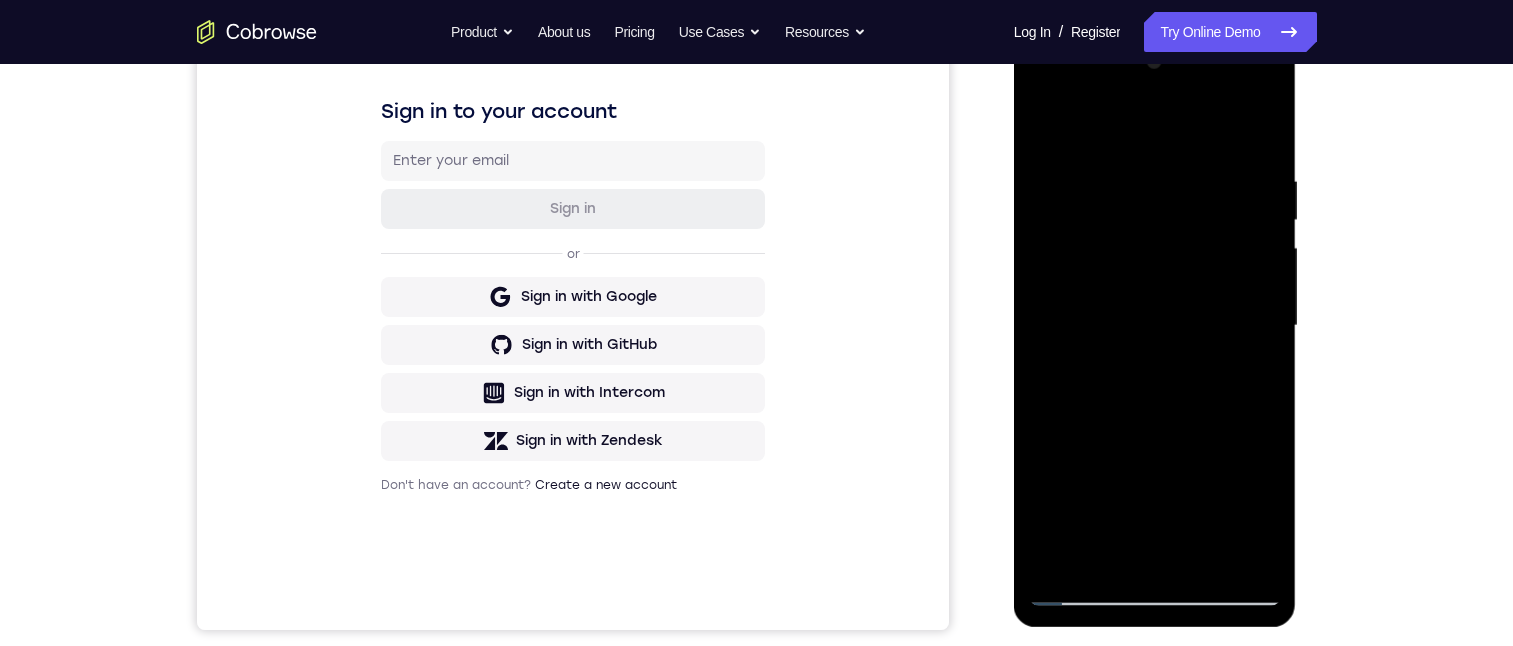 click at bounding box center (1155, 326) 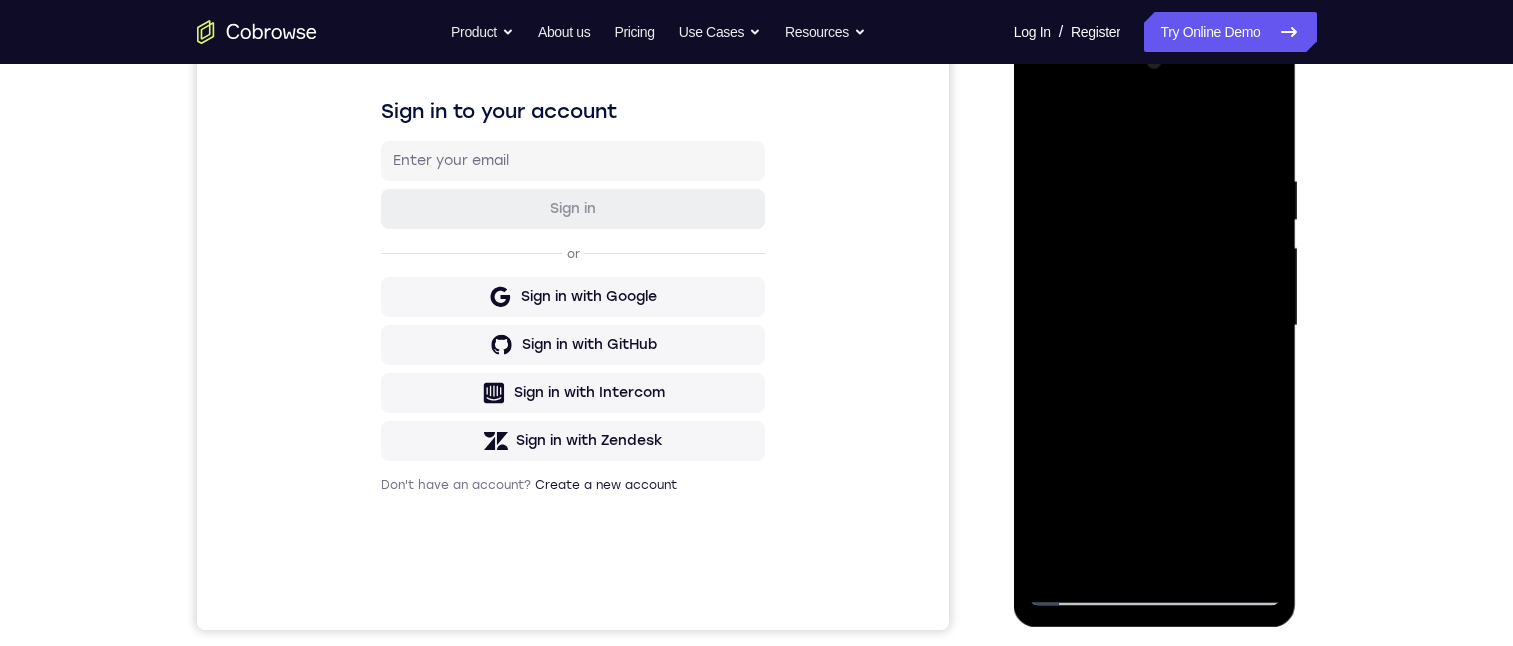 click at bounding box center [1155, 326] 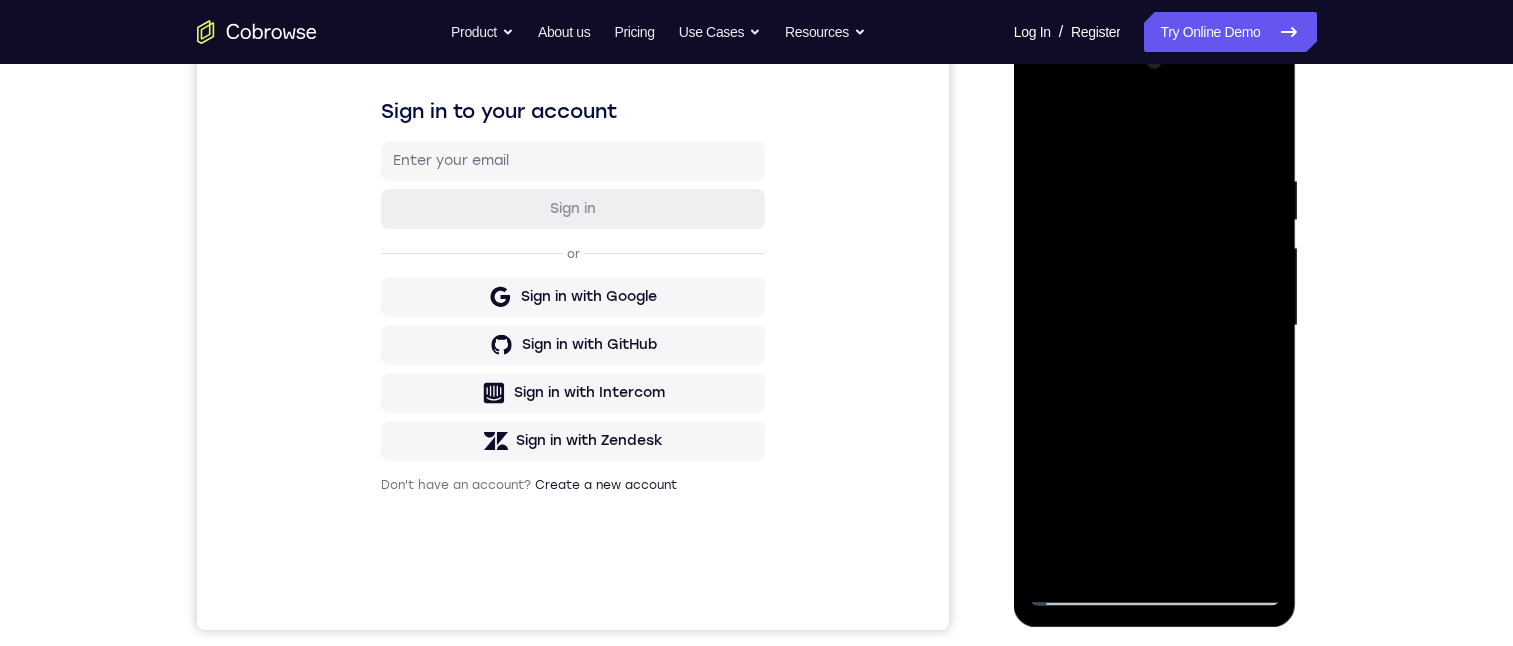 click at bounding box center (1155, 326) 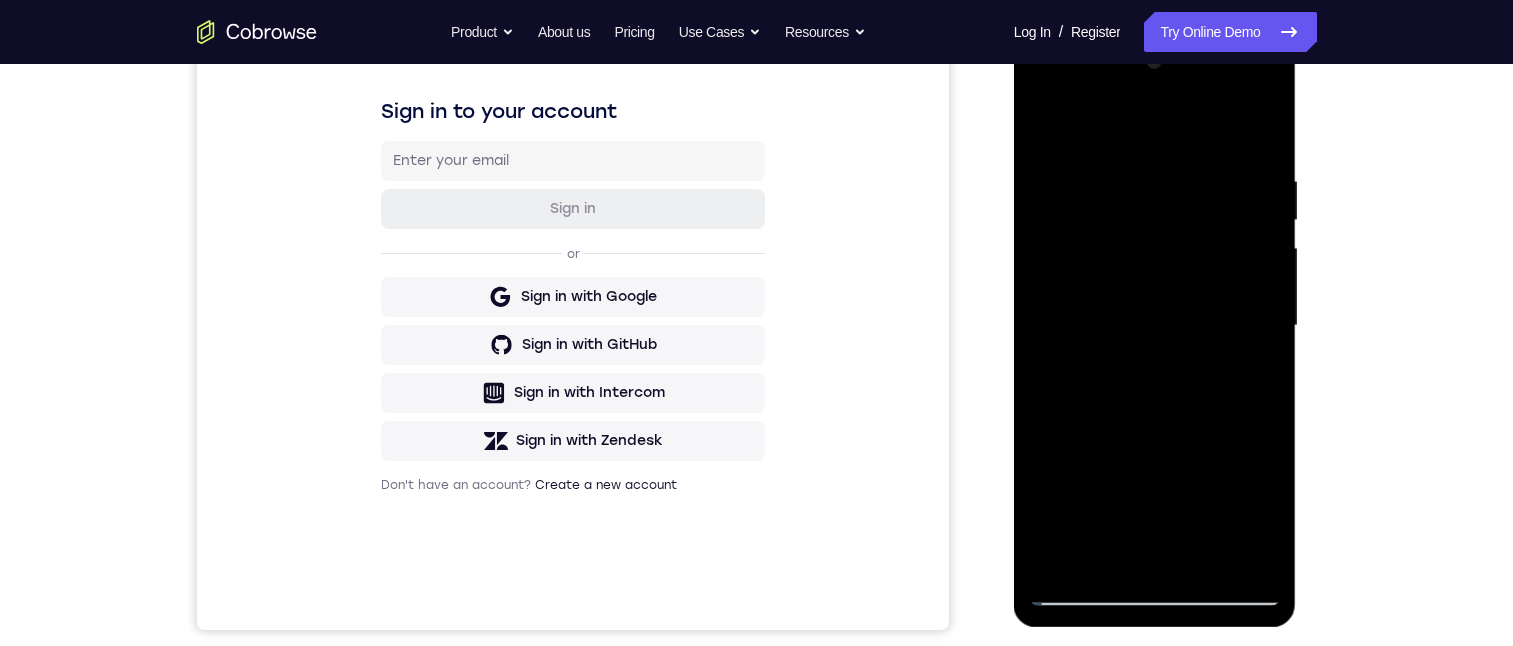 click at bounding box center [1155, 326] 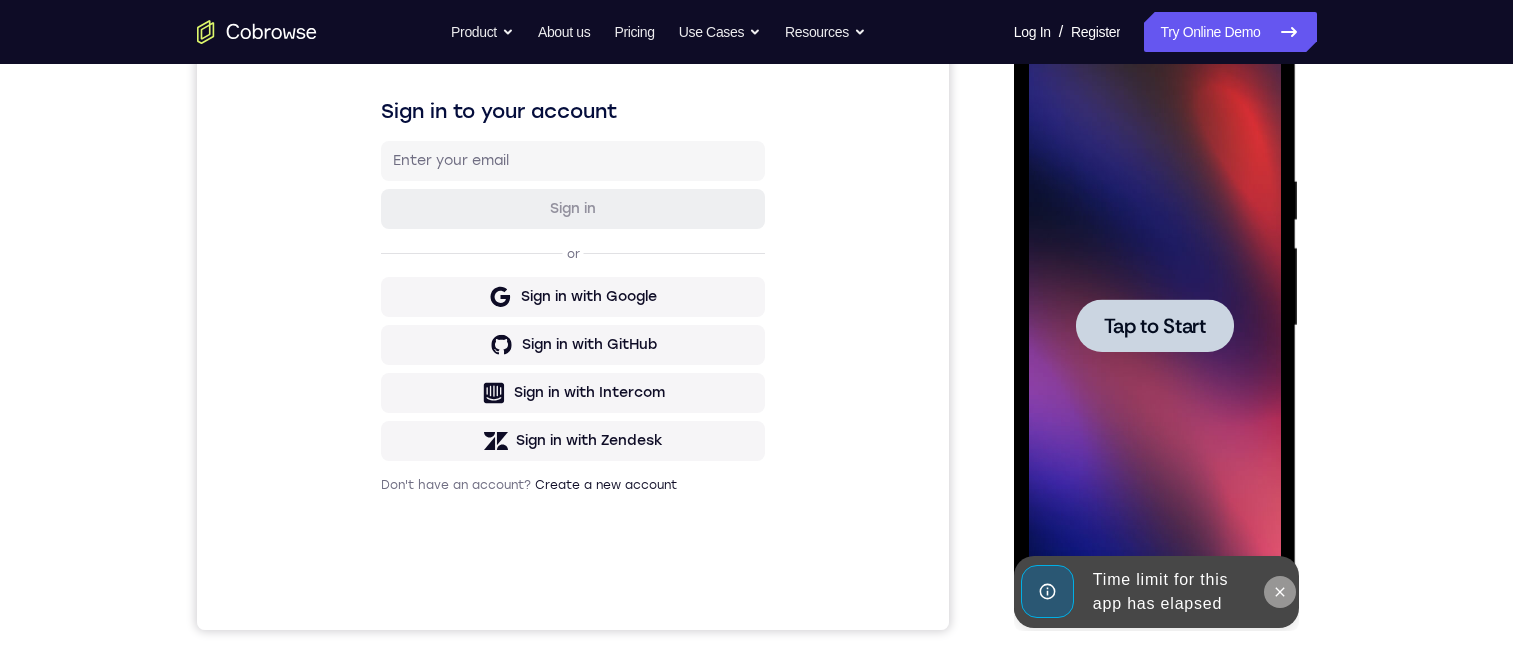 click 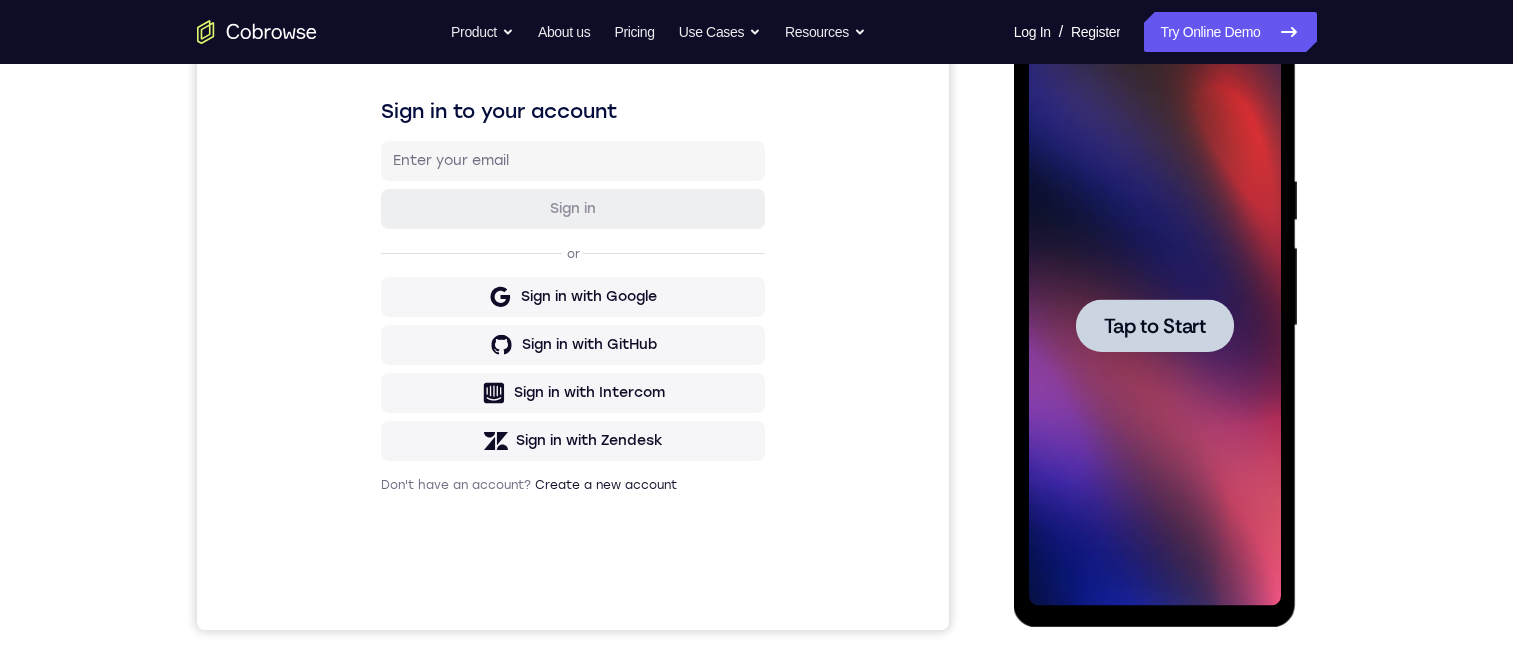 click on "Tap to Start" at bounding box center [1155, 326] 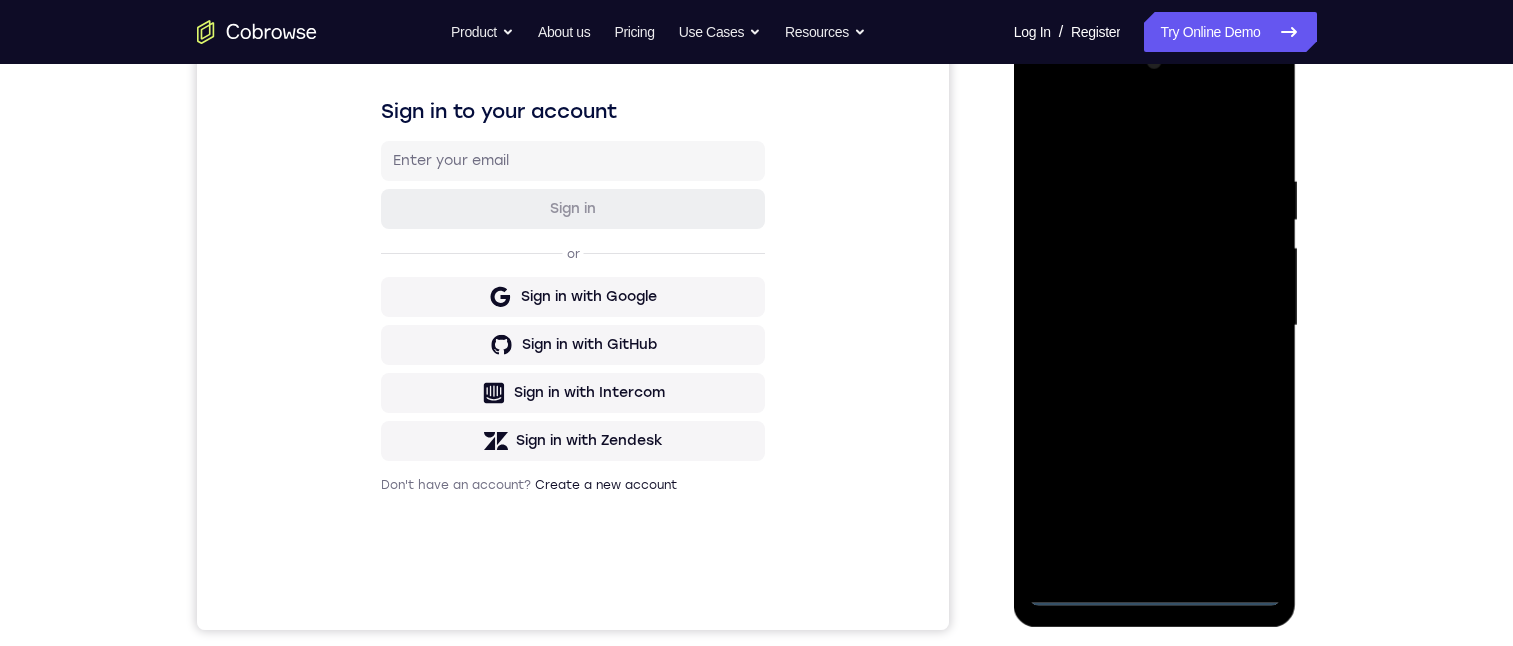 click at bounding box center (1155, 326) 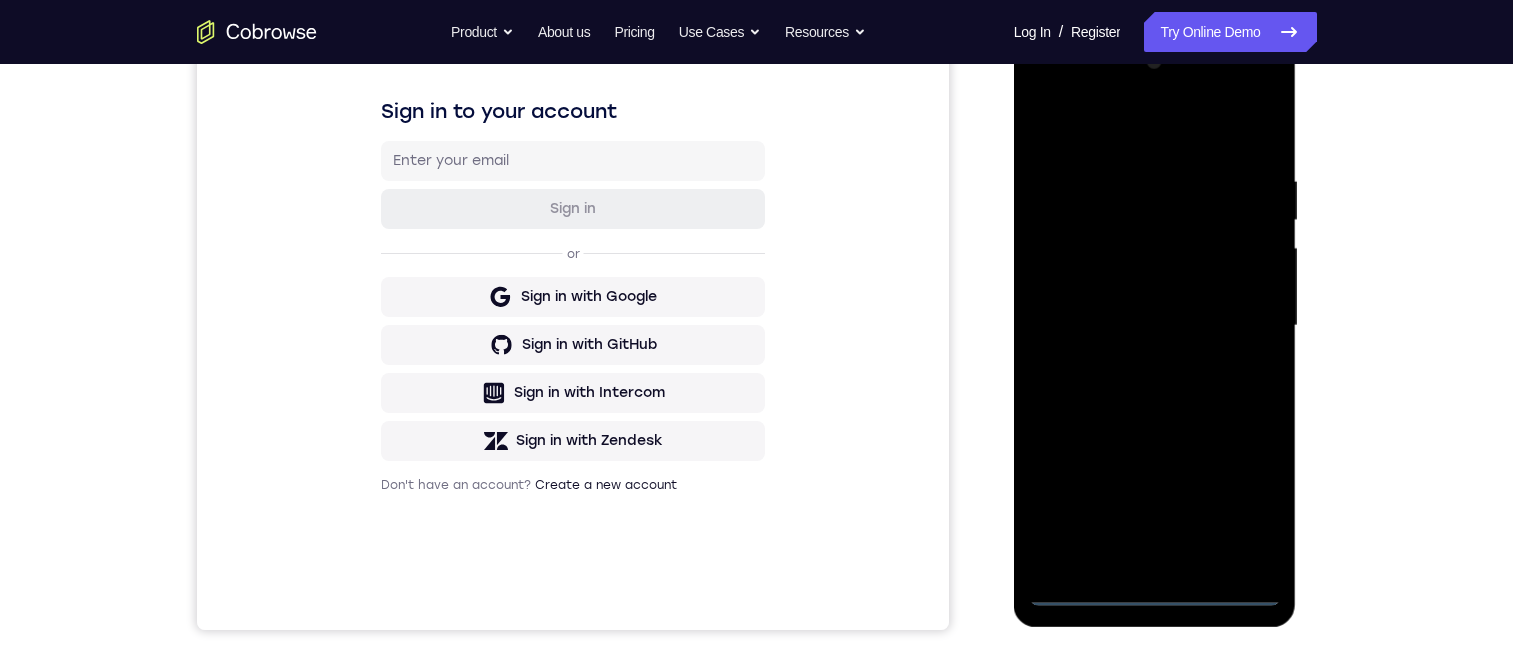 drag, startPoint x: 1167, startPoint y: 539, endPoint x: 1161, endPoint y: 528, distance: 12.529964 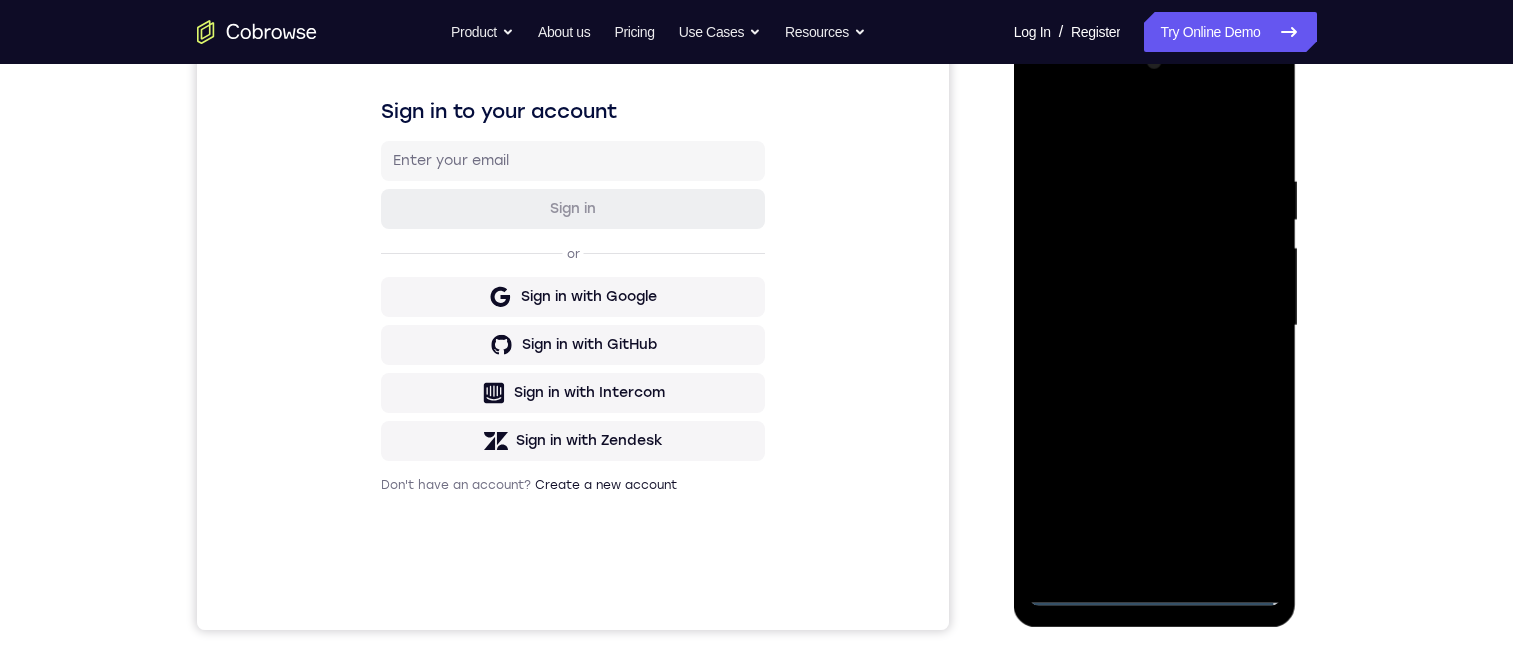 click at bounding box center (1155, 326) 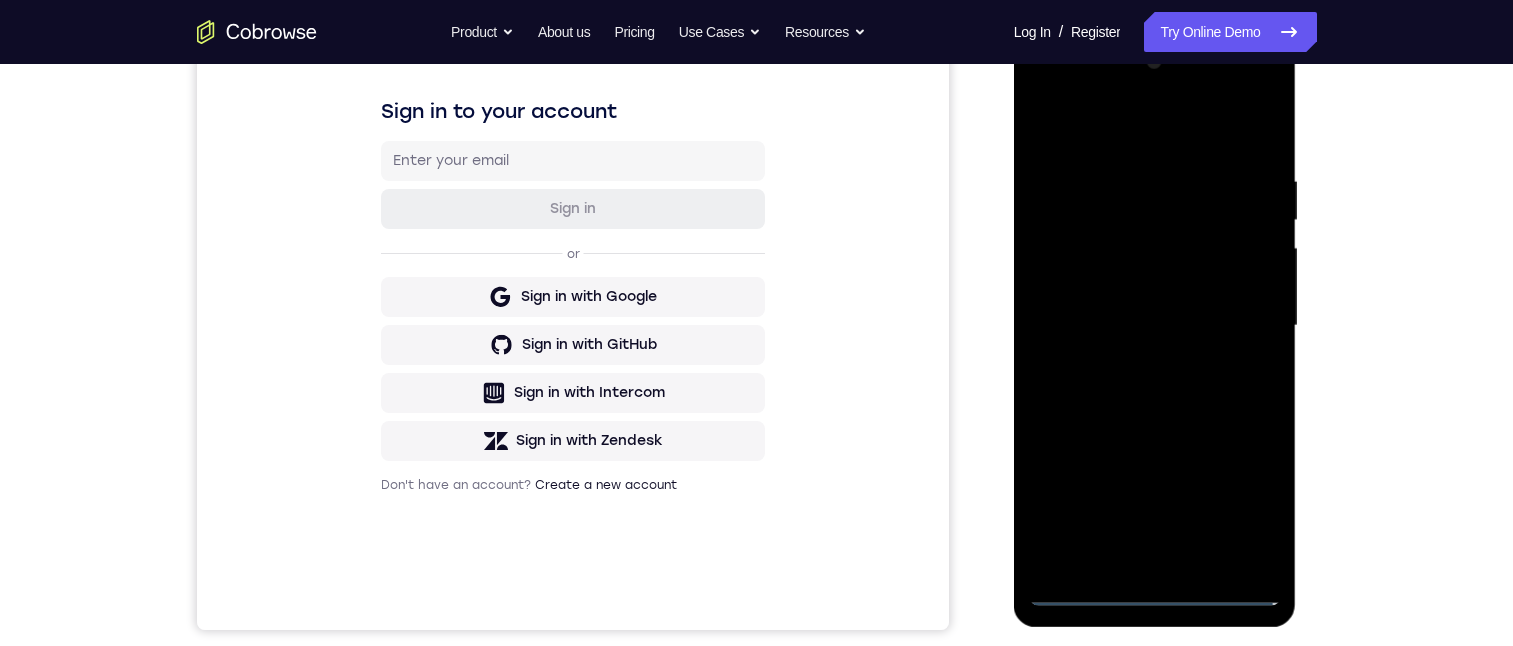 click at bounding box center [1155, 326] 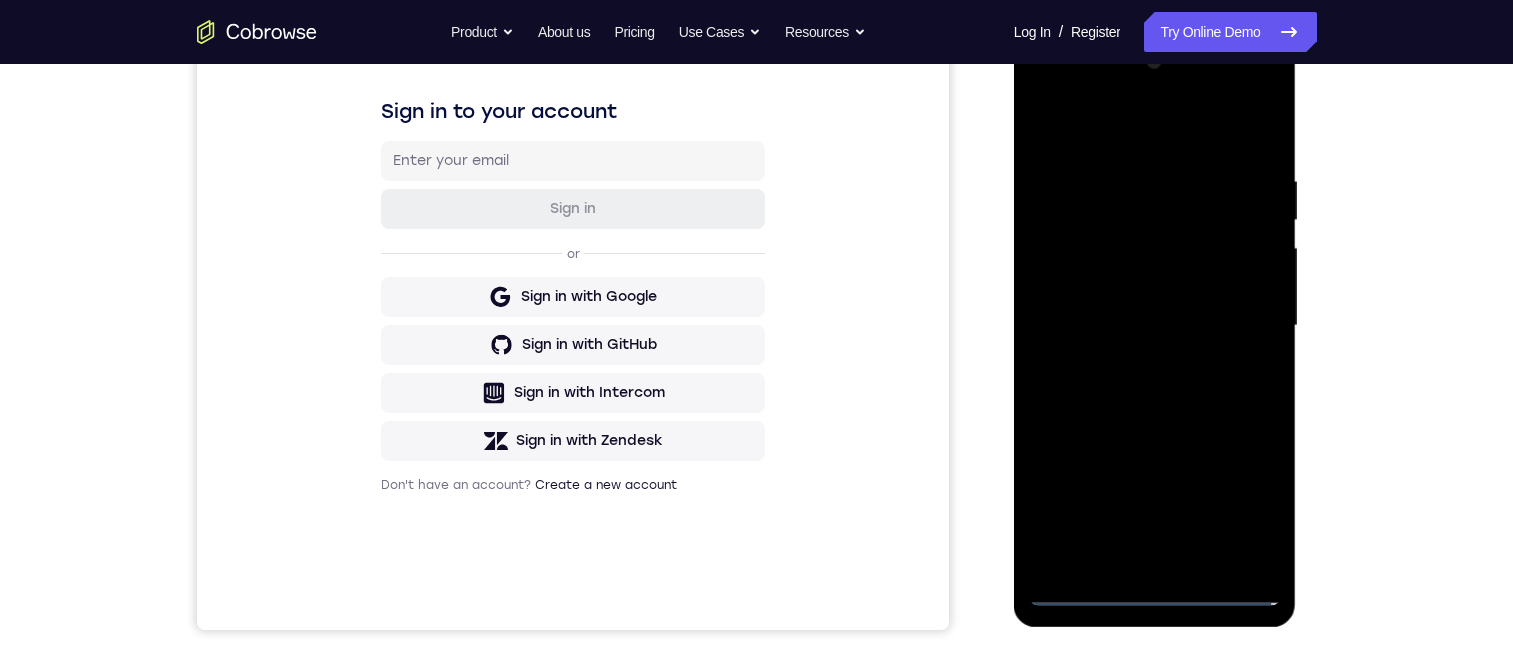 click at bounding box center (1155, 326) 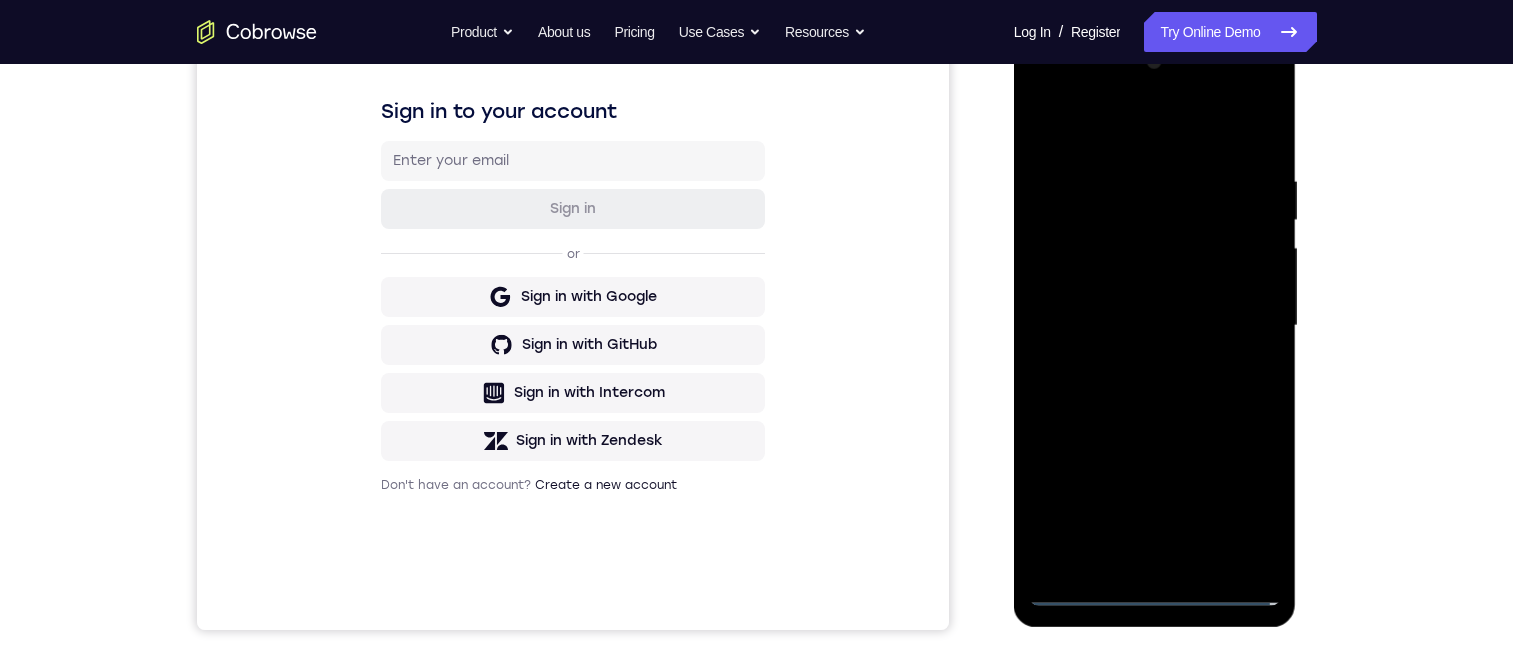 drag, startPoint x: 1142, startPoint y: 439, endPoint x: 1240, endPoint y: 169, distance: 287.2351 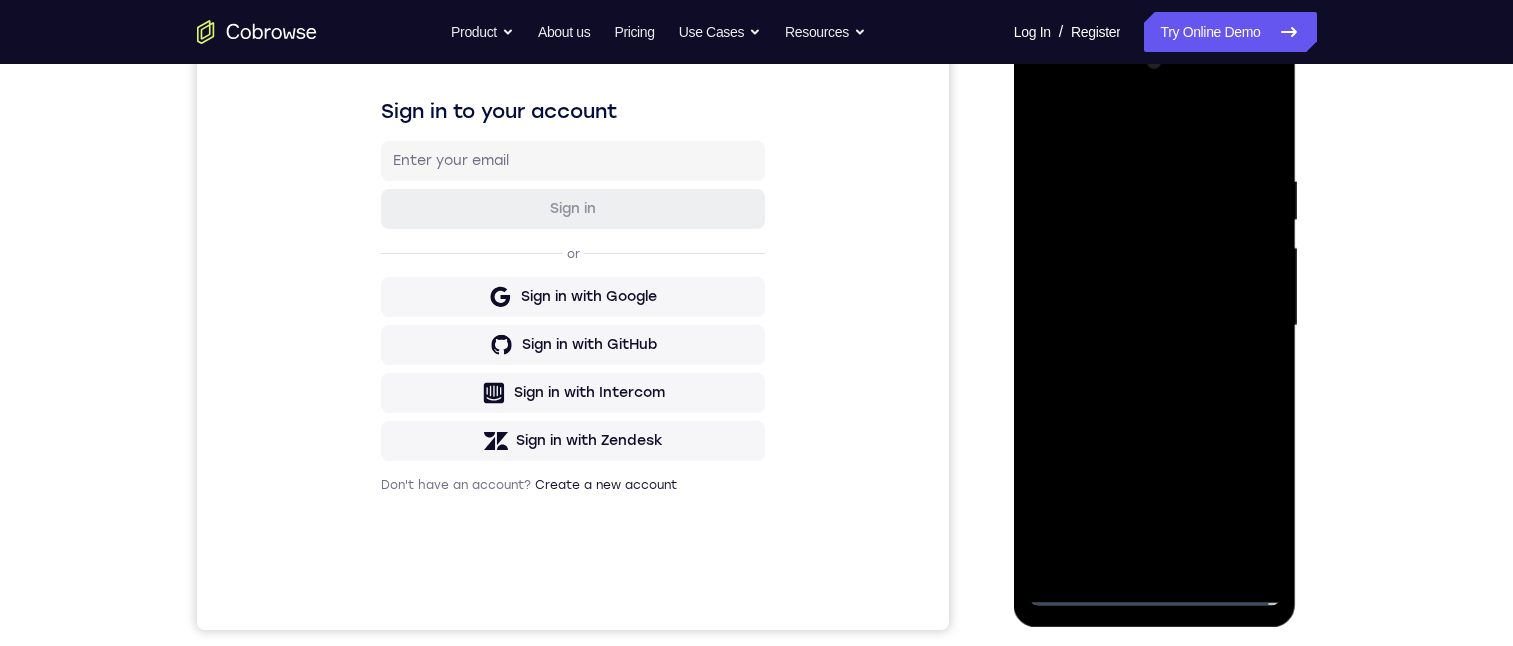 click at bounding box center (1155, 326) 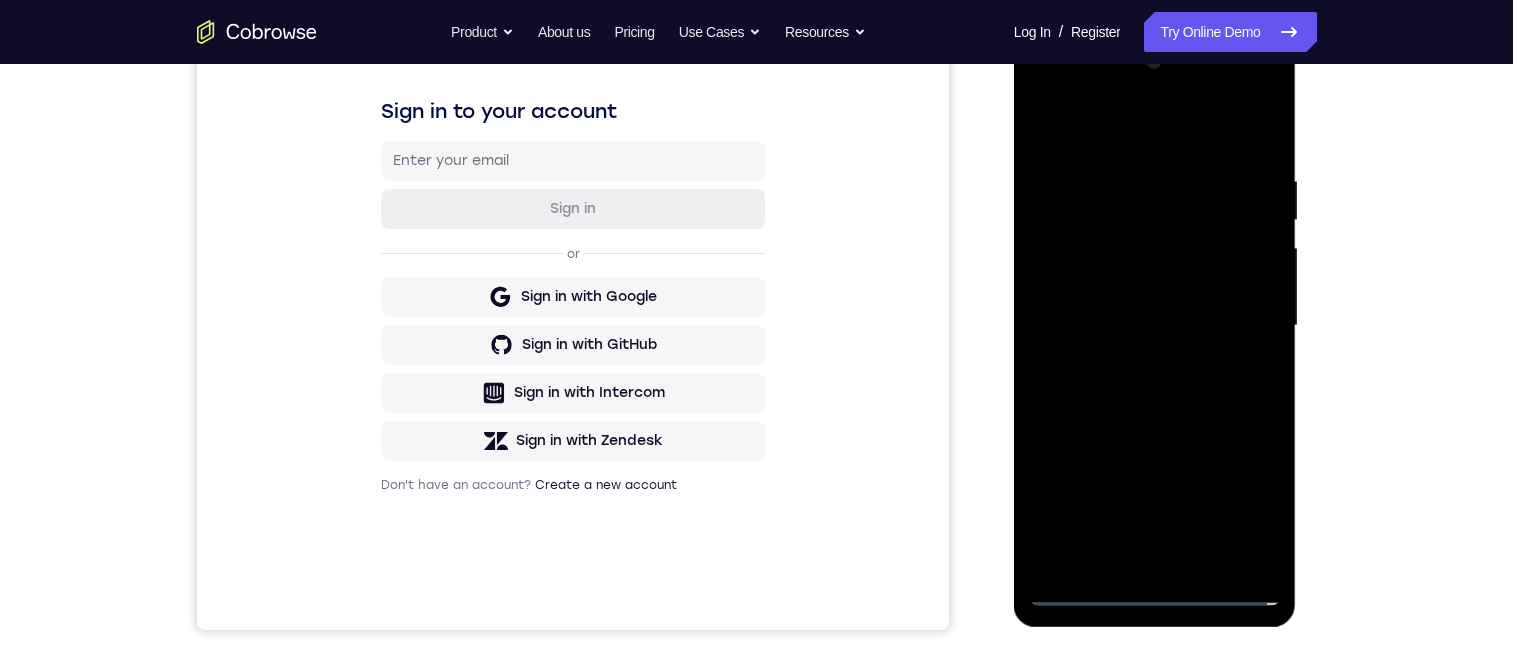 click at bounding box center [1155, 326] 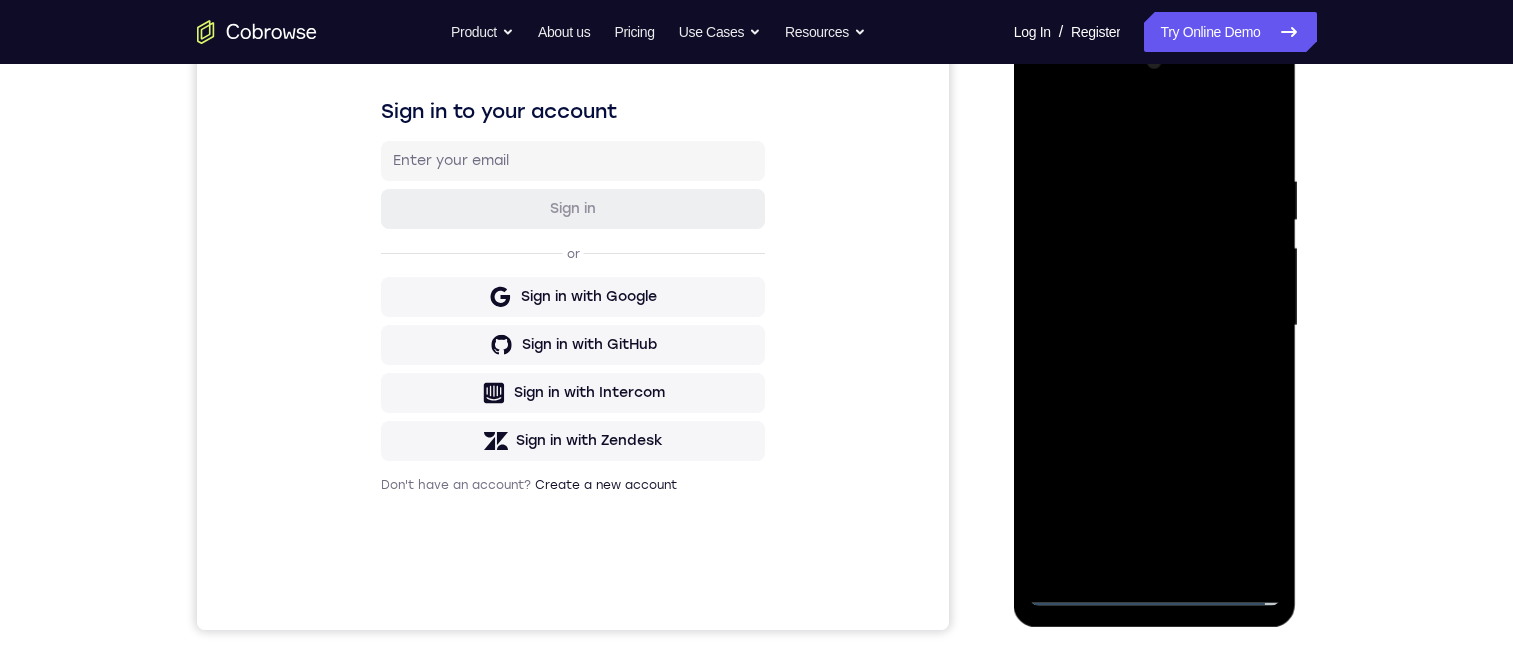 drag, startPoint x: 1196, startPoint y: 553, endPoint x: 1187, endPoint y: 515, distance: 39.051247 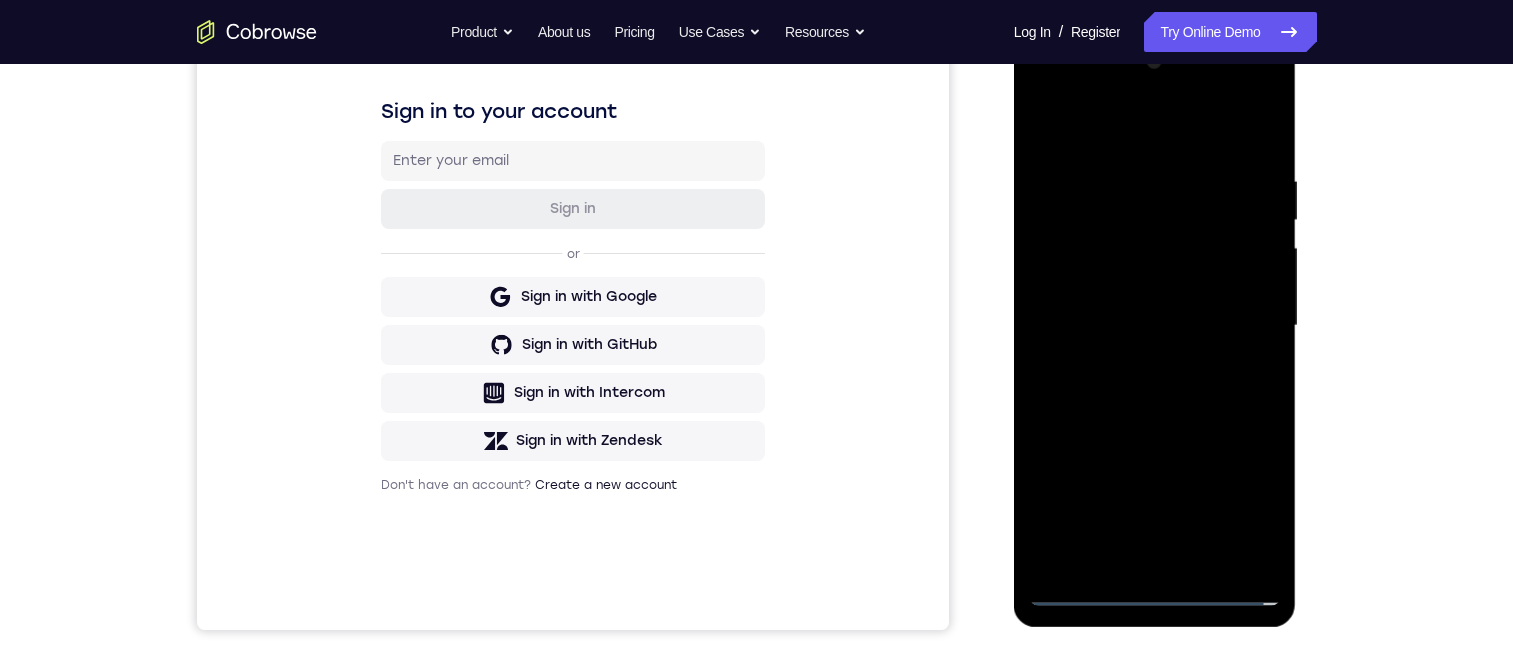 click at bounding box center [1155, 326] 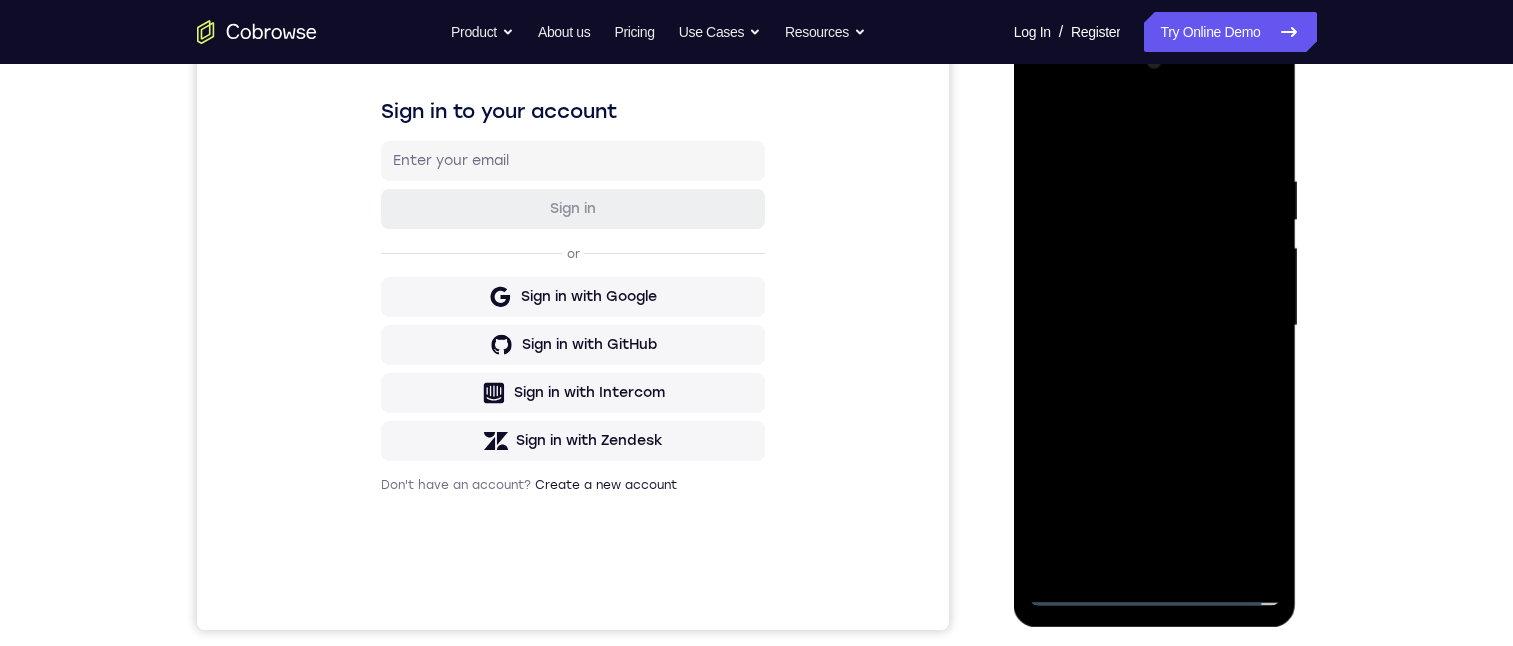 click at bounding box center [1155, 326] 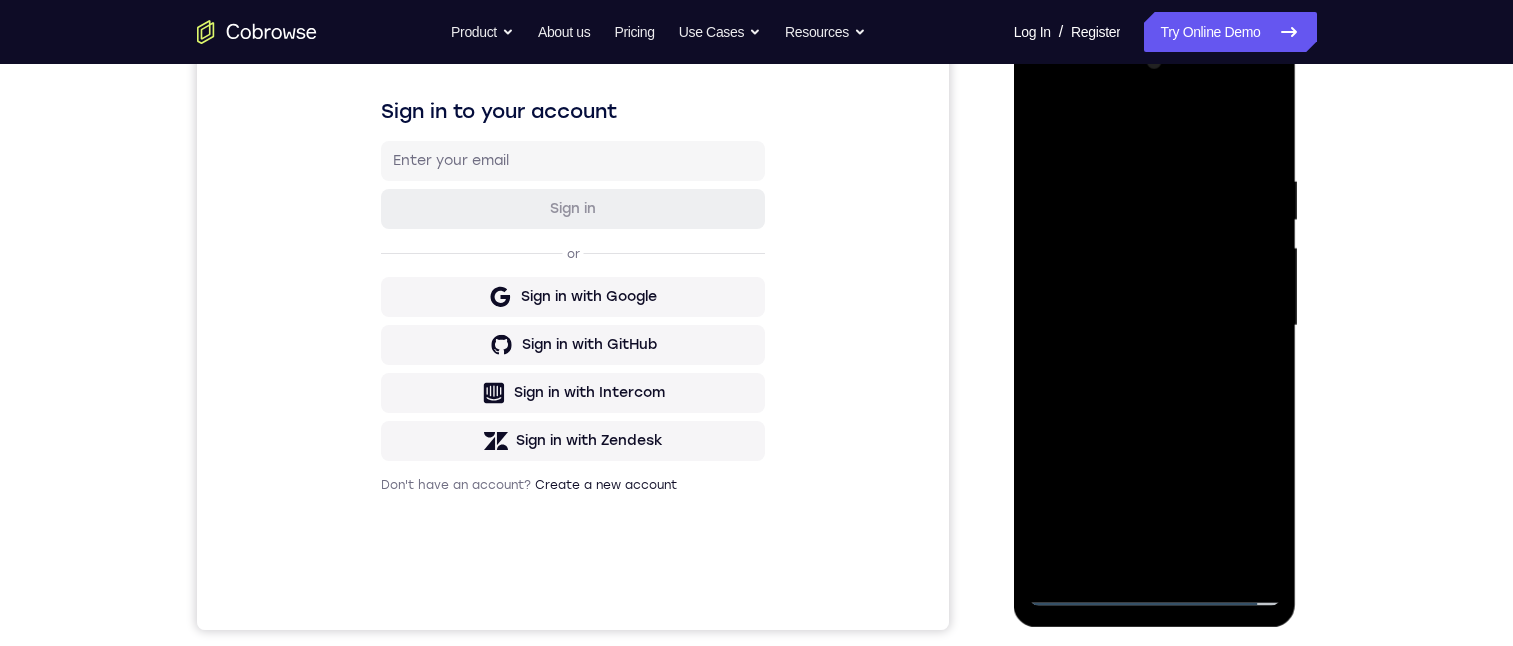 click at bounding box center (1155, 326) 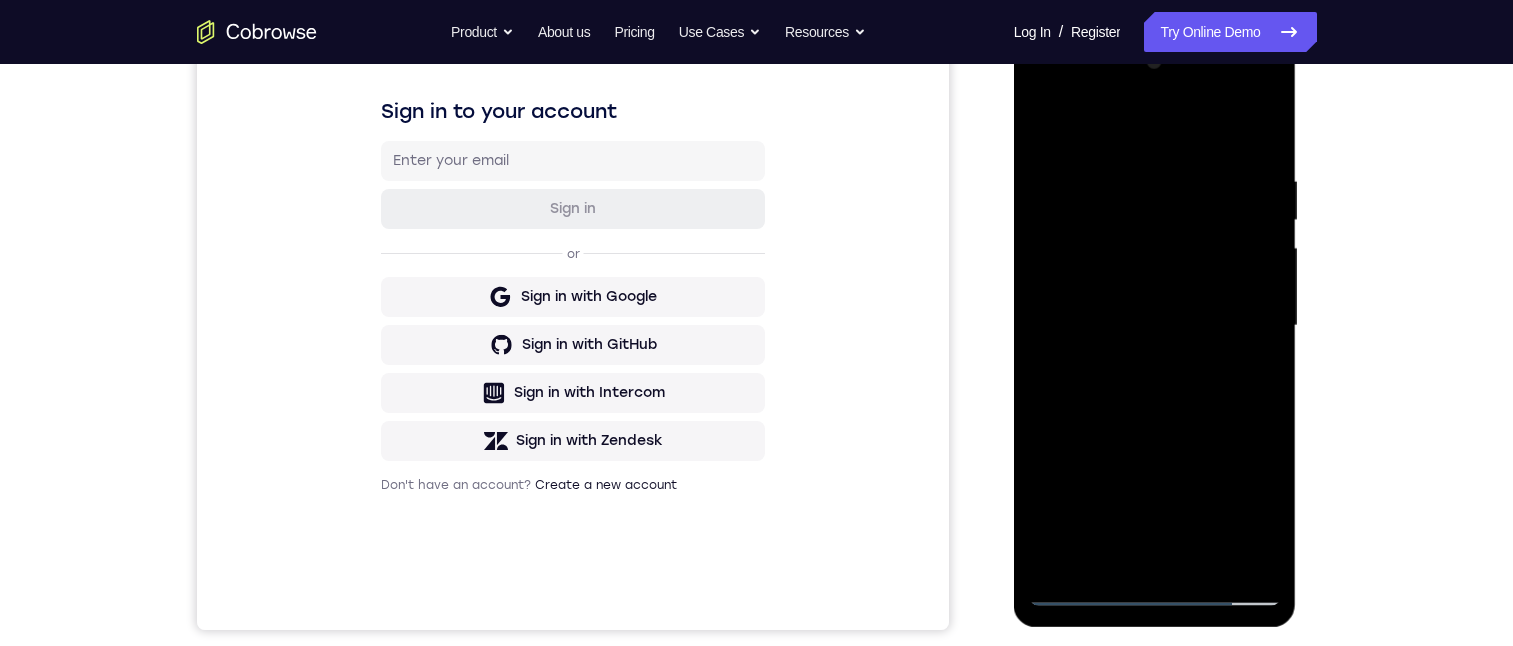 click at bounding box center (1155, 326) 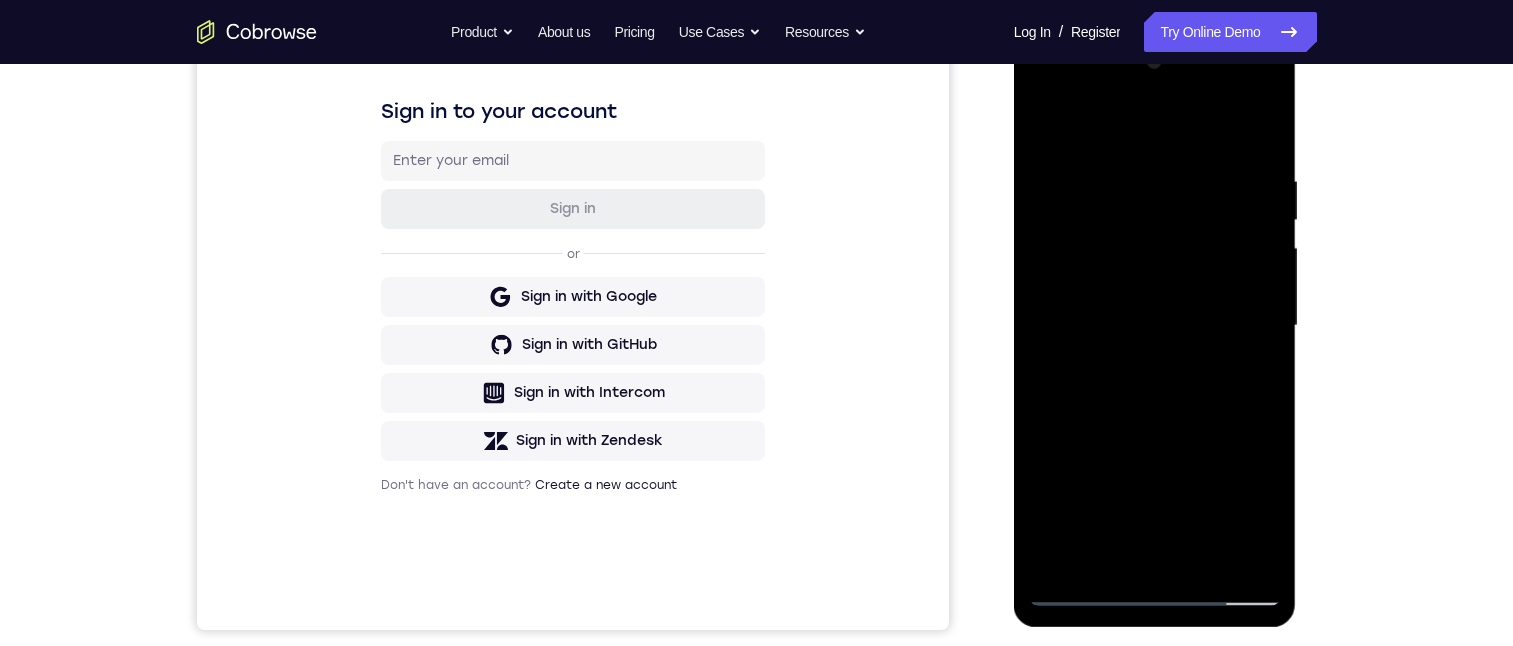 click at bounding box center [1155, 326] 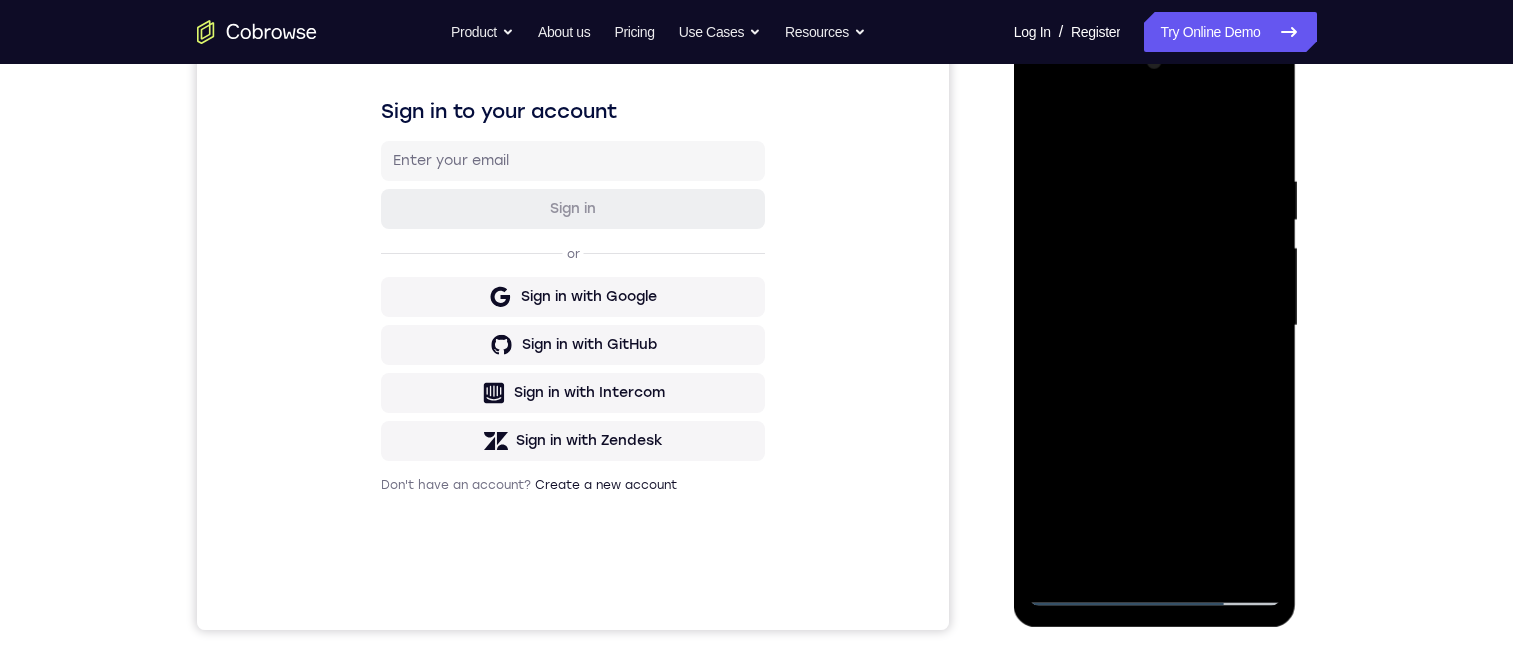 click at bounding box center (1155, 326) 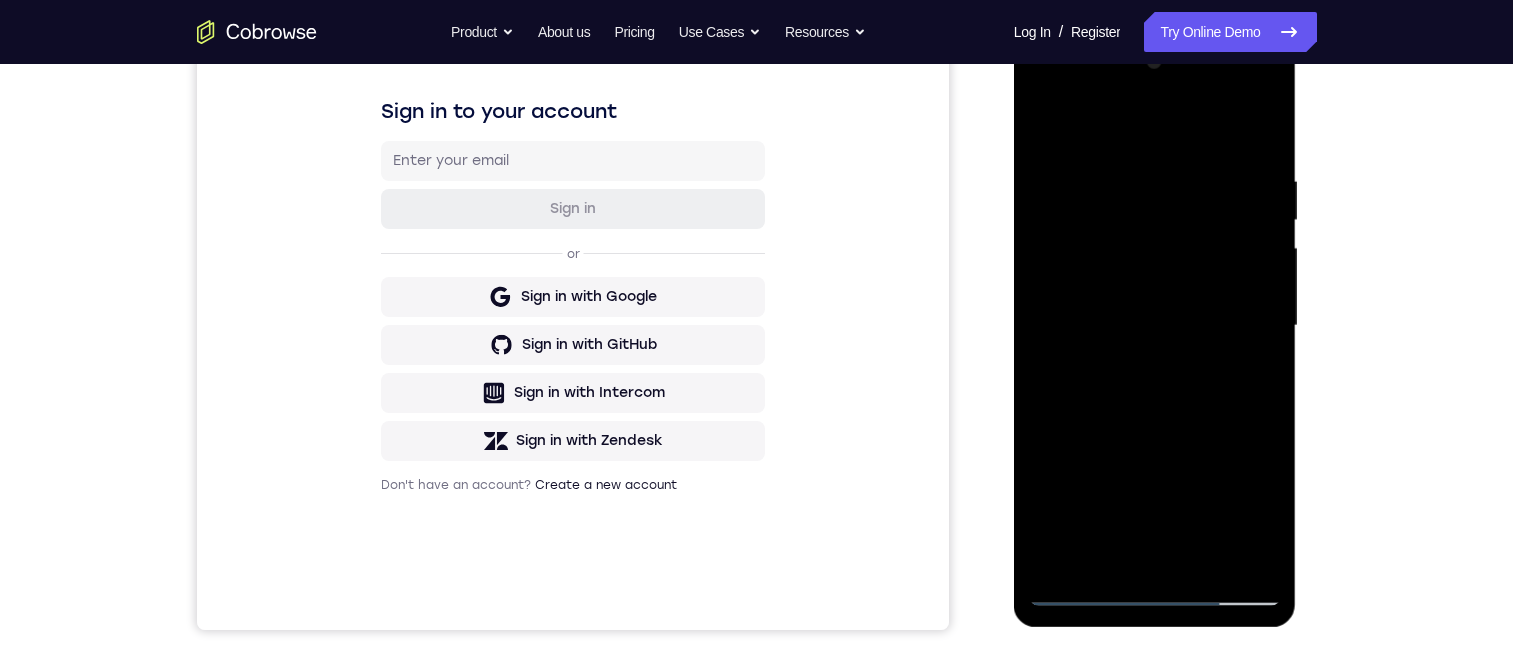 click at bounding box center (1155, 326) 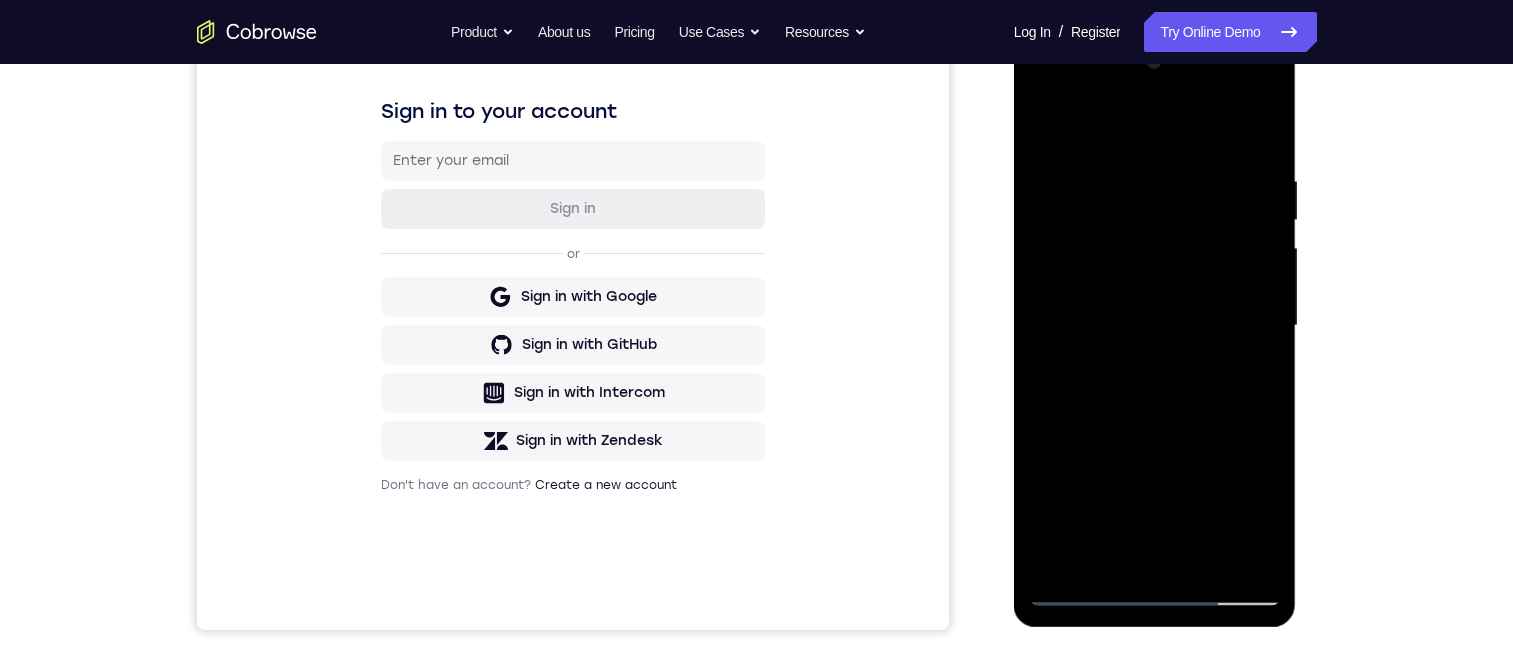 click at bounding box center [1155, 326] 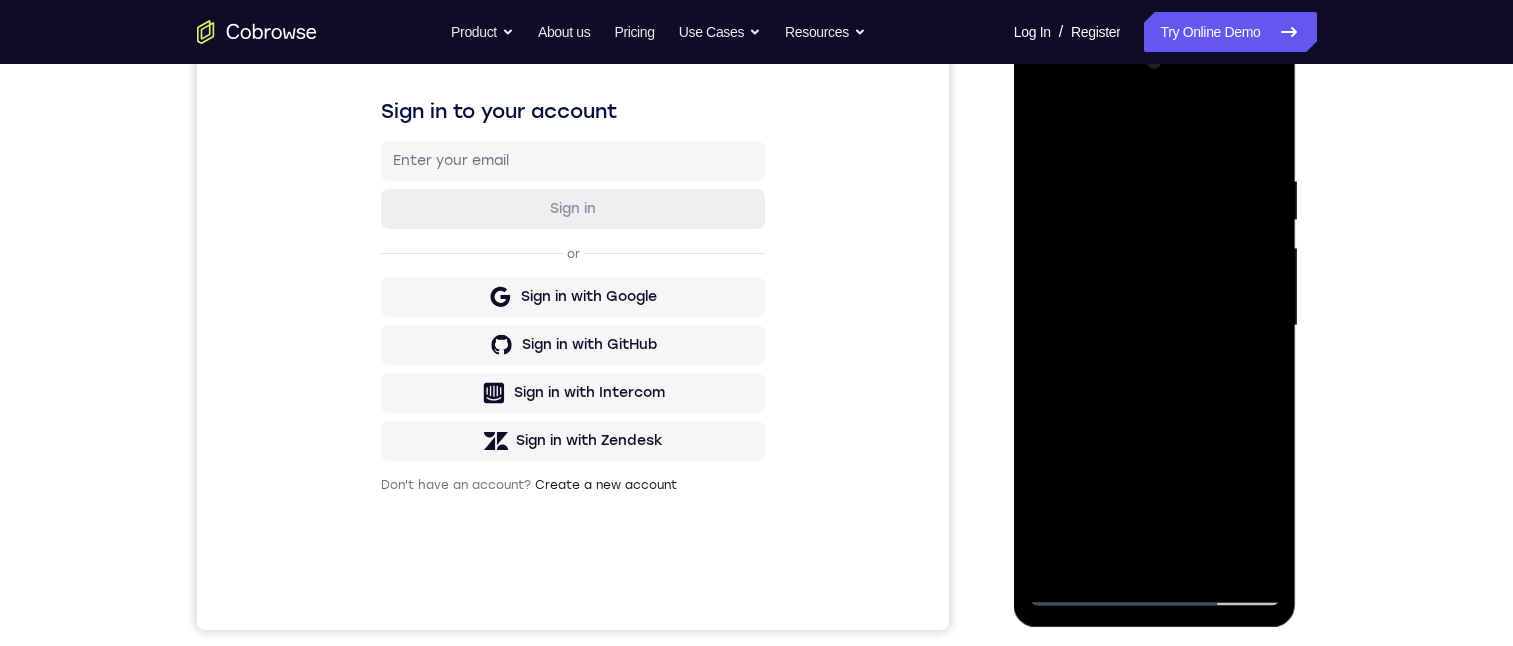 click at bounding box center (1155, 326) 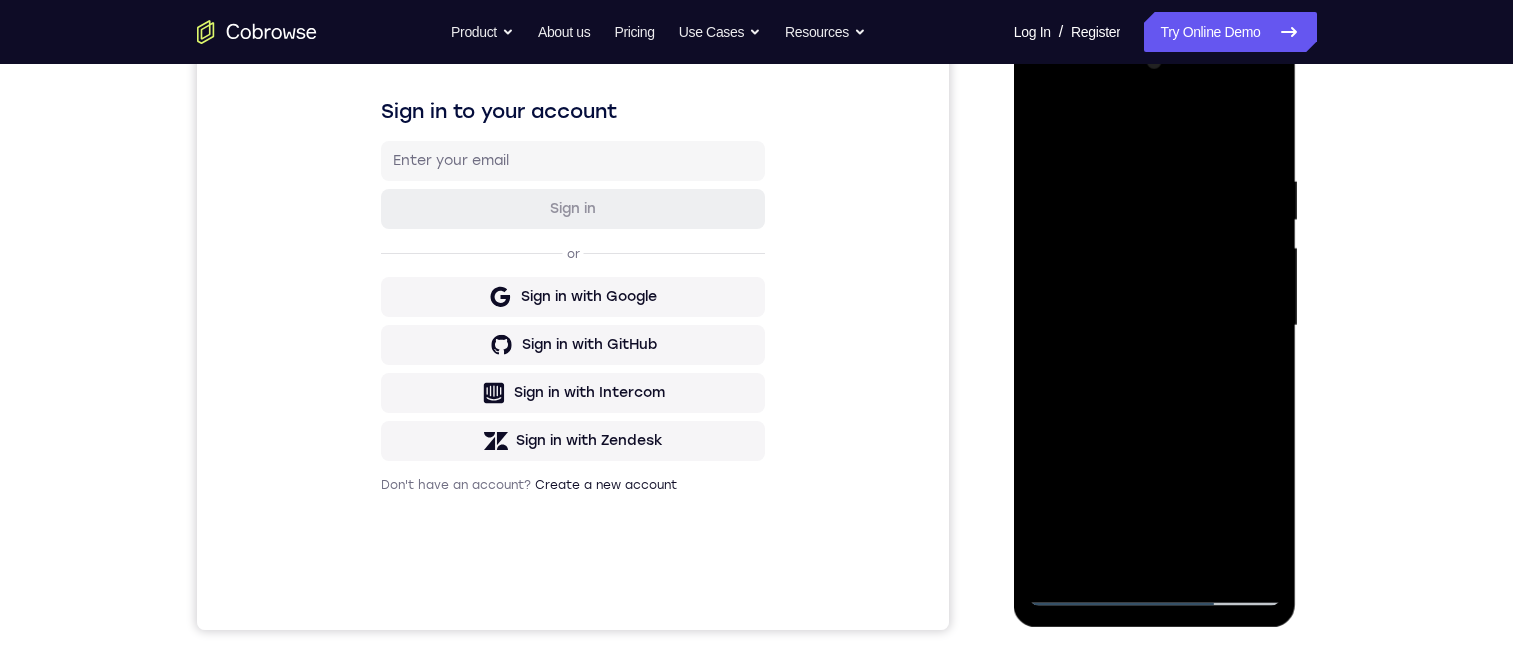 click at bounding box center [1155, 326] 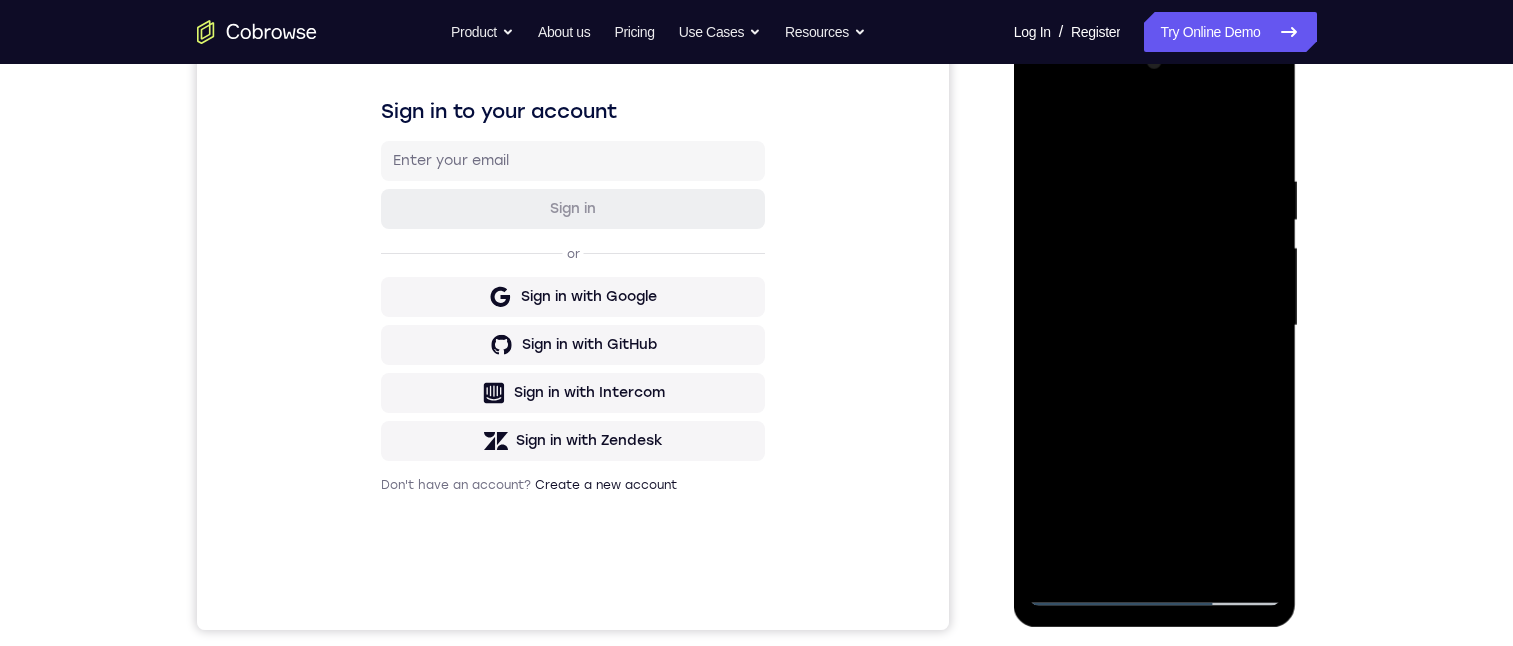 click at bounding box center (1155, 326) 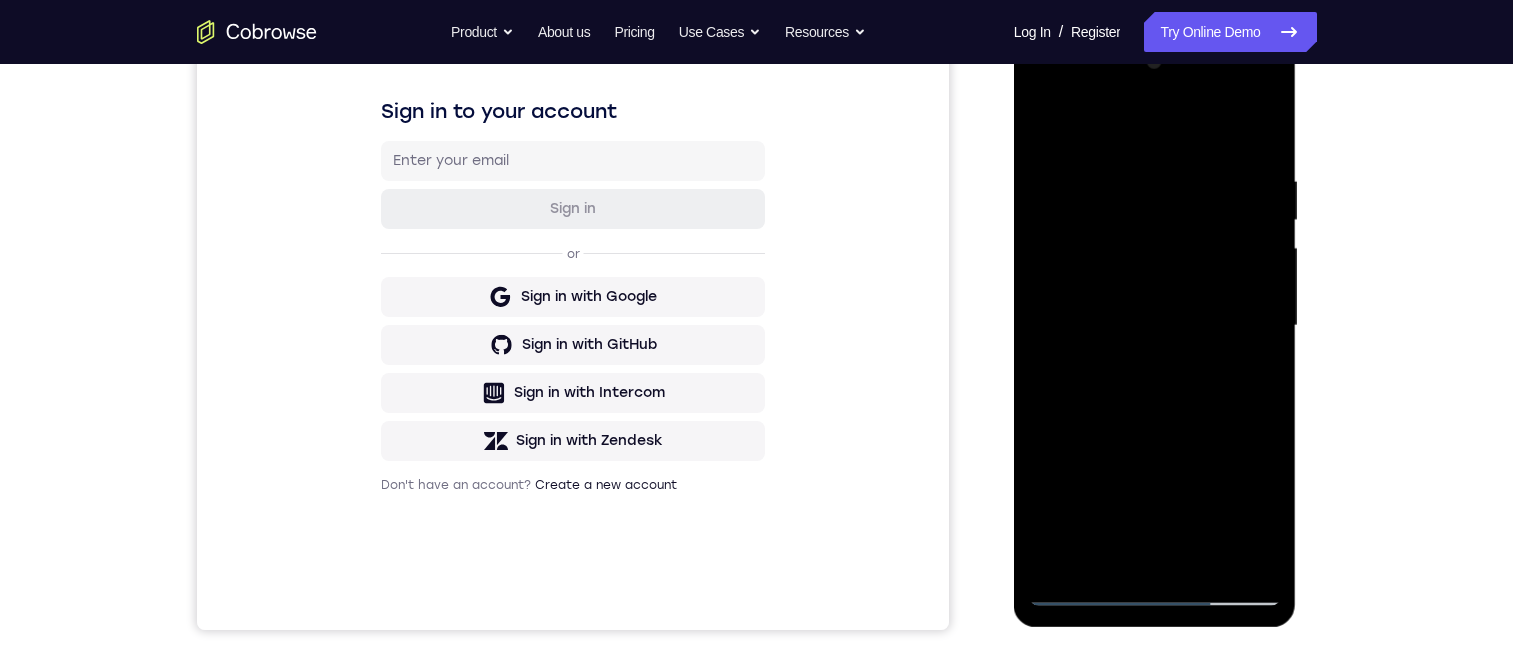 drag, startPoint x: 1202, startPoint y: 375, endPoint x: 1200, endPoint y: 229, distance: 146.0137 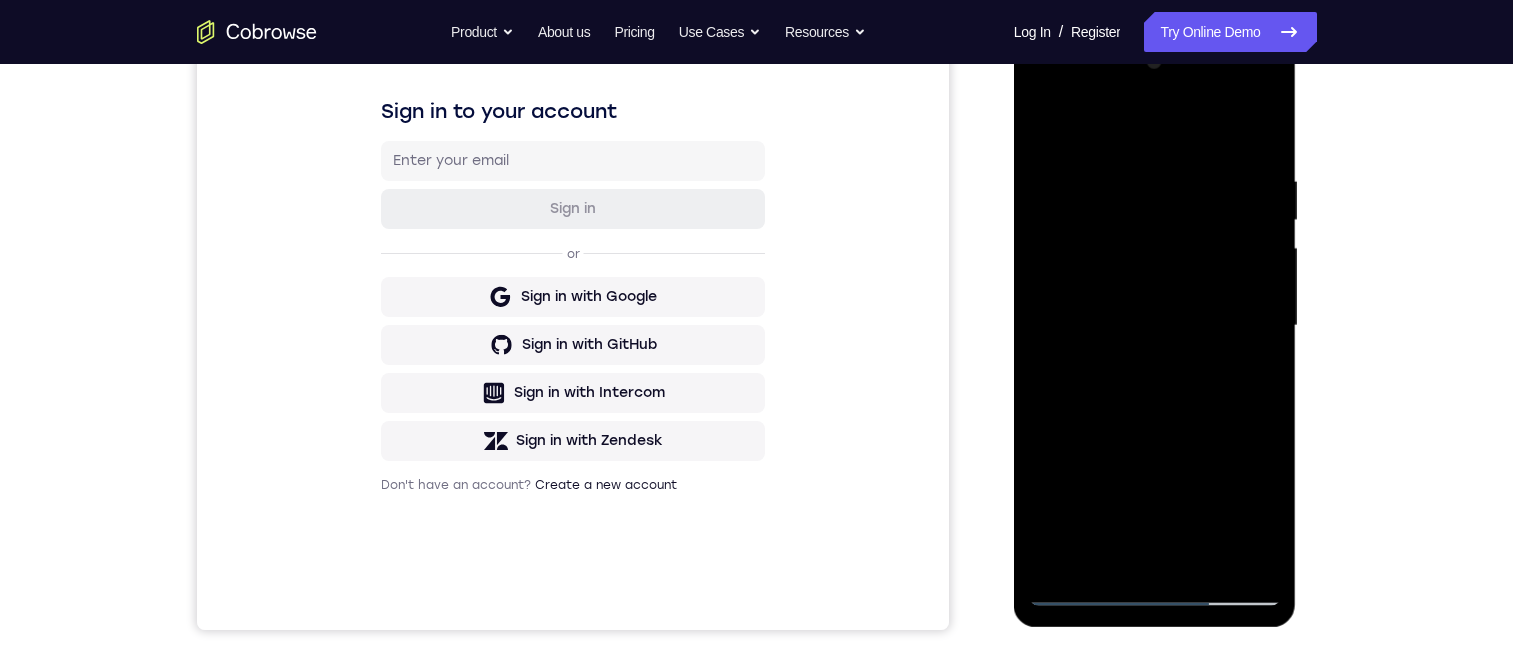click at bounding box center (1155, 326) 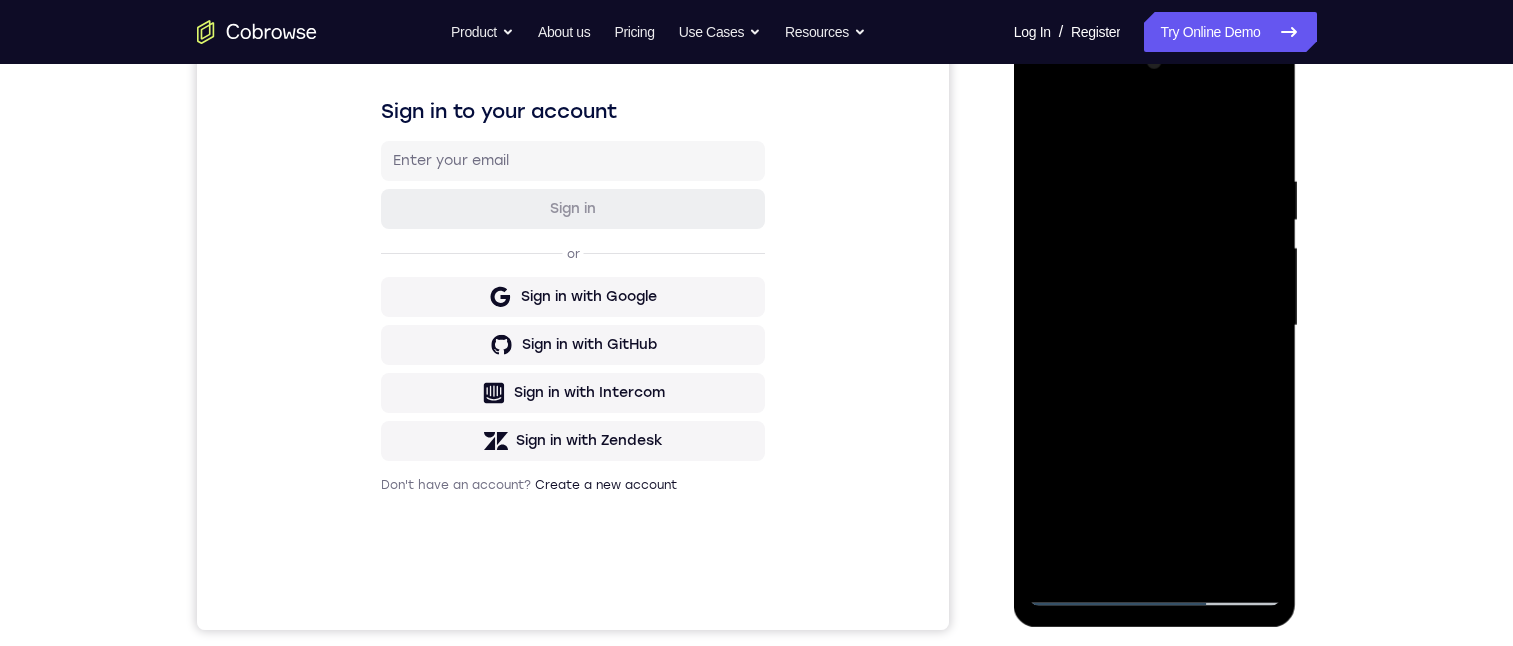 click at bounding box center [1155, 326] 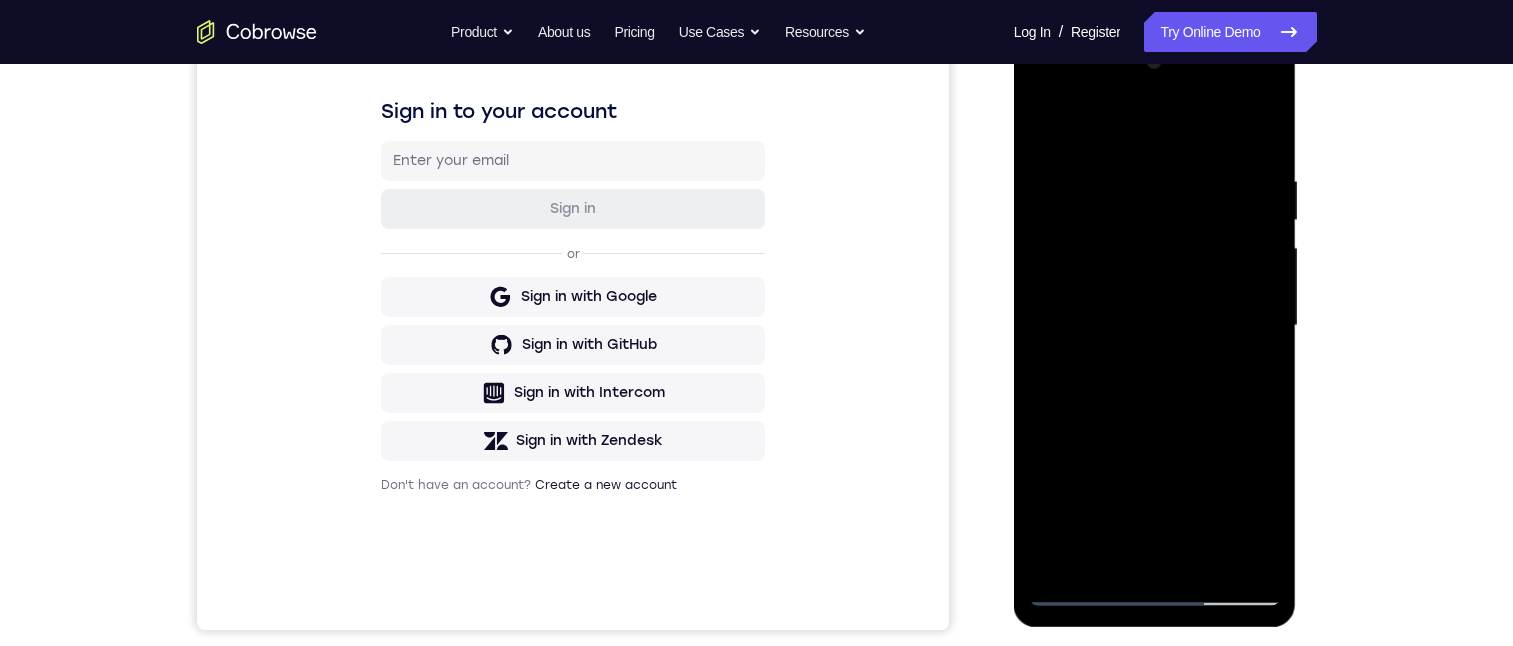click at bounding box center [1155, 326] 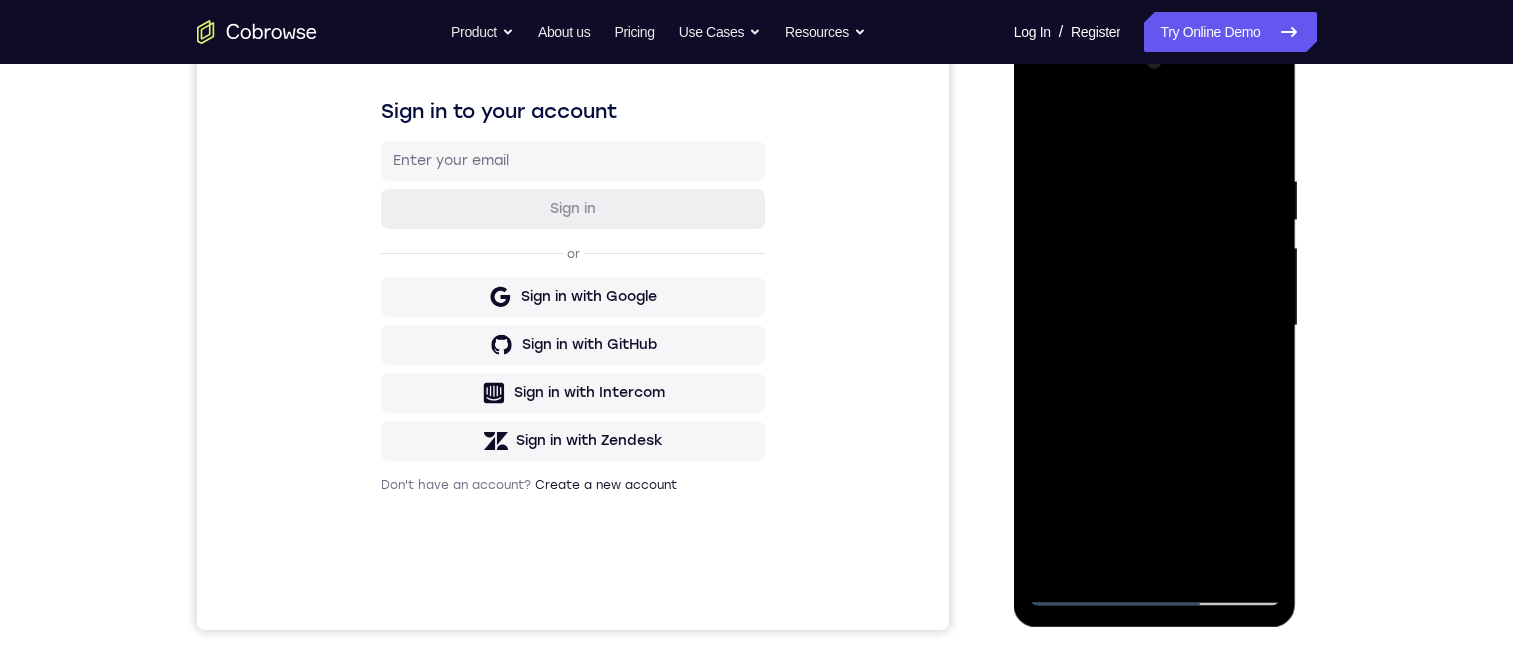 click at bounding box center (1155, 326) 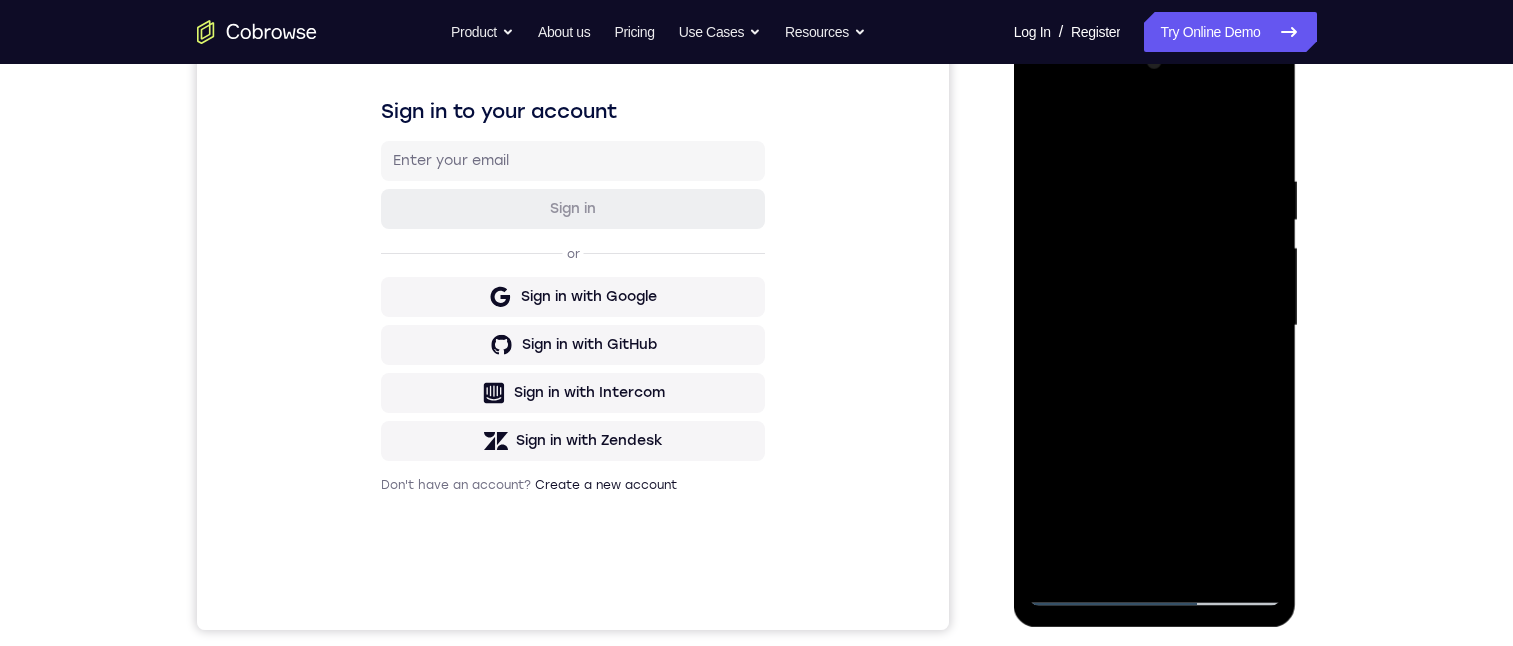 click at bounding box center [1155, 326] 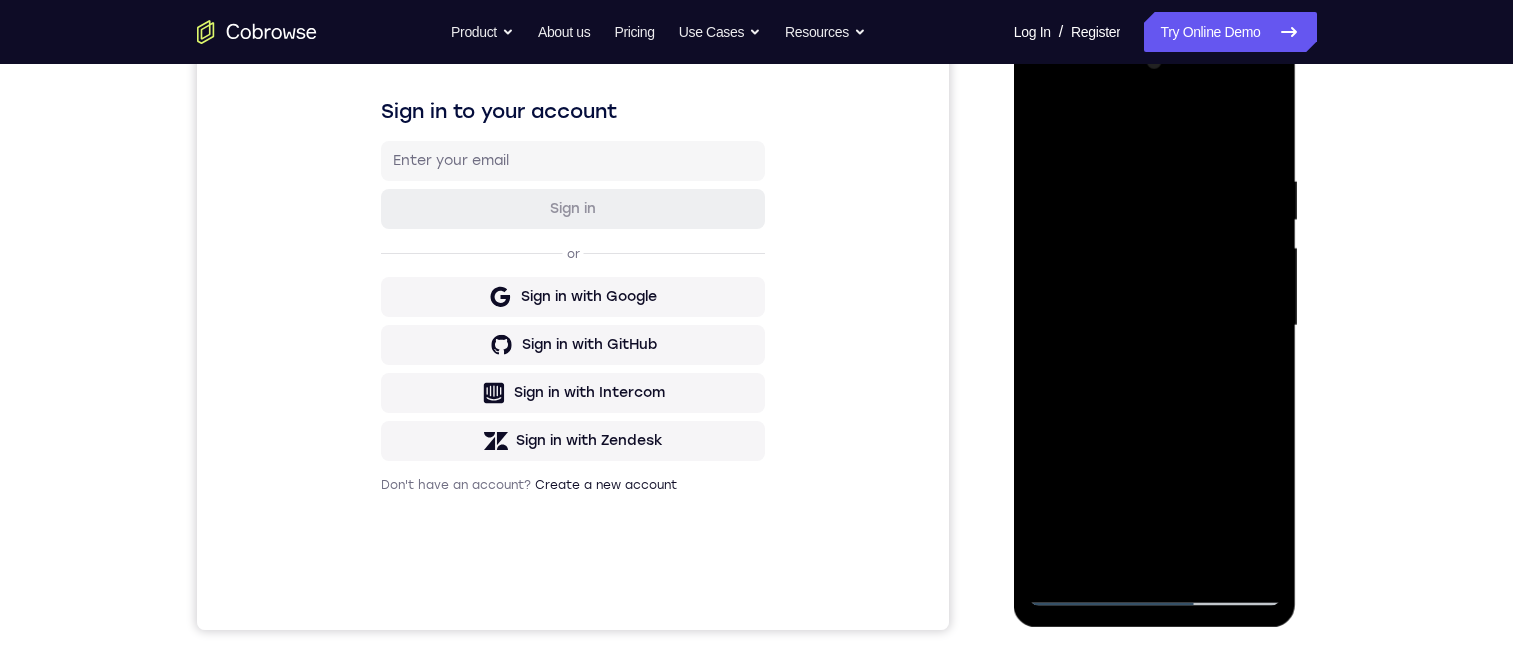 click at bounding box center [1155, 326] 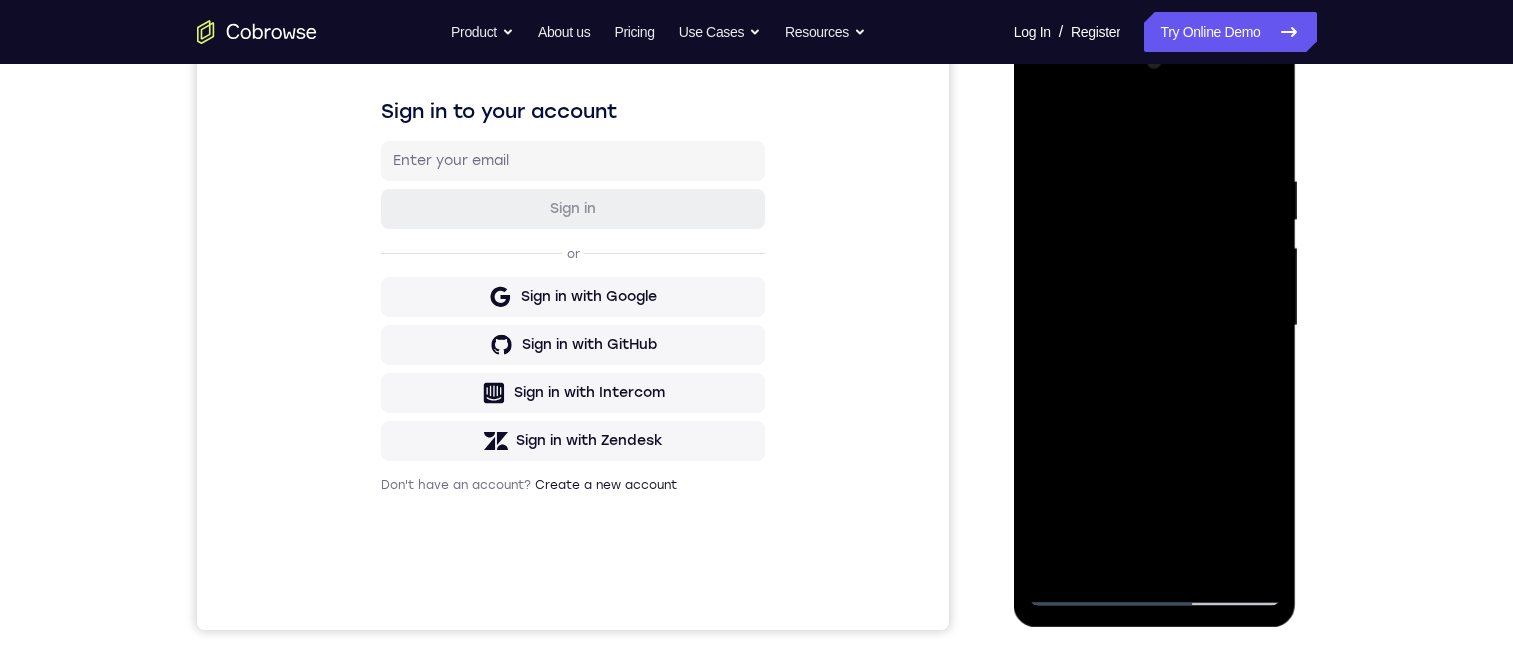 click at bounding box center (1155, 326) 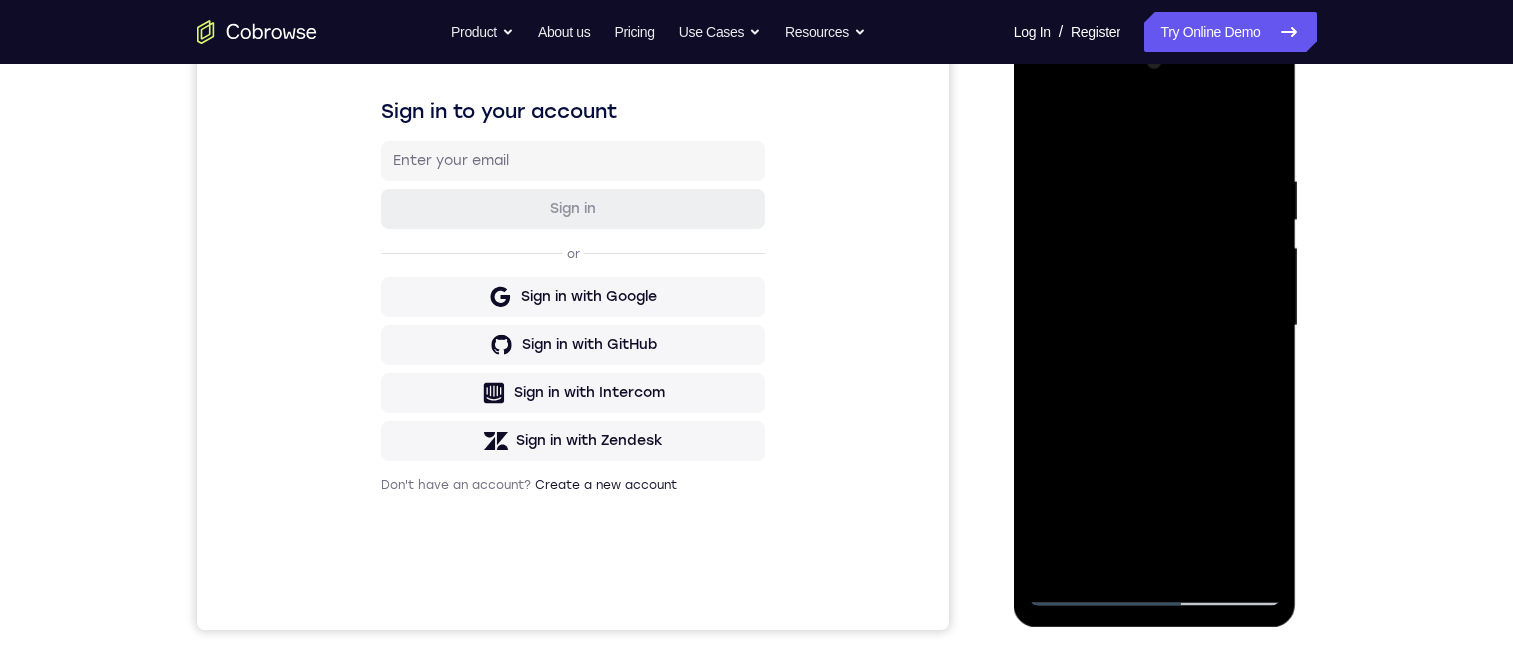 click at bounding box center (1155, 326) 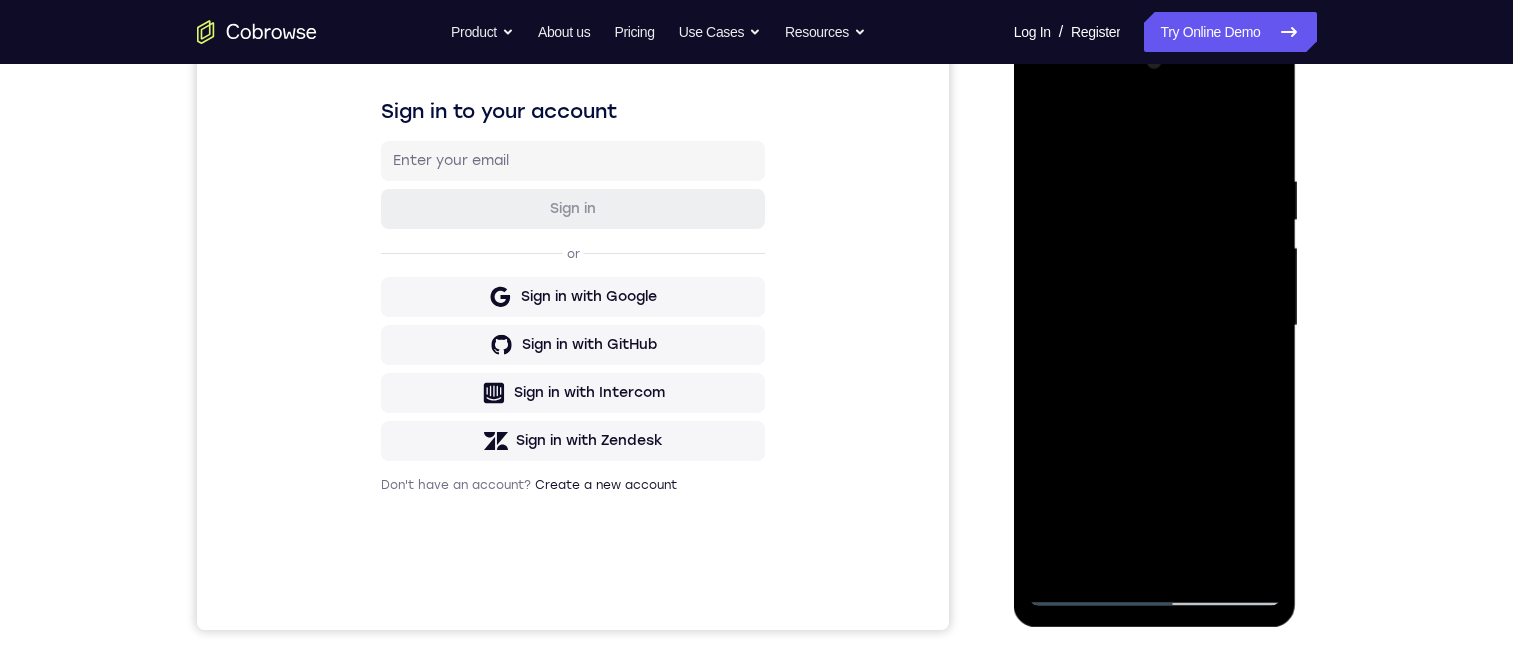 click at bounding box center [1155, 326] 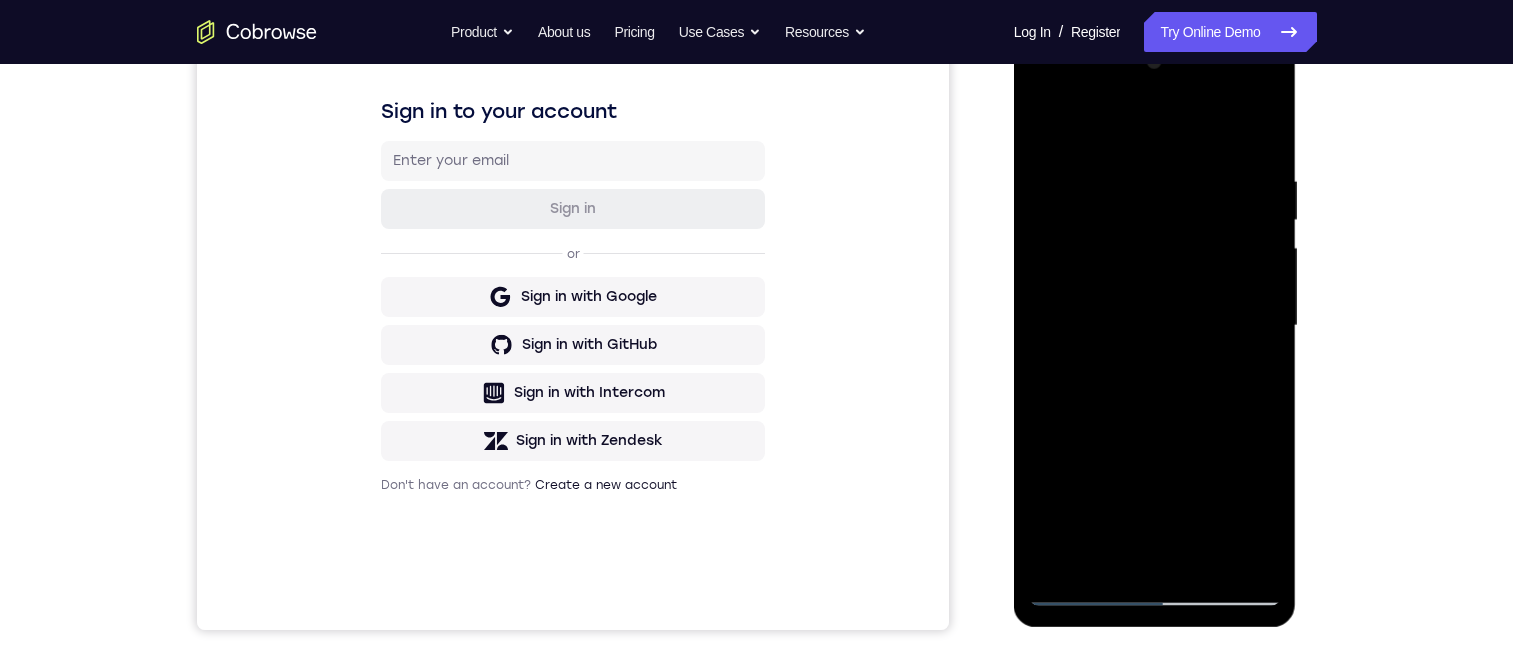 click at bounding box center (1155, 326) 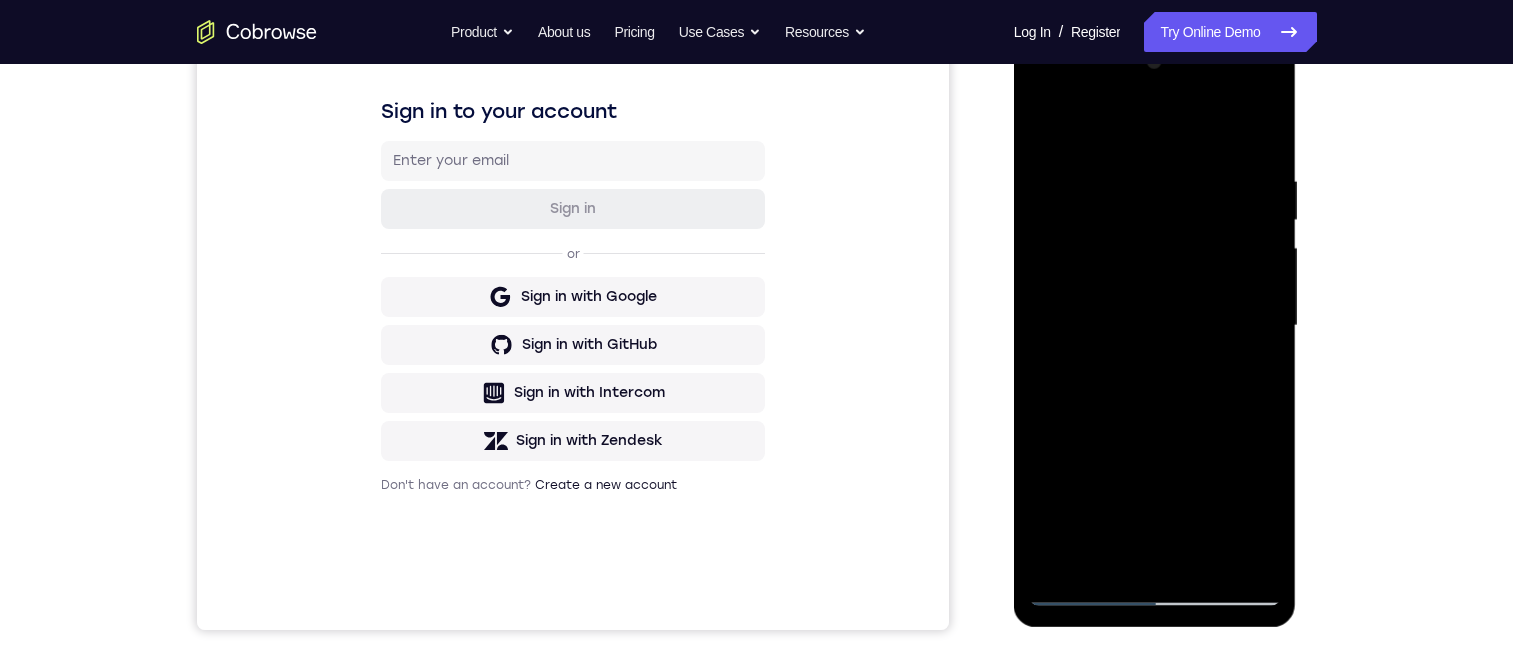click at bounding box center [1155, 326] 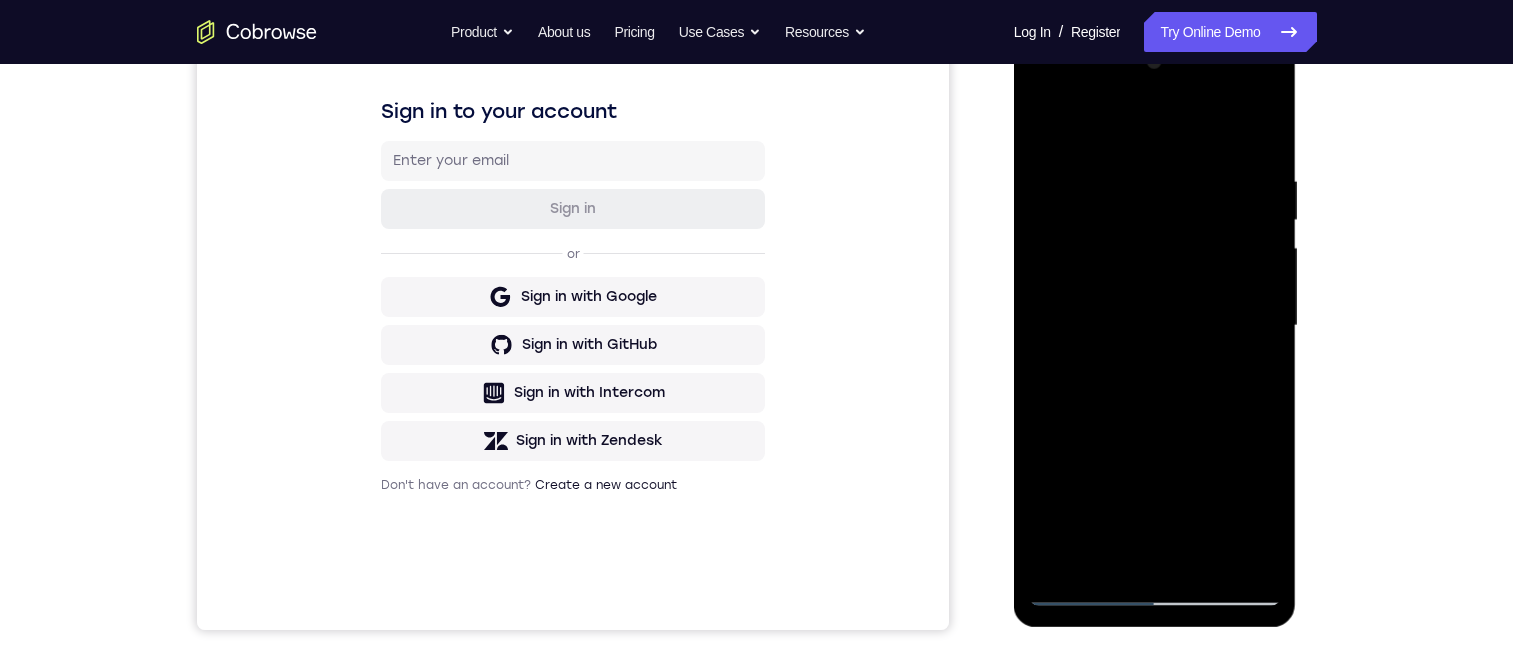 click at bounding box center [1155, 326] 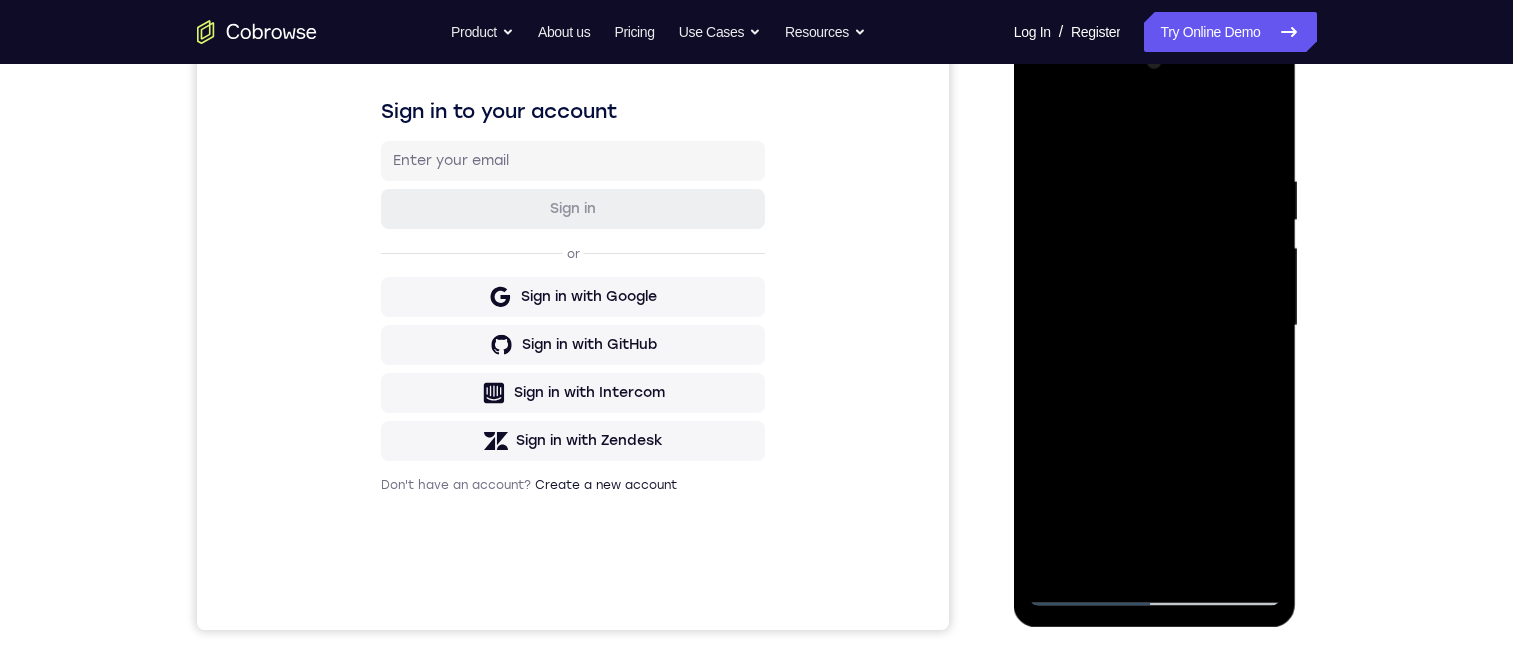 drag, startPoint x: 1146, startPoint y: 178, endPoint x: 1114, endPoint y: 305, distance: 130.96947 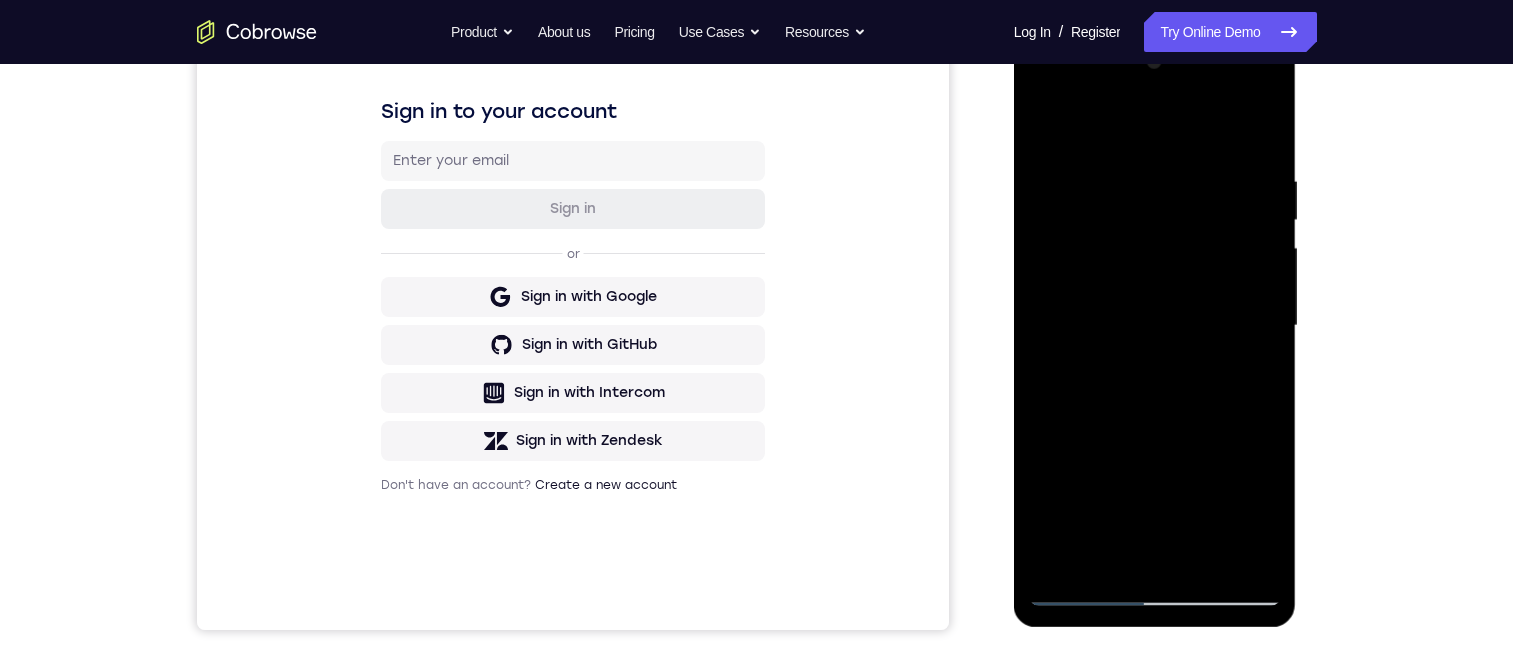 click at bounding box center (1155, 326) 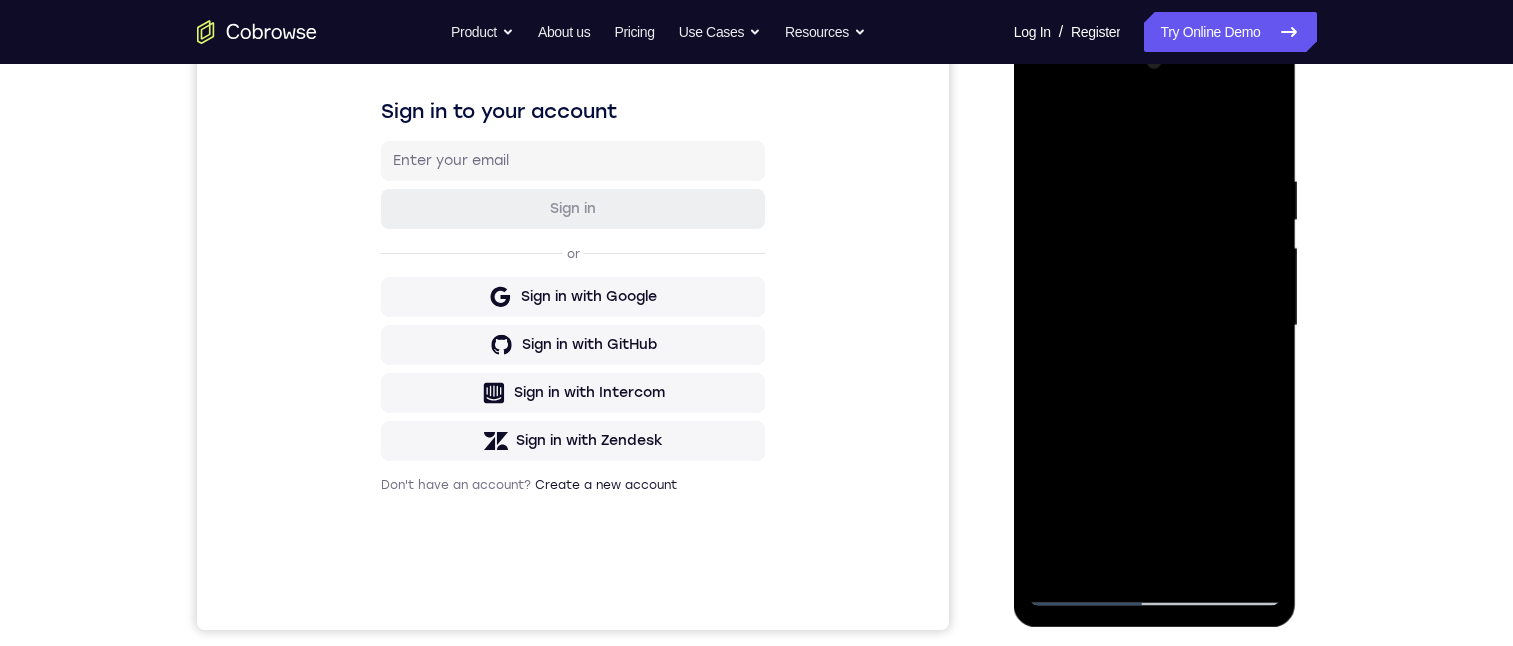 click at bounding box center [1155, 326] 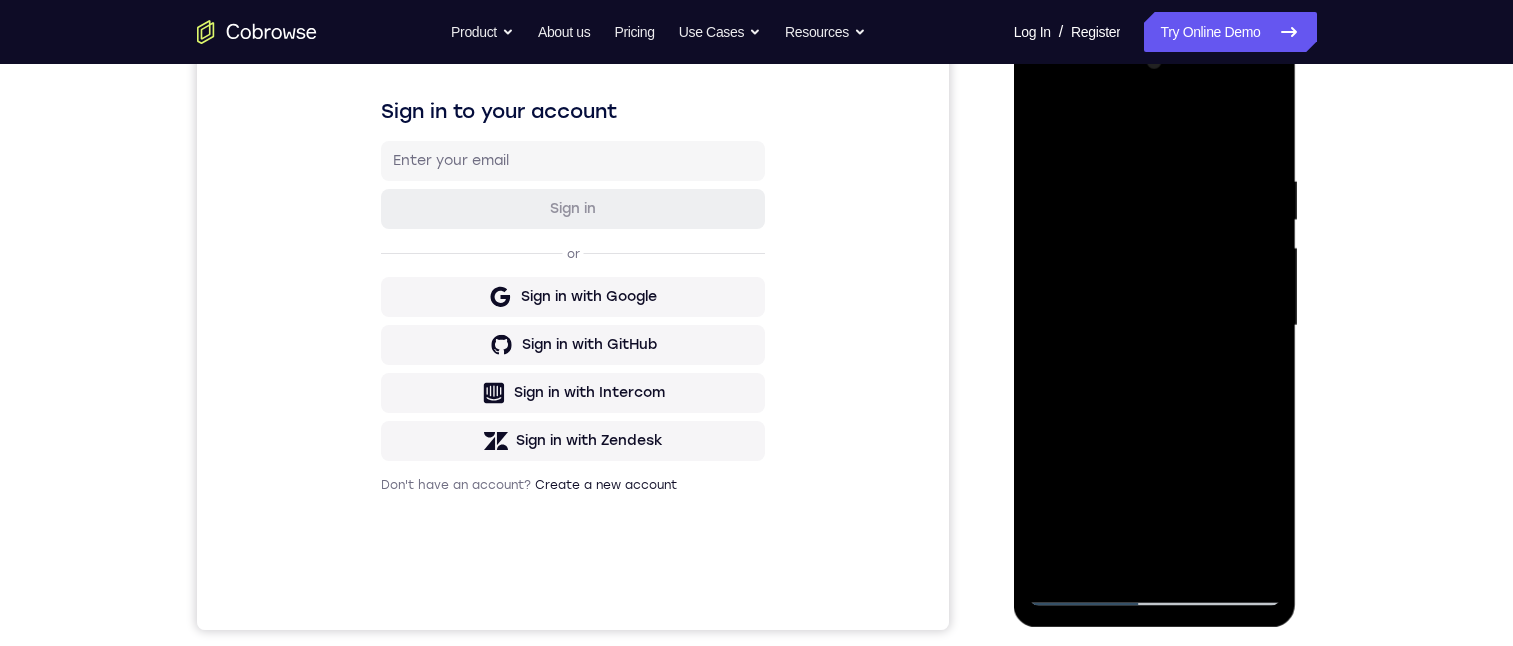 click at bounding box center [1155, 326] 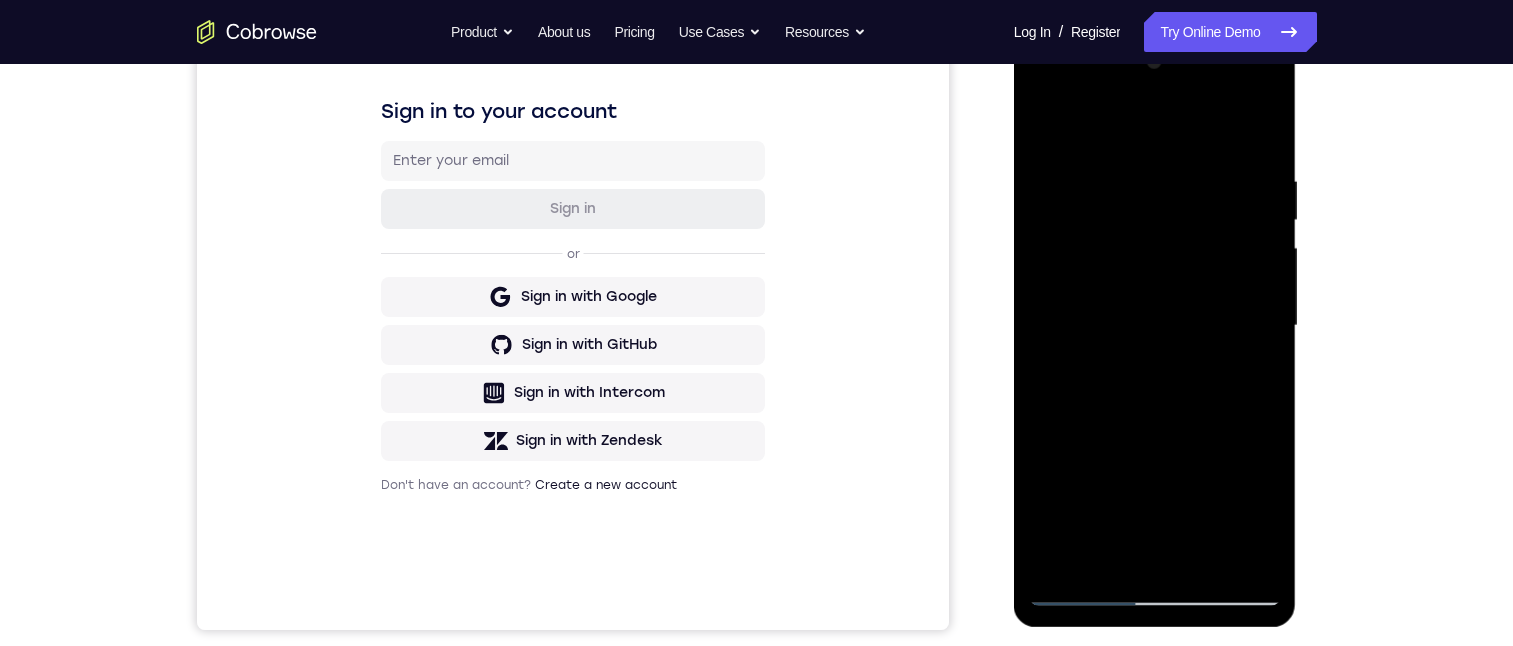 click at bounding box center [1155, 326] 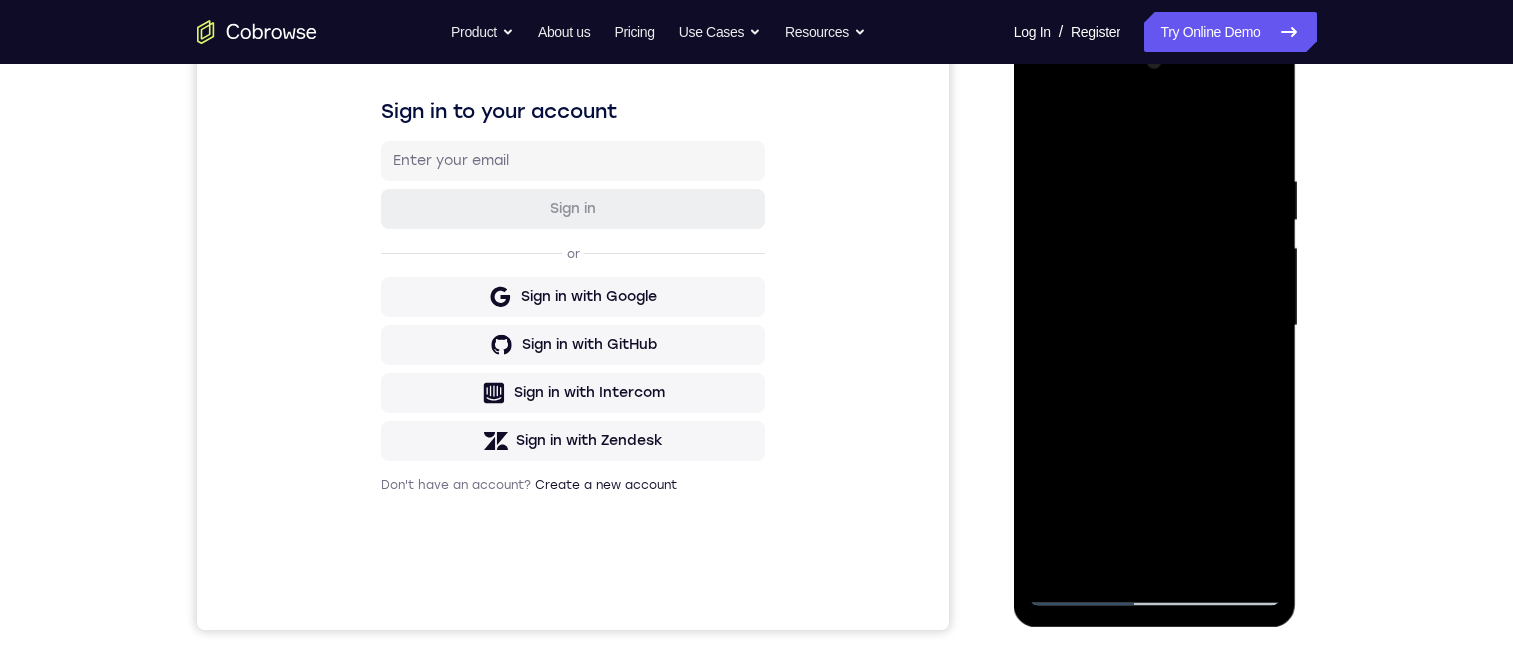 click at bounding box center [1155, 326] 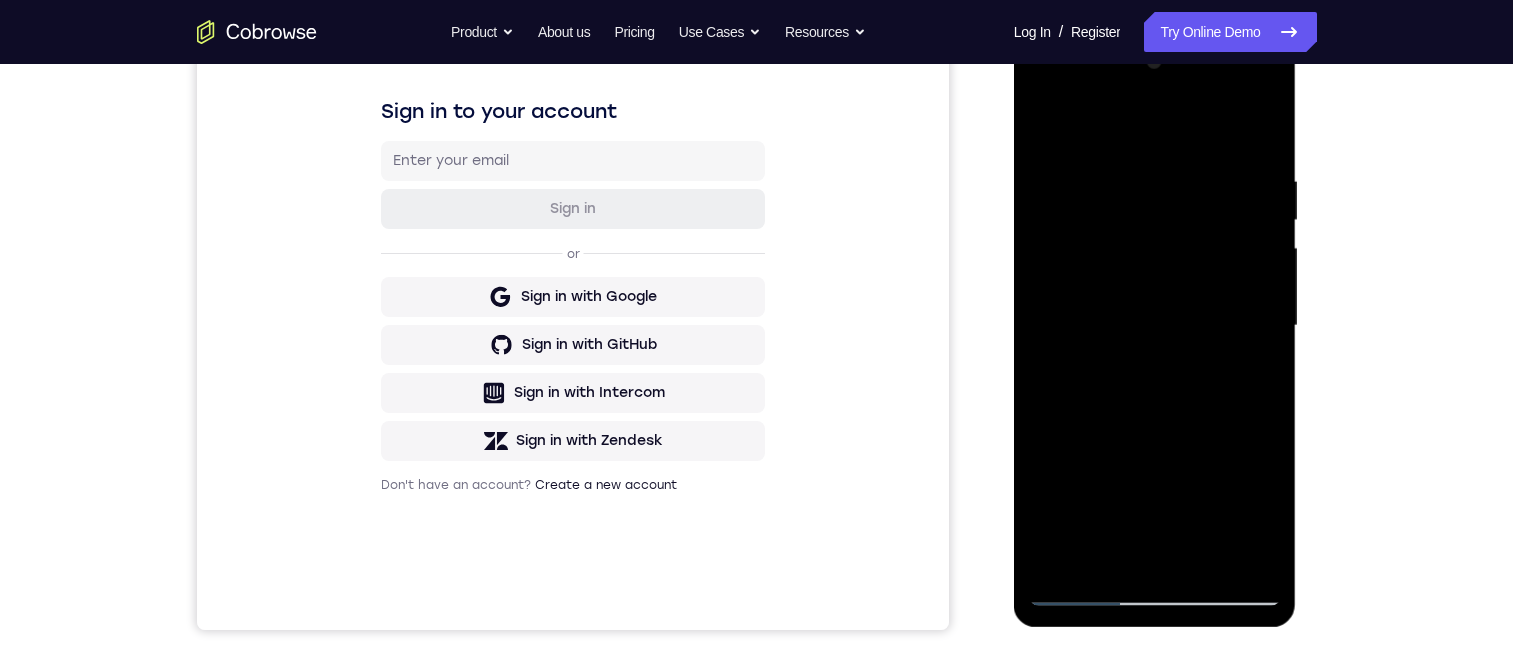 drag, startPoint x: 1230, startPoint y: 594, endPoint x: 1220, endPoint y: 569, distance: 26.925823 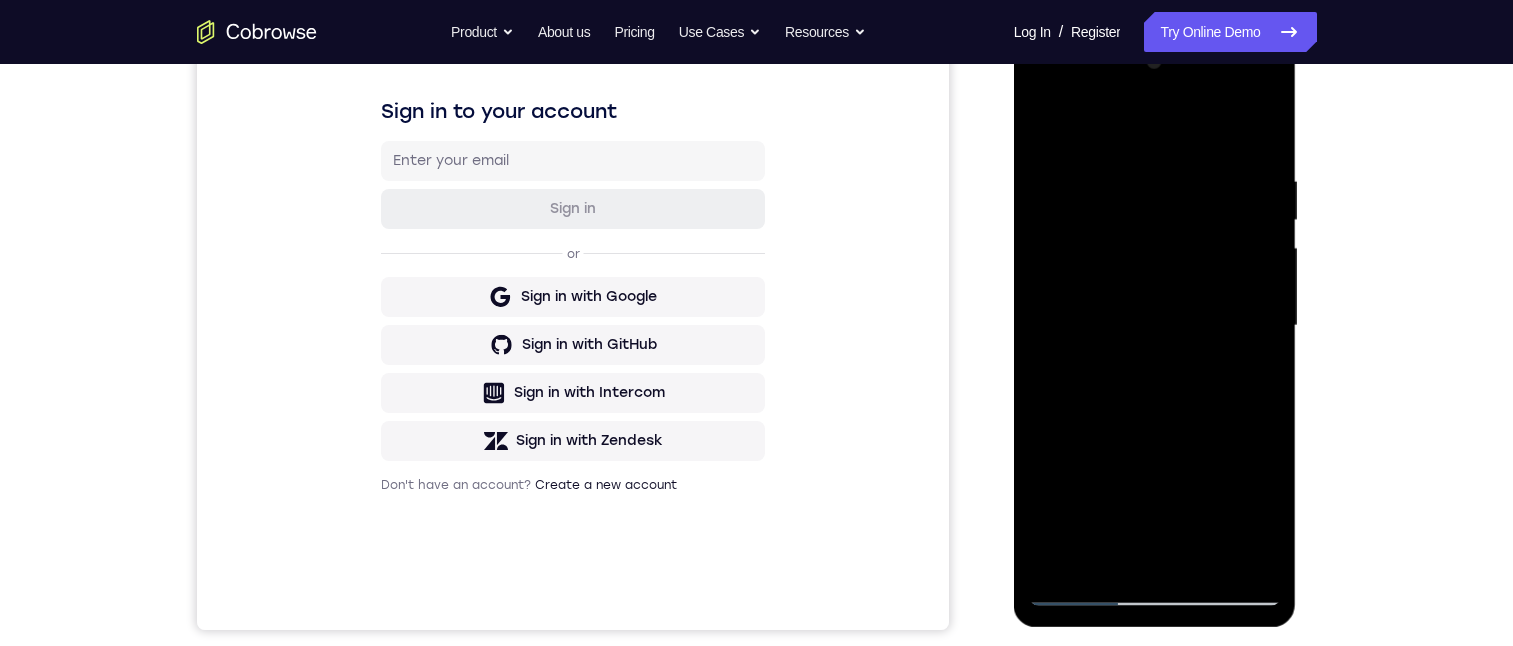 click at bounding box center (1155, 326) 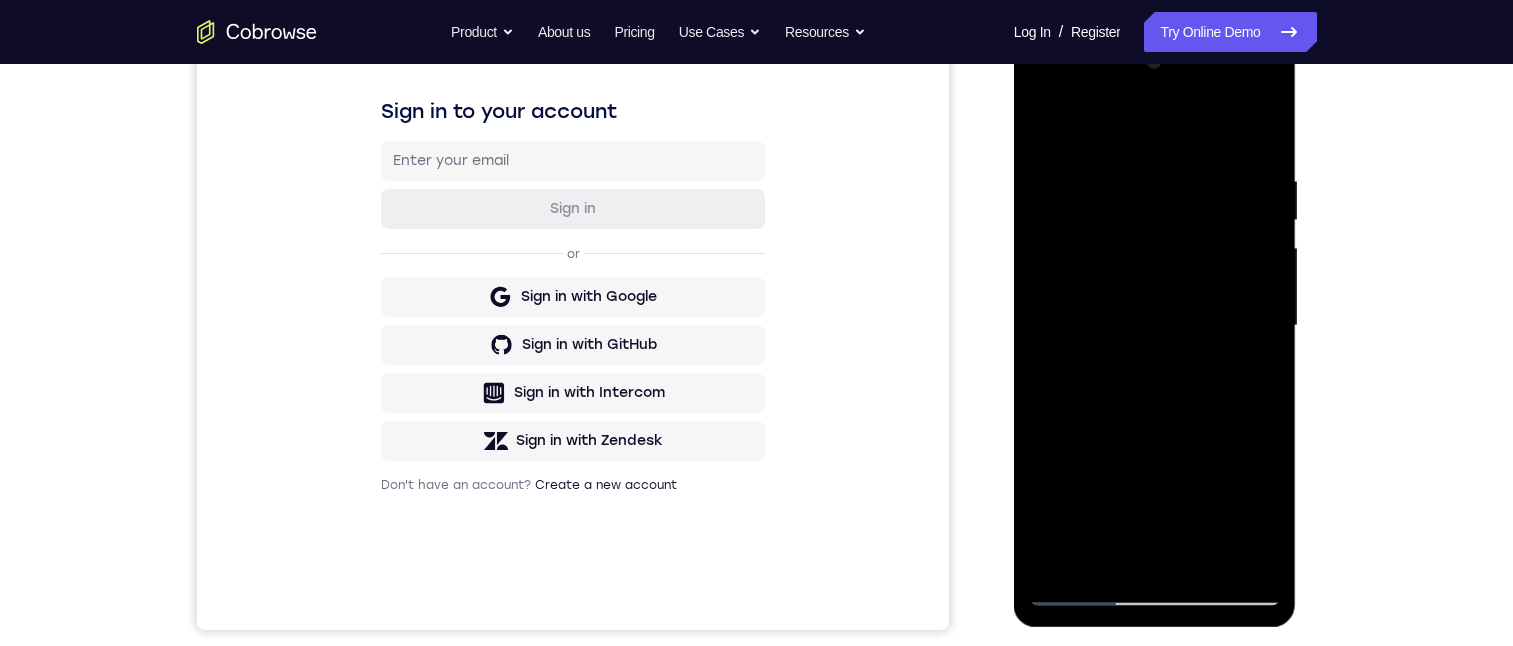 click at bounding box center (1155, 326) 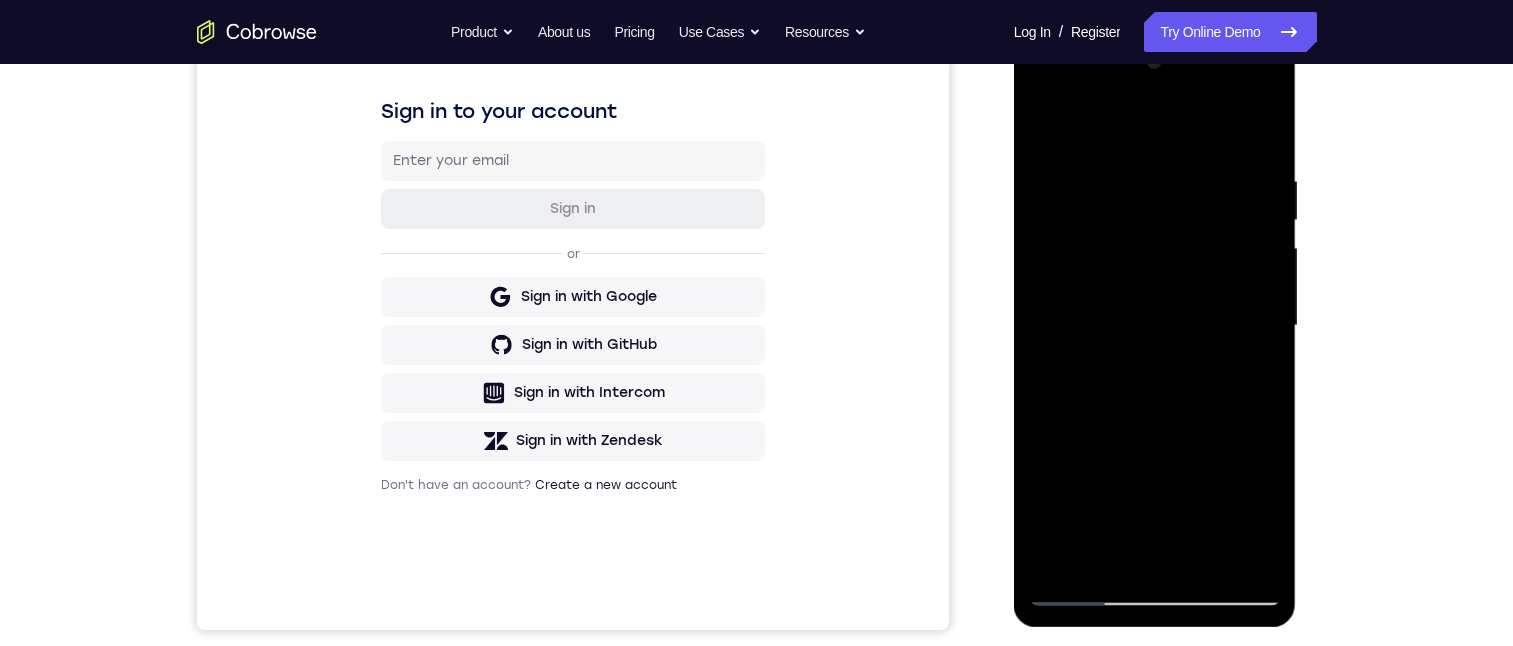 click at bounding box center (1155, 326) 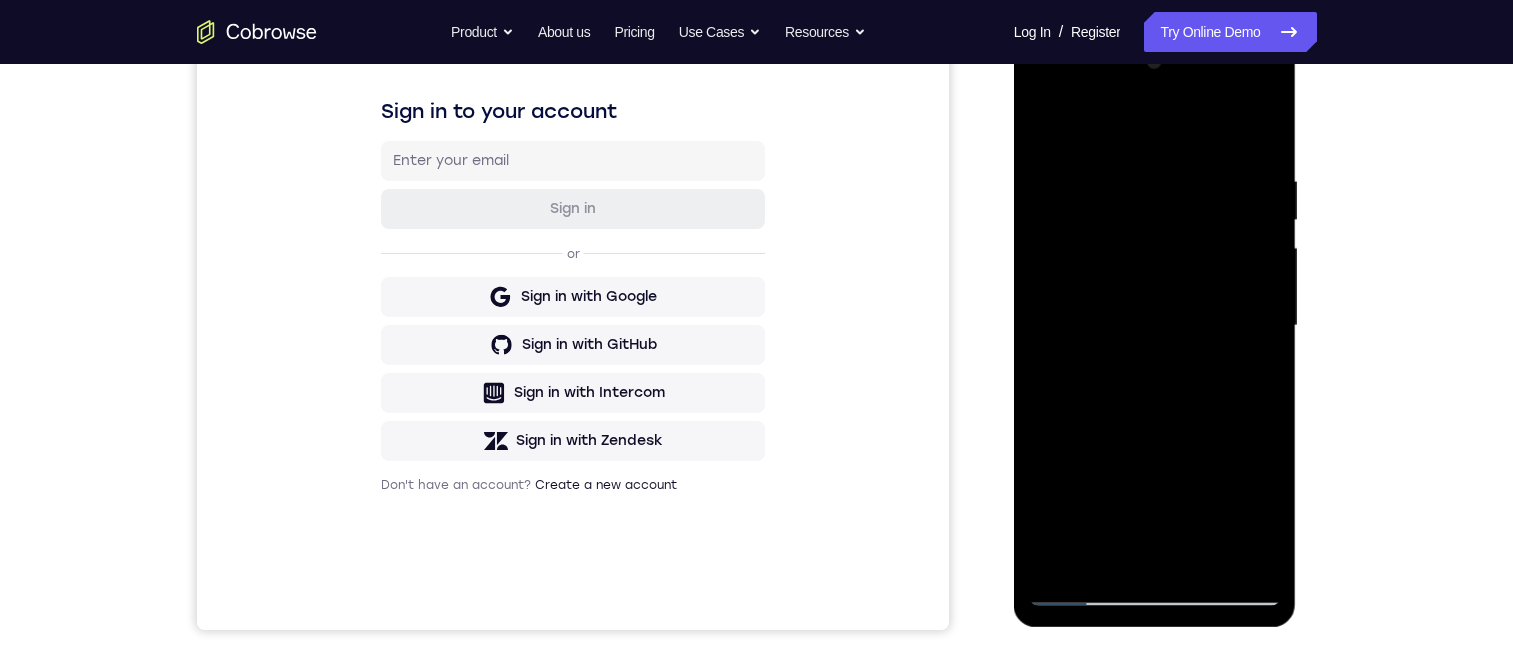 click at bounding box center (1155, 326) 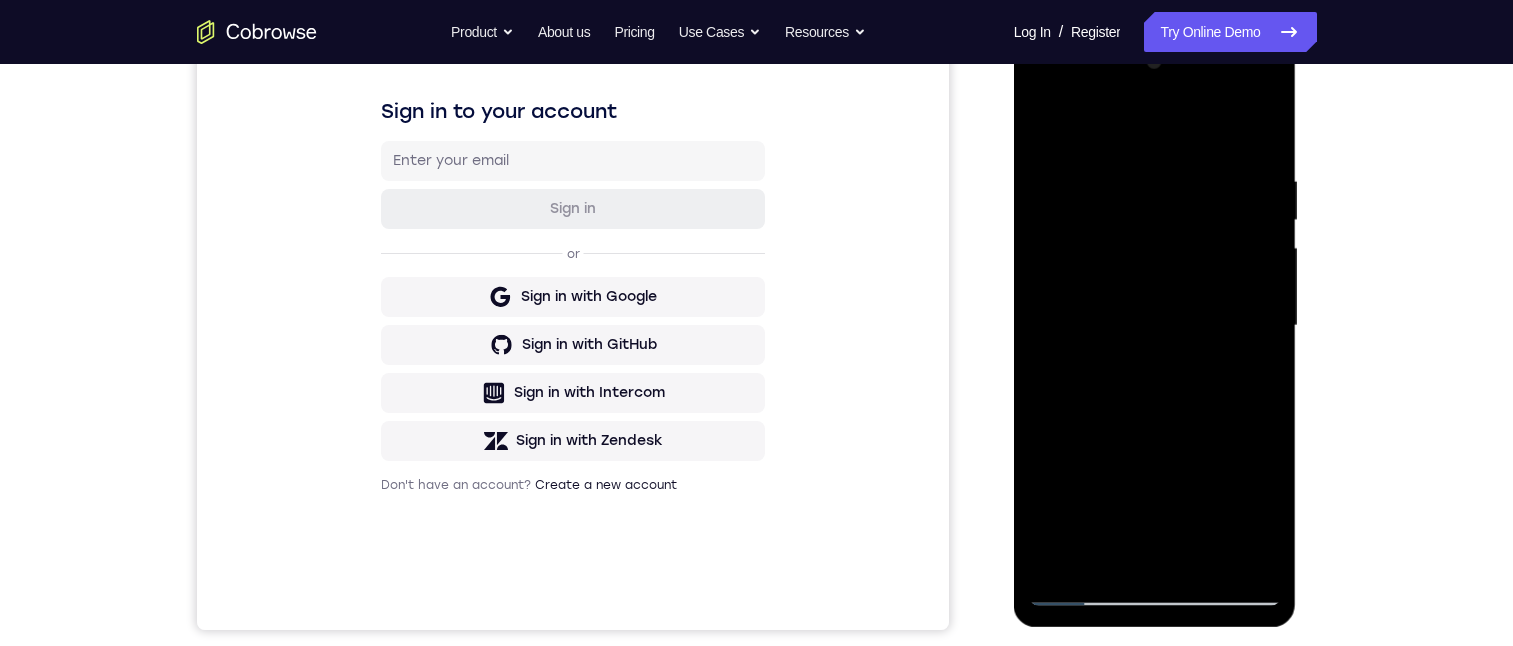 click at bounding box center [1155, 326] 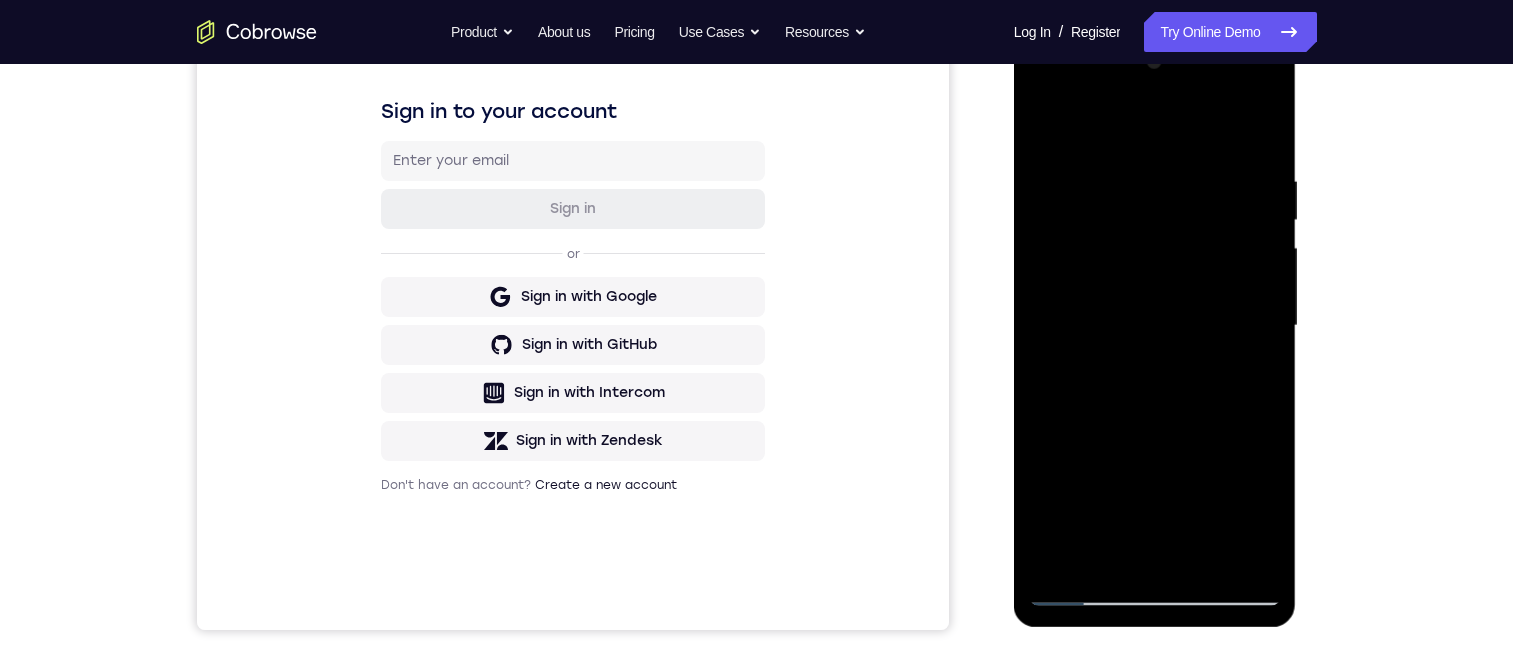 click at bounding box center [1155, 326] 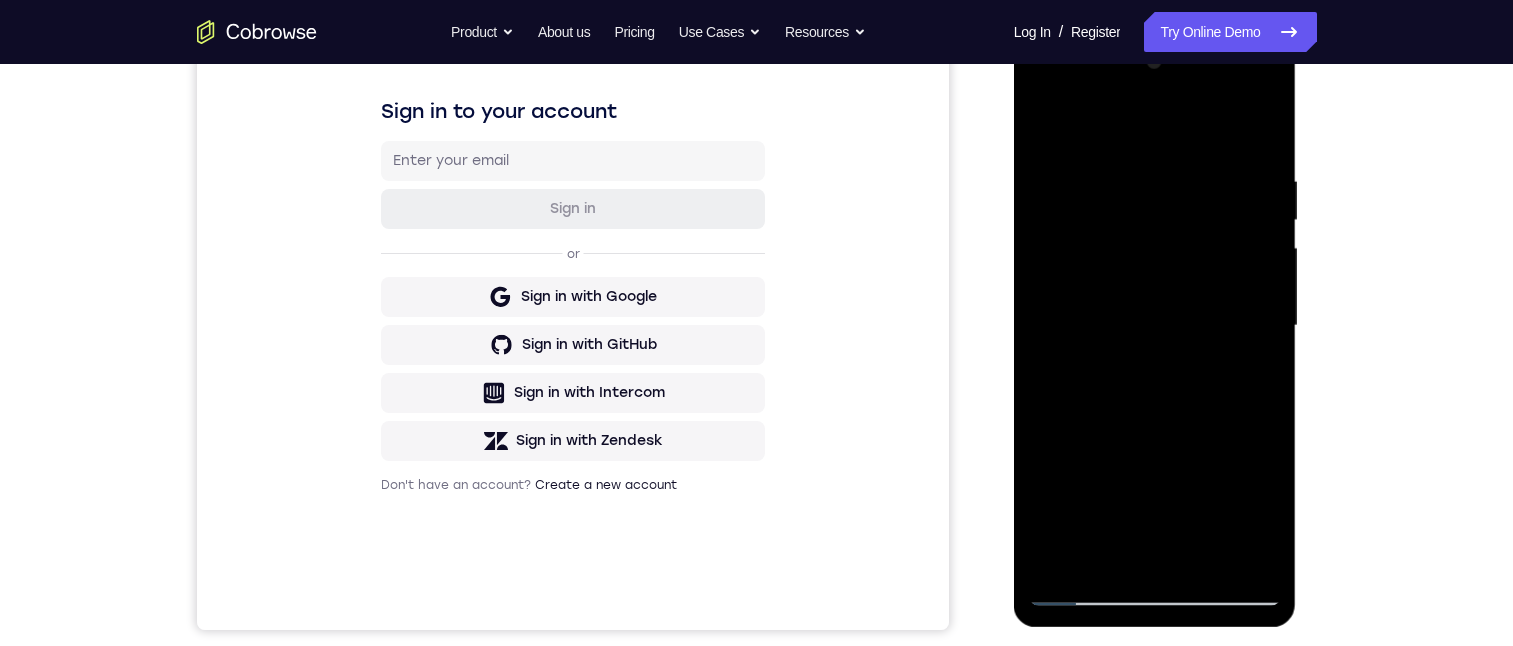 click at bounding box center [1155, 326] 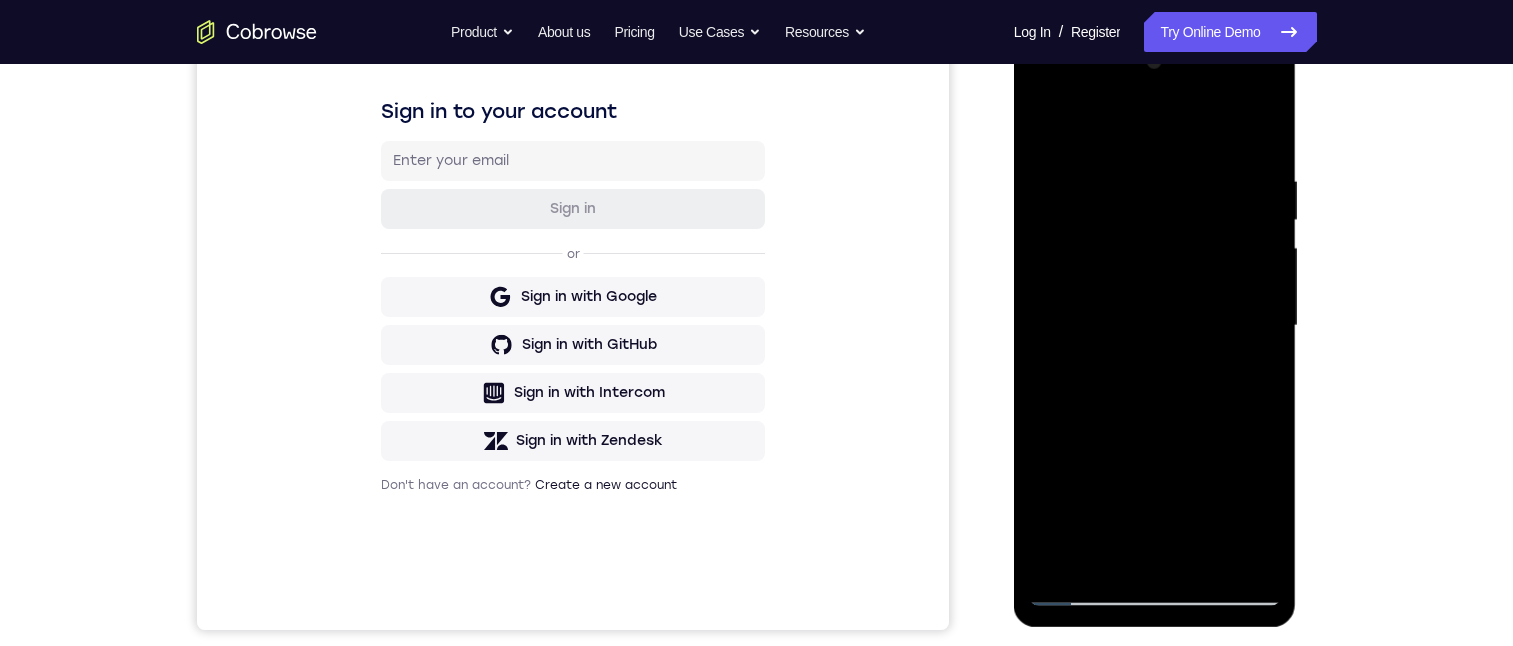 click at bounding box center (1155, 326) 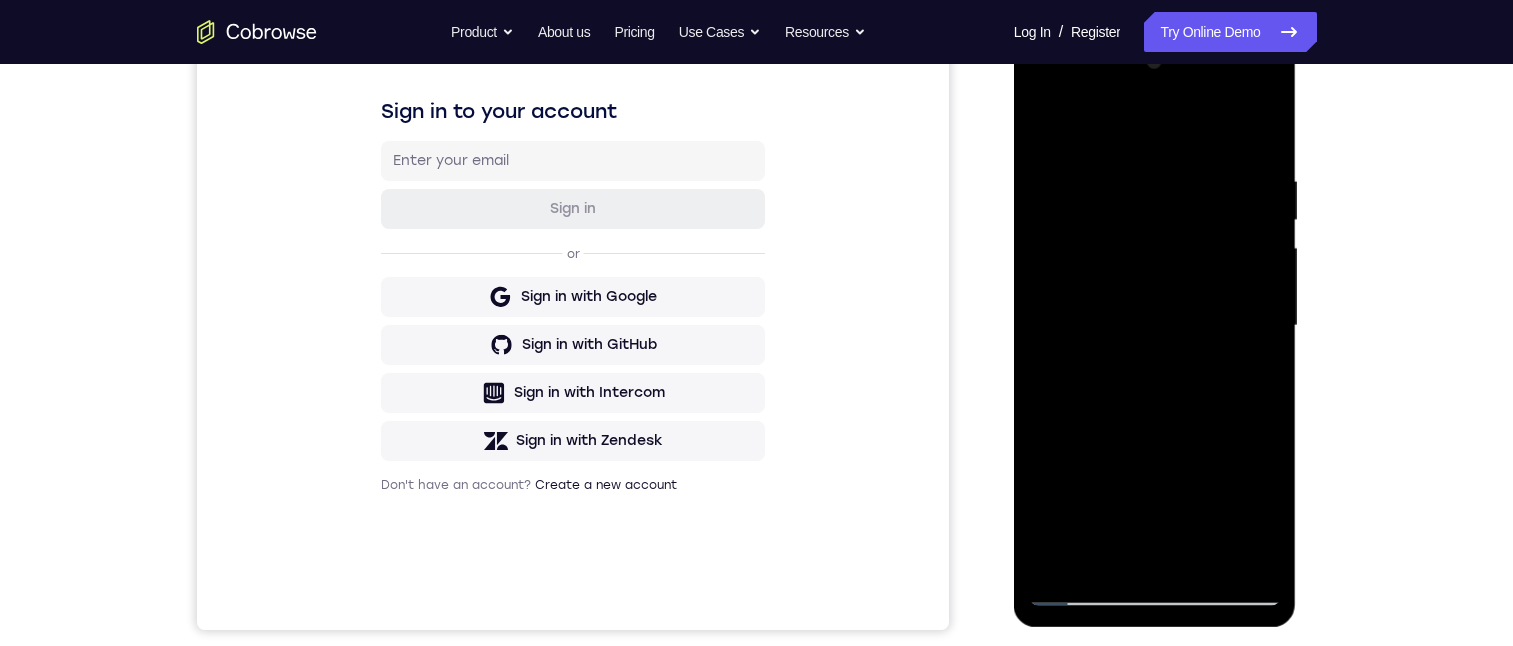 click at bounding box center (1155, 326) 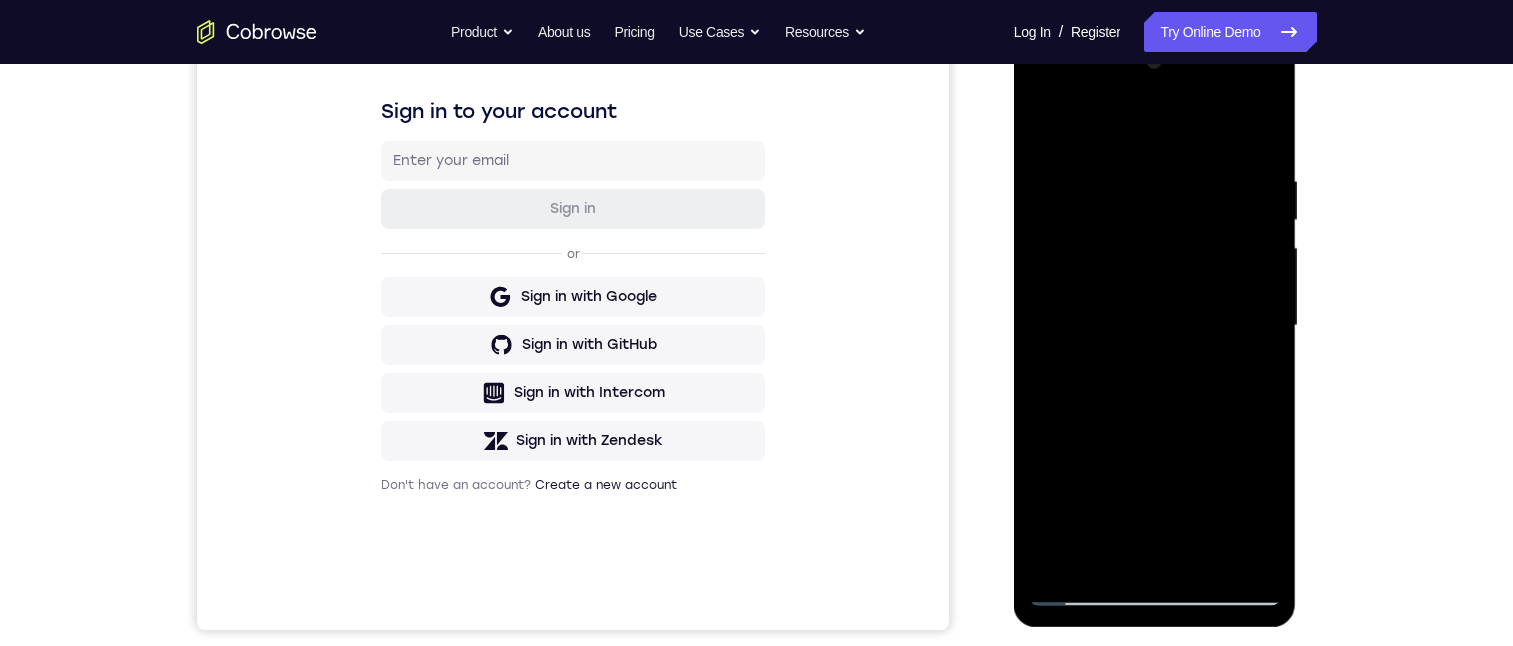 click at bounding box center [1155, 326] 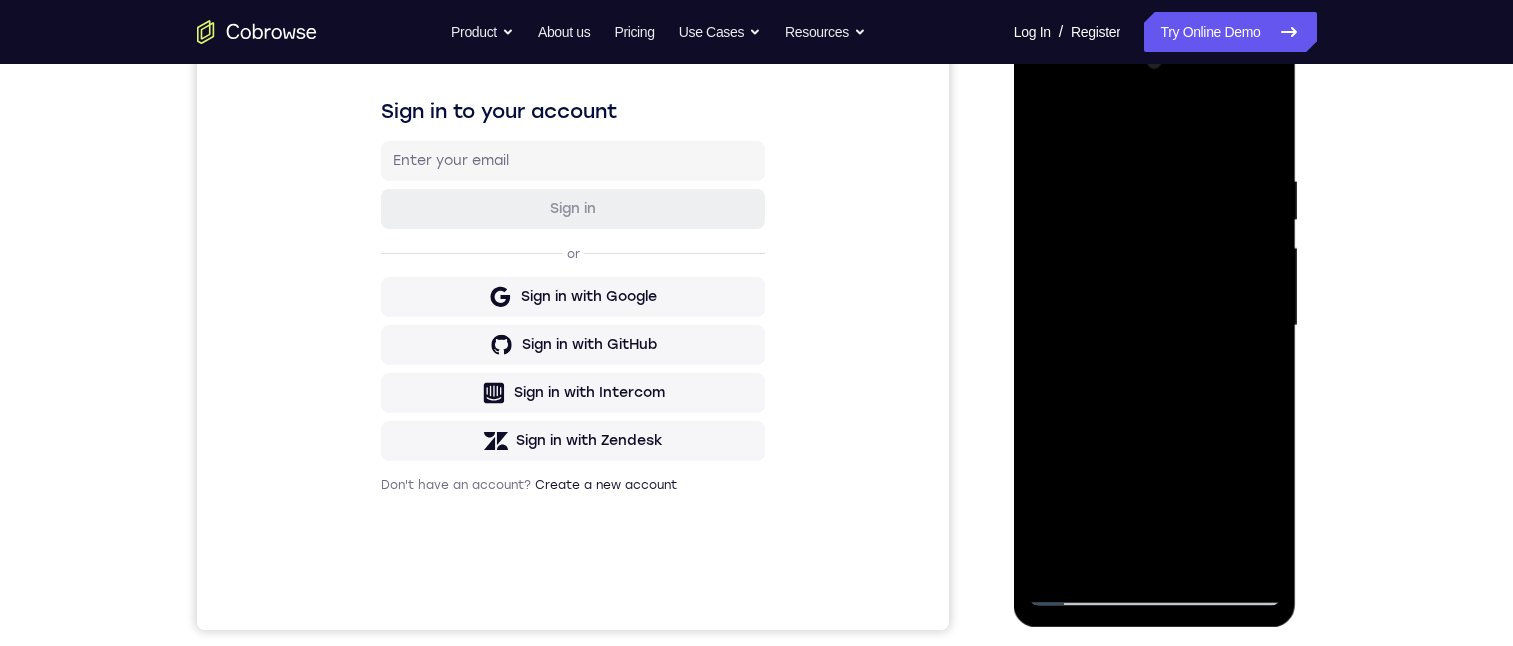 click at bounding box center (1155, 326) 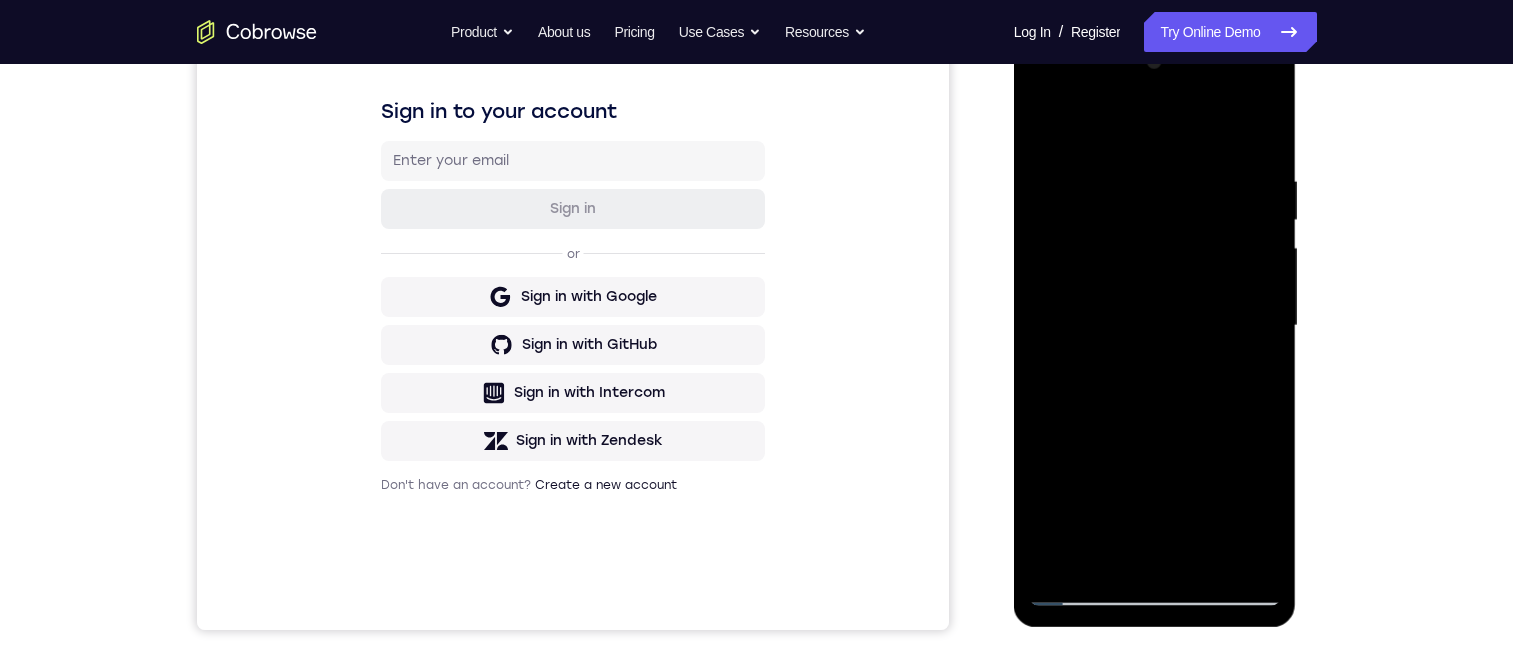 click at bounding box center (1155, 326) 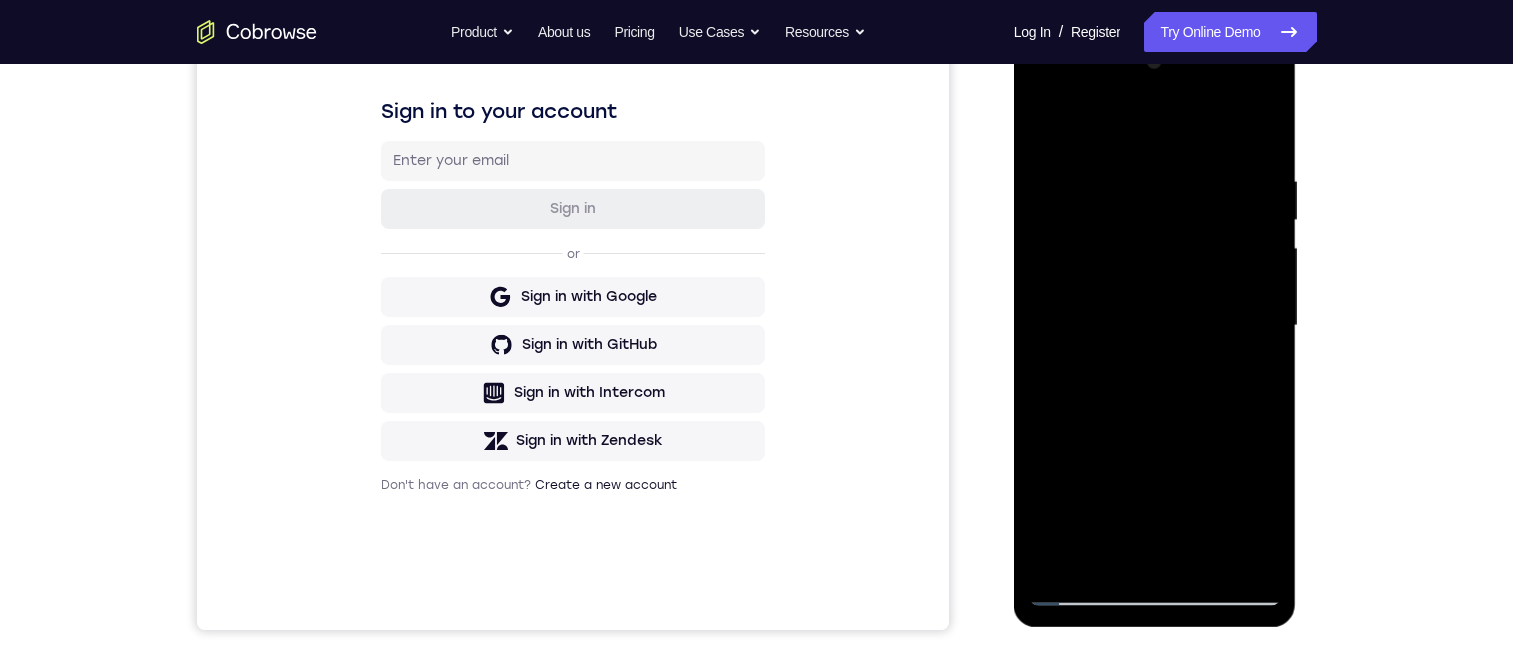 click at bounding box center (1155, 326) 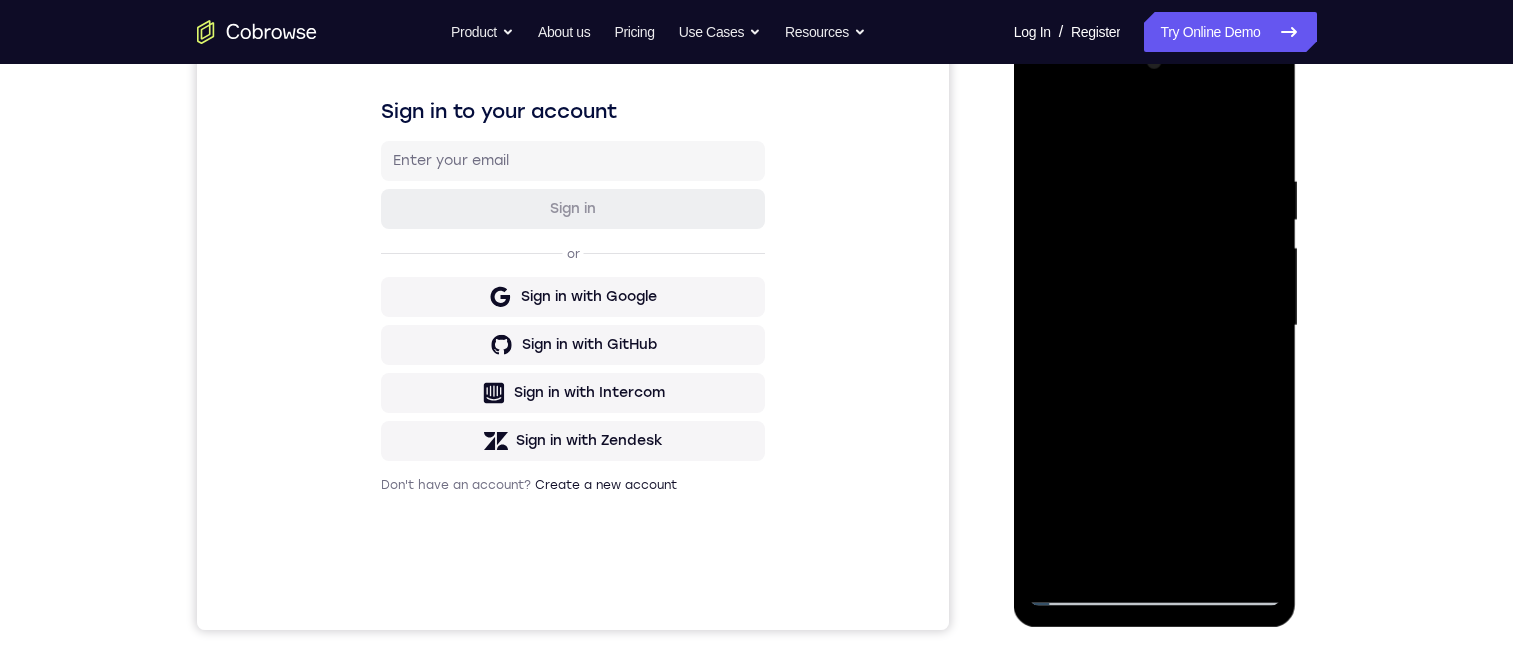 click at bounding box center (1155, 326) 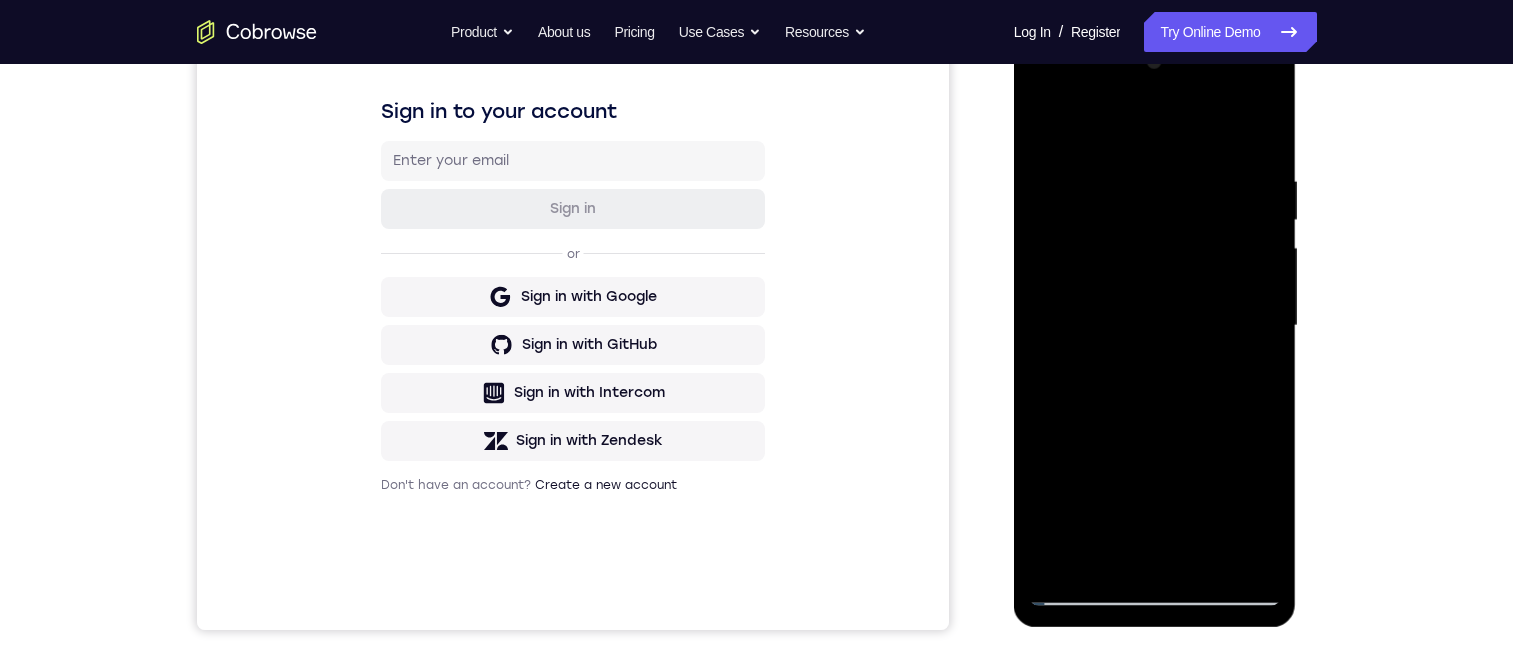 click at bounding box center [1155, 326] 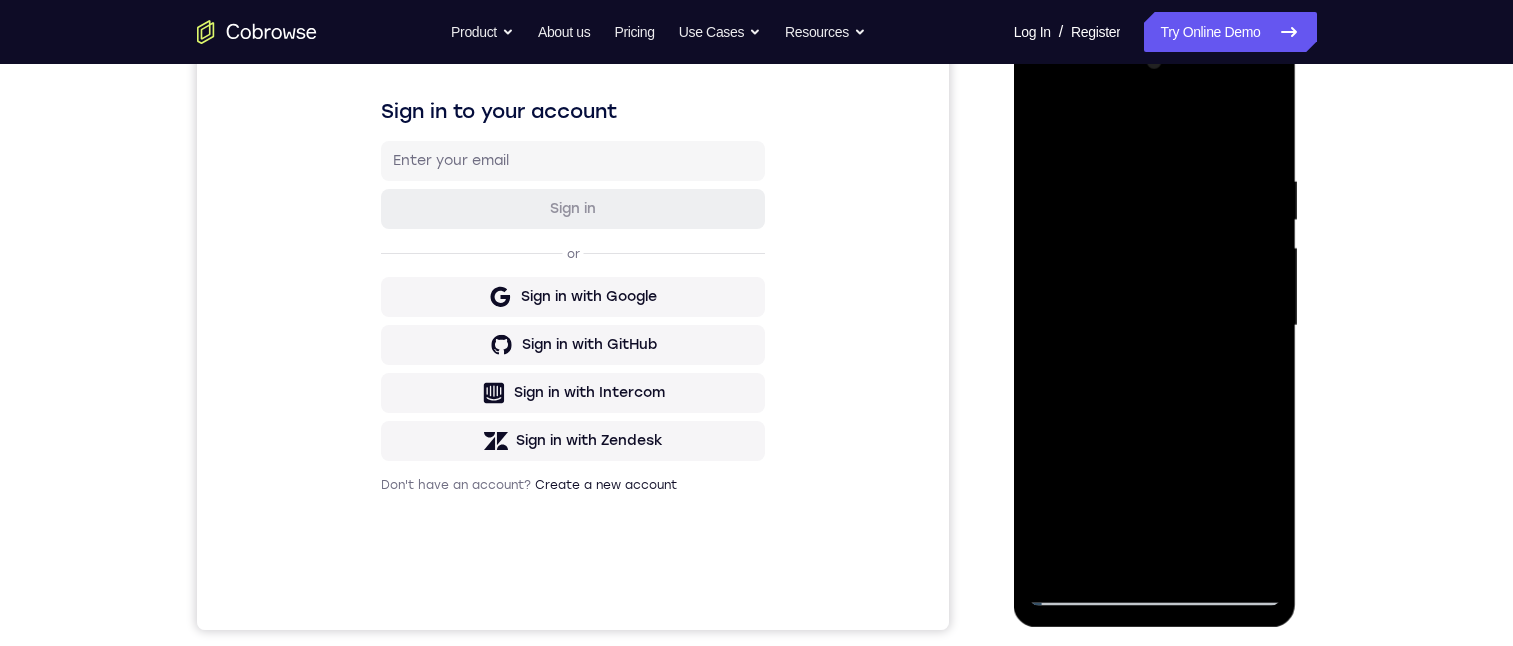 click at bounding box center (1155, 326) 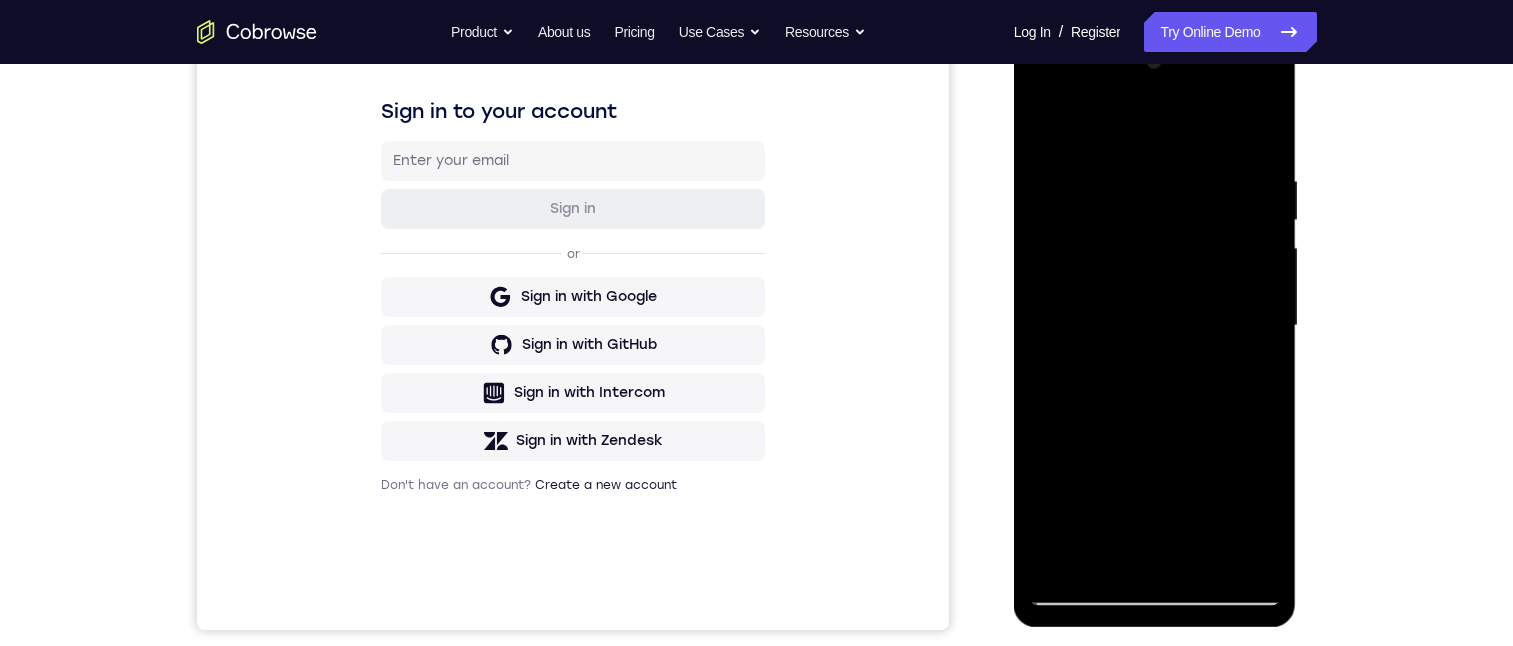 click at bounding box center (1155, 326) 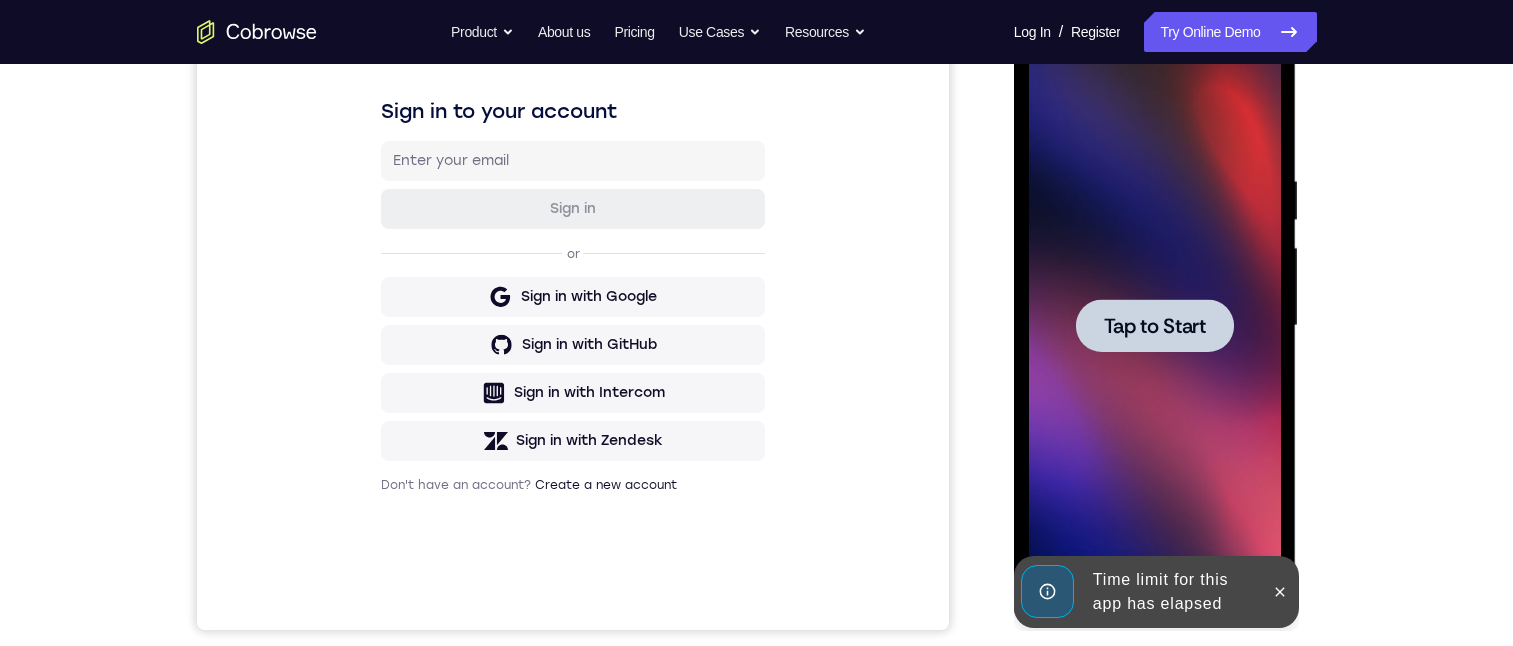 click 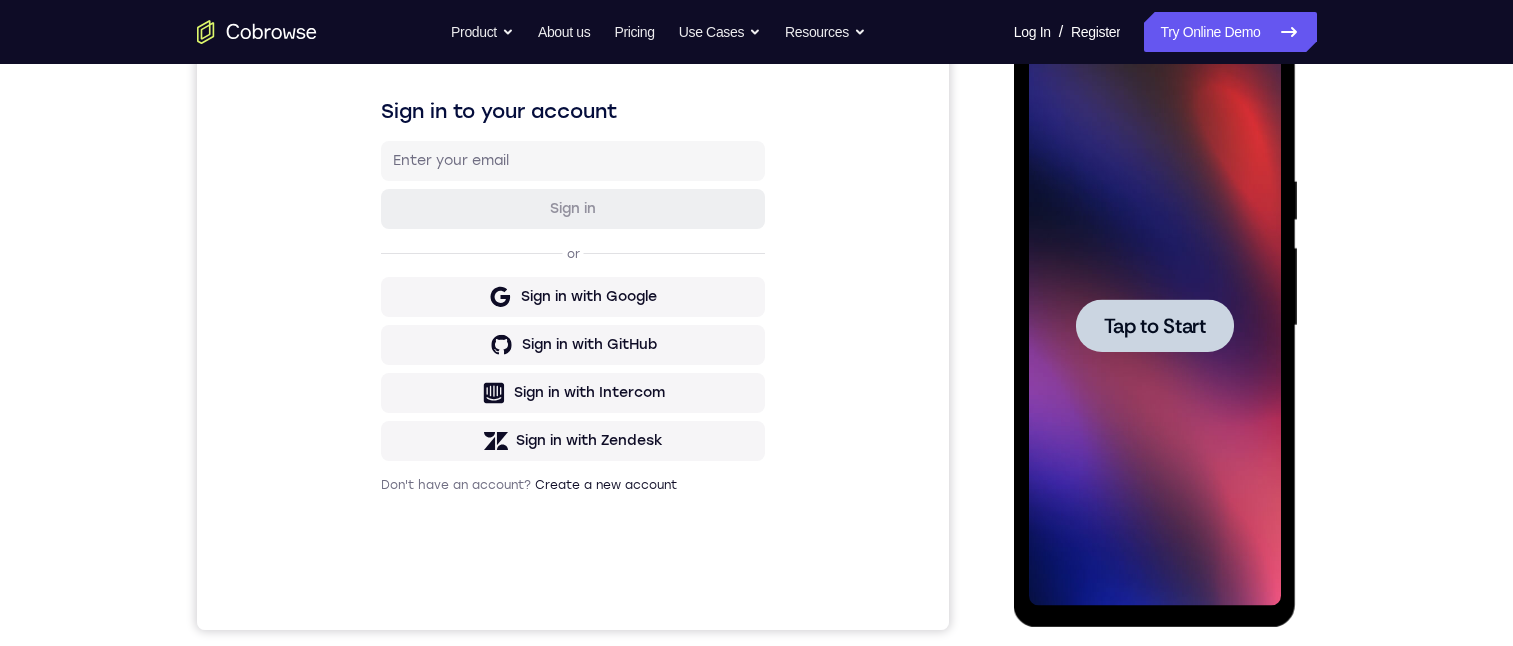 click on "Tap to Start" at bounding box center [1155, 326] 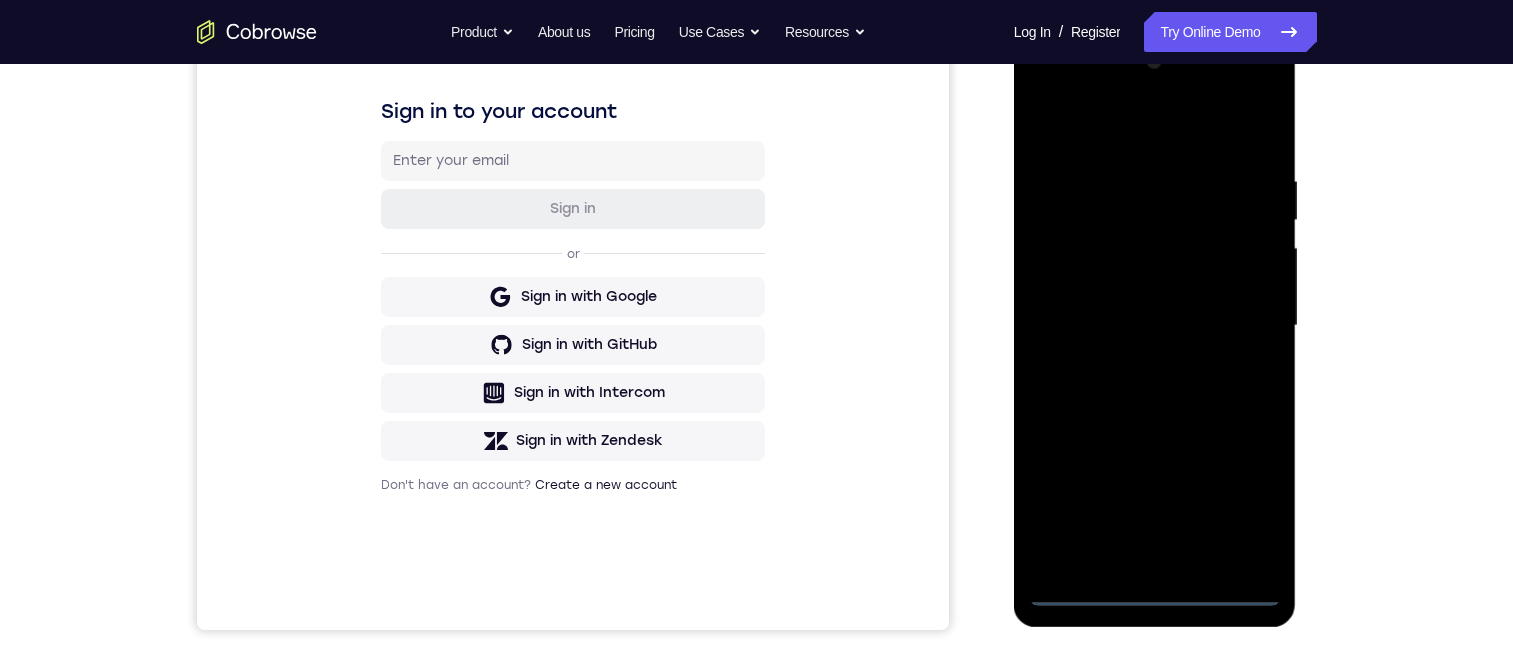 click at bounding box center (1155, 326) 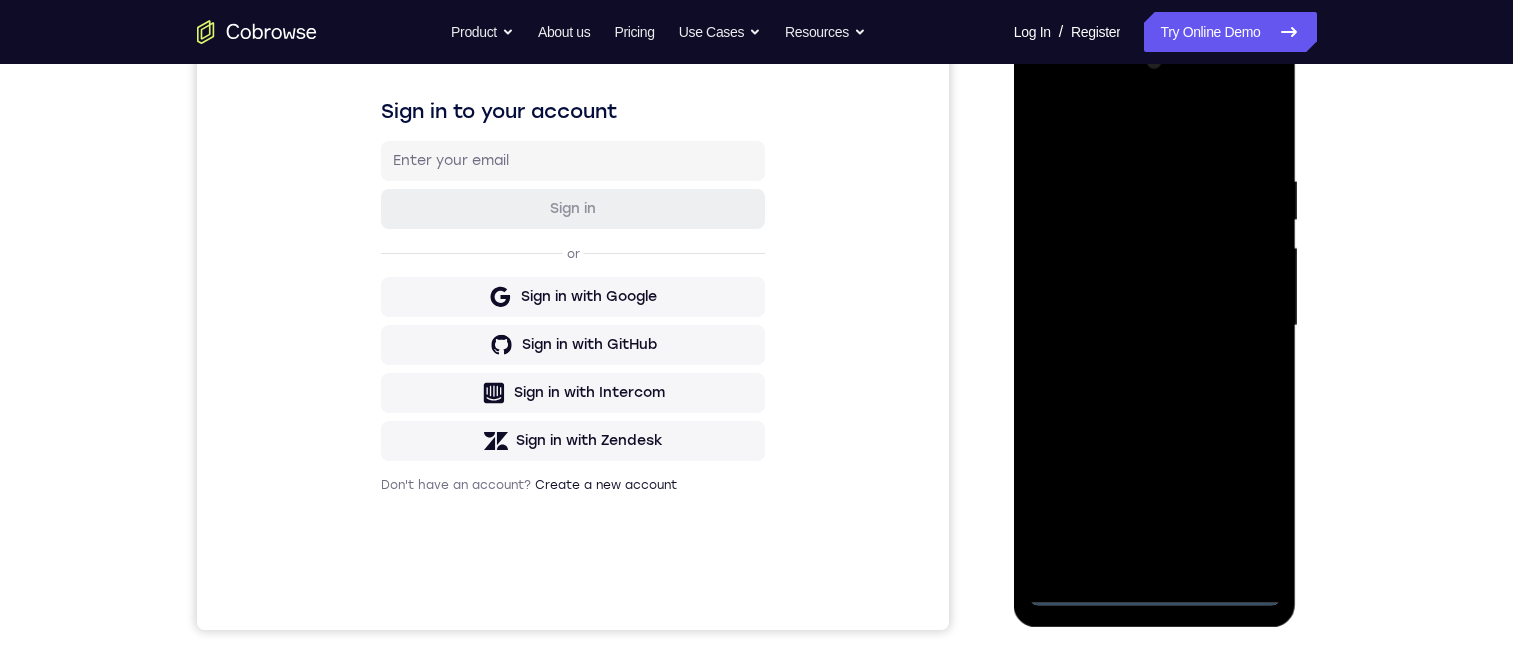 click at bounding box center (1155, 326) 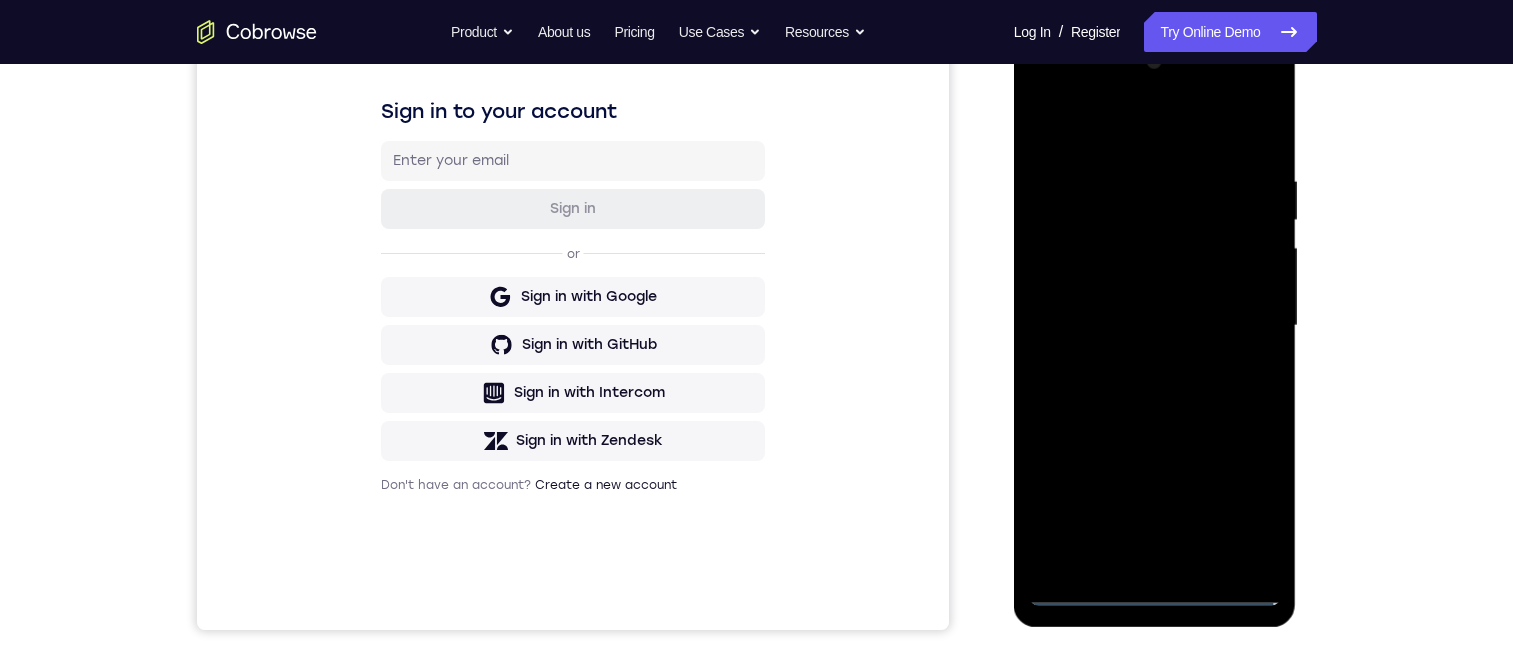 scroll, scrollTop: 100, scrollLeft: 0, axis: vertical 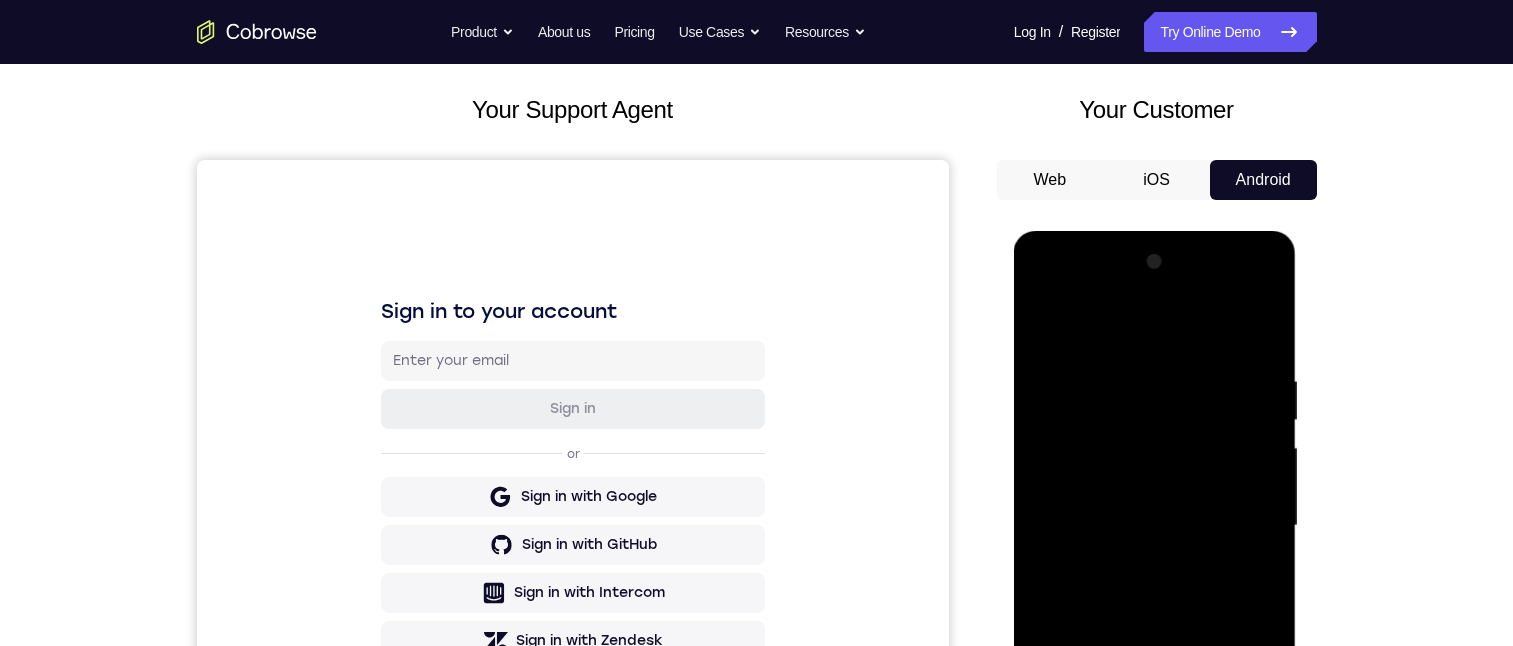 click at bounding box center [1155, 526] 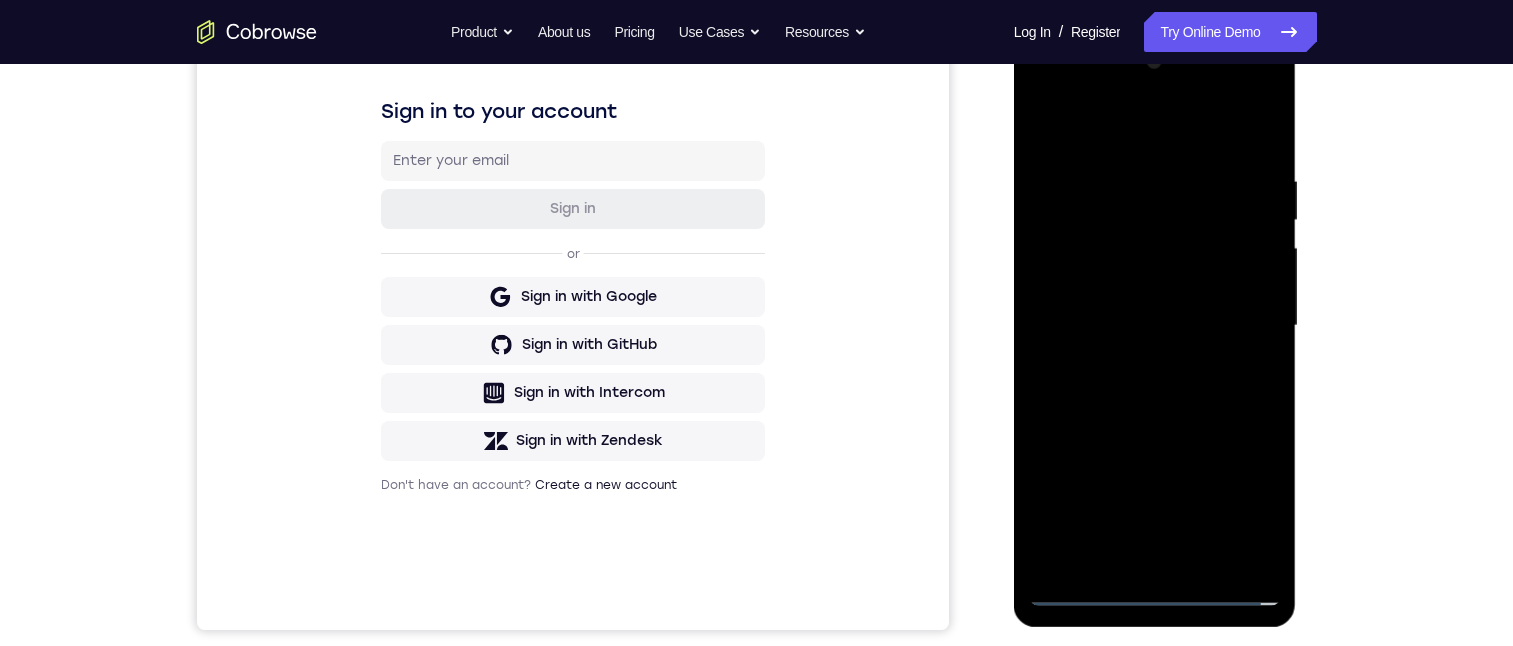 click at bounding box center [1155, 326] 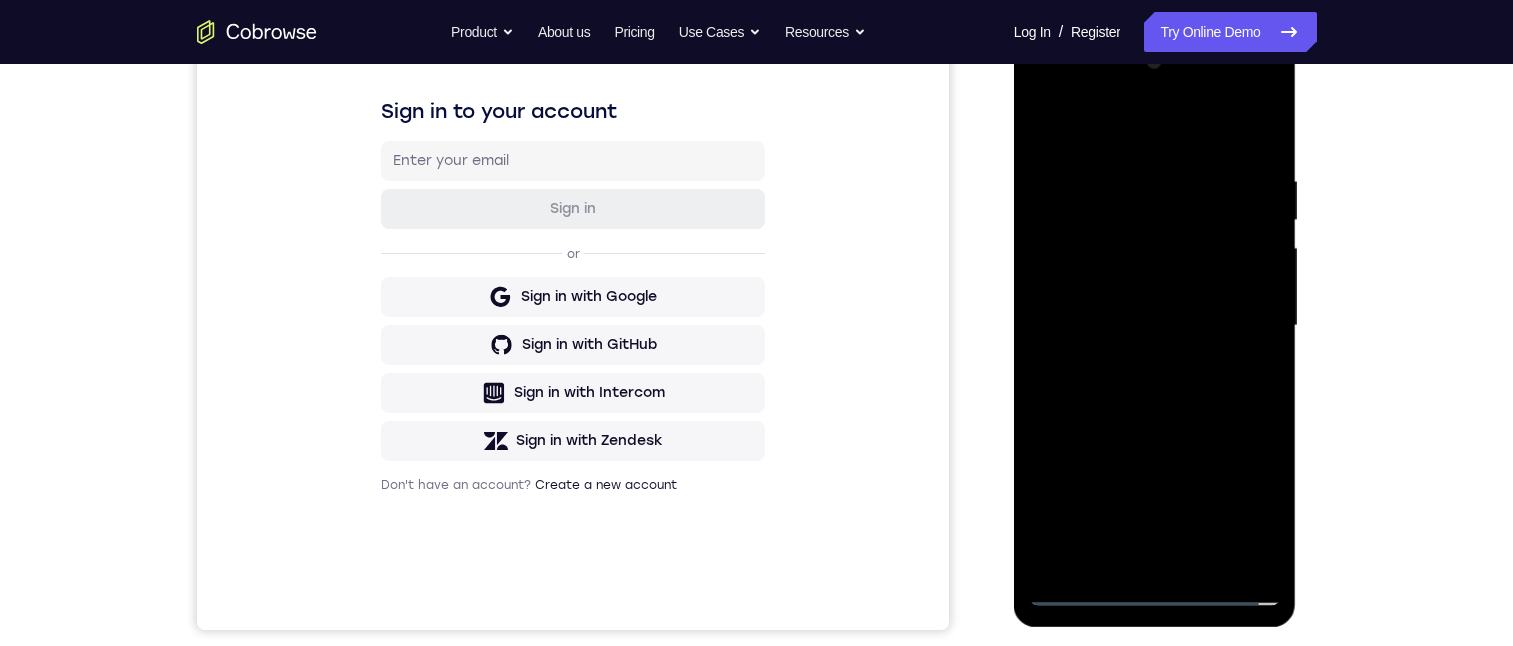 click at bounding box center (1155, 326) 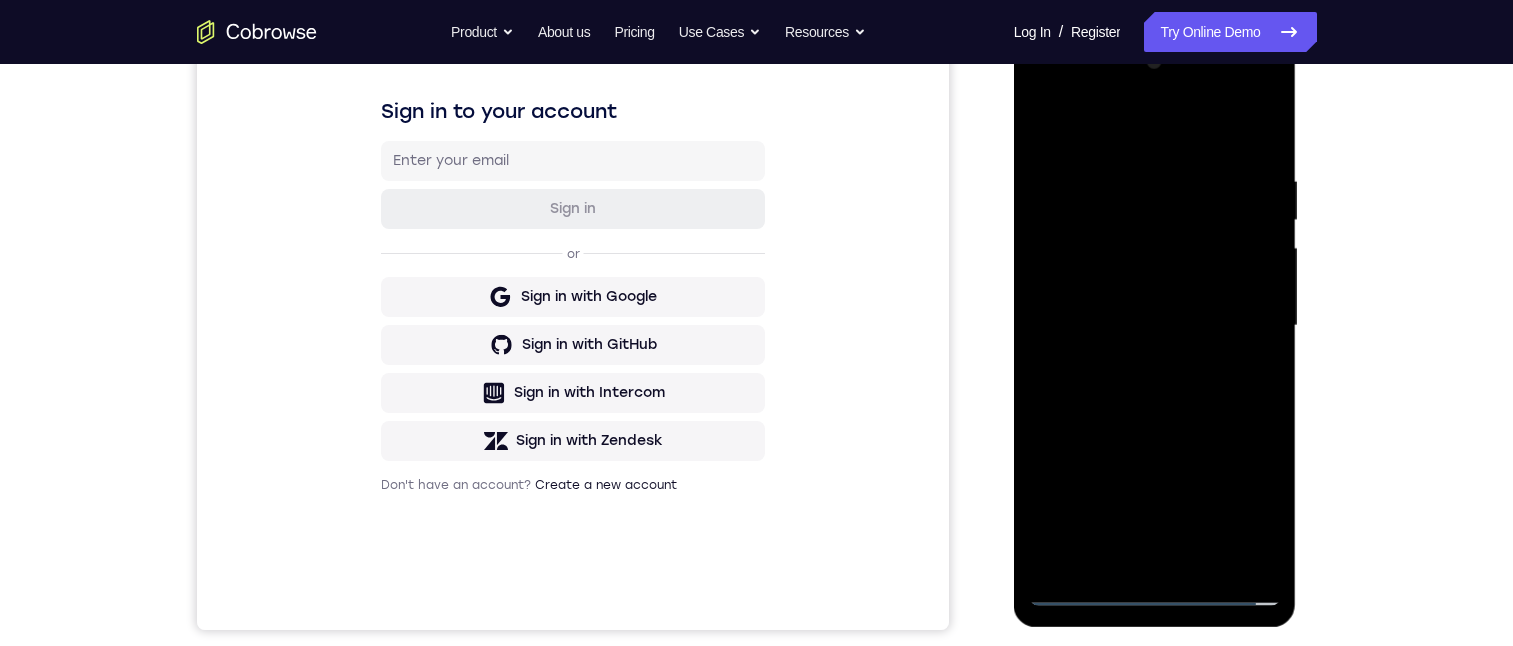 drag, startPoint x: 1115, startPoint y: 450, endPoint x: 1251, endPoint y: 126, distance: 351.38583 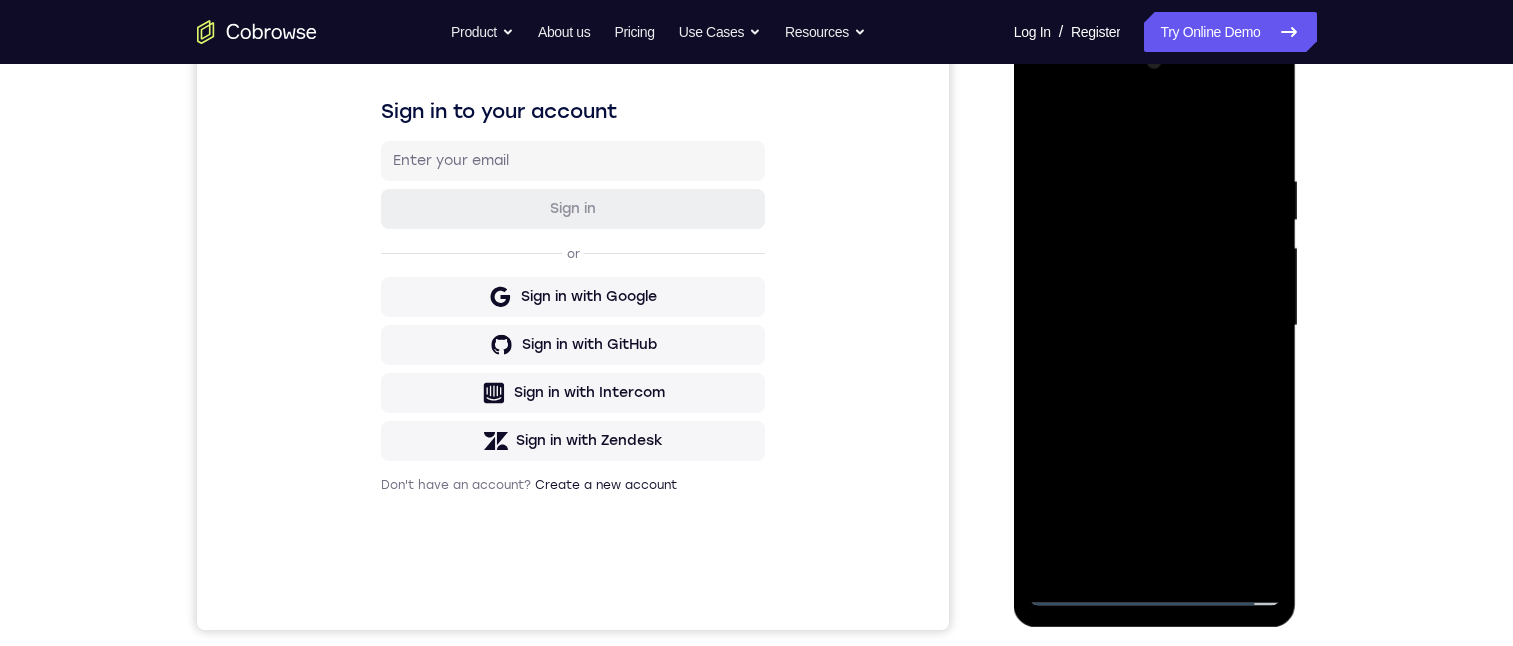click at bounding box center (1155, 326) 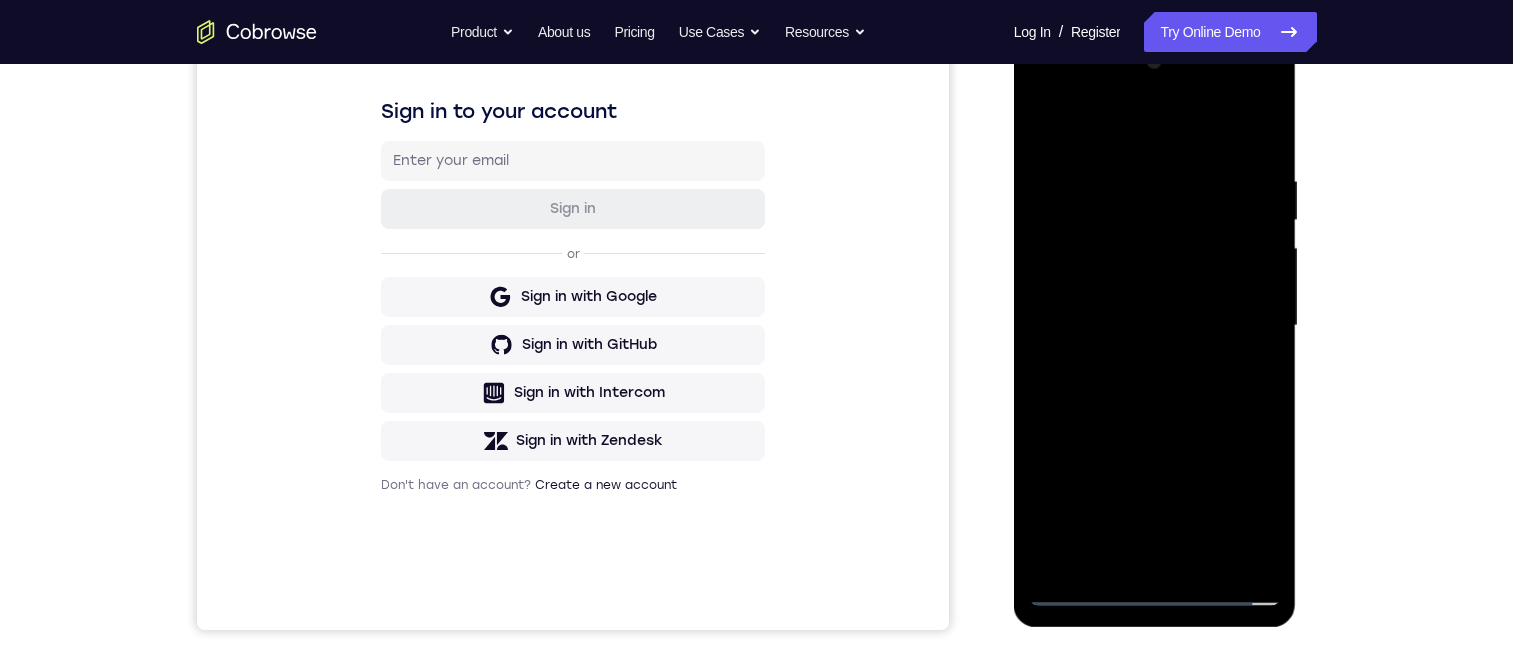 click at bounding box center (1155, 326) 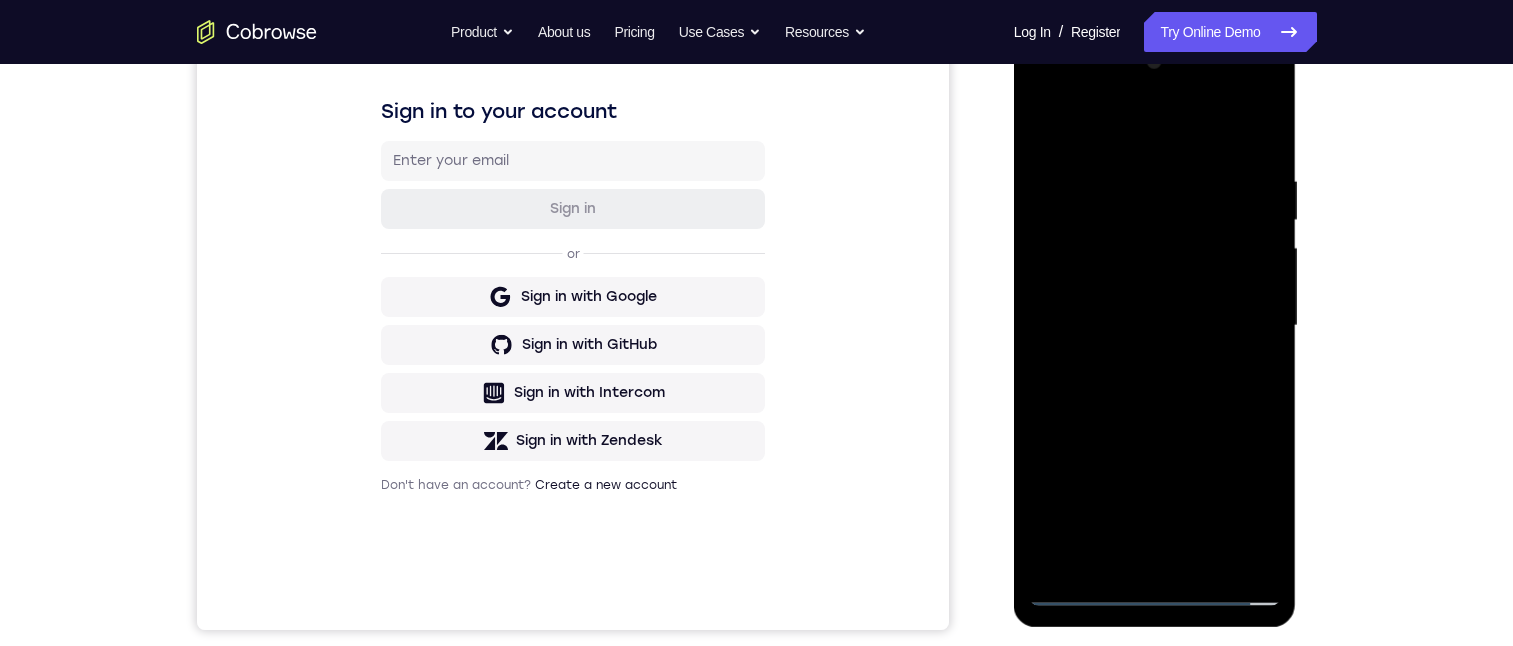 drag, startPoint x: 1170, startPoint y: 563, endPoint x: 1168, endPoint y: 552, distance: 11.18034 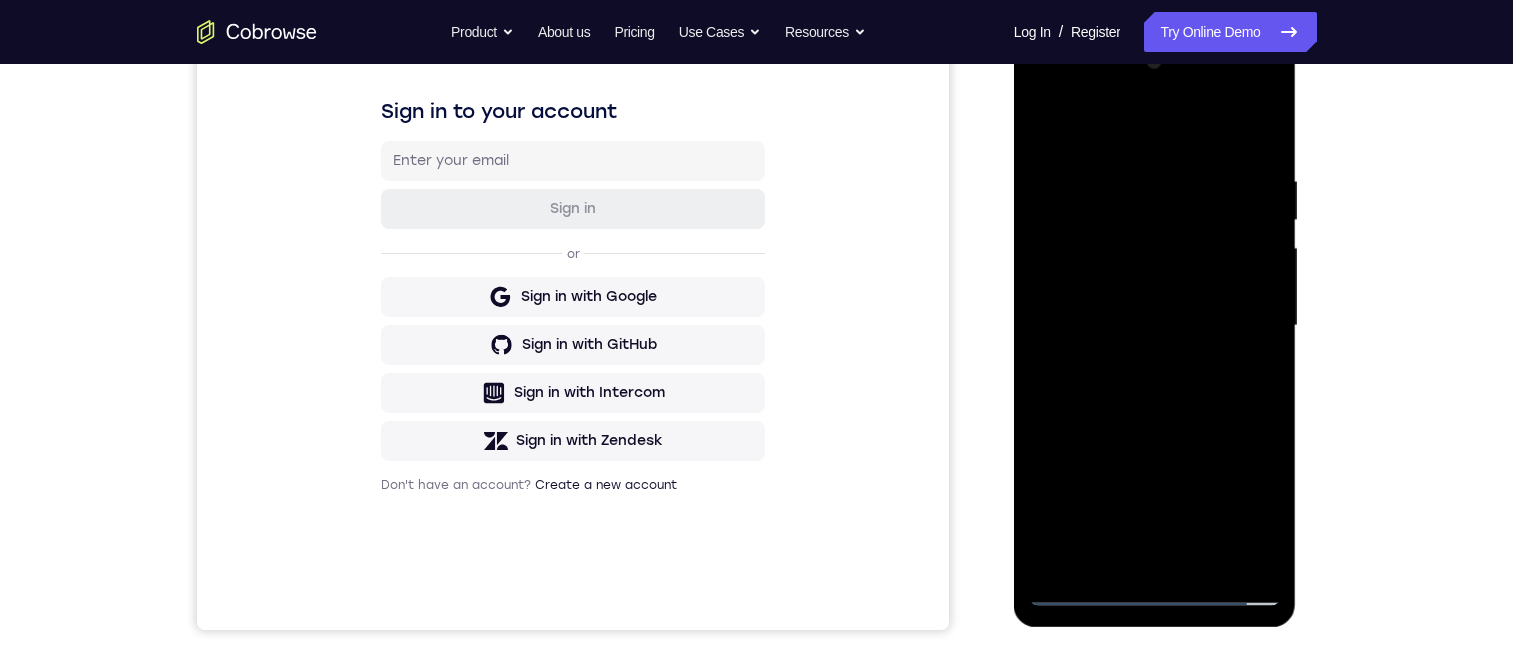 drag, startPoint x: 1104, startPoint y: 251, endPoint x: 1100, endPoint y: 219, distance: 32.24903 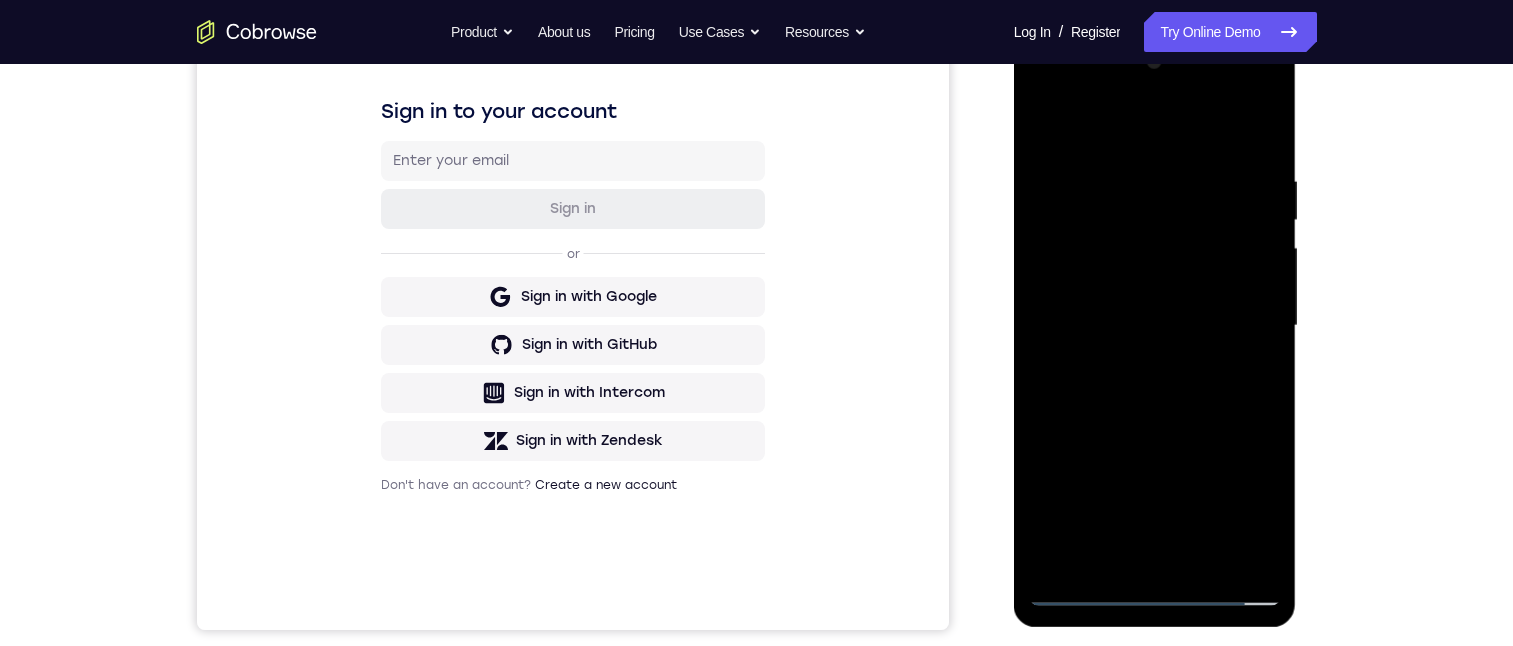click at bounding box center (1155, 326) 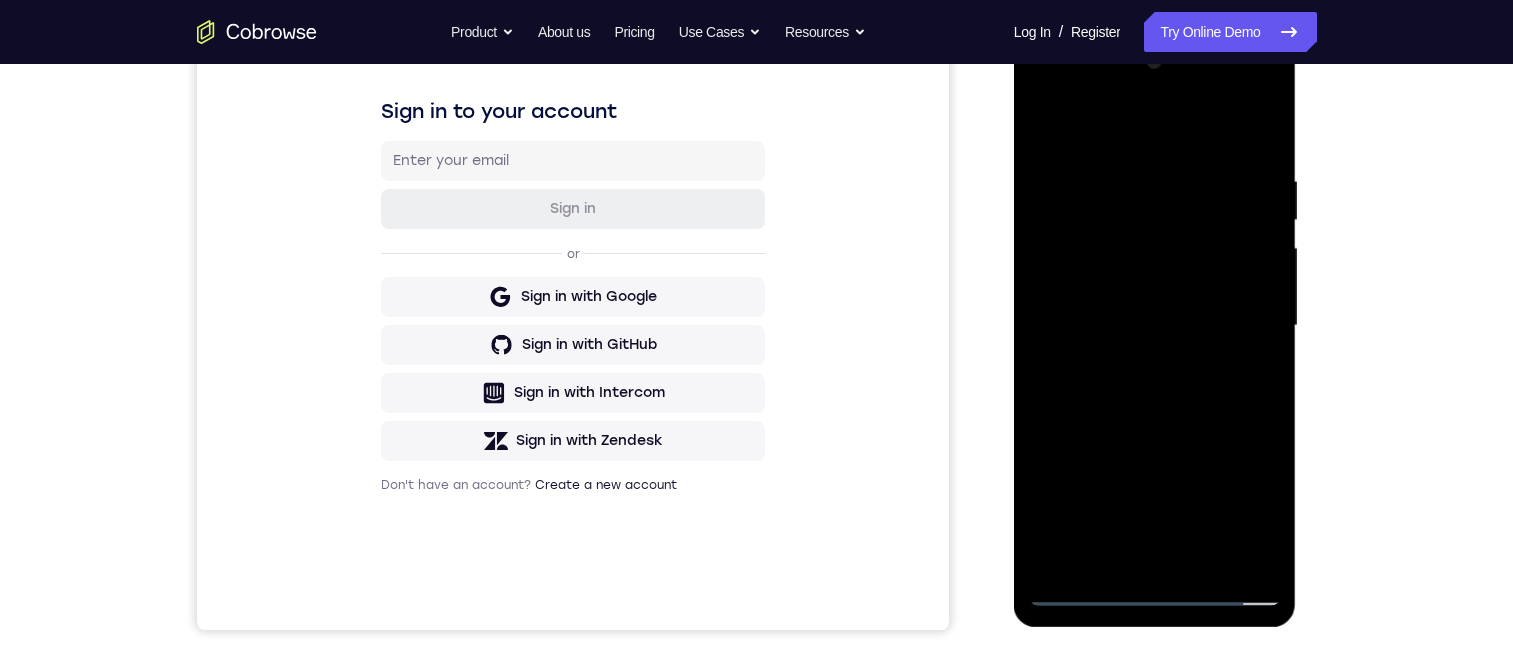 click at bounding box center [1155, 326] 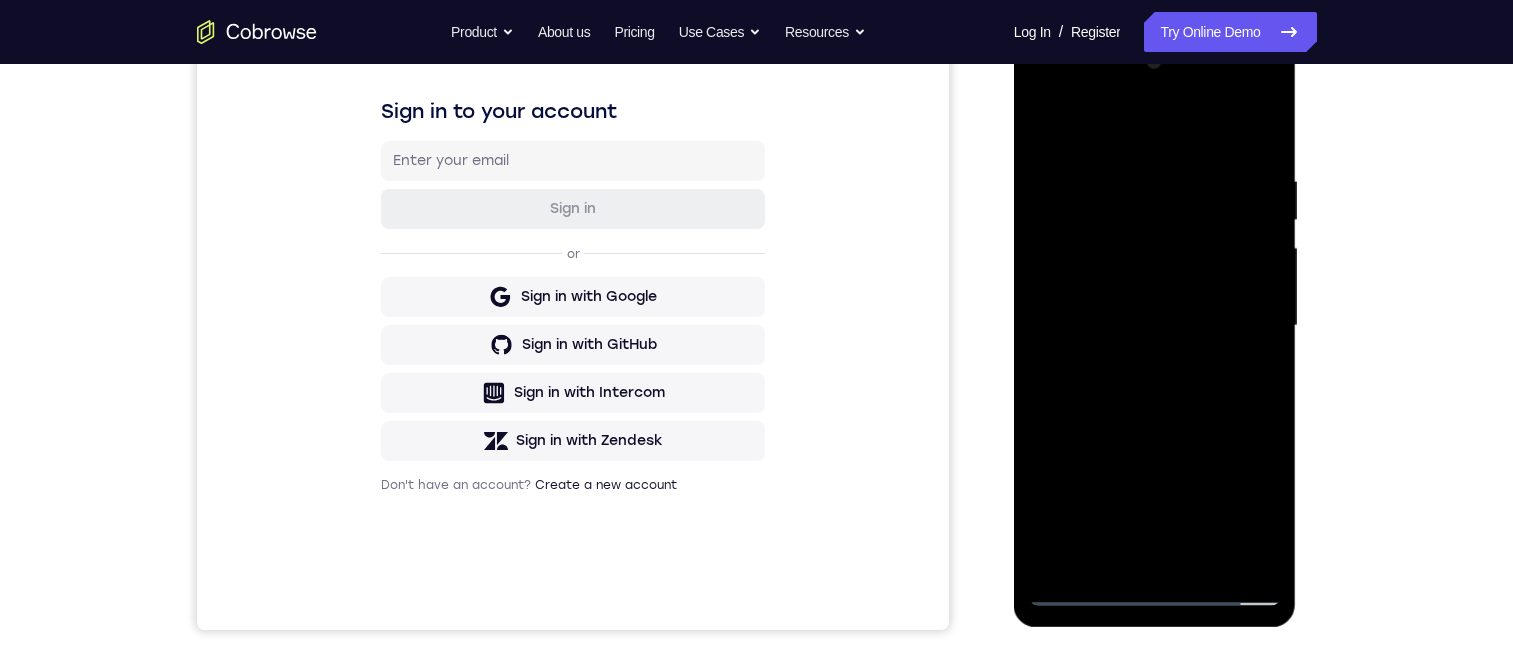 click at bounding box center [1155, 326] 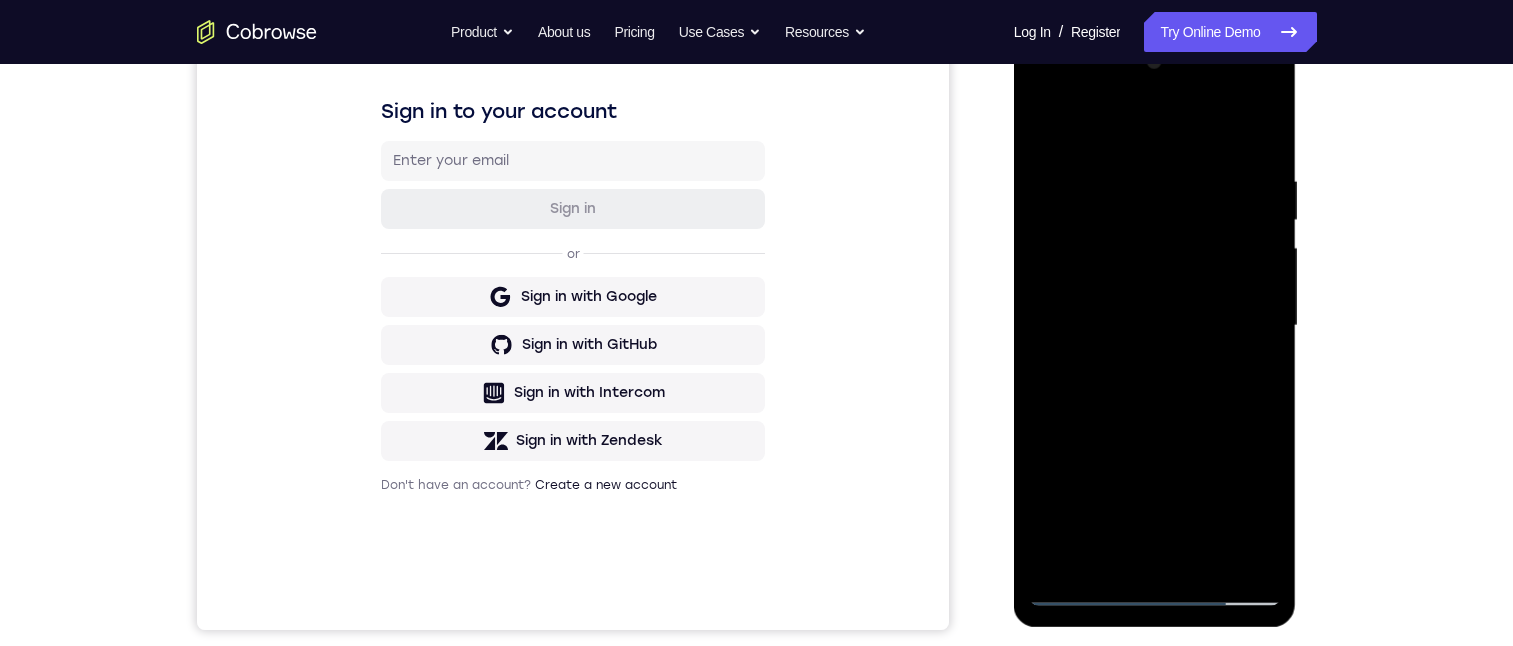 click at bounding box center [1155, 326] 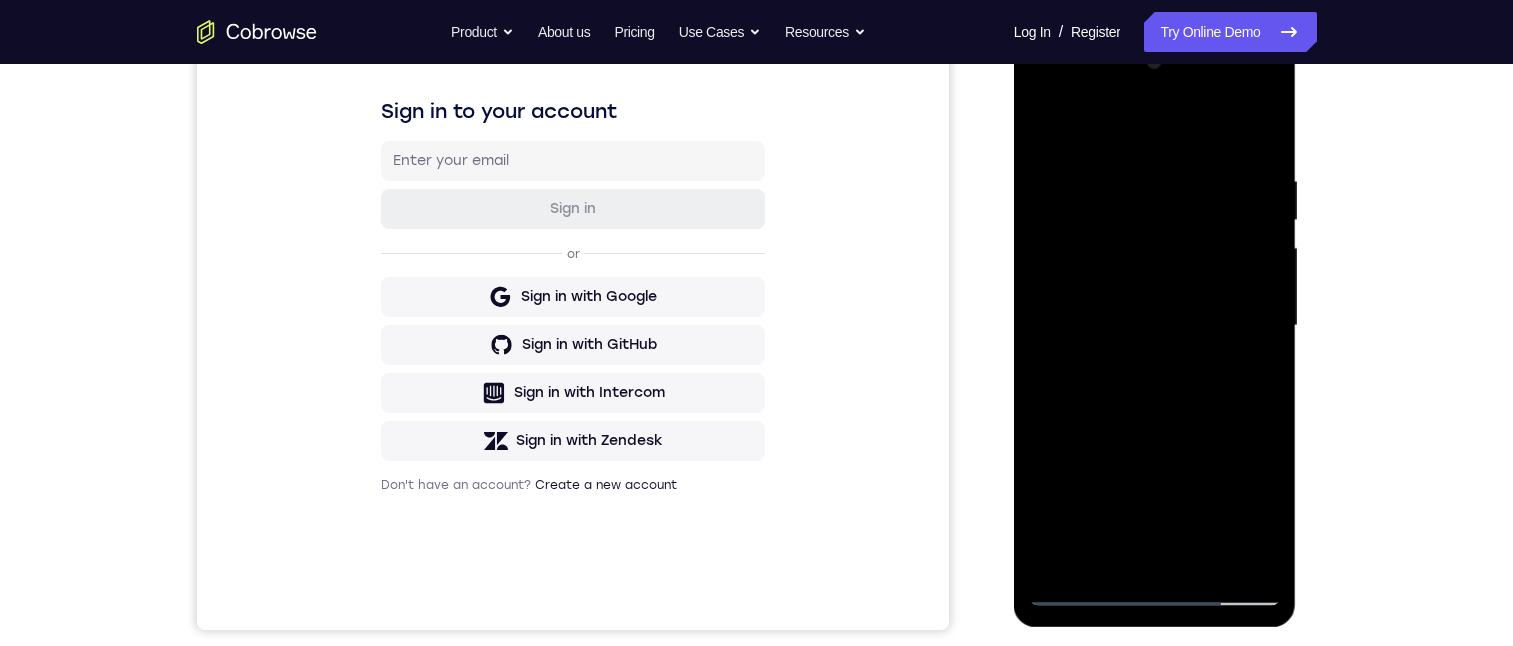 click at bounding box center [1155, 326] 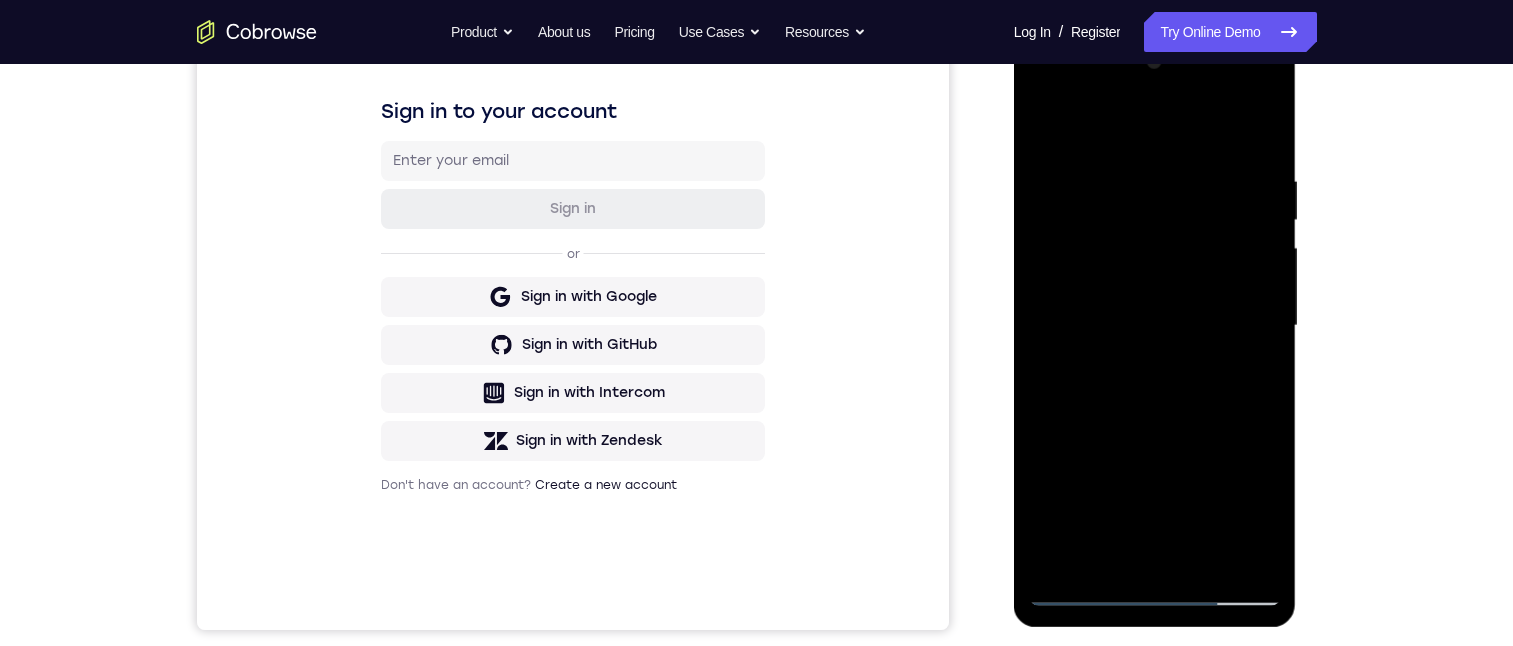 click at bounding box center (1155, 326) 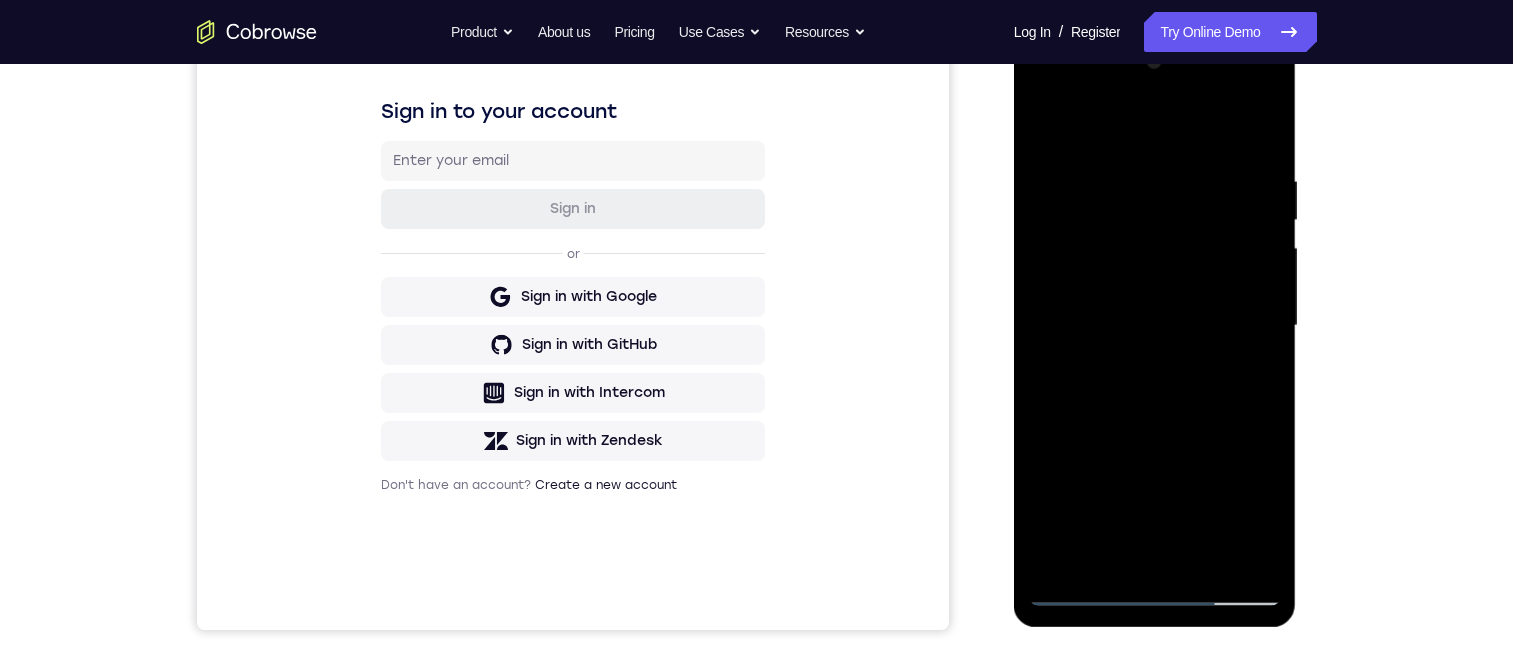 click at bounding box center (1155, 326) 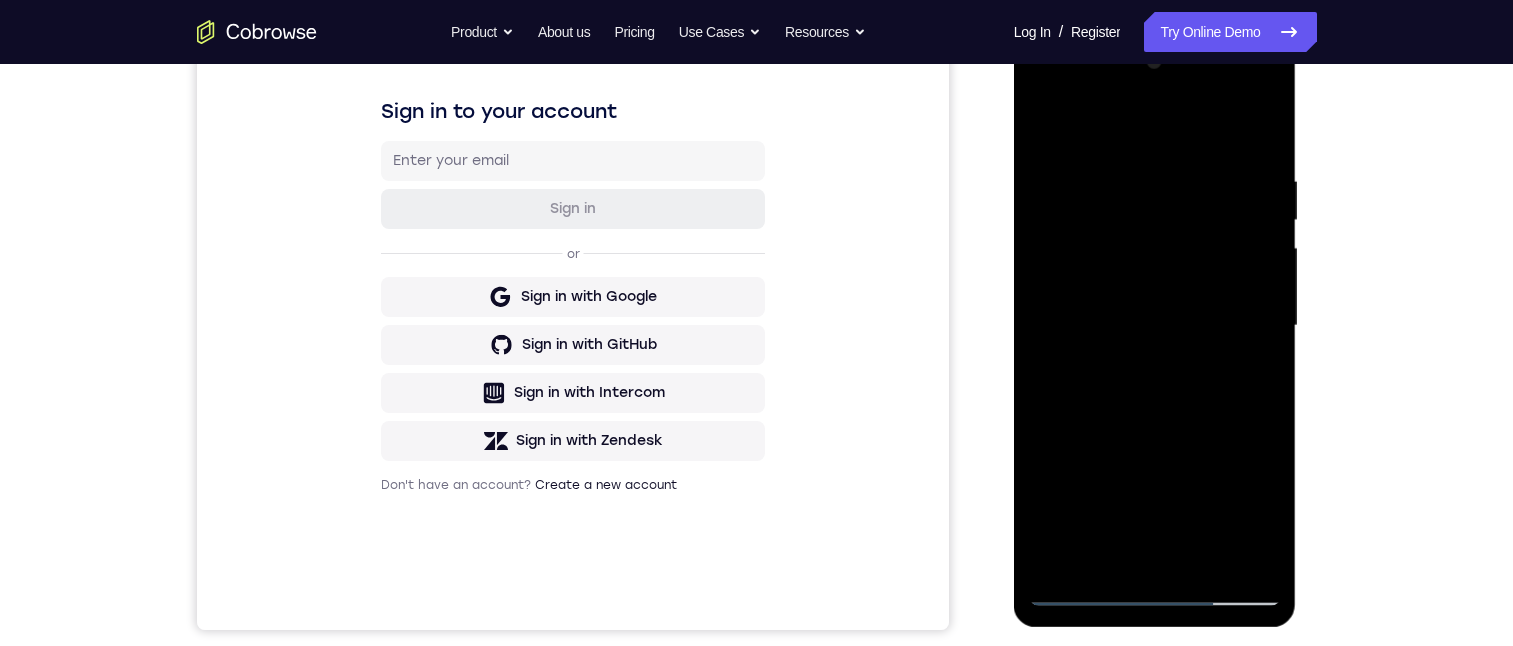 drag, startPoint x: 1128, startPoint y: 362, endPoint x: 1220, endPoint y: 122, distance: 257.02917 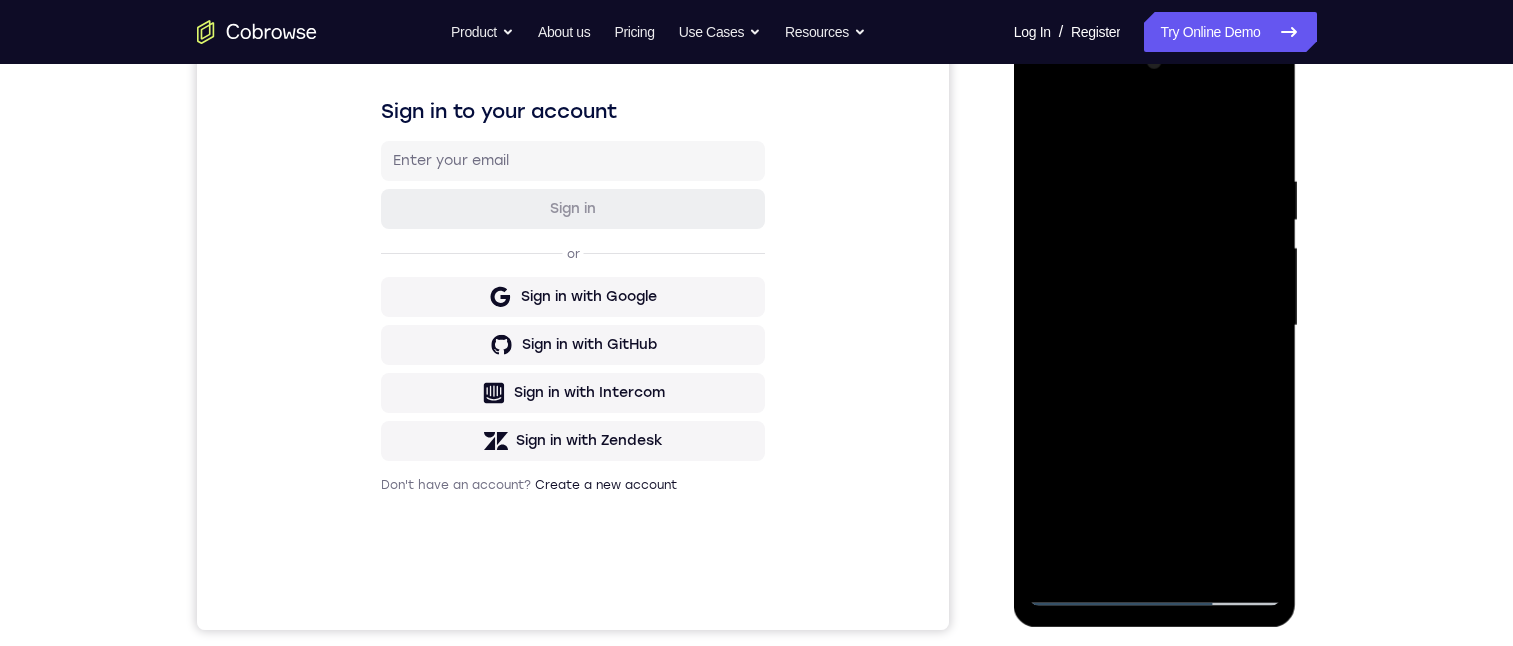 click at bounding box center (1155, 326) 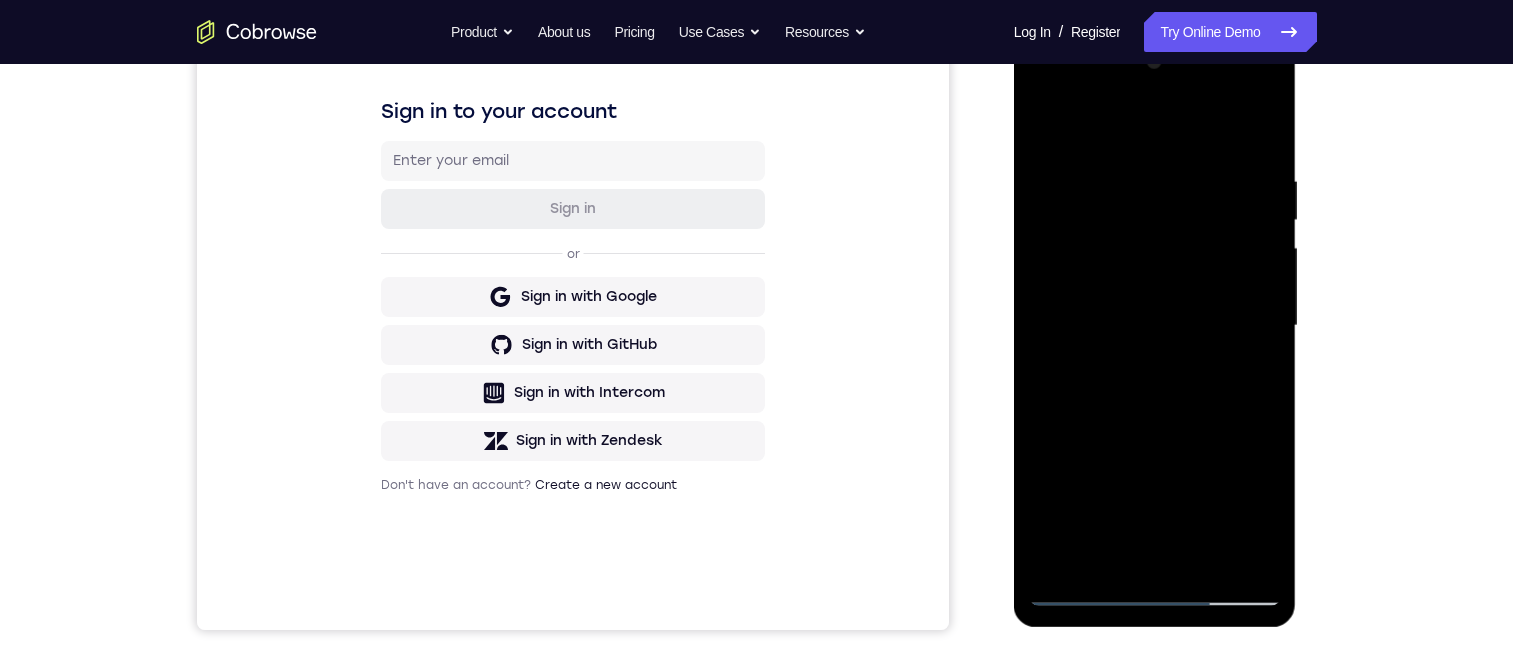 click at bounding box center [1155, 326] 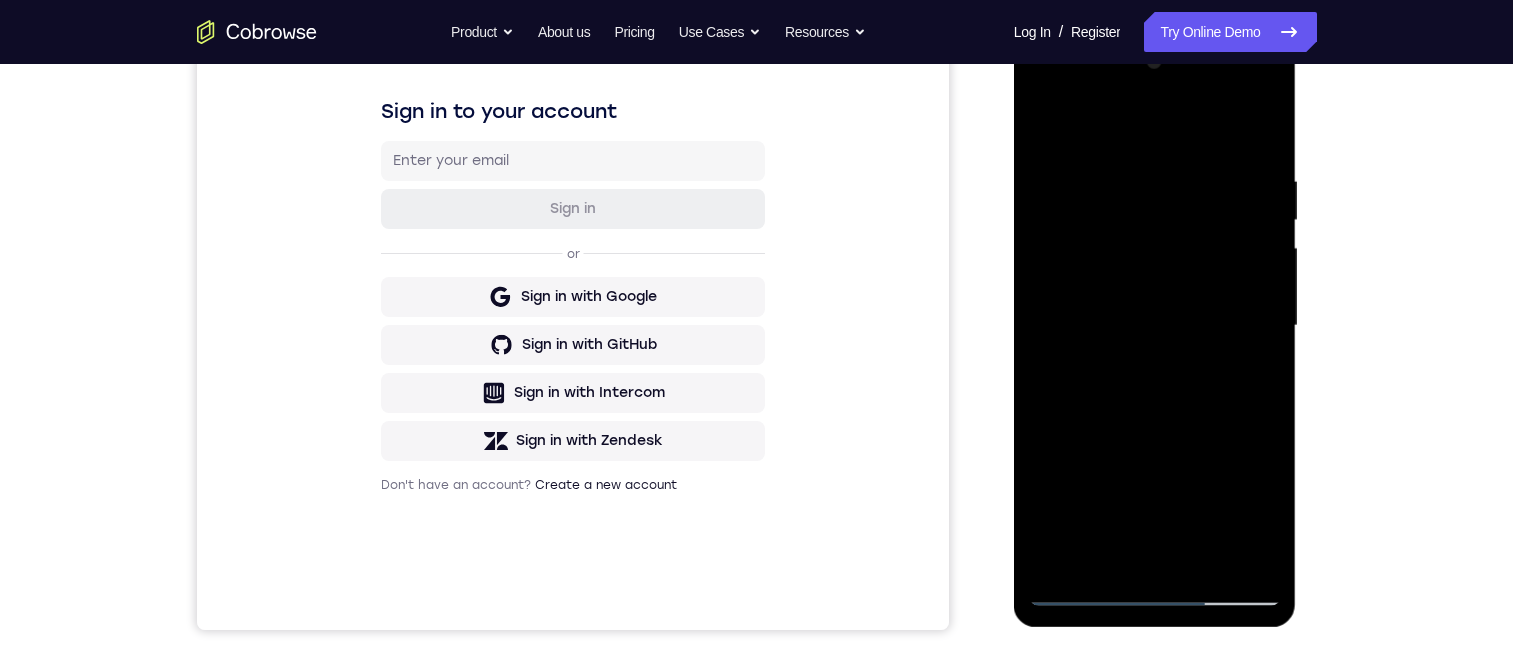 click at bounding box center (1155, 326) 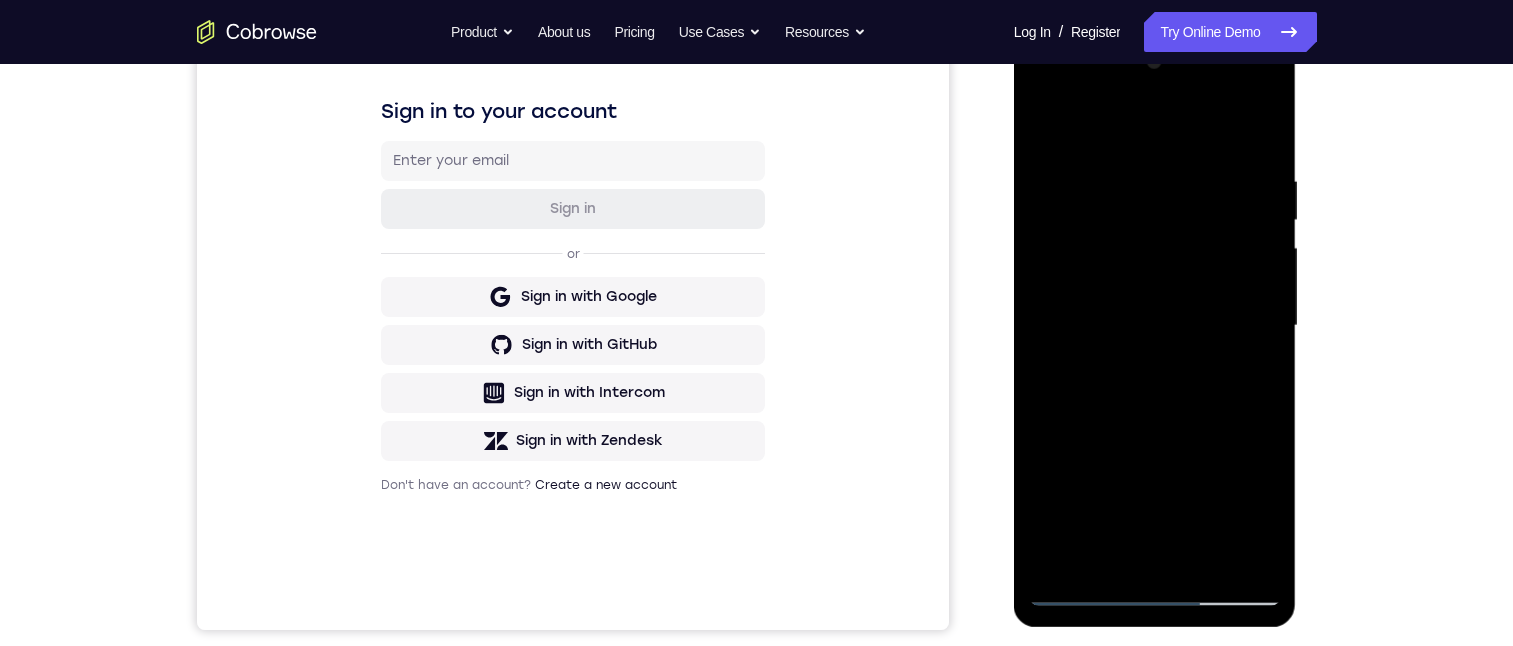 click at bounding box center [1155, 326] 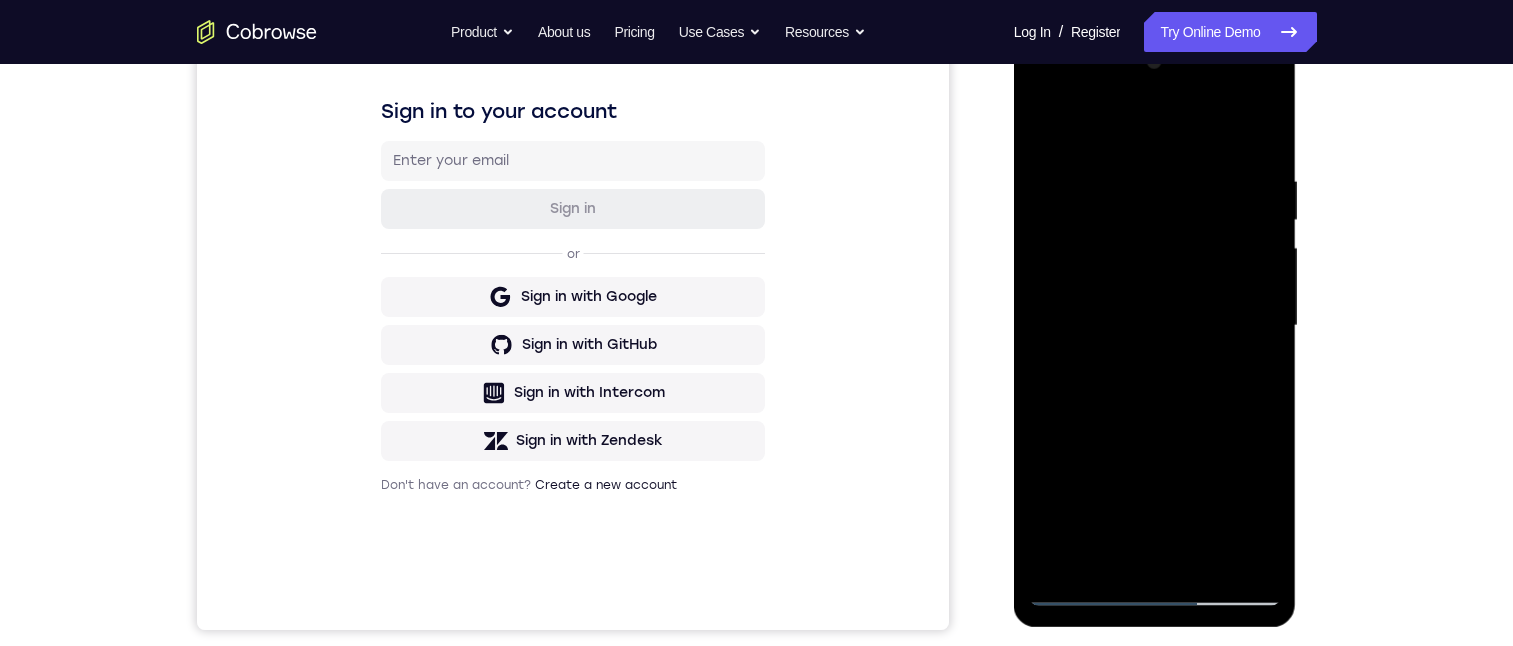 click at bounding box center (1155, 326) 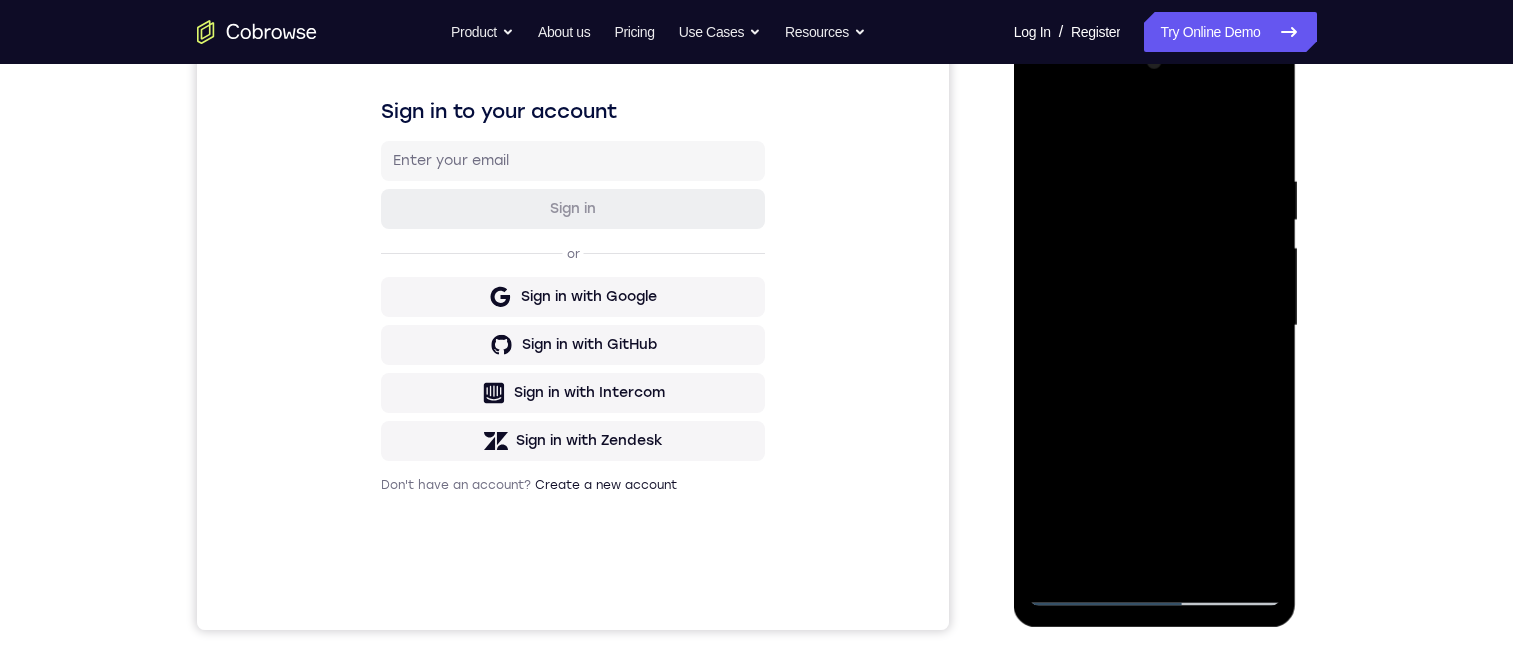 click at bounding box center [1155, 326] 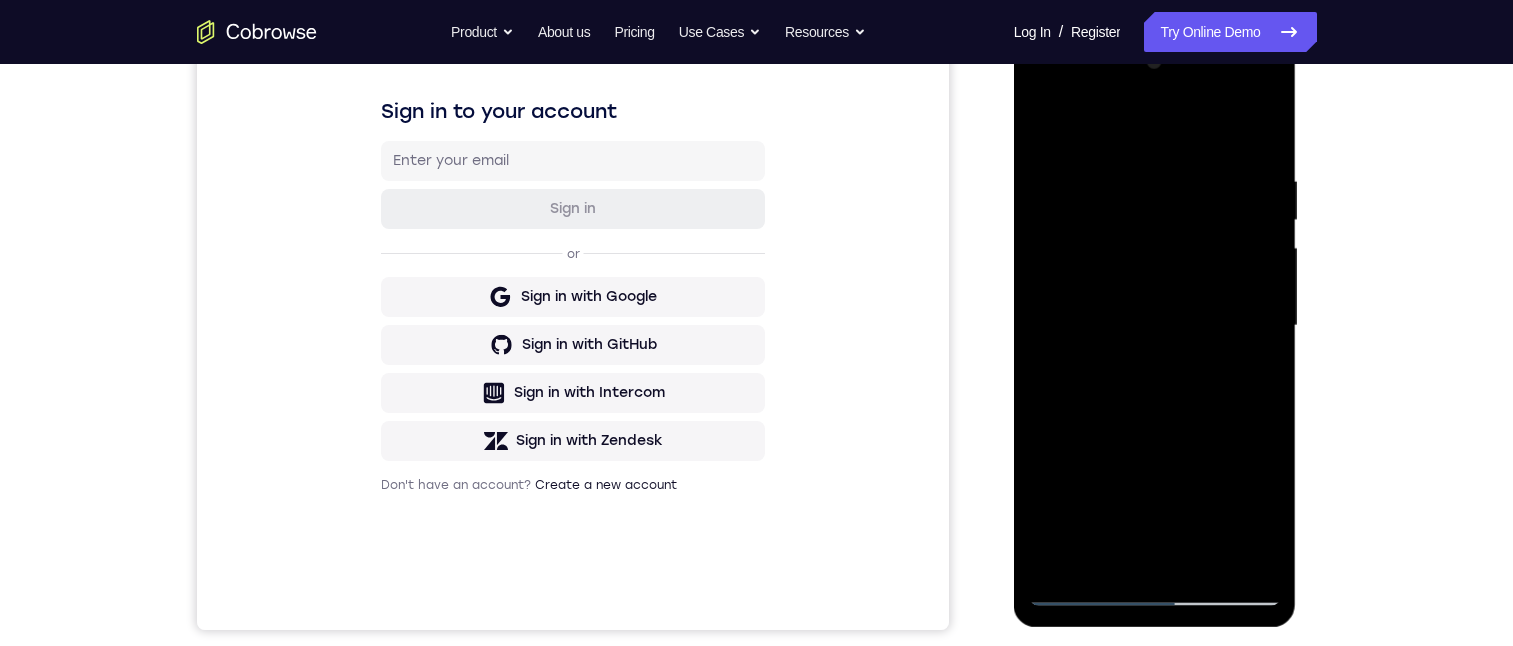 drag, startPoint x: 1224, startPoint y: 595, endPoint x: 1224, endPoint y: 579, distance: 16 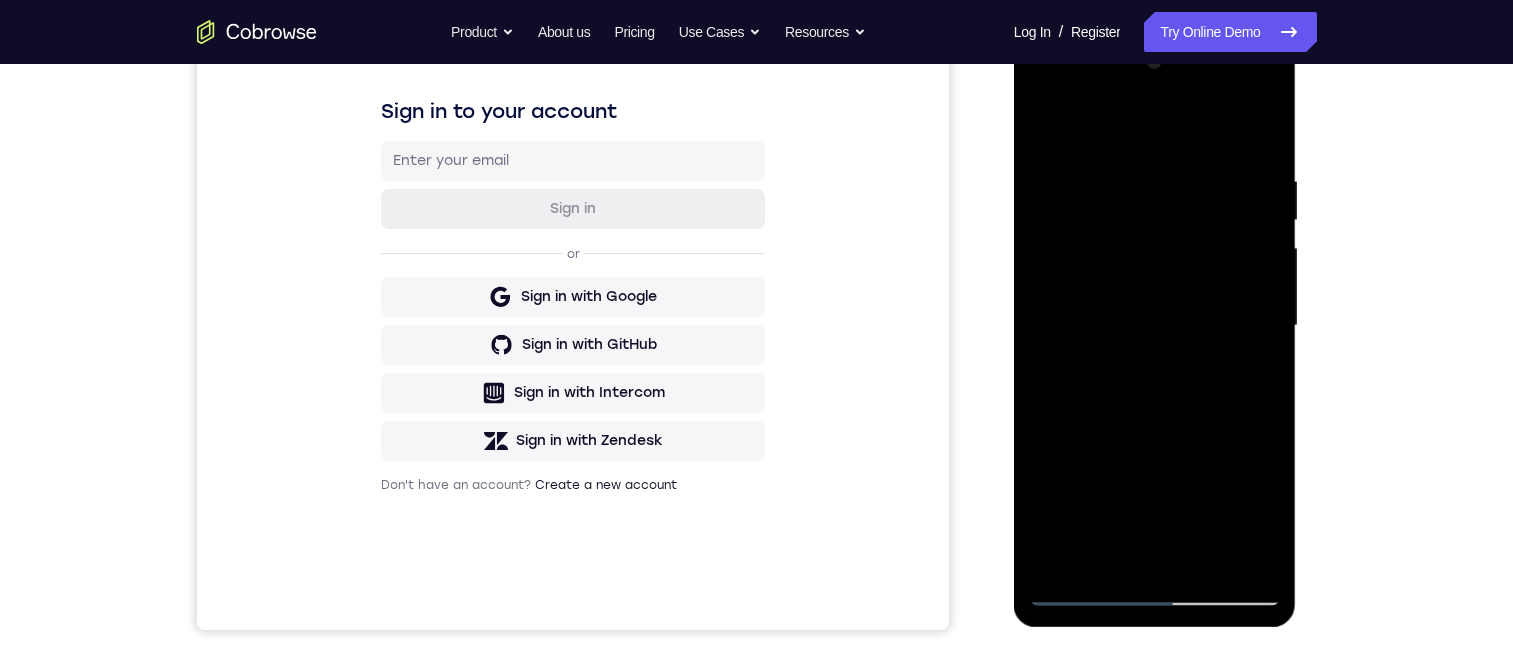 click at bounding box center [1155, 326] 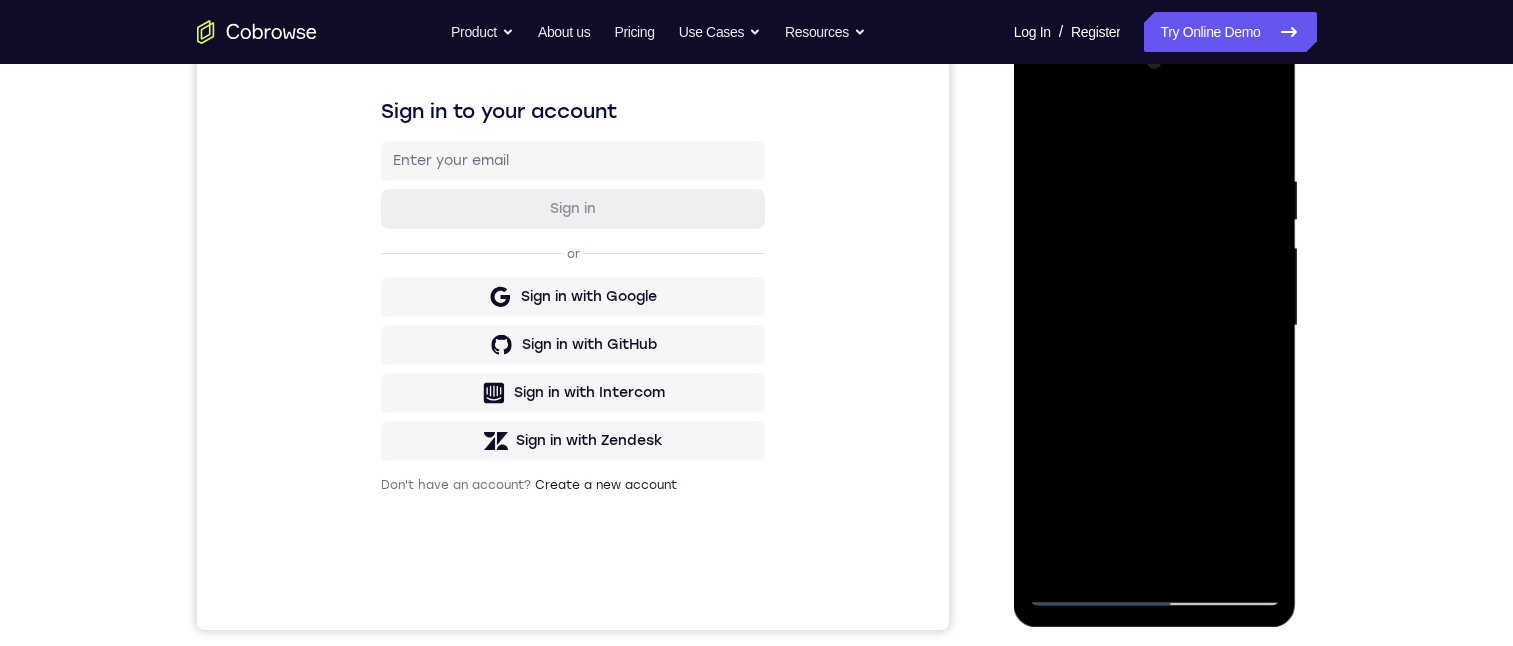 click at bounding box center (1155, 326) 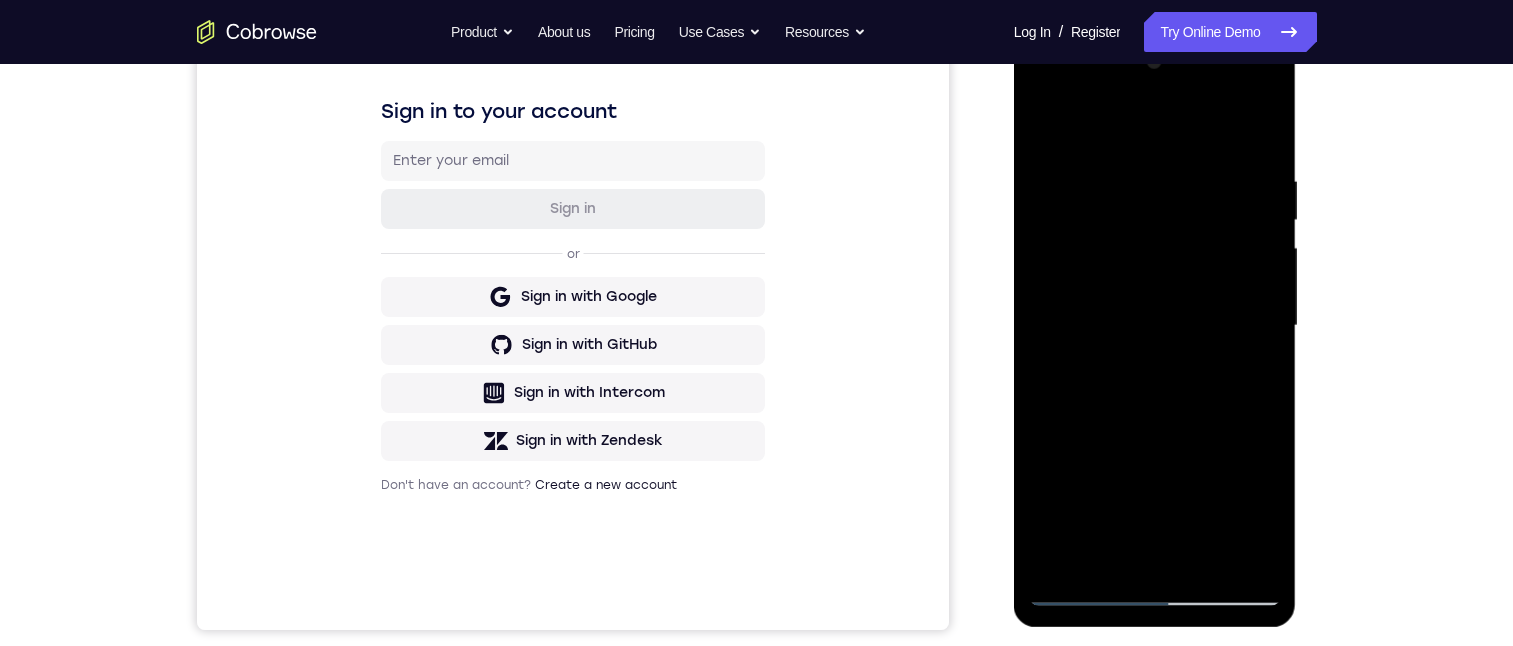 click at bounding box center (1155, 326) 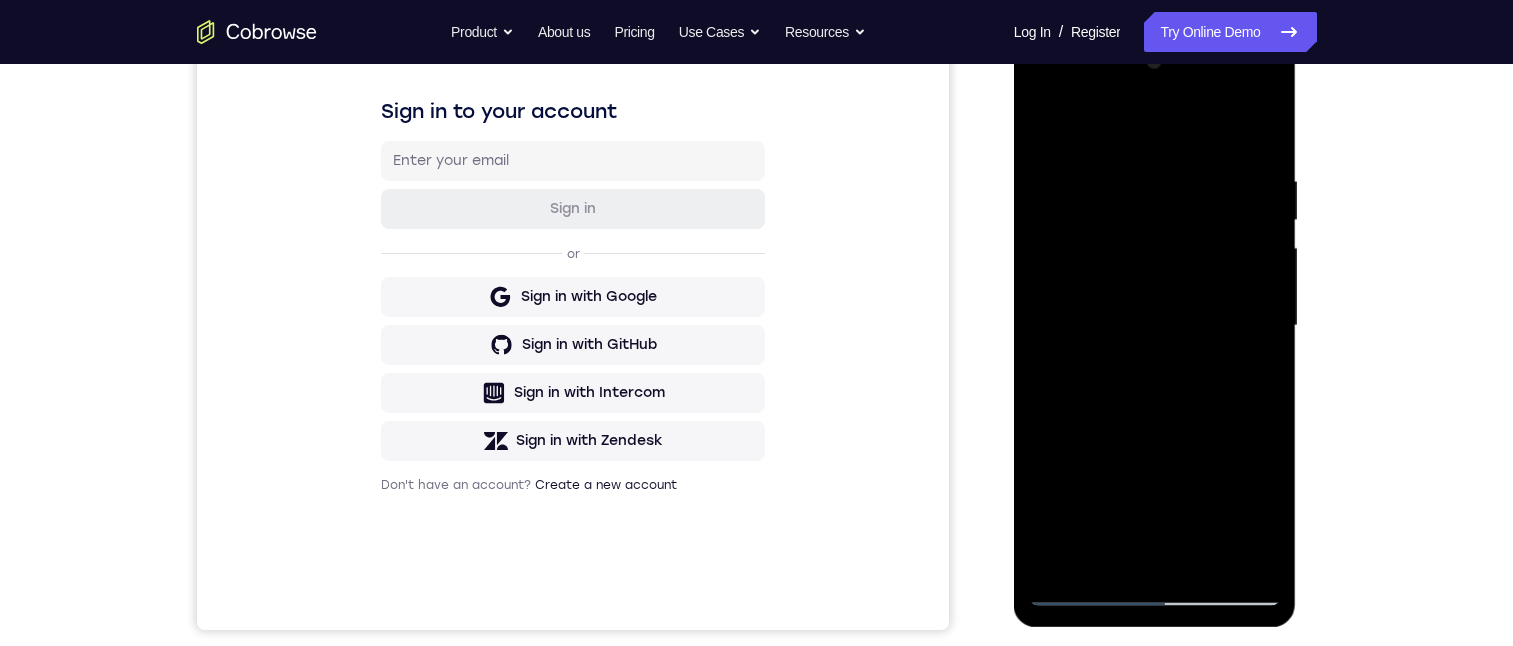 click at bounding box center [1155, 326] 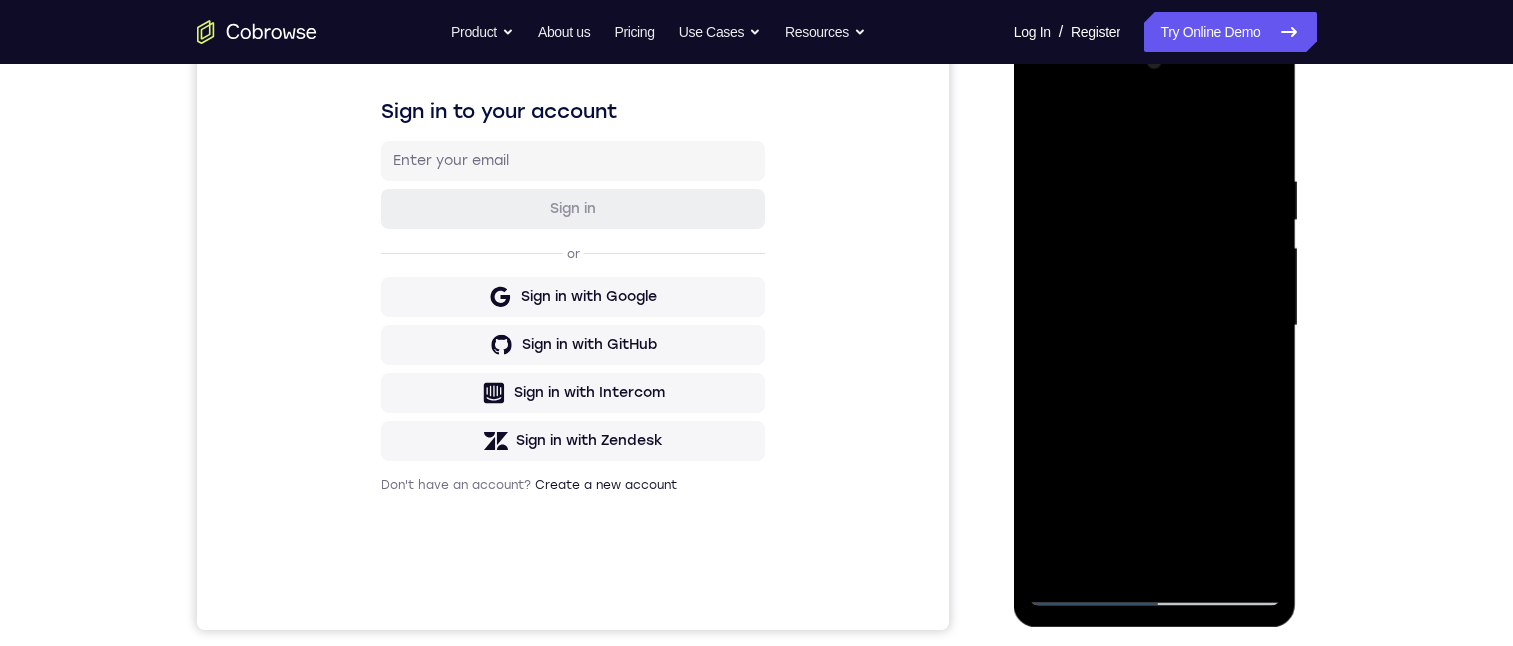 drag, startPoint x: 1125, startPoint y: 195, endPoint x: 1119, endPoint y: 392, distance: 197.09135 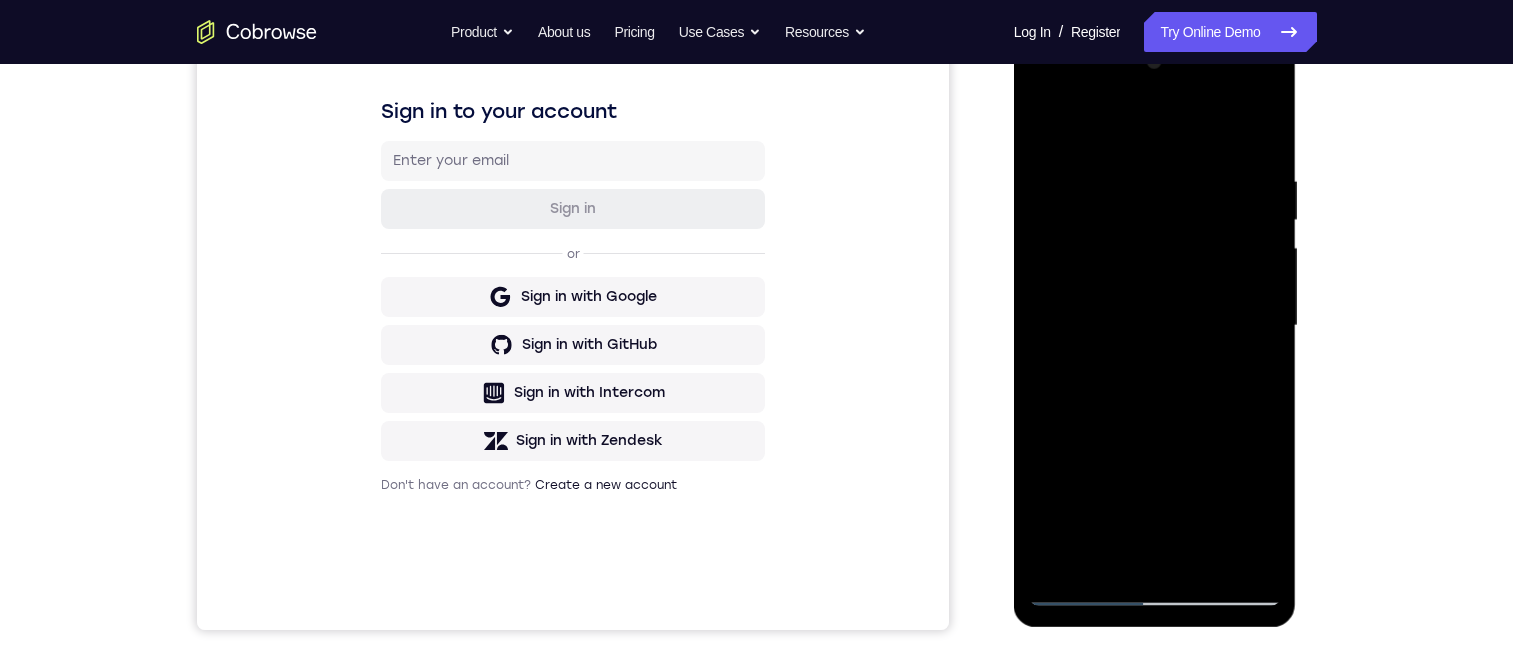 click at bounding box center [1155, 326] 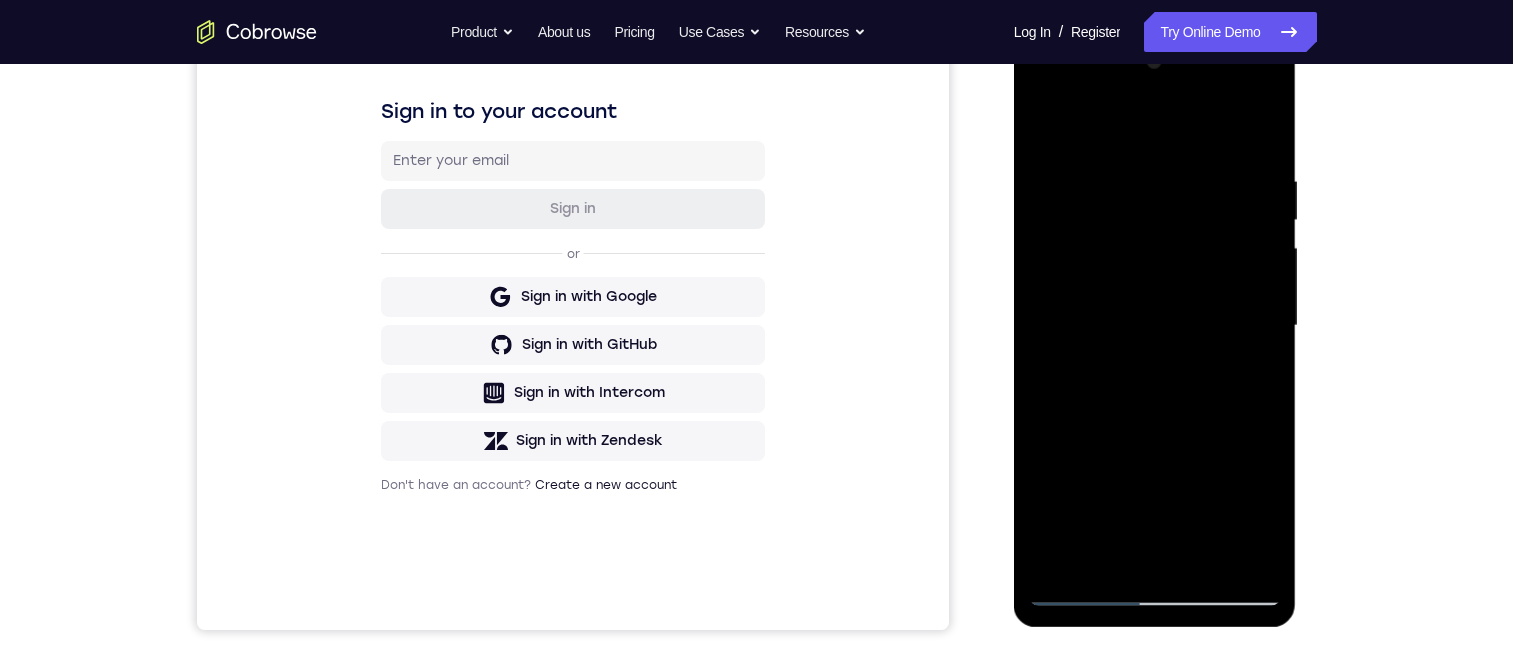 click at bounding box center (1155, 326) 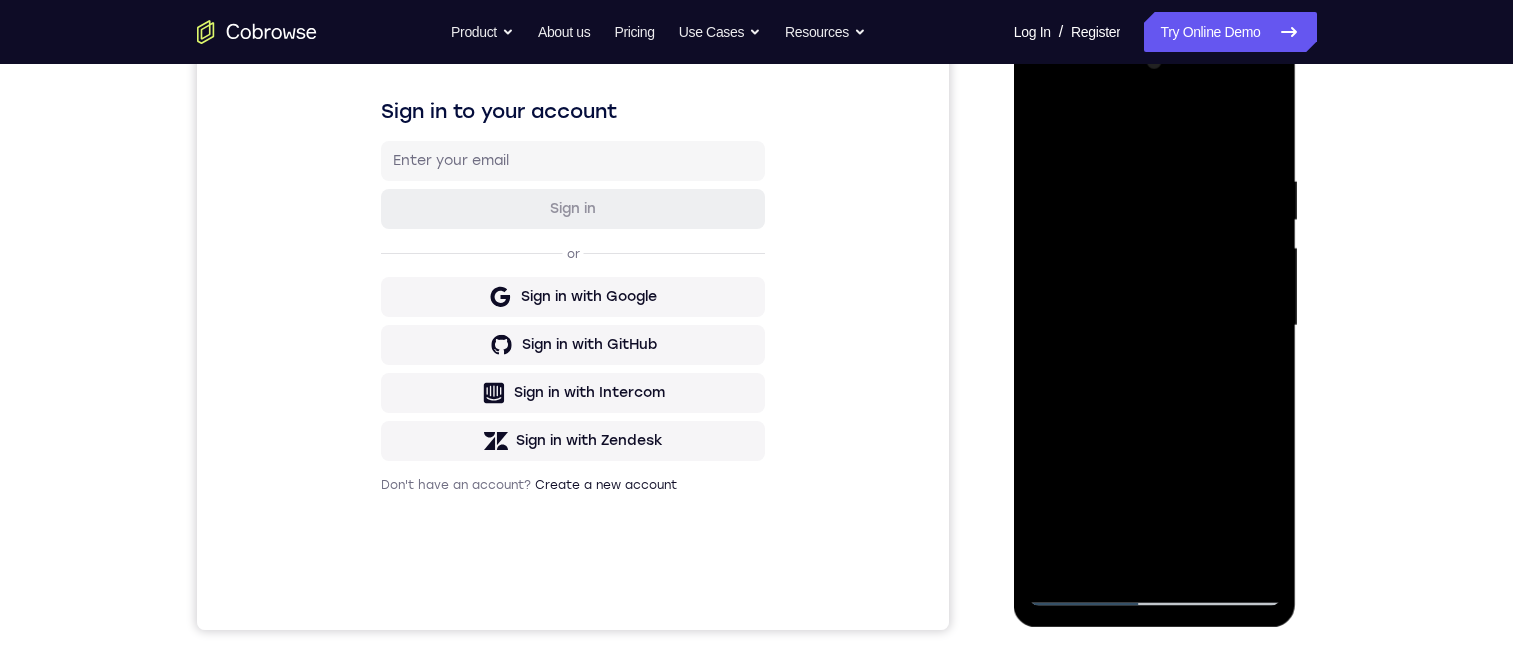 click at bounding box center (1155, 326) 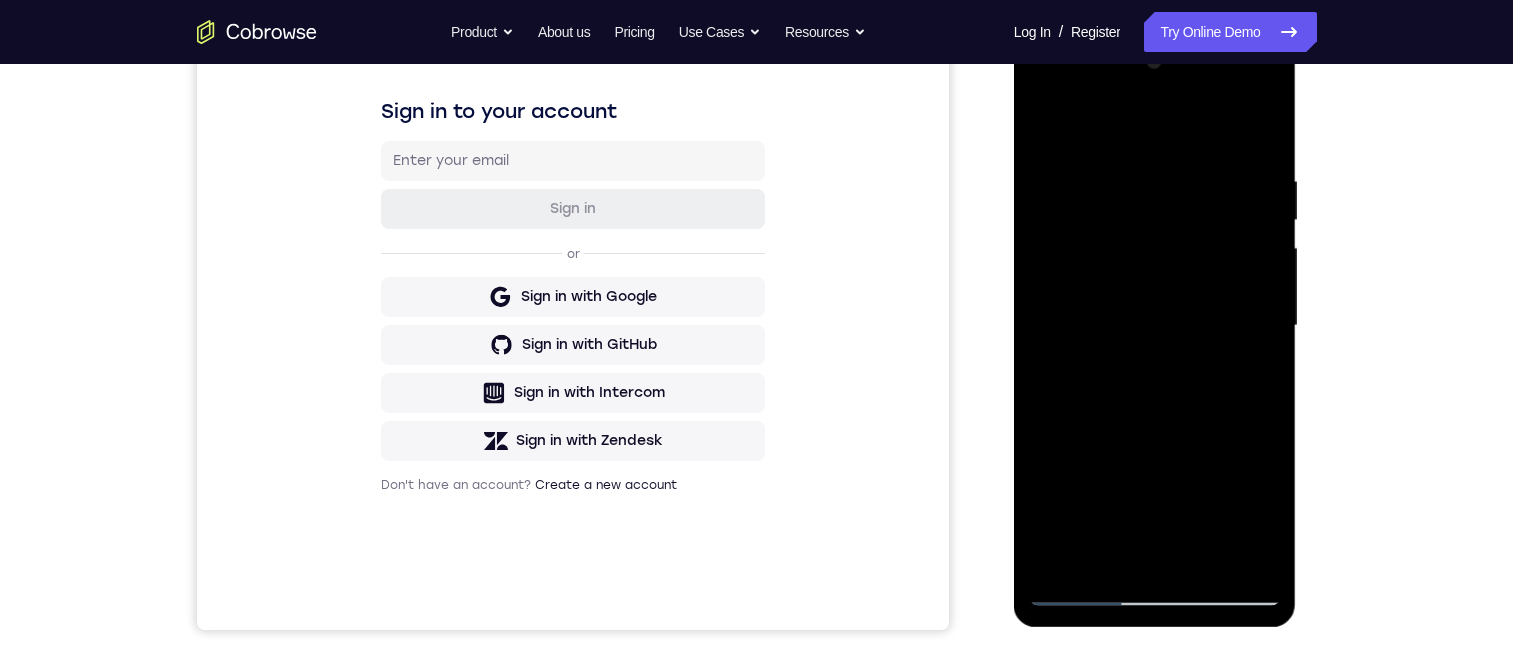 click at bounding box center [1155, 326] 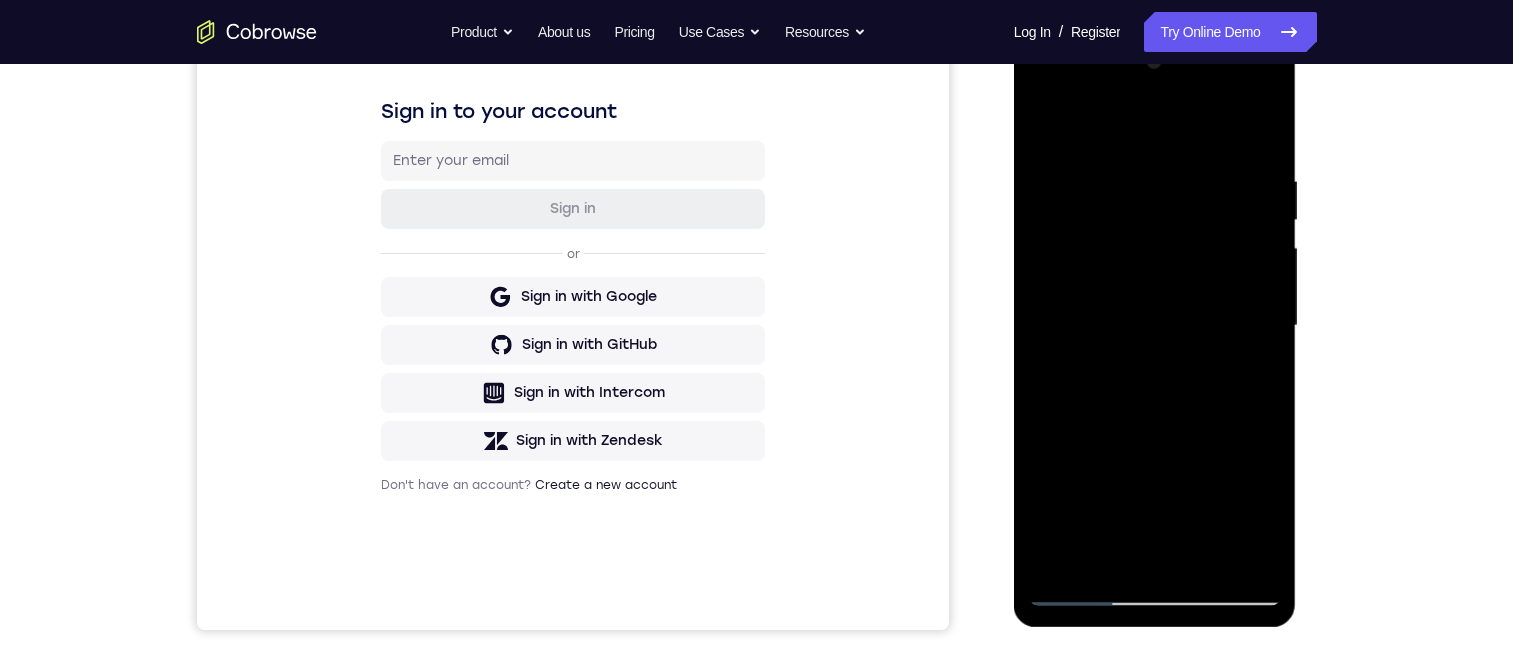 click at bounding box center (1155, 326) 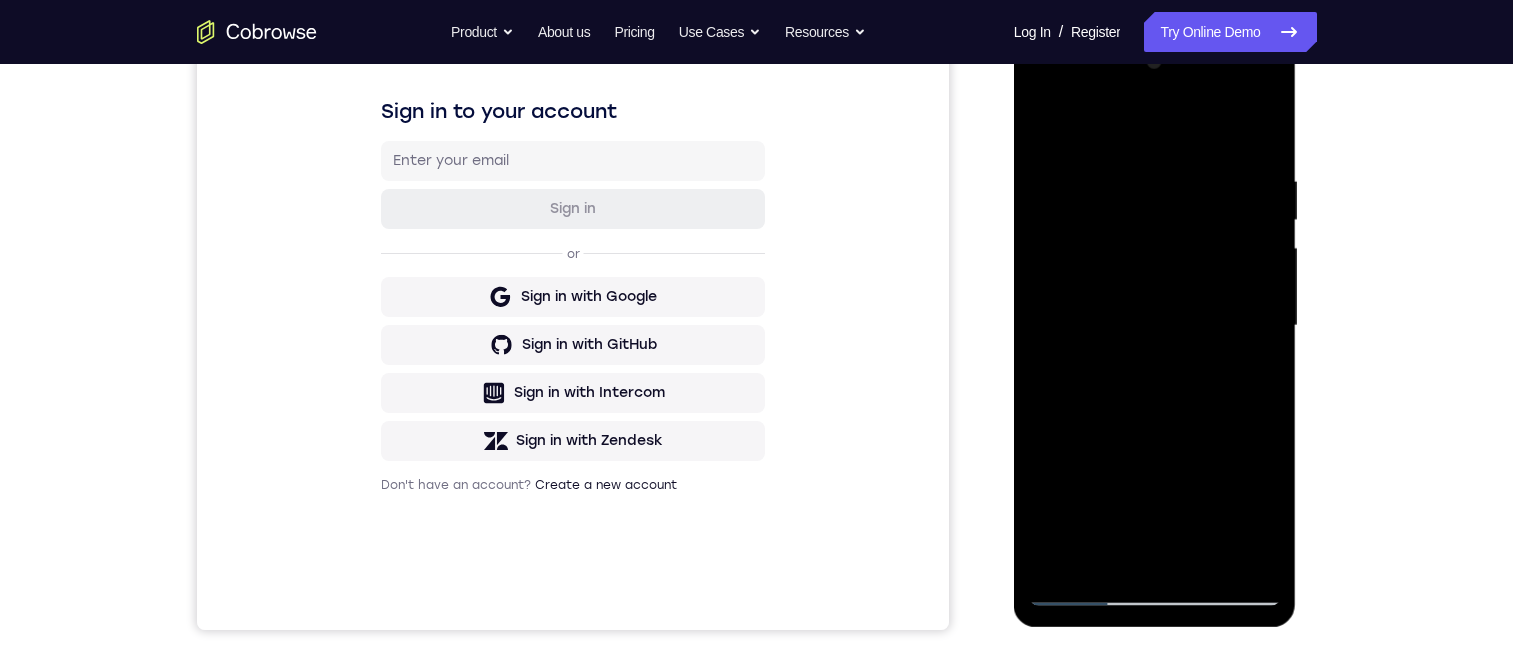 click at bounding box center [1155, 326] 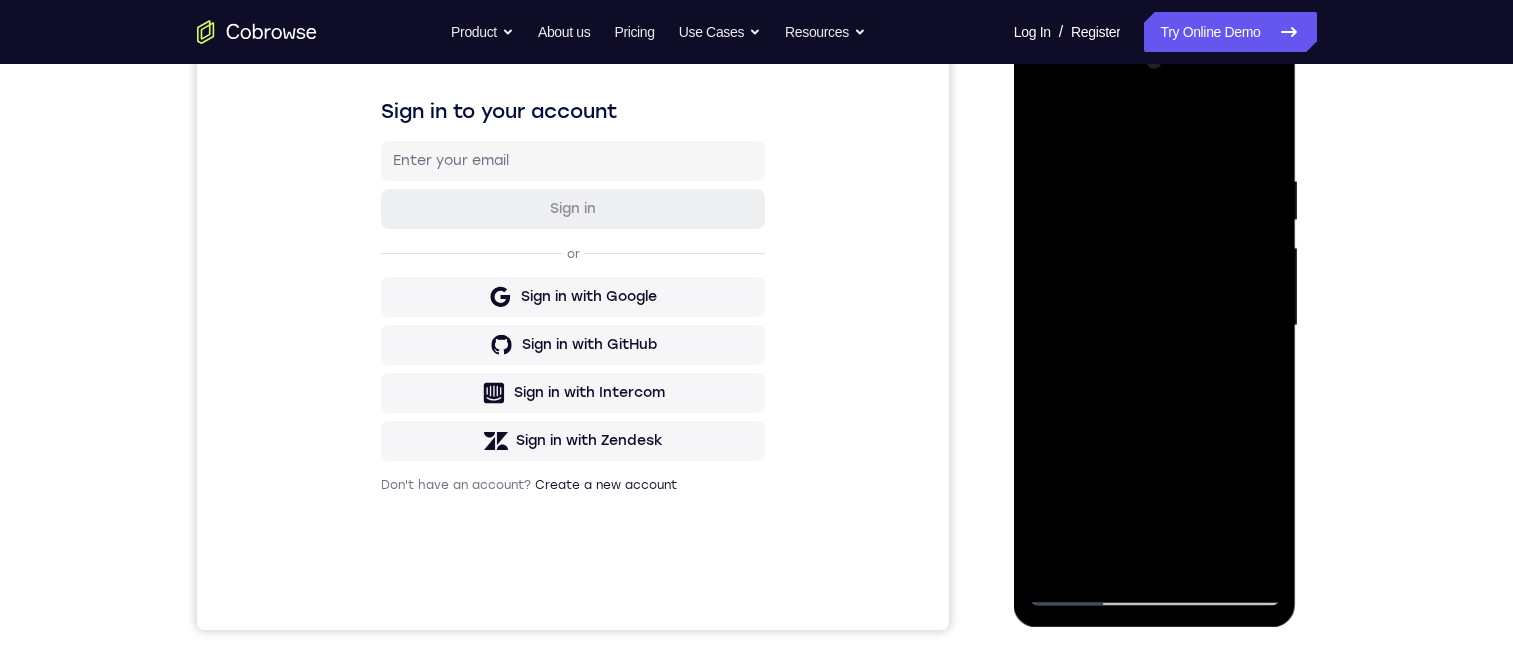 click at bounding box center [1155, 326] 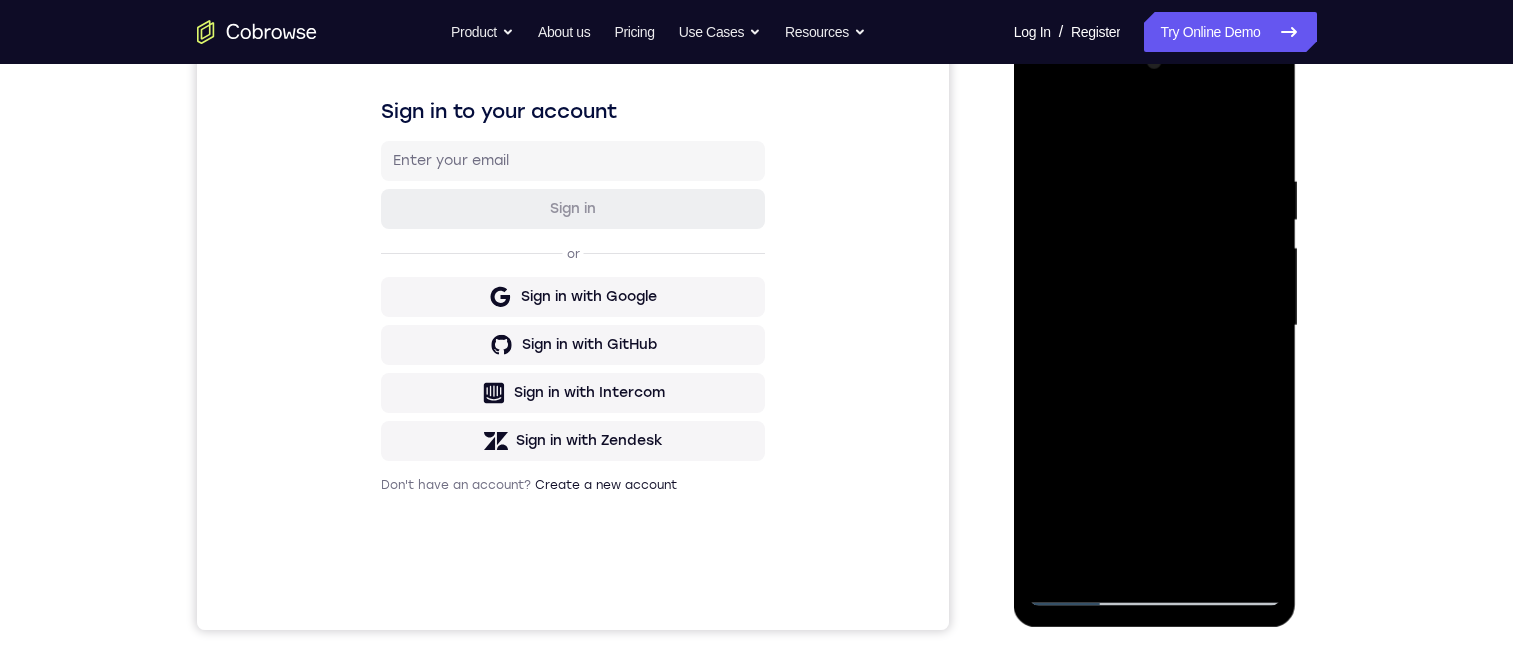 click at bounding box center (1155, 326) 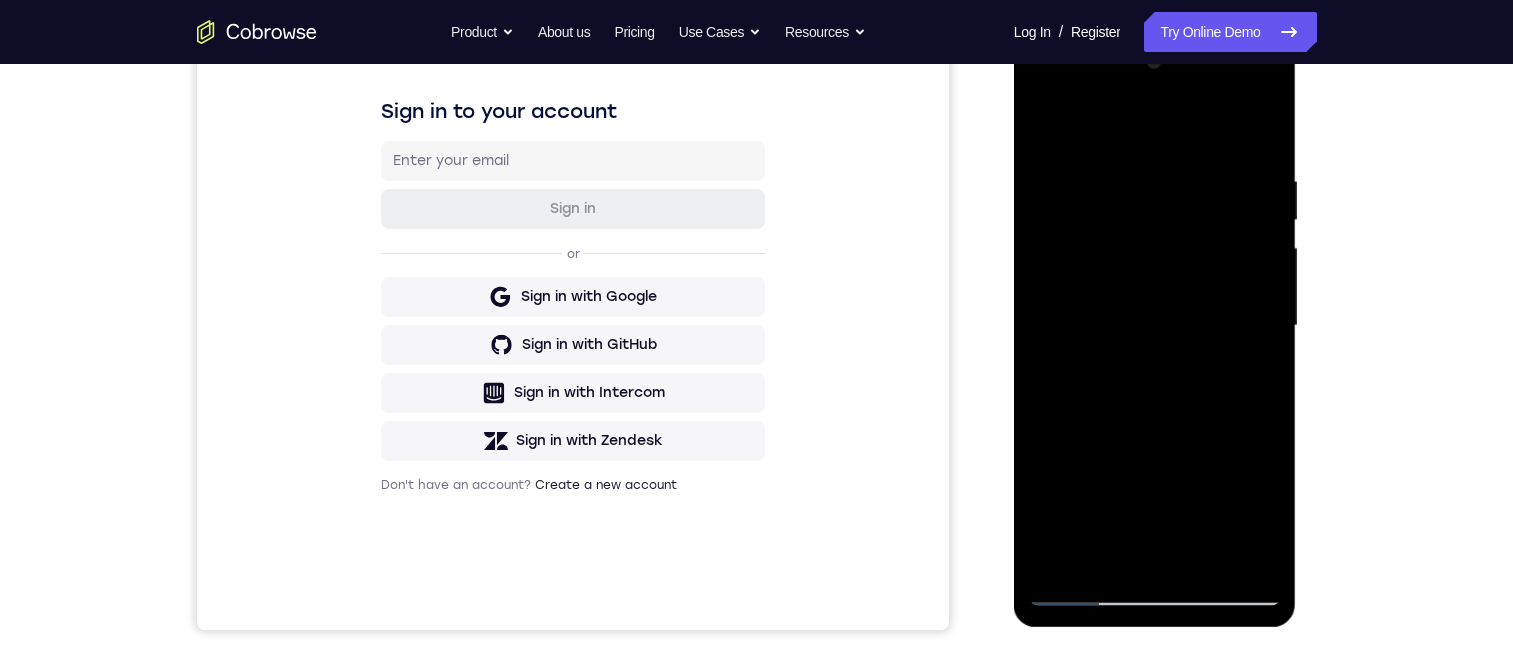click at bounding box center (1155, 326) 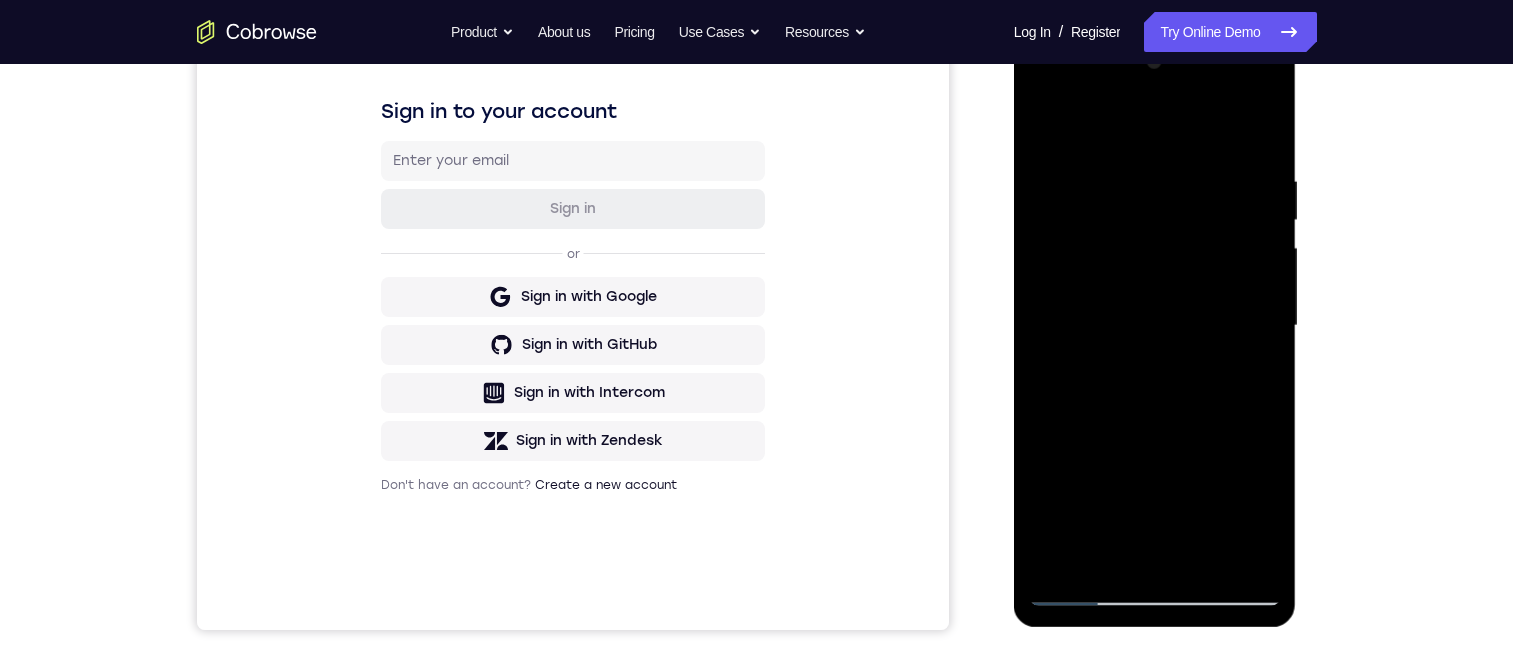 click at bounding box center [1155, 326] 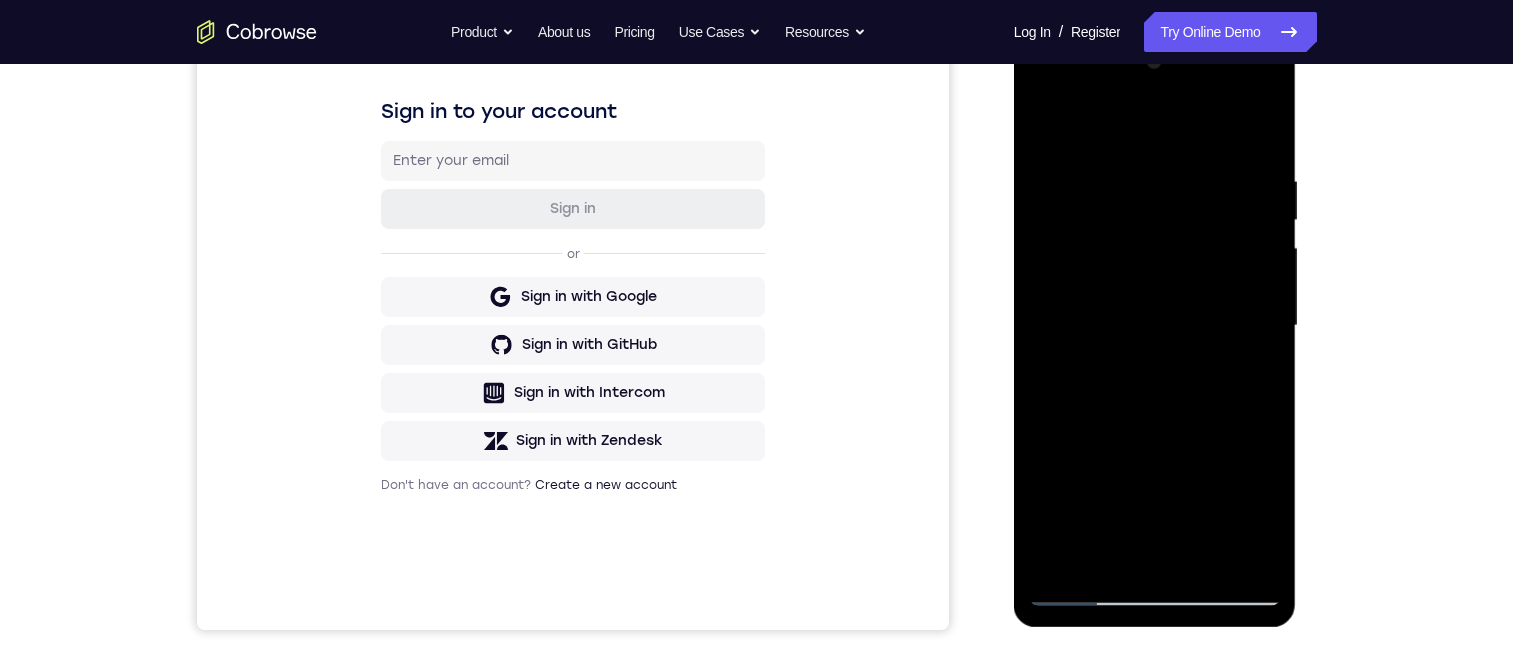 click at bounding box center [1155, 326] 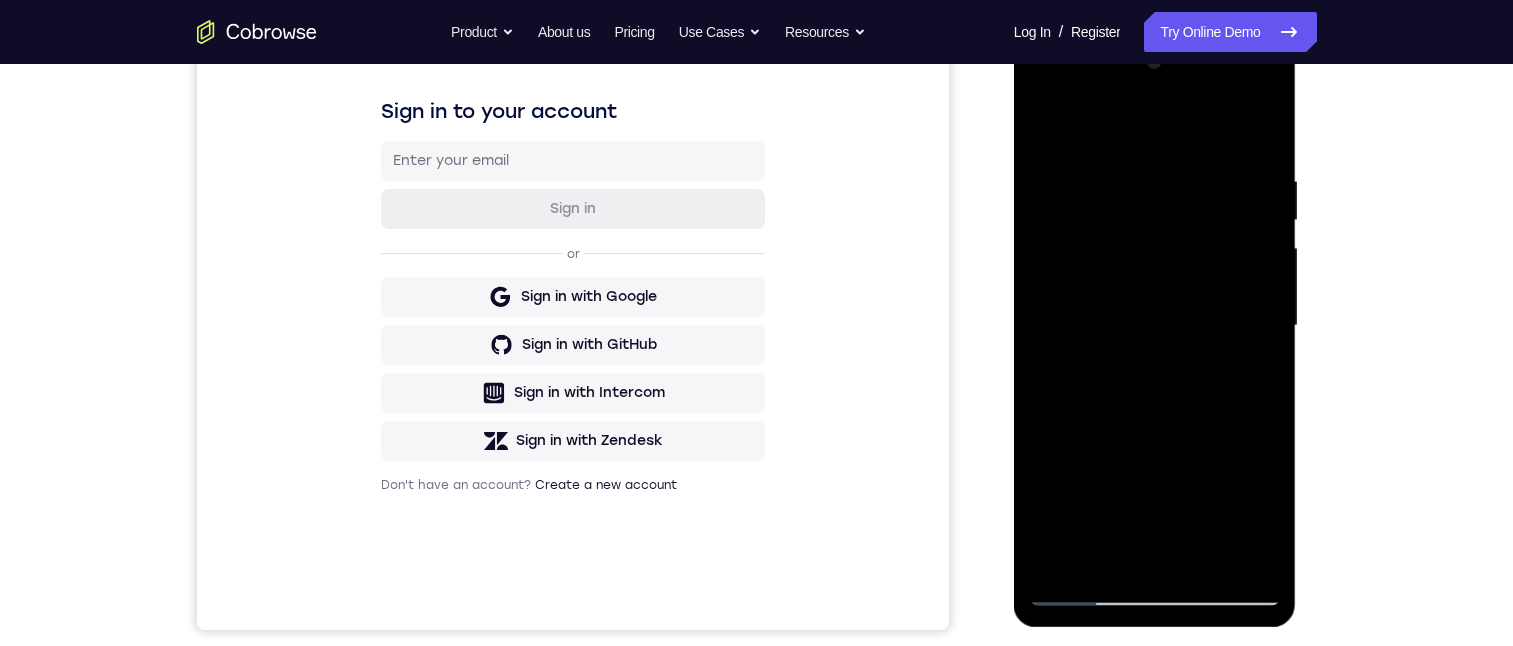 click at bounding box center [1155, 326] 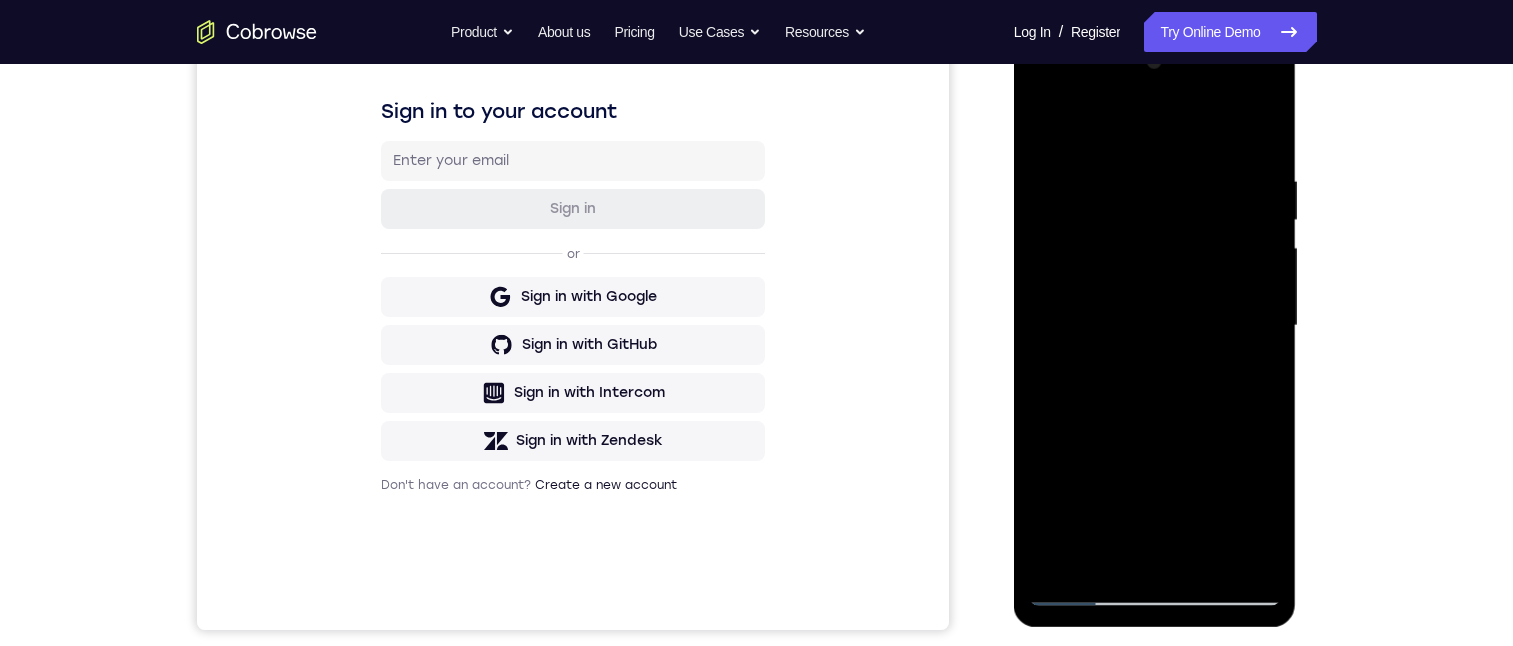 click at bounding box center [1155, 326] 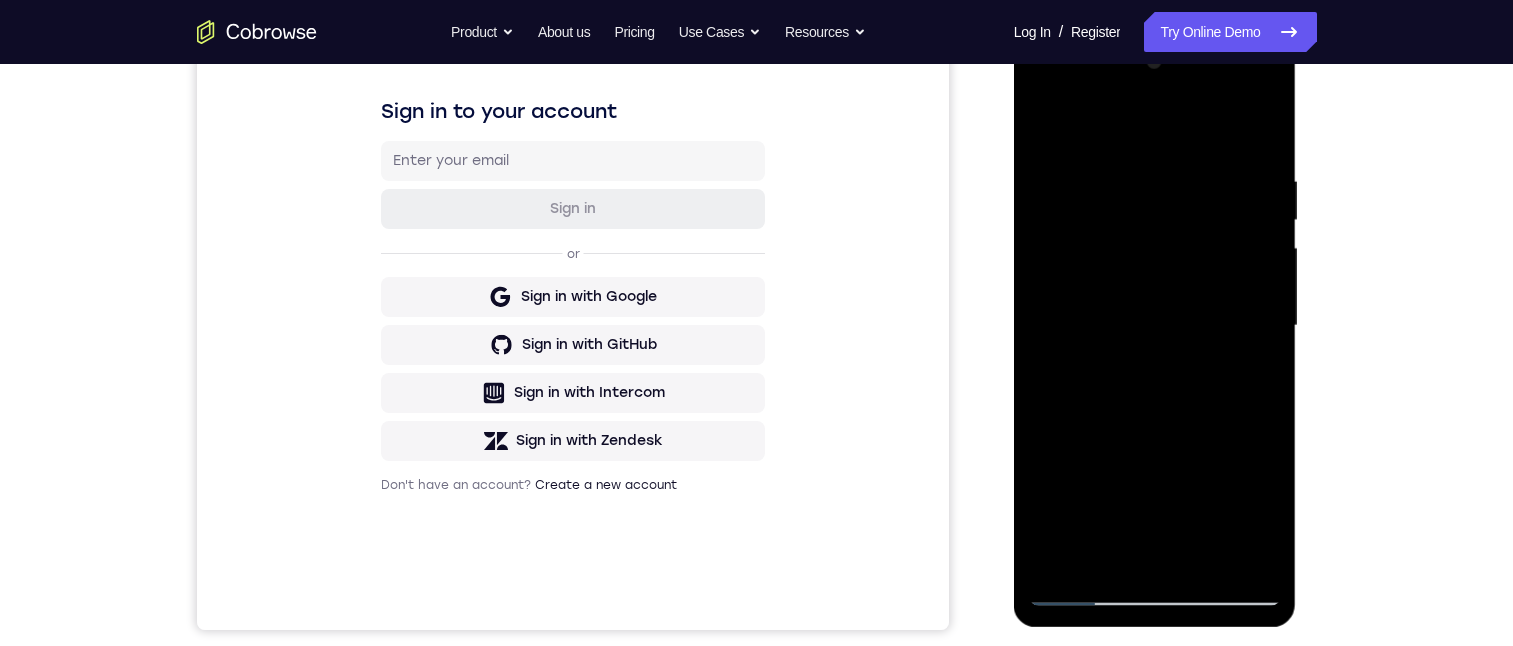 click at bounding box center (1155, 326) 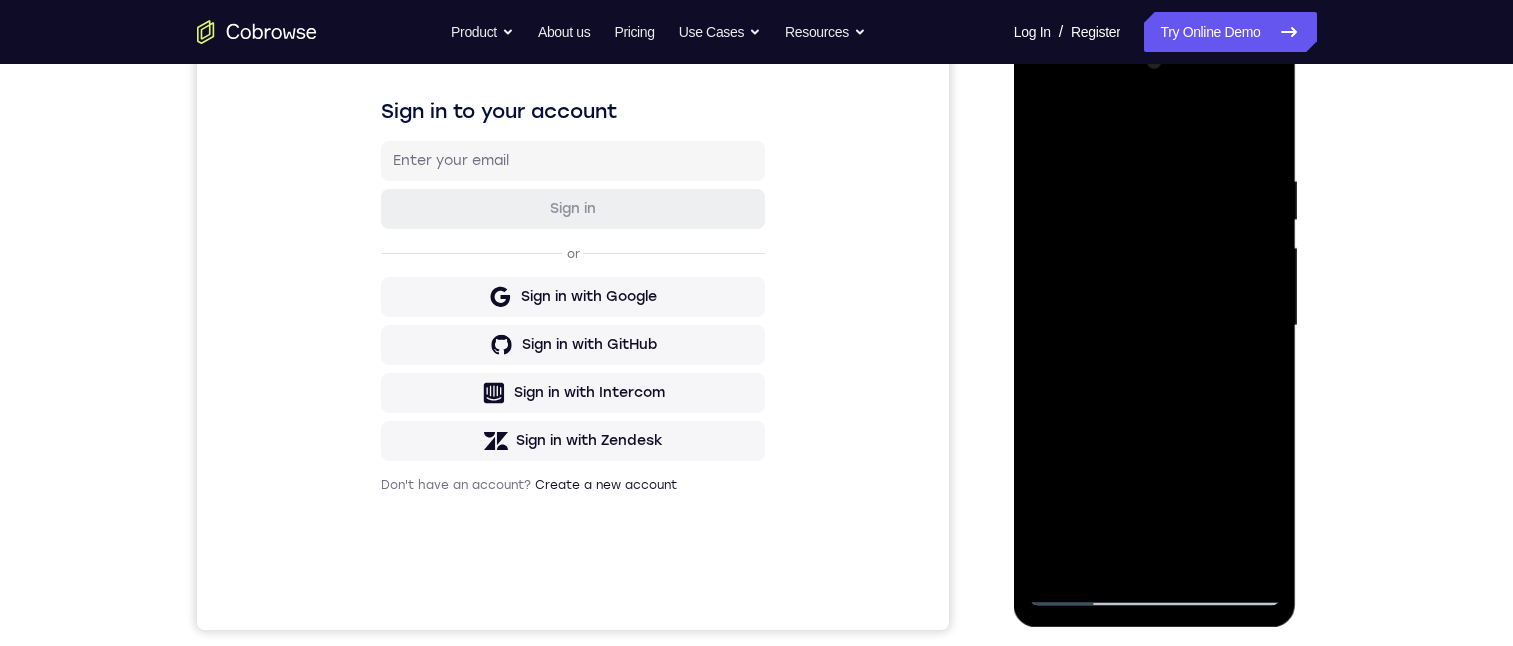 click at bounding box center [1155, 326] 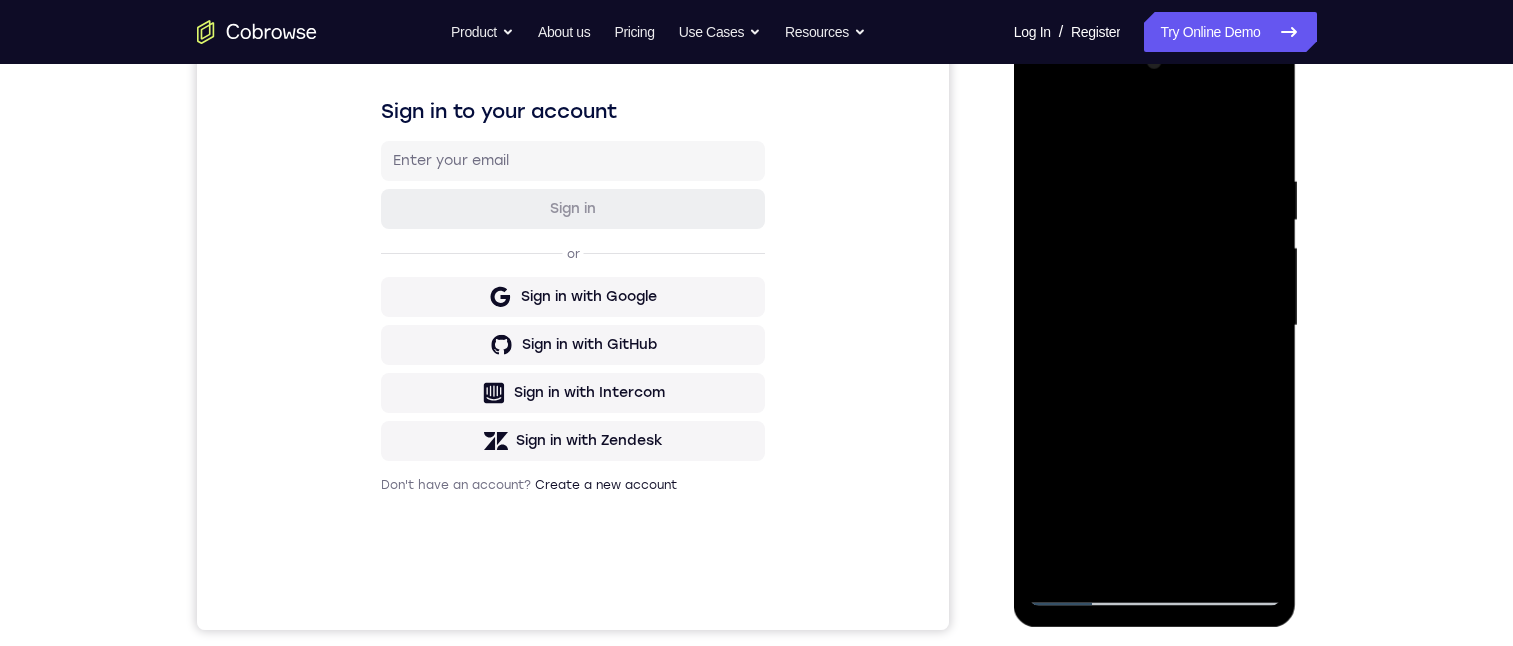 click at bounding box center (1155, 326) 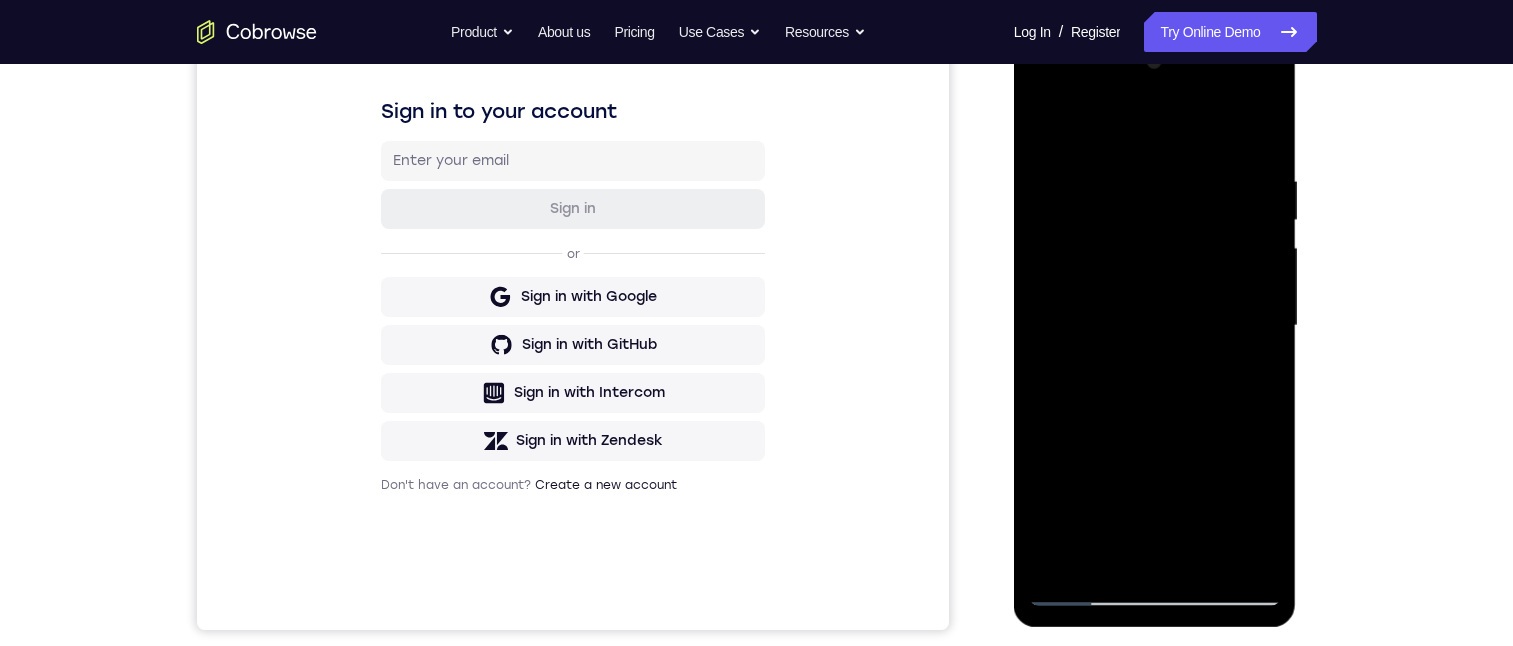 click at bounding box center (1155, 326) 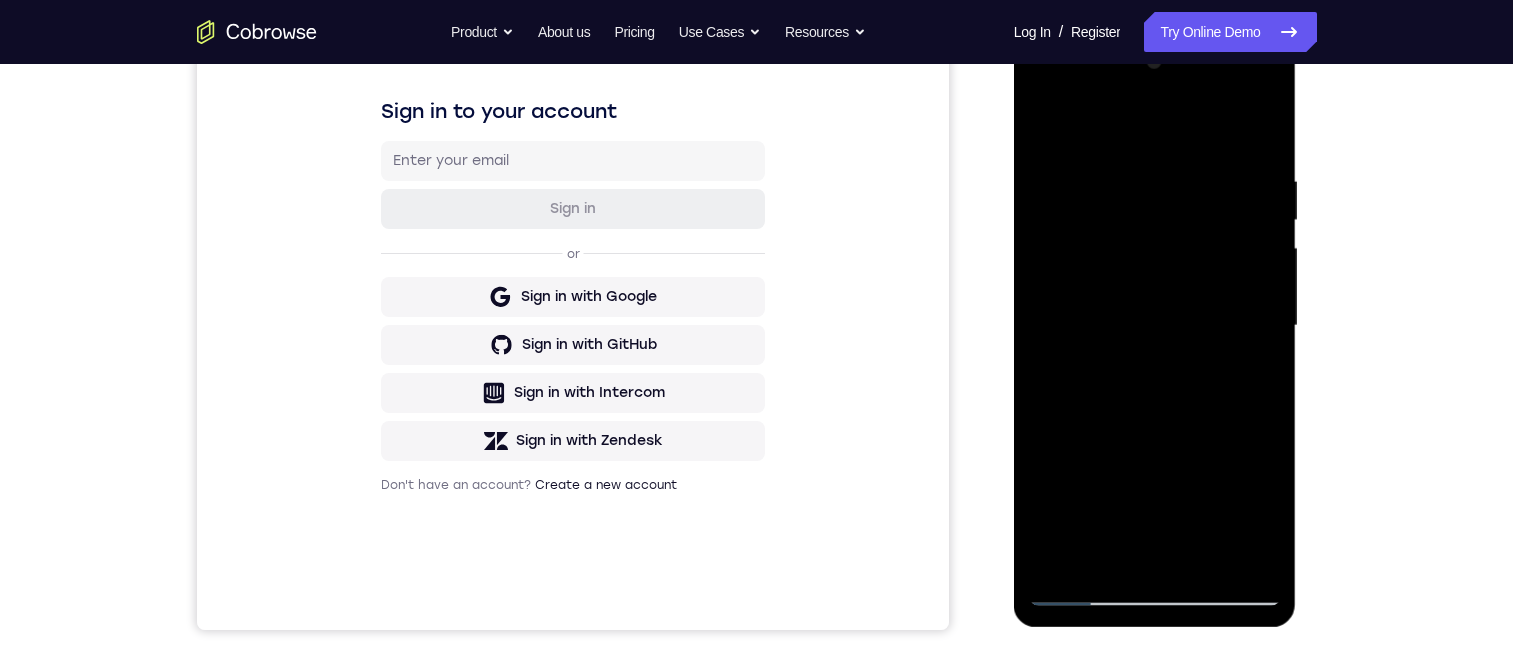 click at bounding box center [1155, 326] 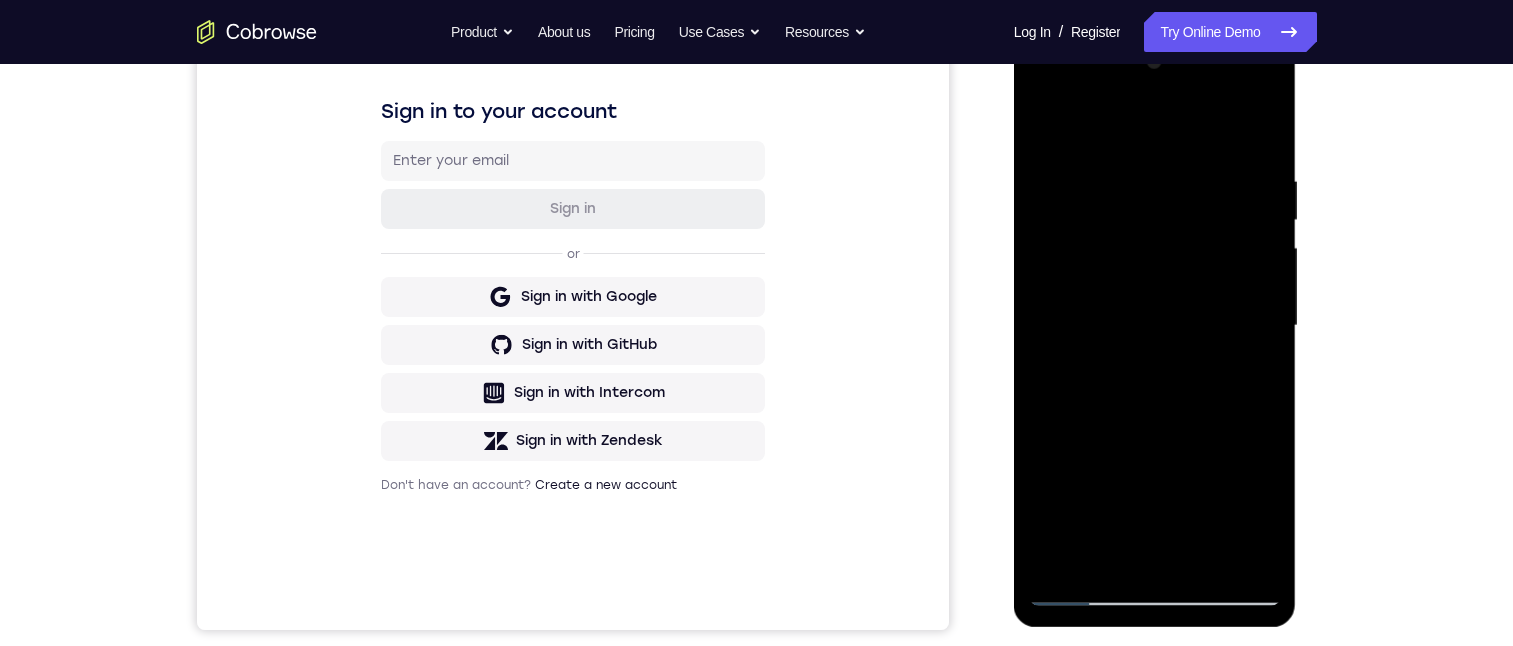click at bounding box center [1155, 326] 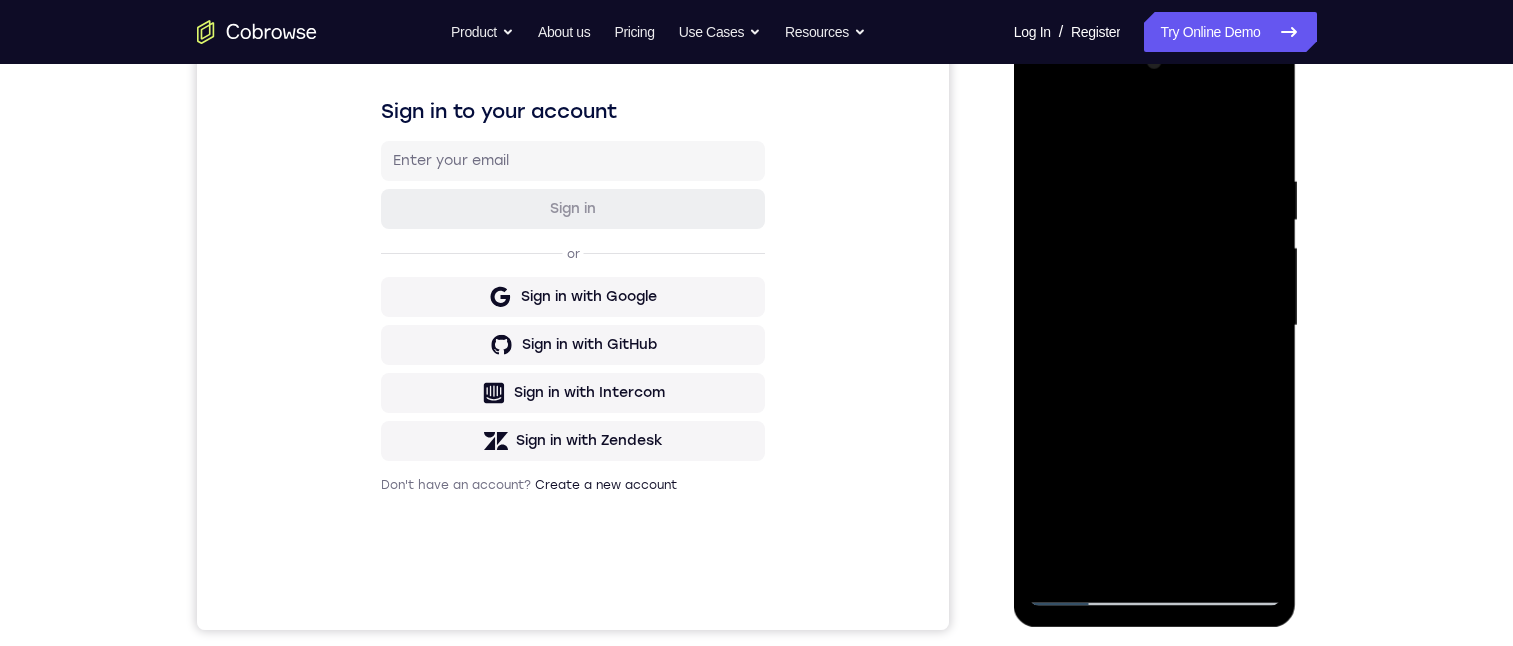 click at bounding box center (1155, 326) 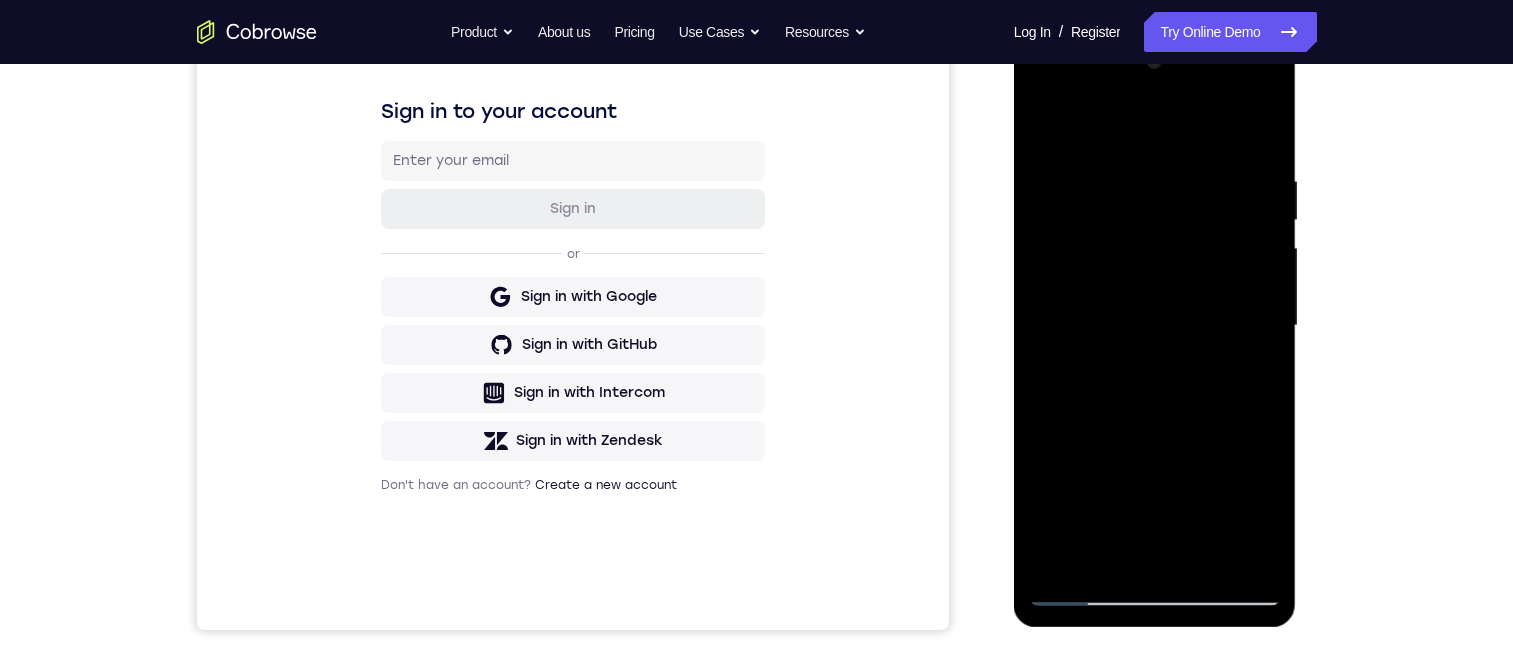 click at bounding box center [1155, 326] 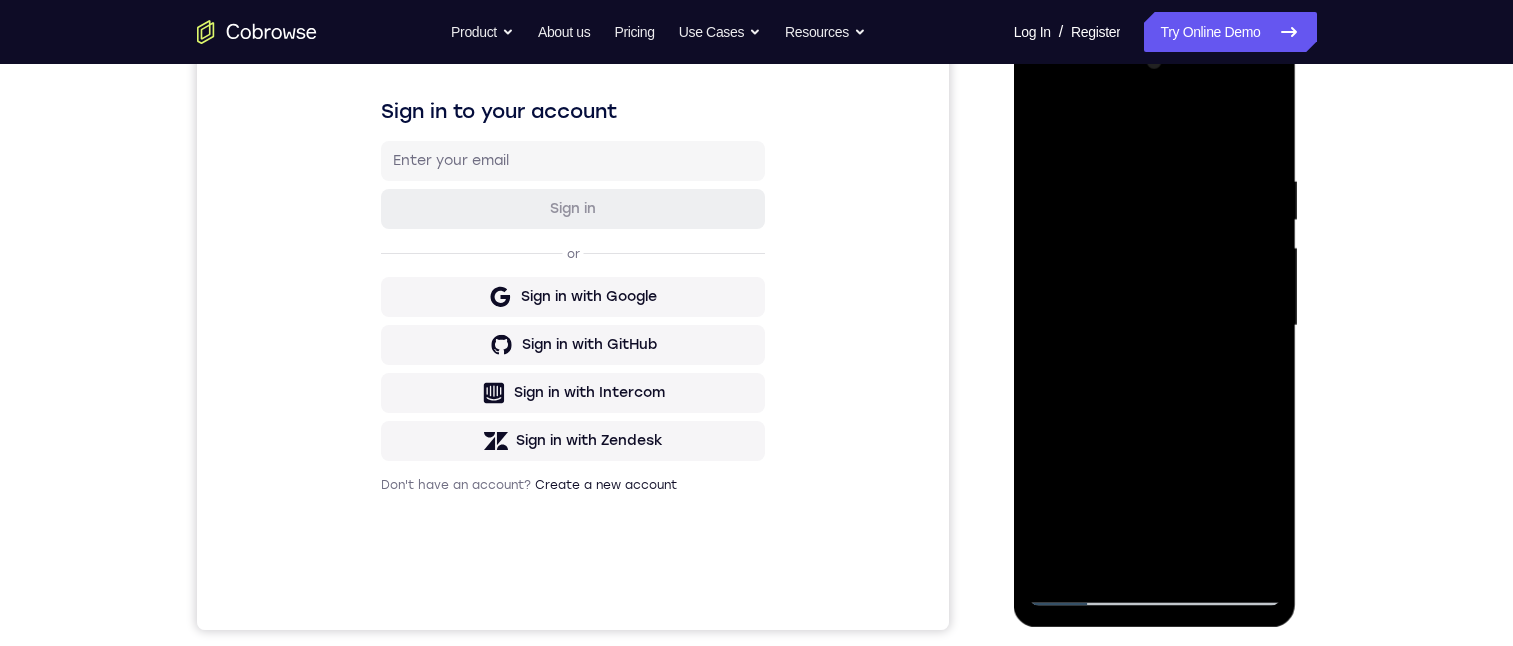 click at bounding box center [1155, 326] 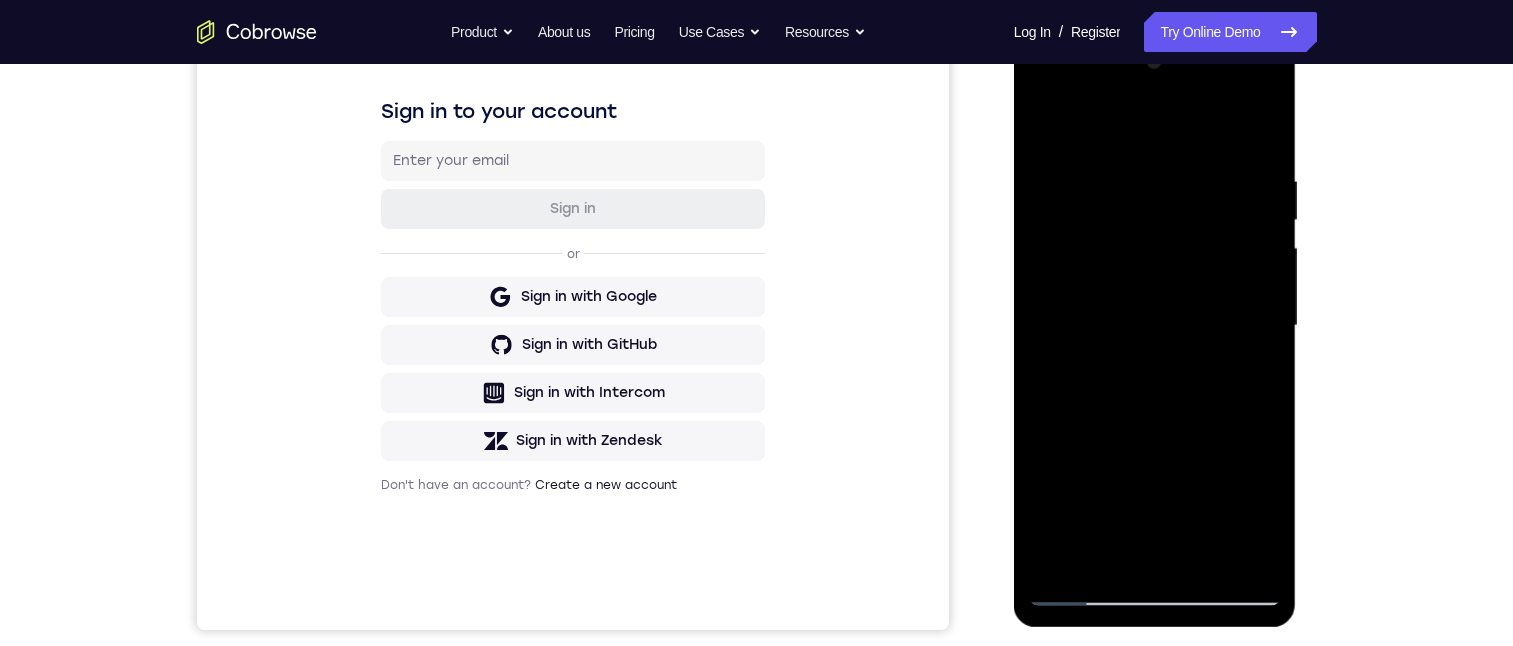 click at bounding box center (1155, 326) 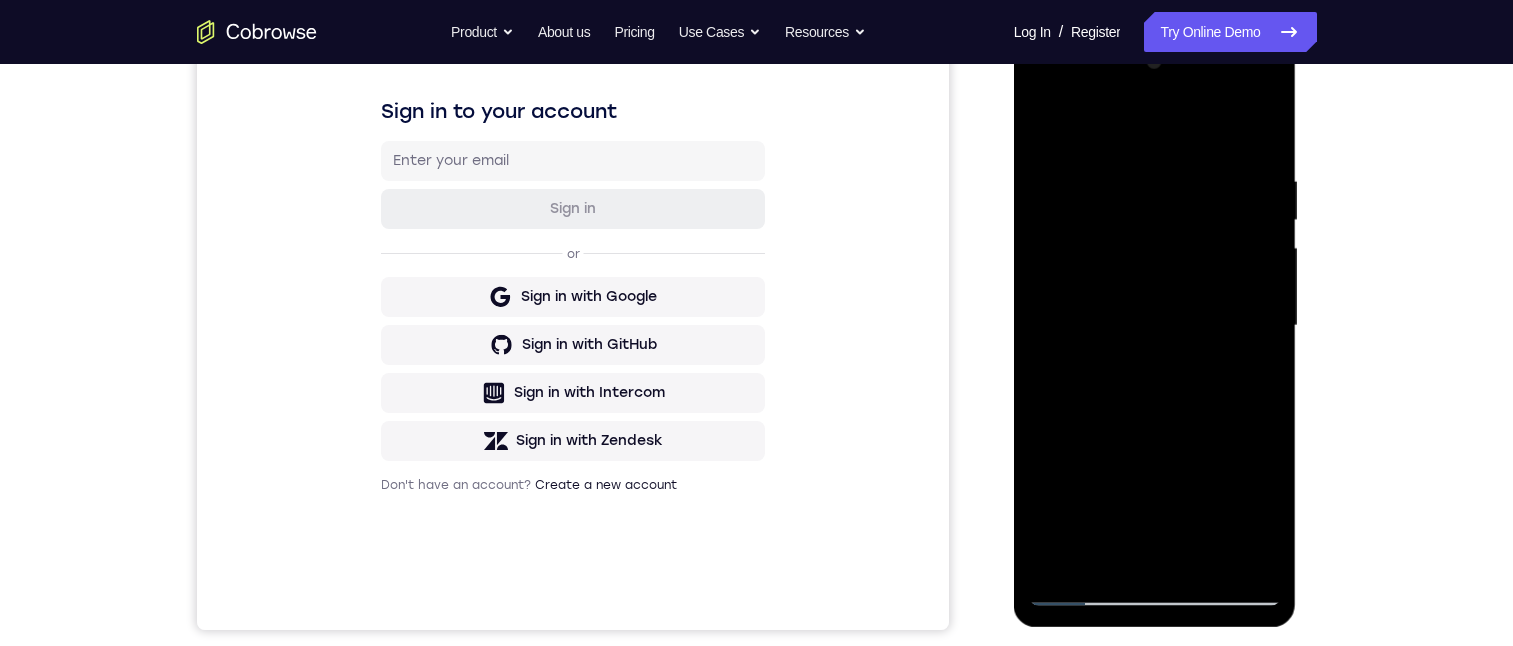 click at bounding box center [1155, 326] 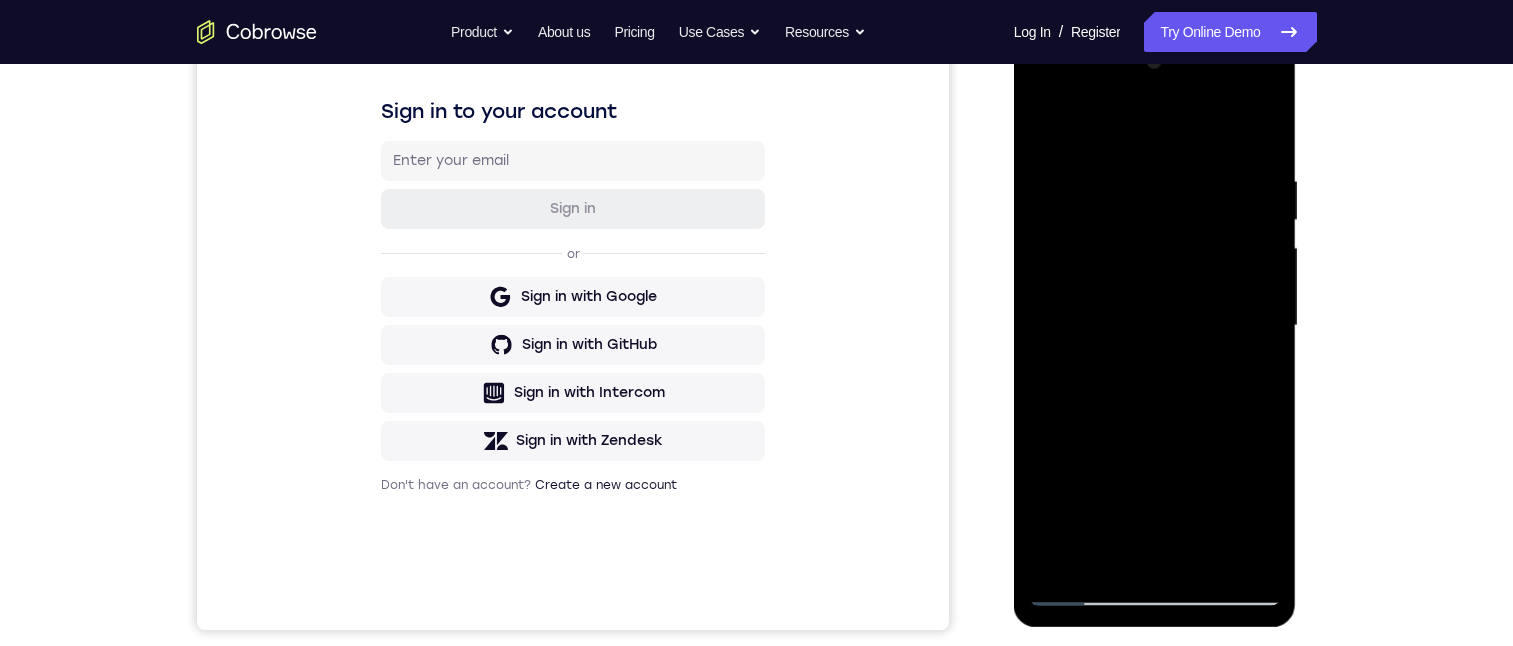 click at bounding box center [1155, 326] 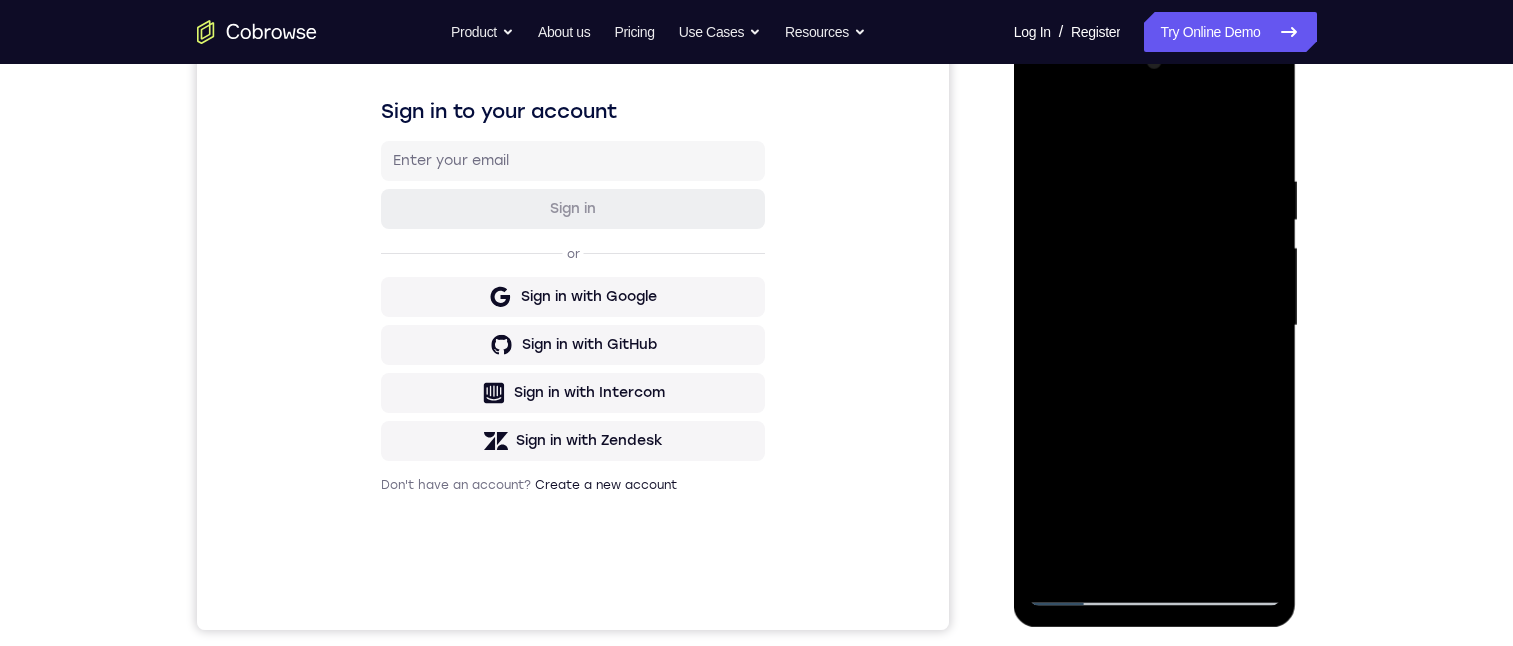 click at bounding box center (1155, 326) 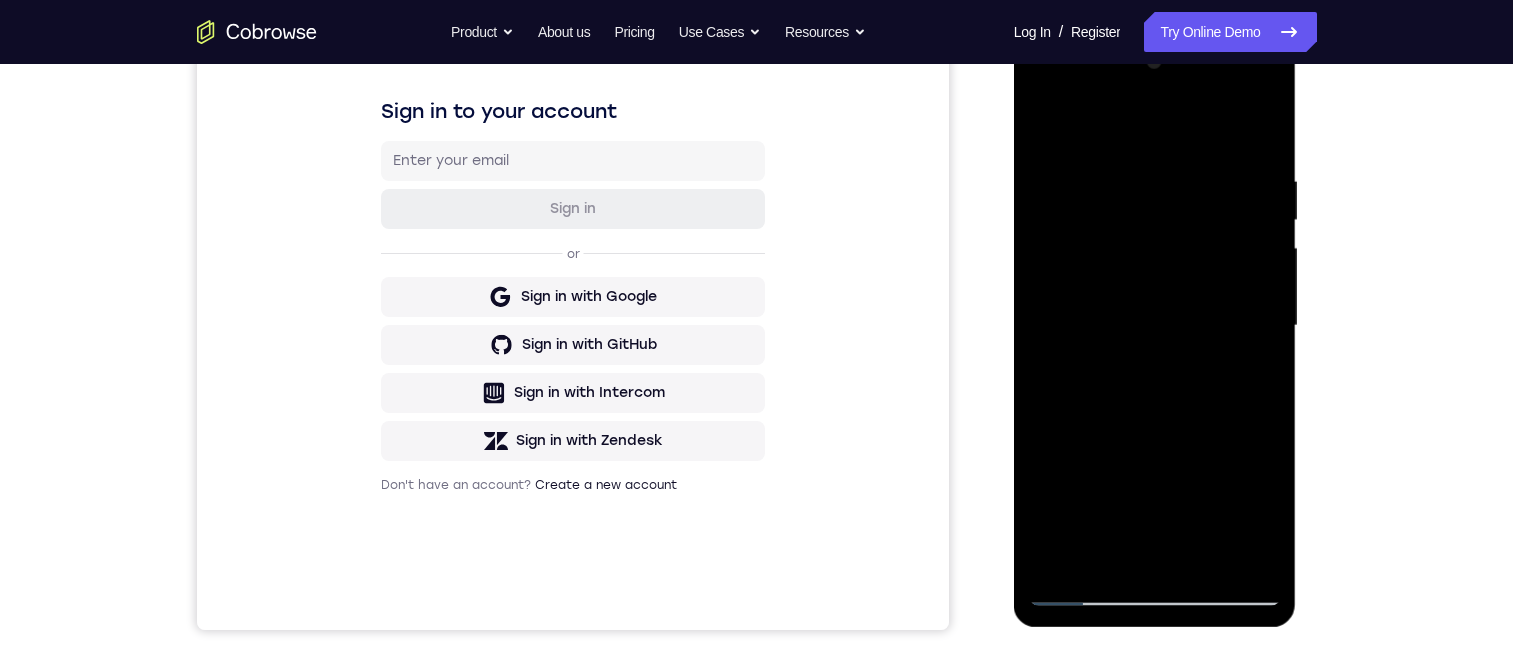 click at bounding box center [1155, 326] 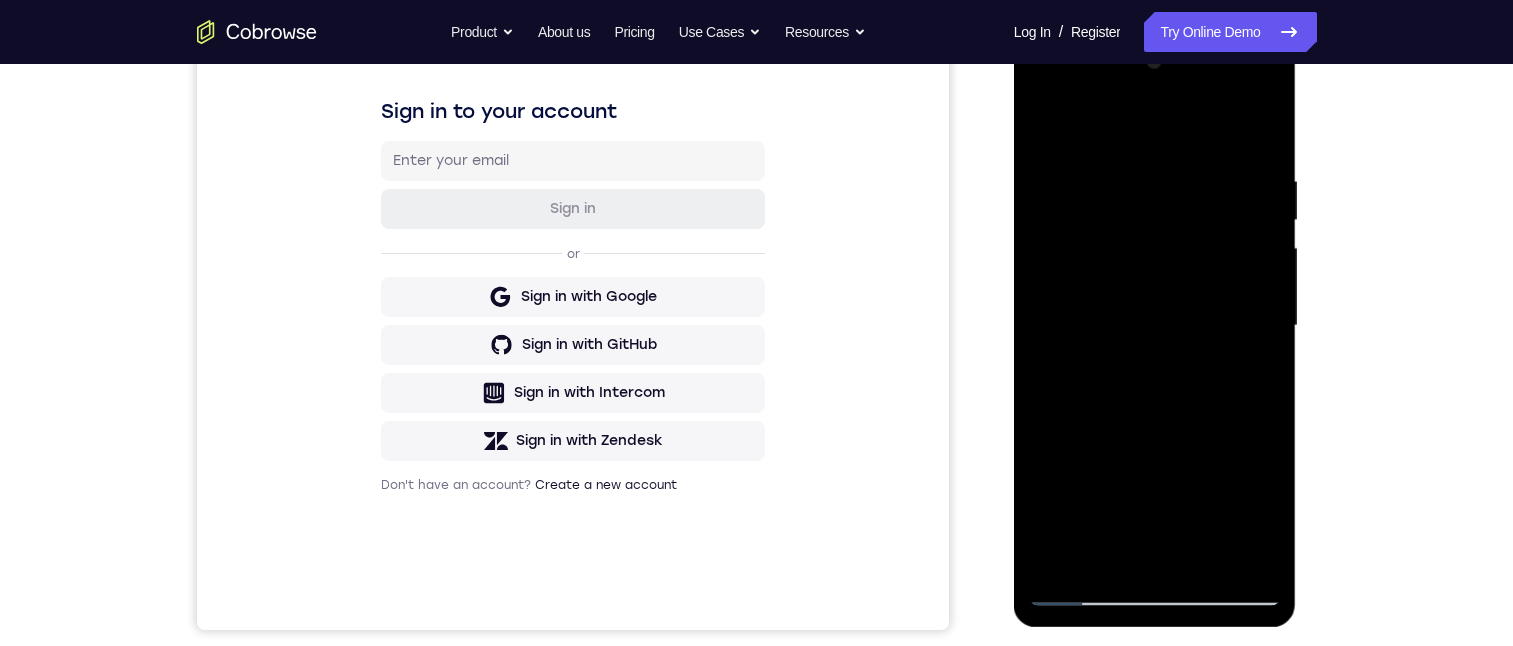 click at bounding box center [1155, 326] 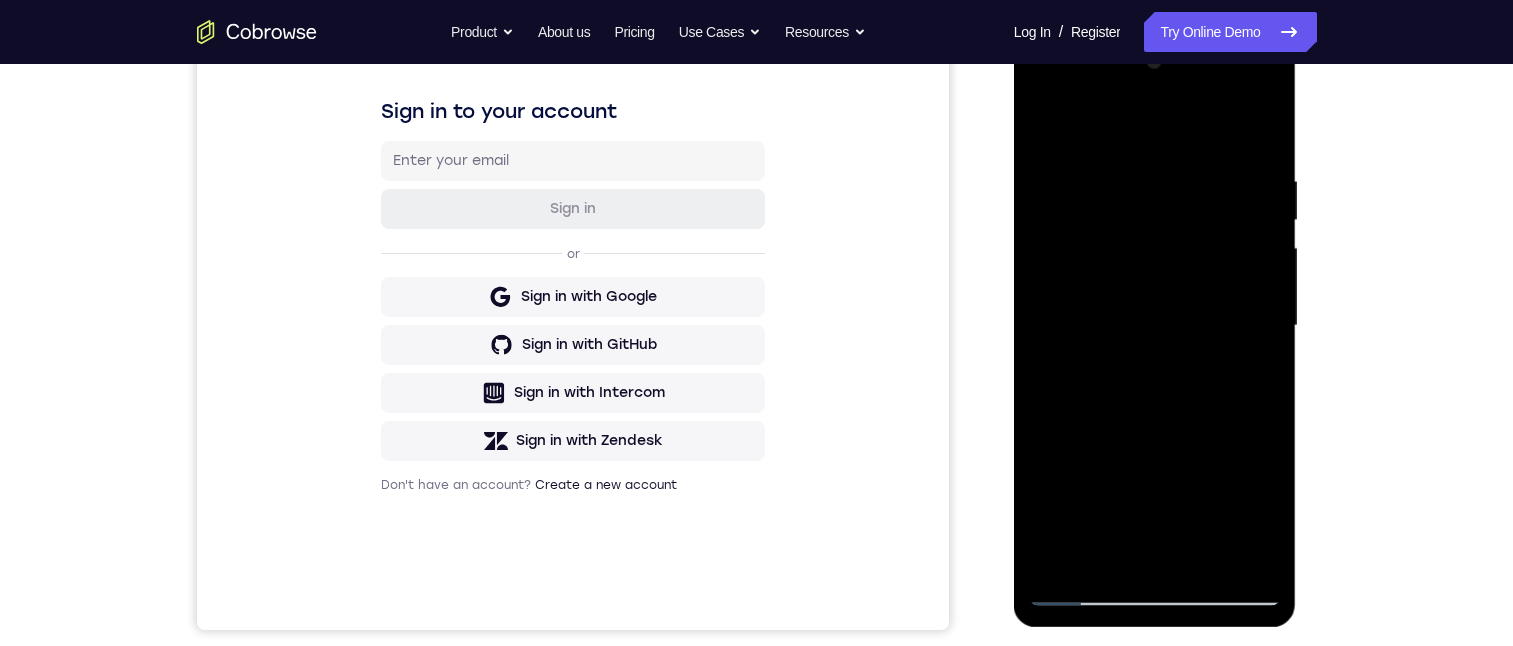 click at bounding box center (1155, 326) 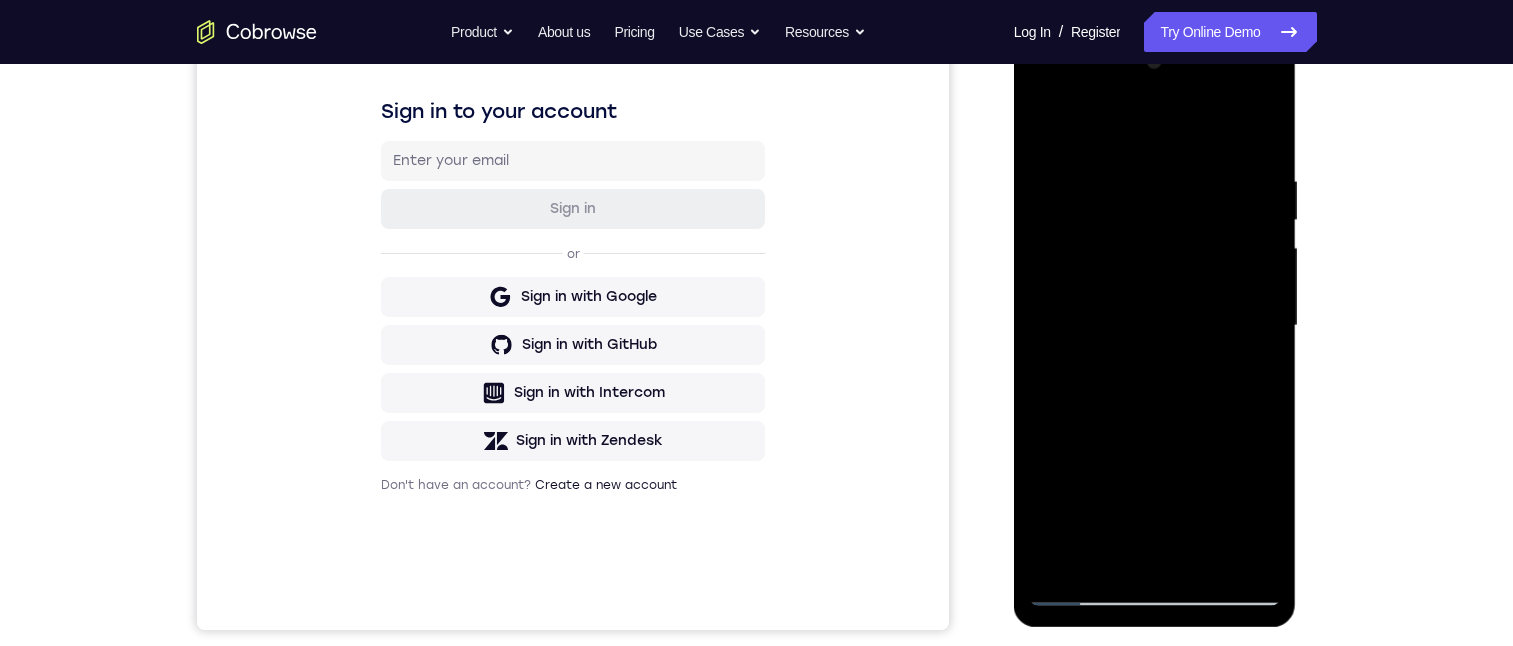 click at bounding box center (1155, 326) 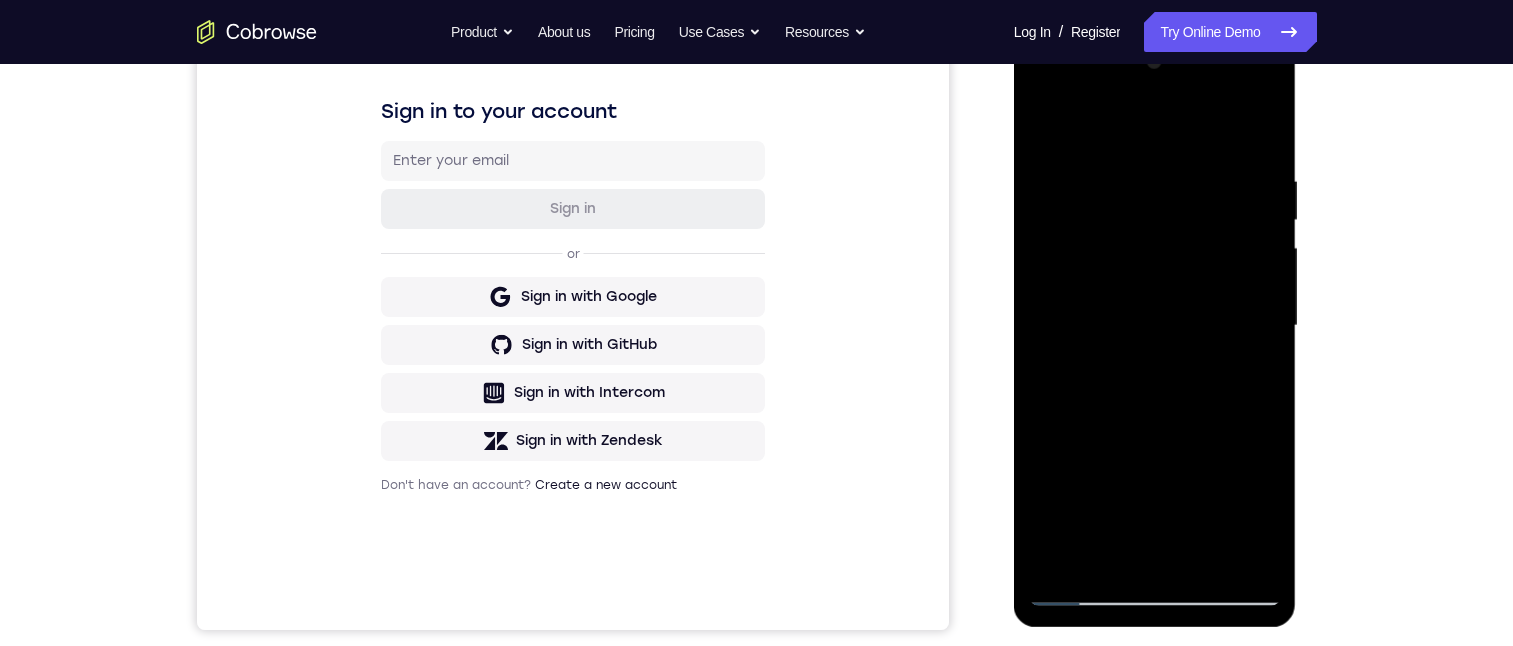 click at bounding box center (1155, 326) 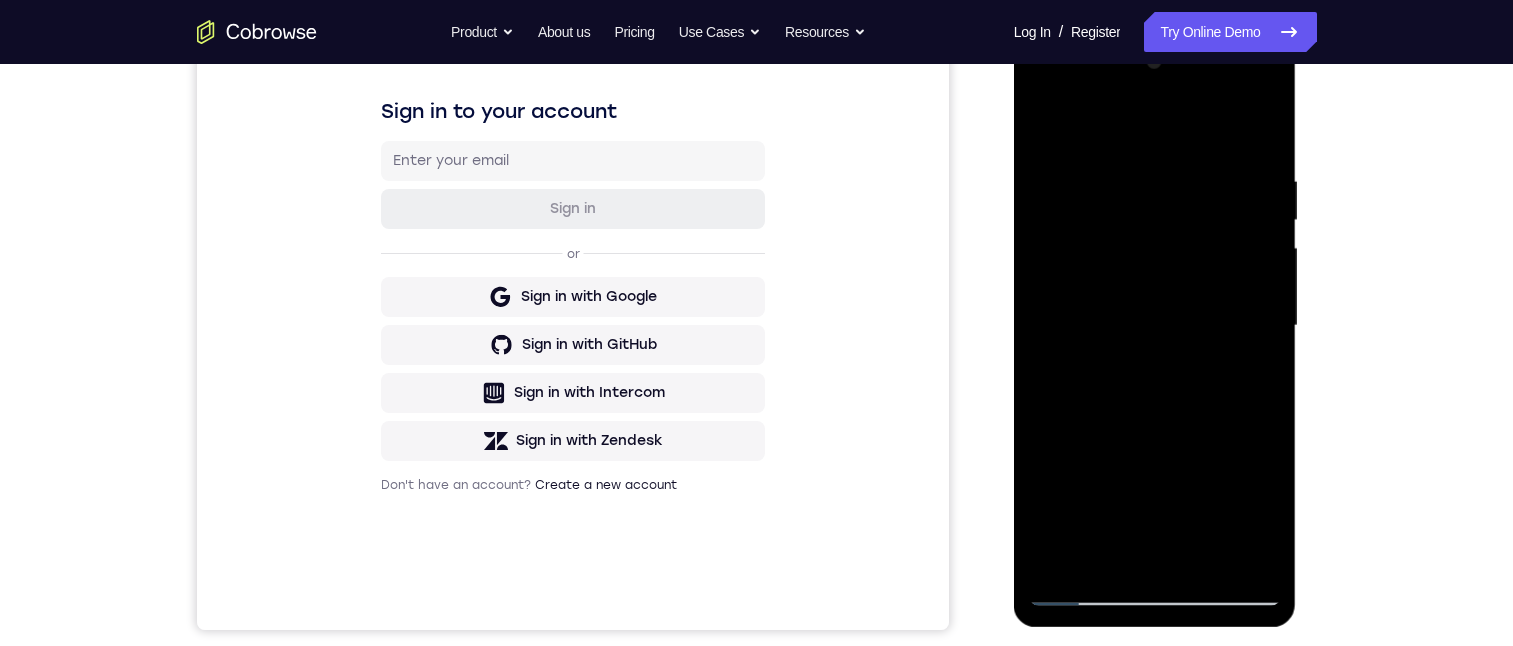 click at bounding box center [1155, 326] 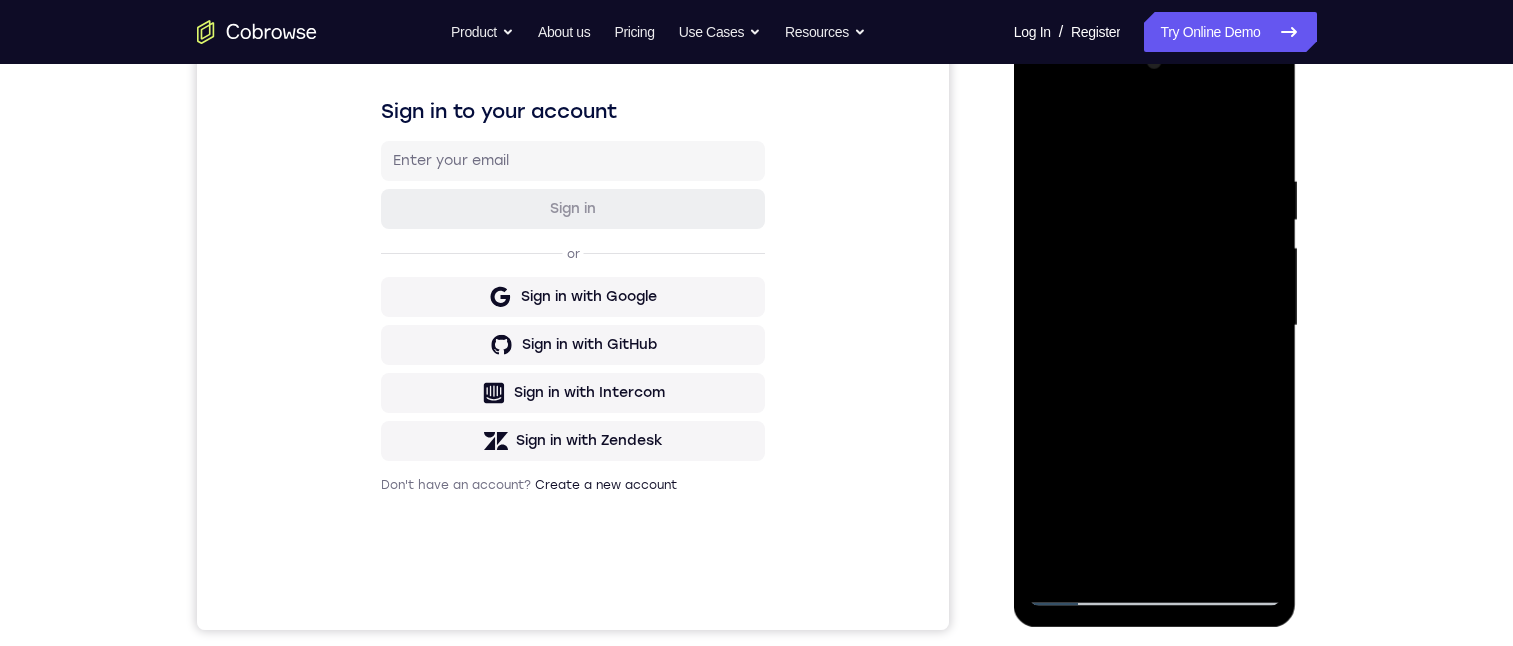 click at bounding box center (1155, 326) 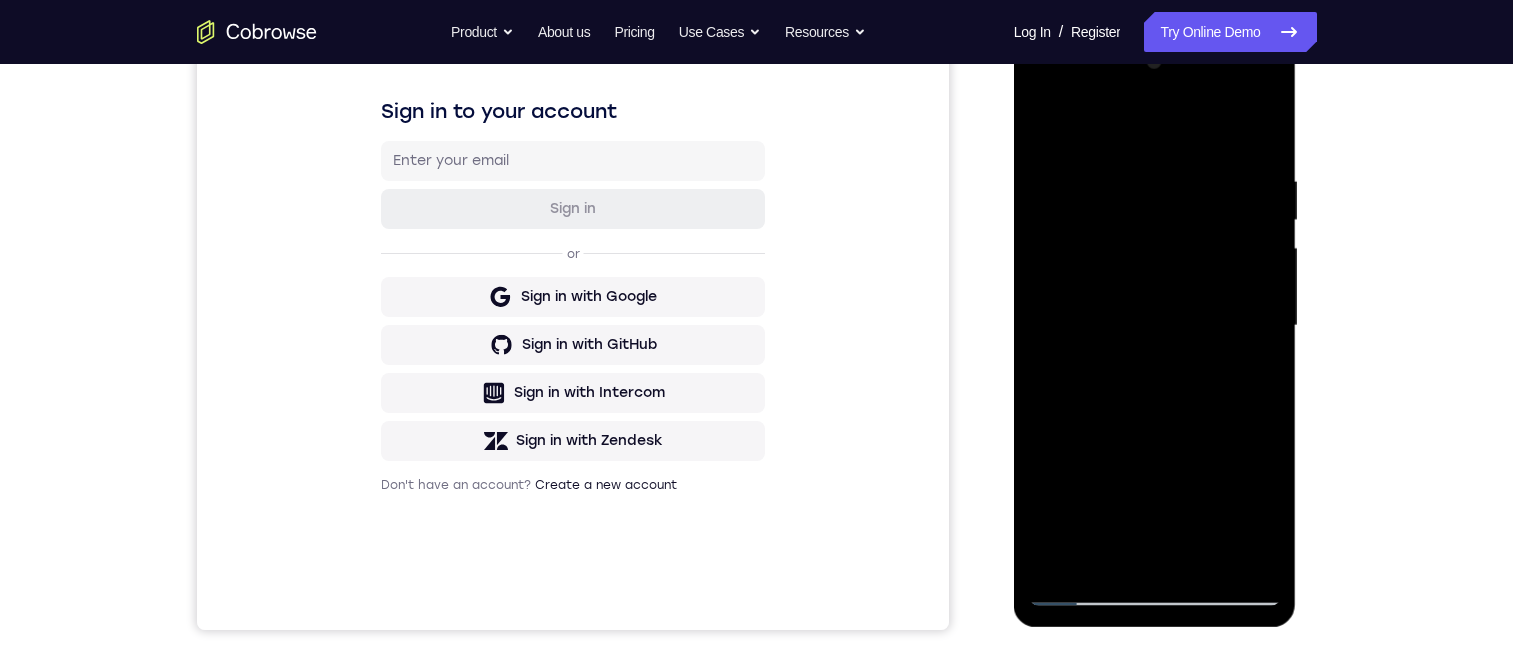 click at bounding box center (1155, 326) 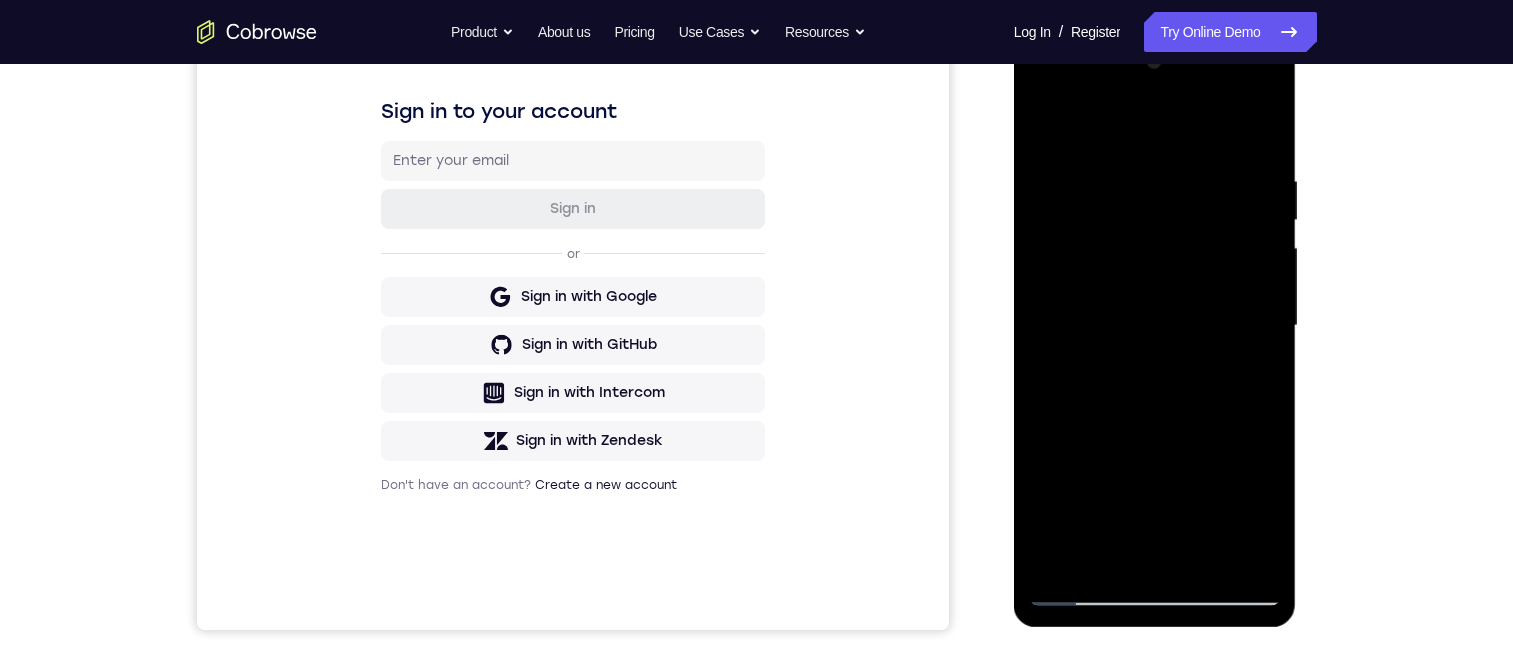 click at bounding box center [1155, 326] 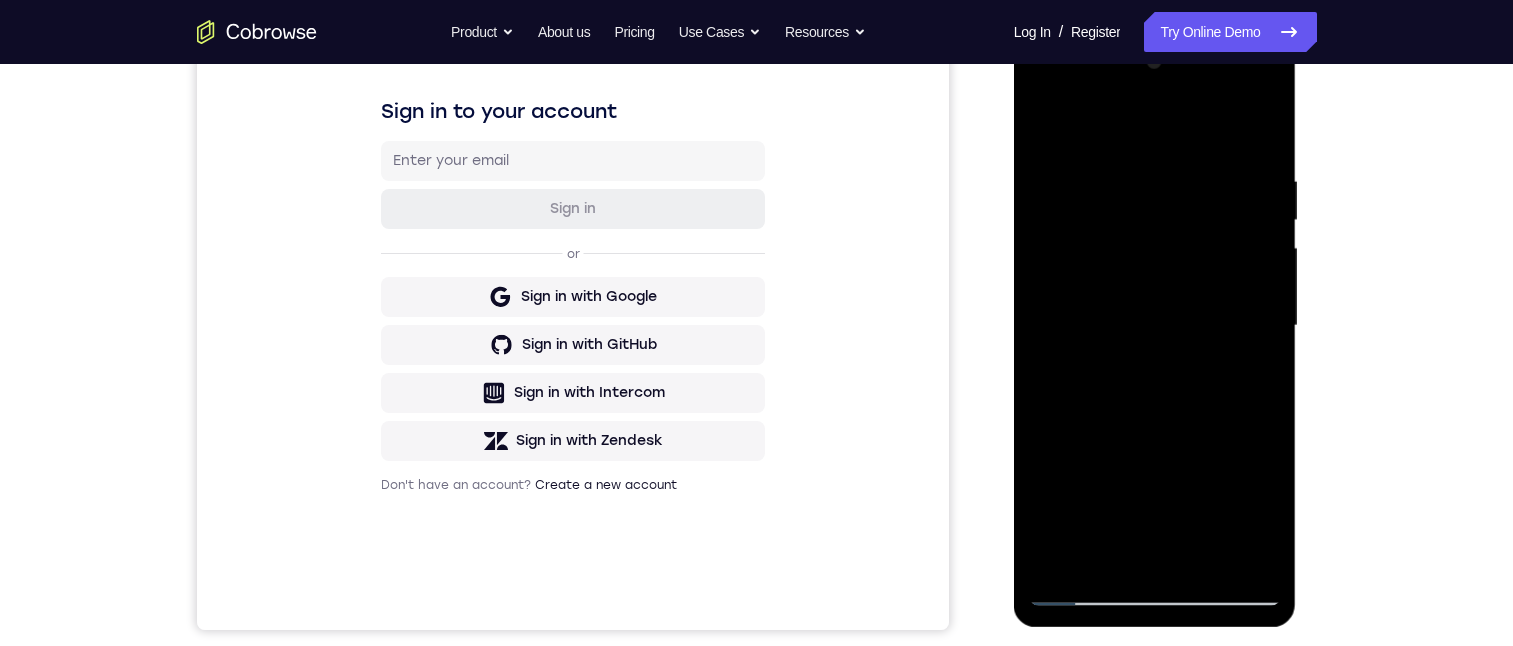 click at bounding box center (1155, 326) 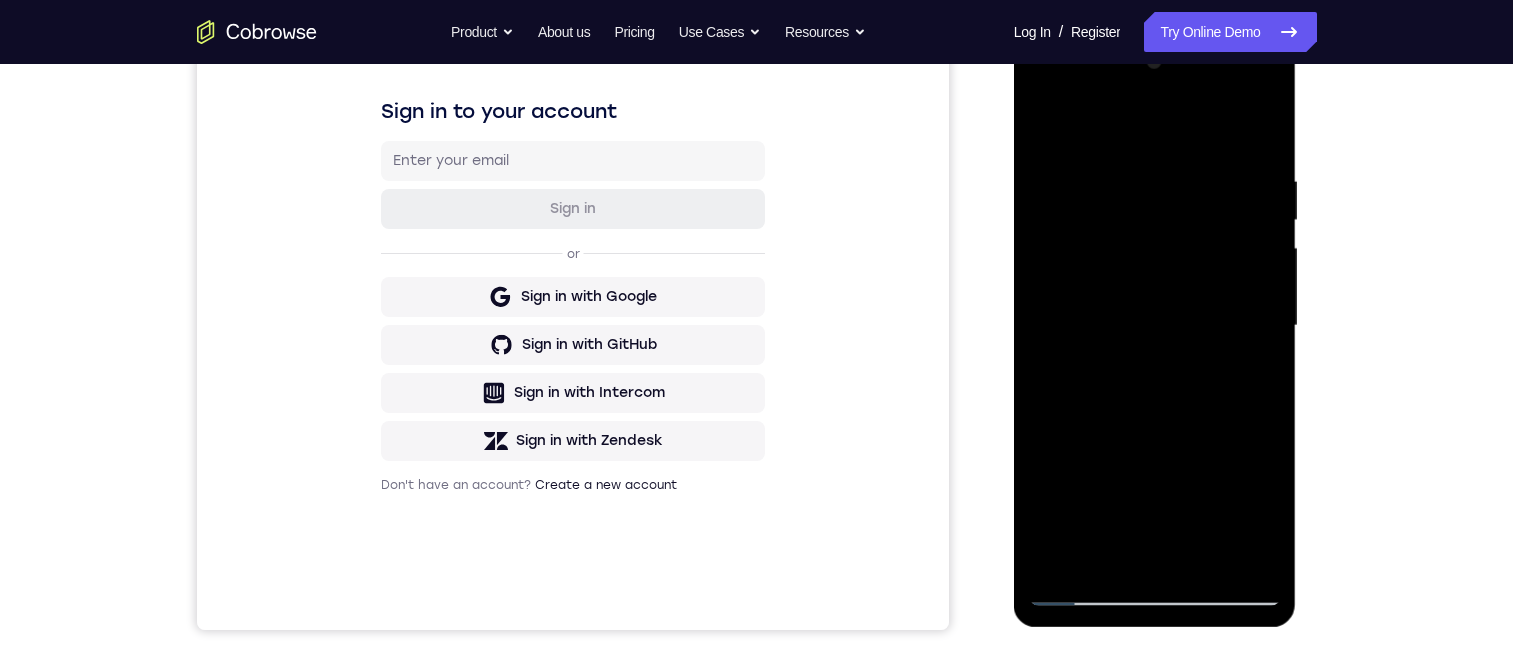 click at bounding box center [1155, 326] 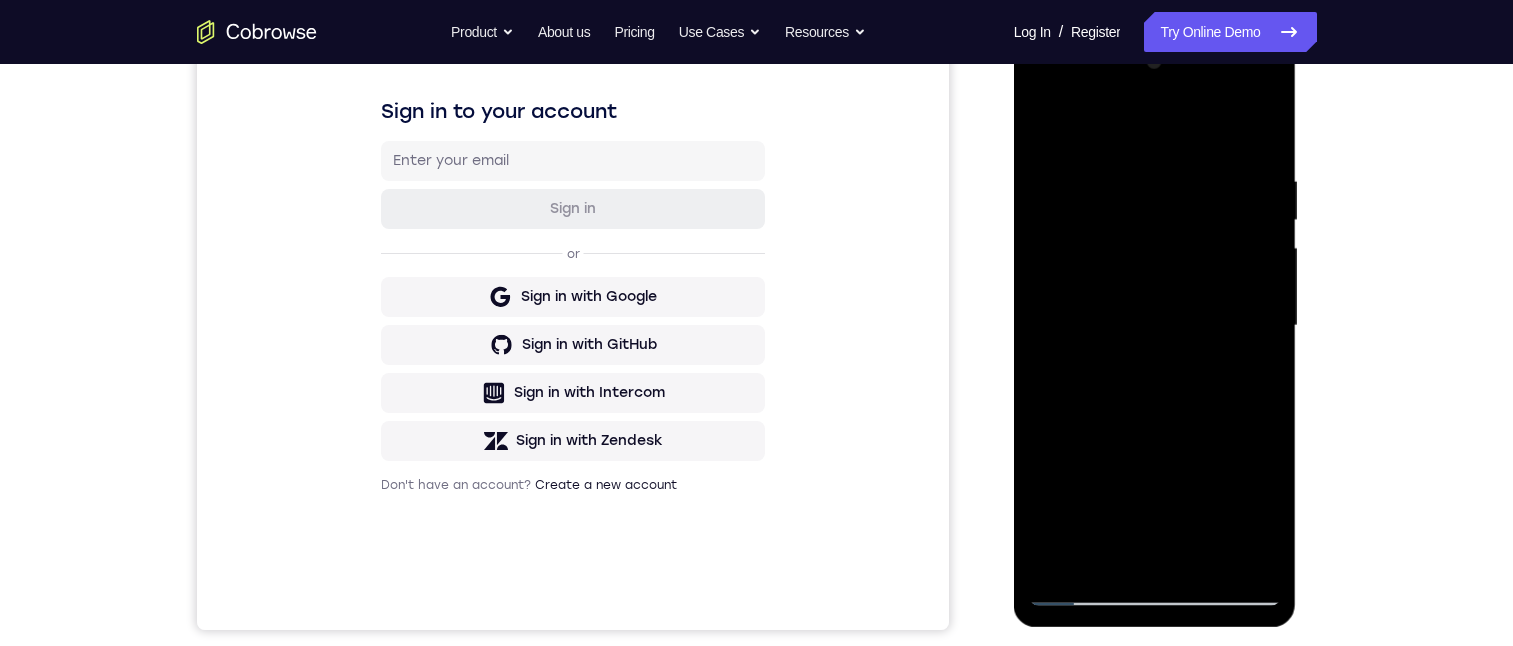 click at bounding box center (1155, 326) 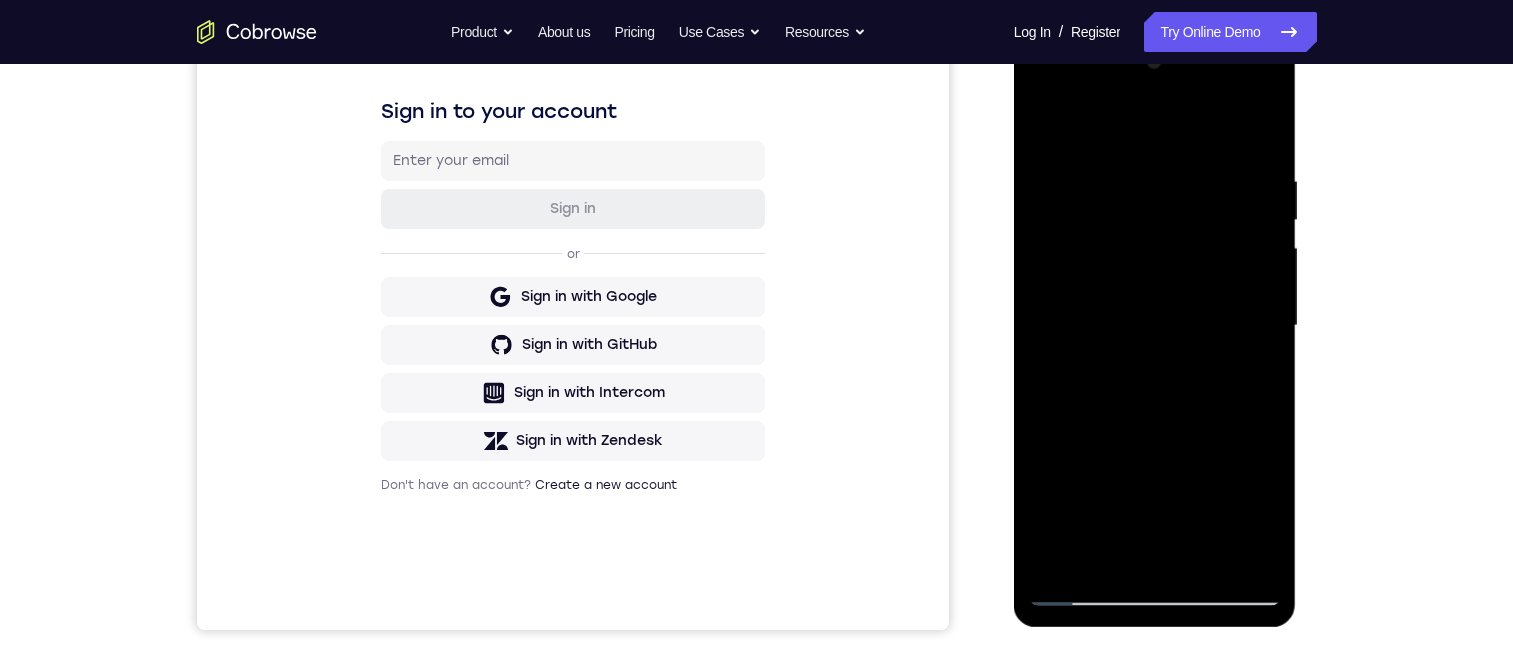 click at bounding box center (1155, 326) 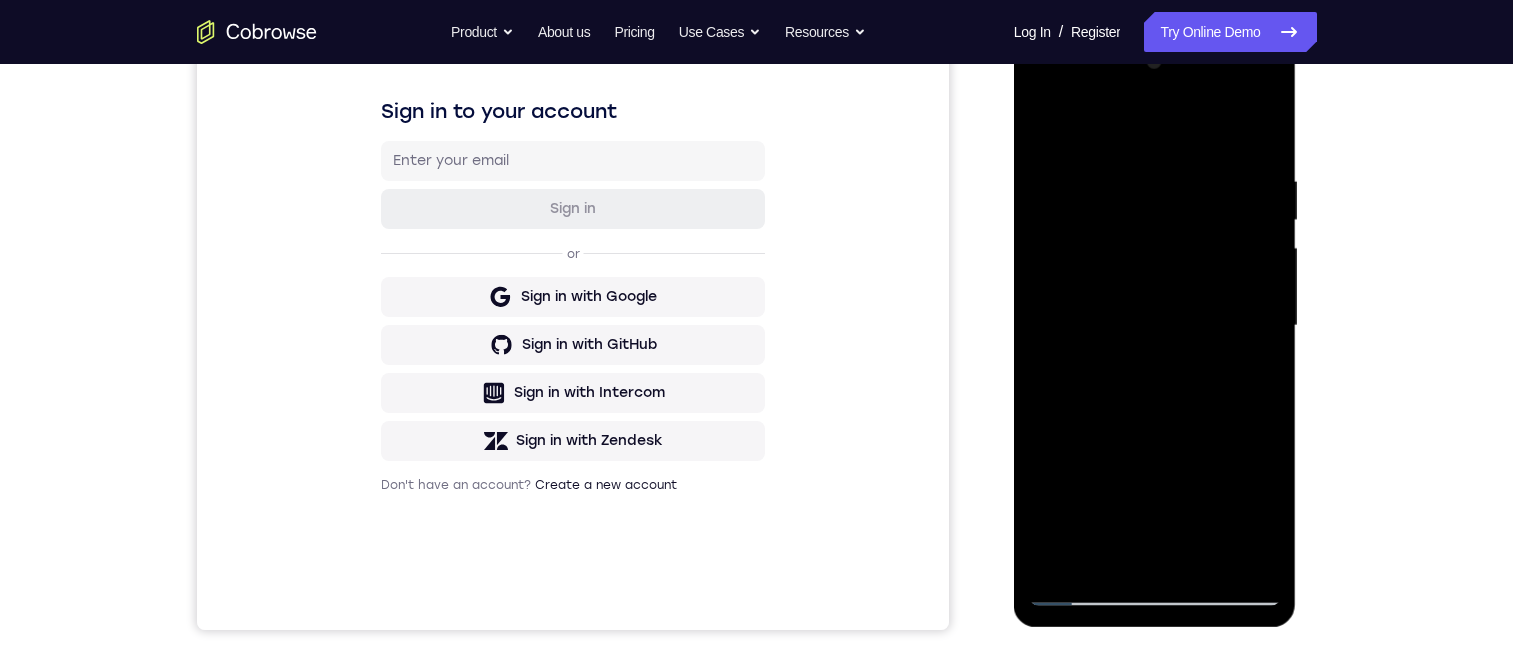 click at bounding box center (1155, 326) 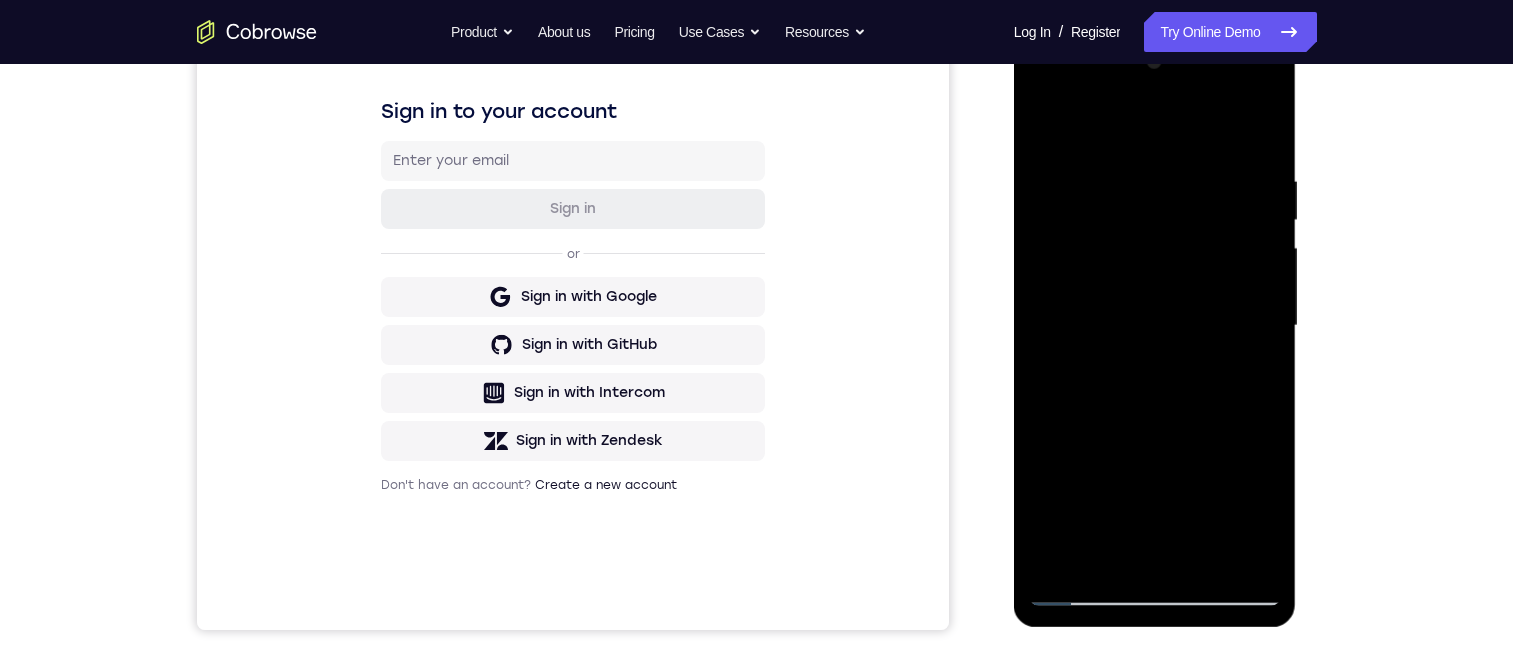 click at bounding box center [1155, 326] 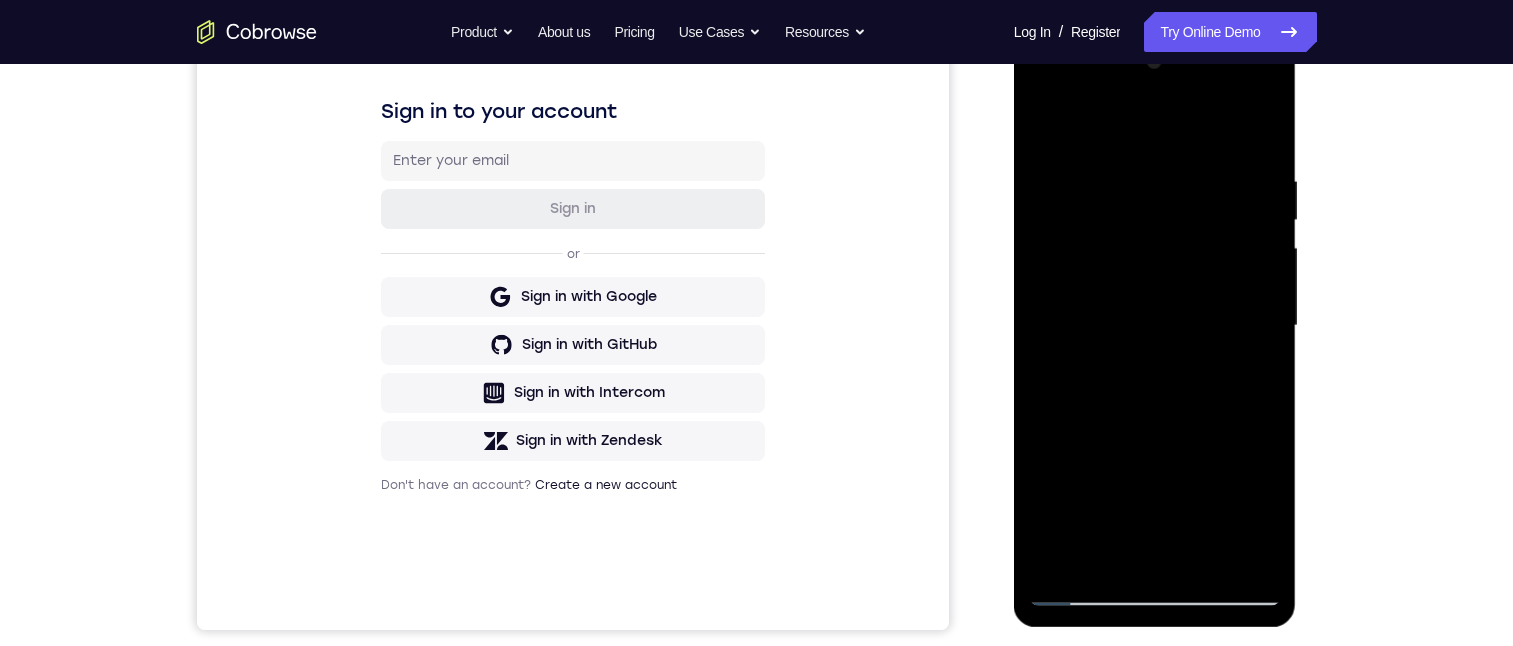 click at bounding box center [1155, 326] 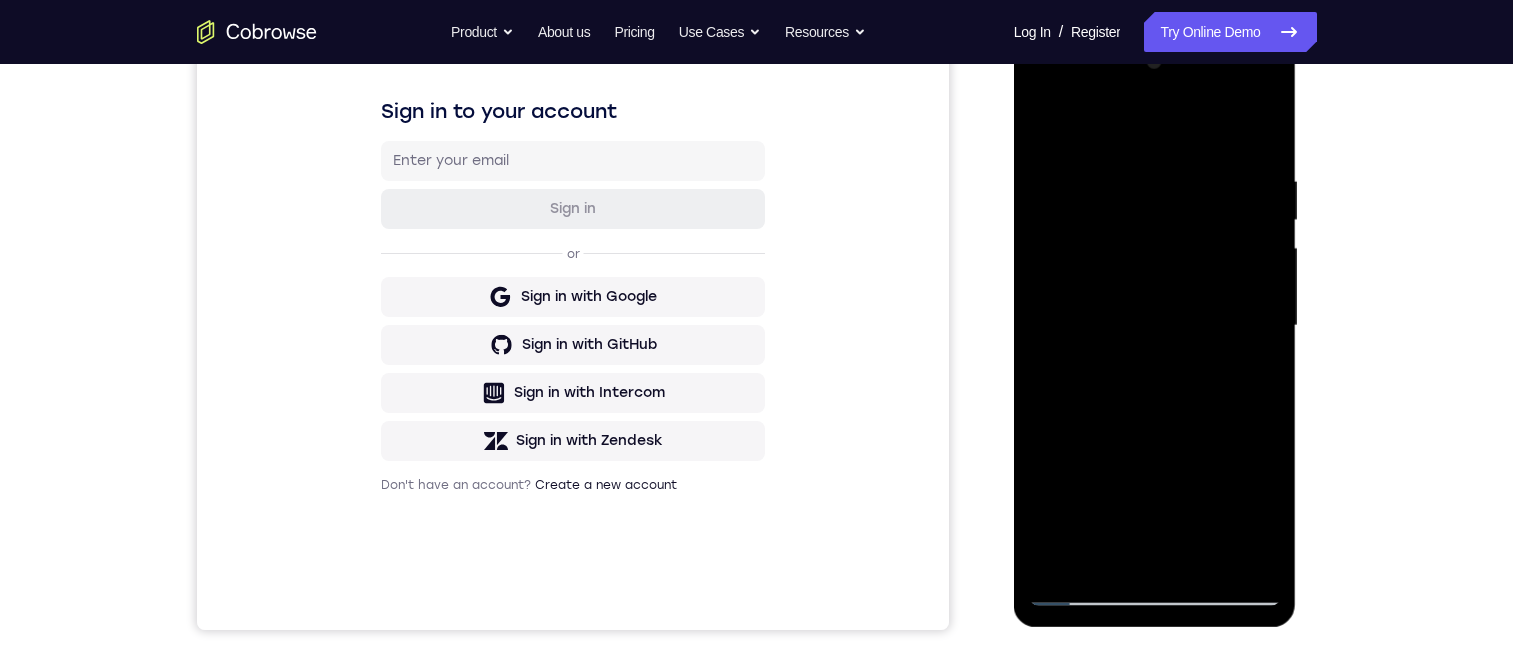 click at bounding box center [1155, 326] 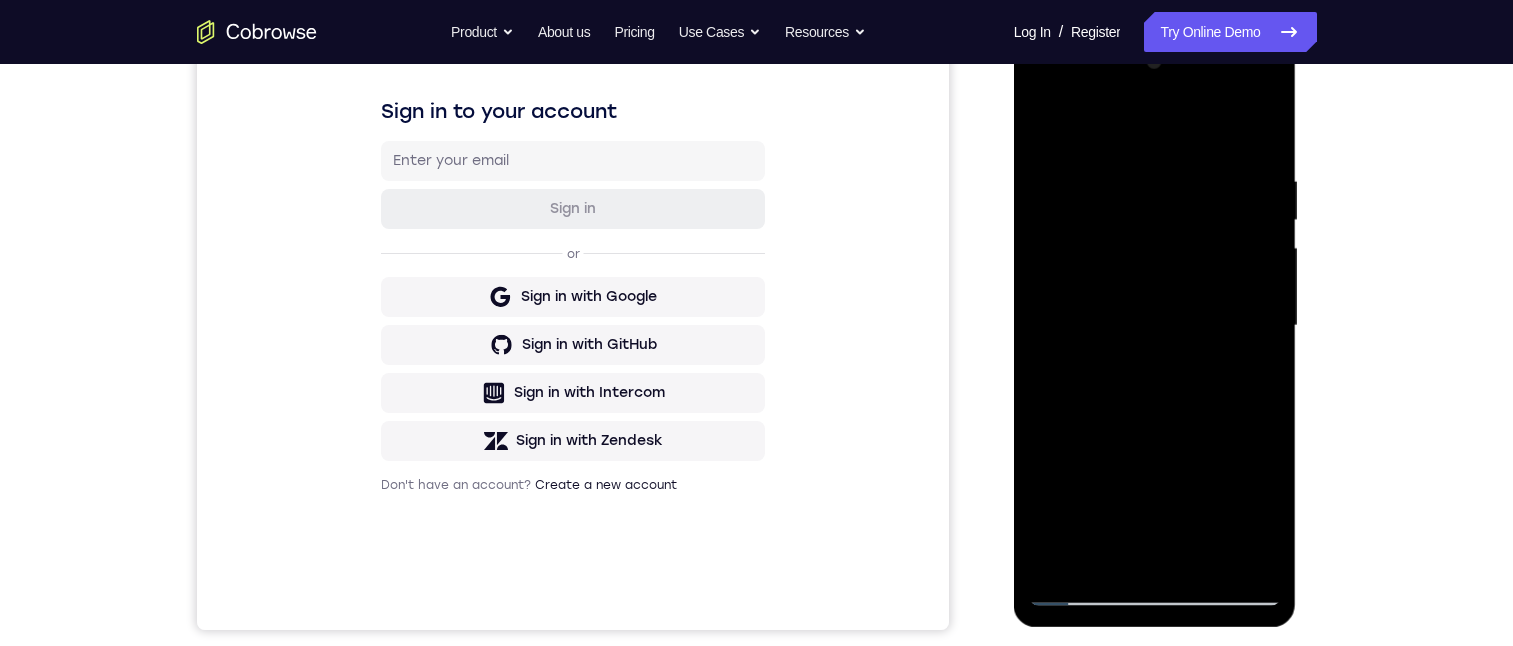 click at bounding box center (1155, 326) 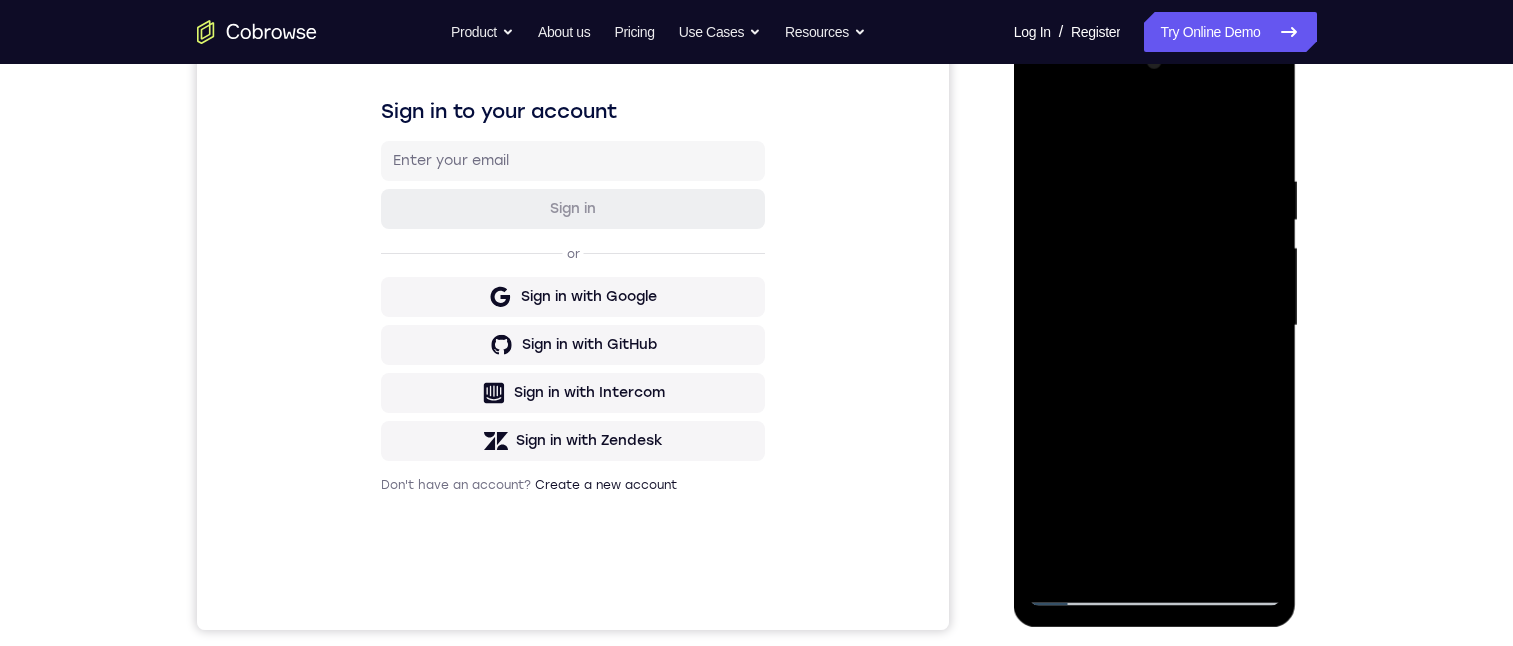 click at bounding box center (1155, 326) 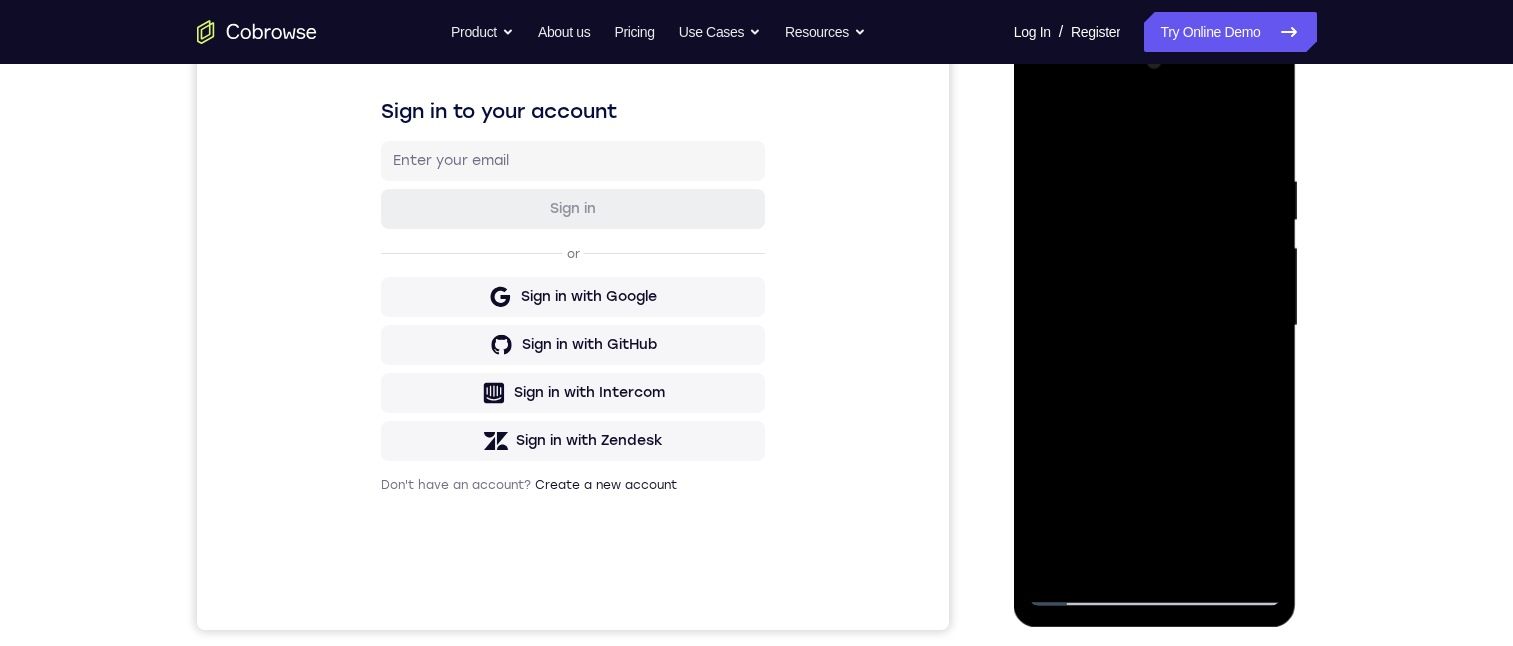 click at bounding box center [1155, 326] 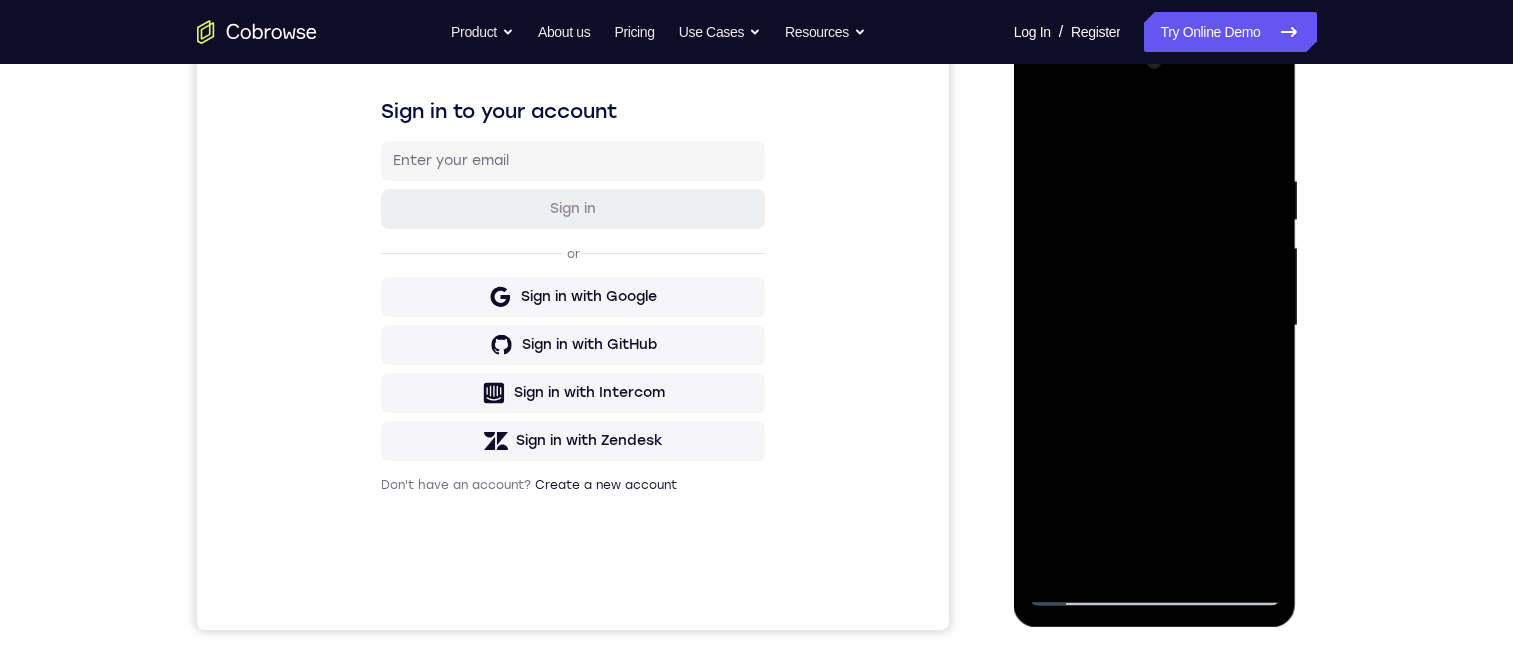 click at bounding box center [1155, 326] 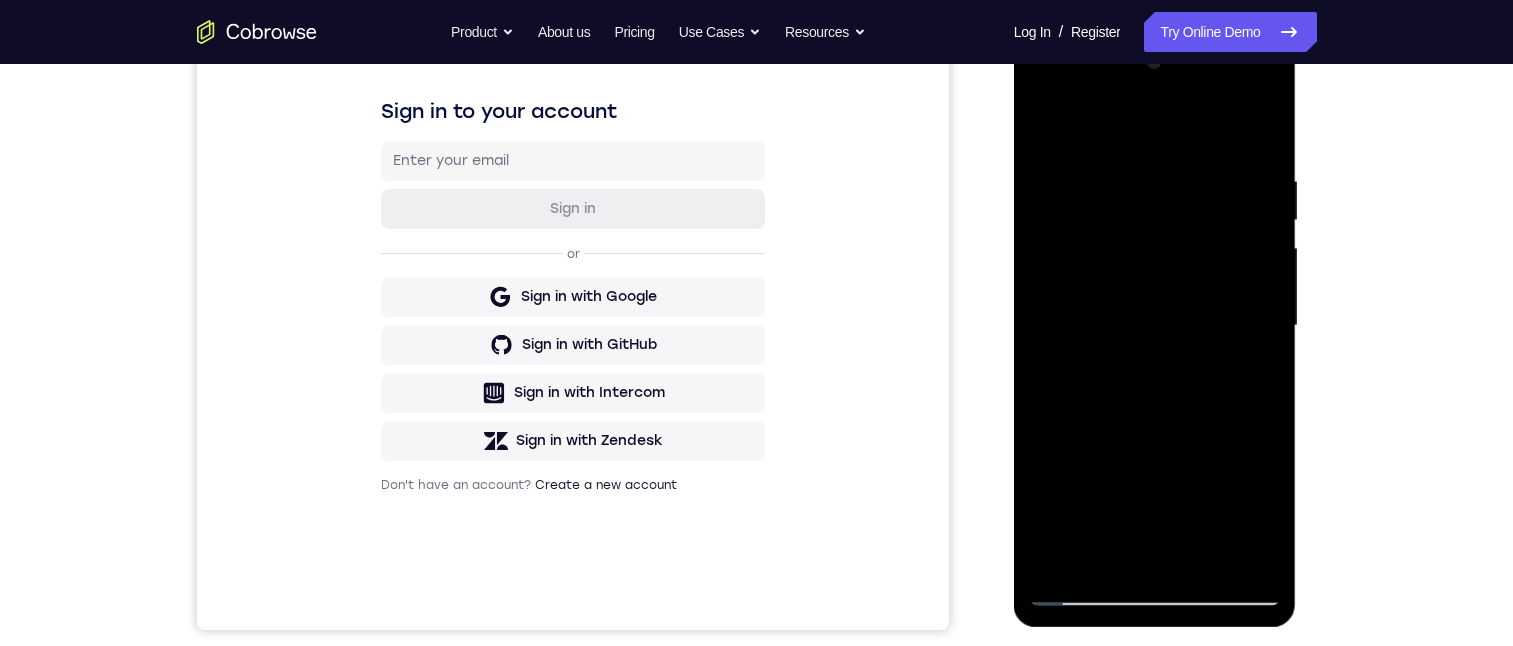 click at bounding box center (1155, 326) 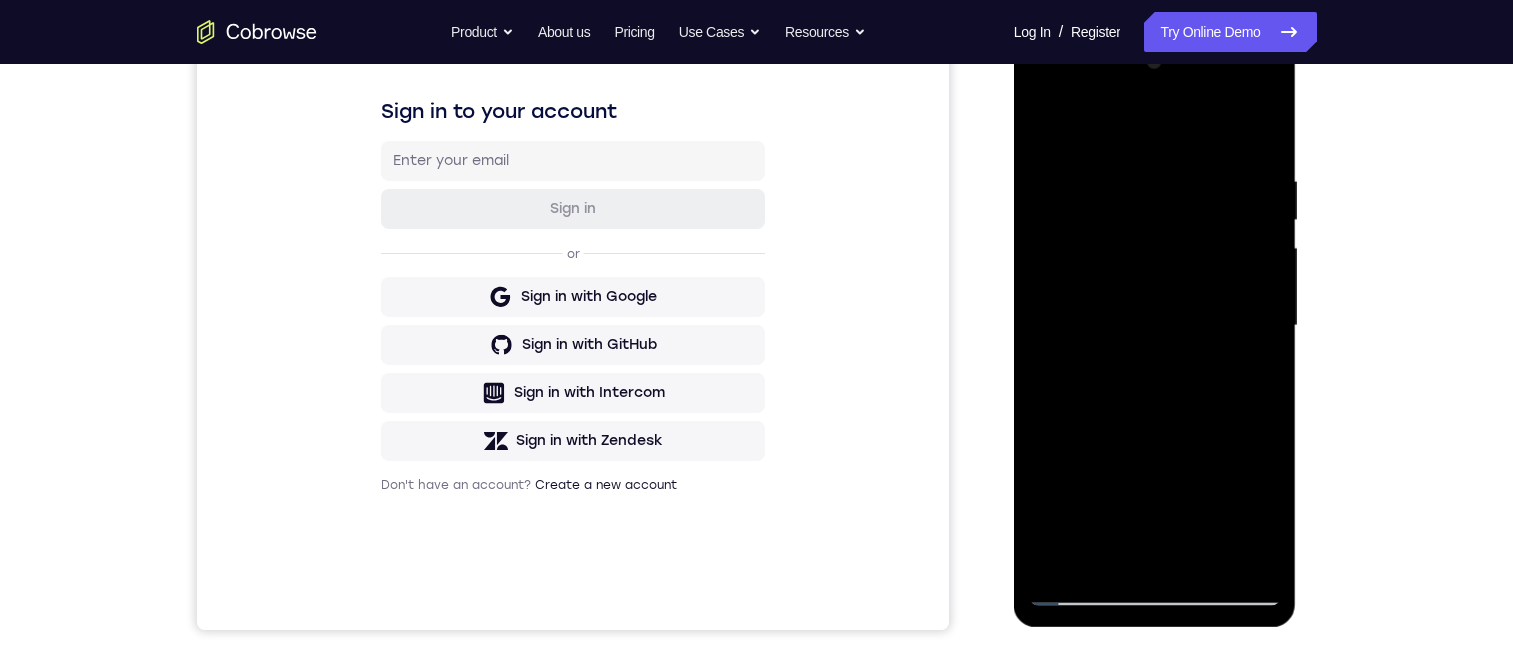 click at bounding box center [1155, 326] 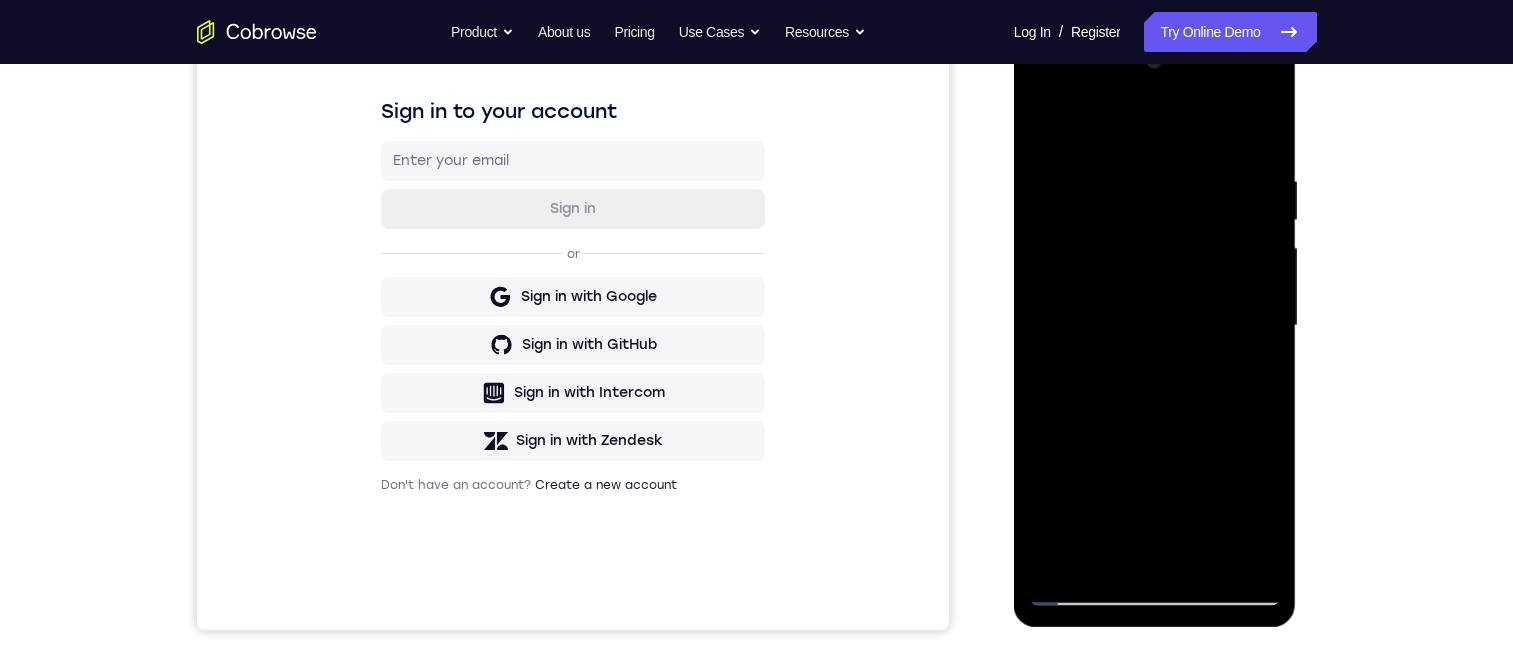 click at bounding box center (1155, 326) 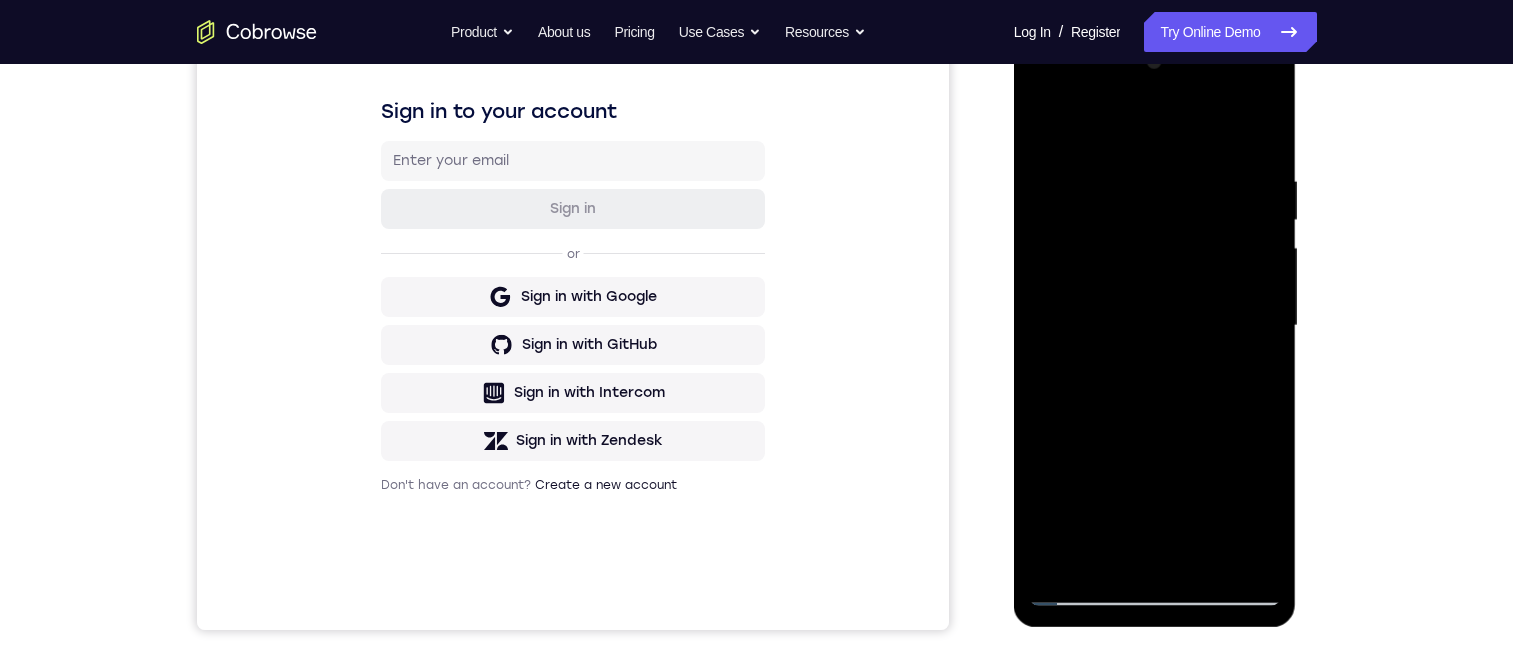 click at bounding box center (1155, 326) 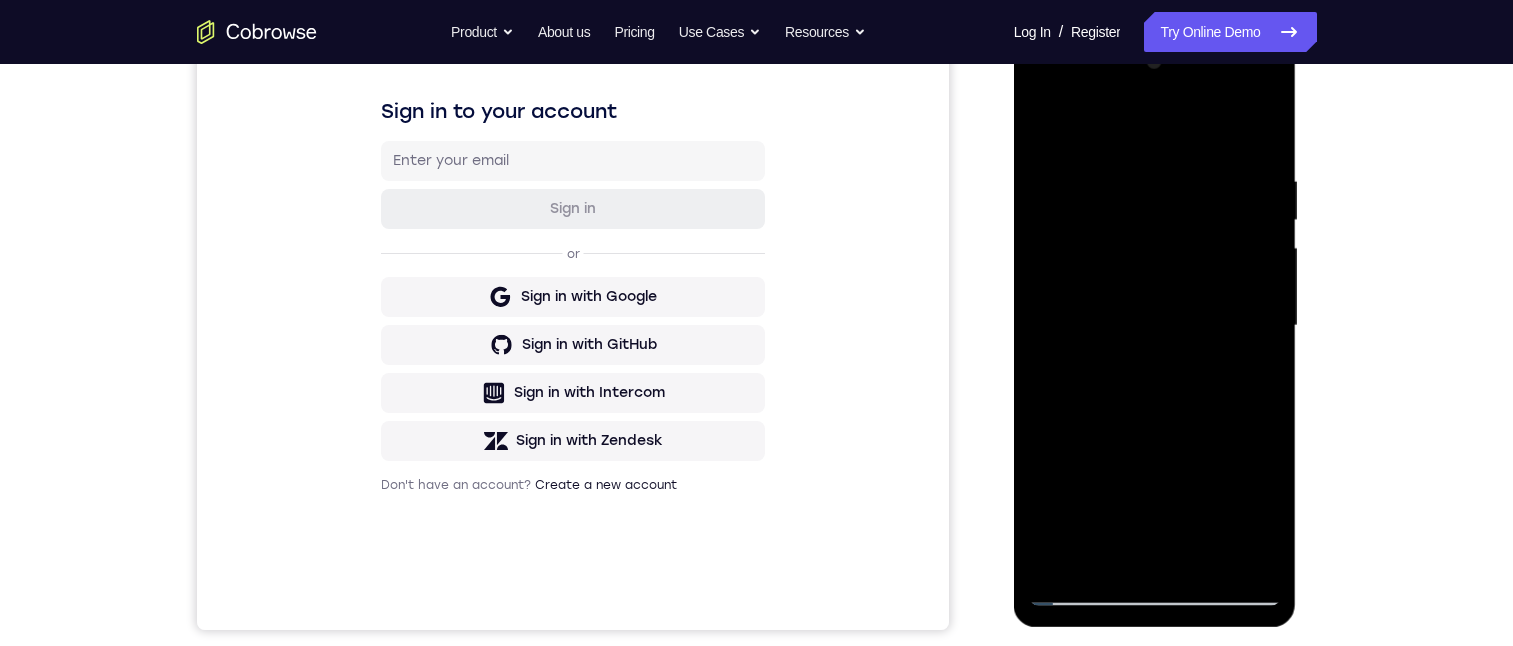 drag, startPoint x: 1118, startPoint y: 311, endPoint x: 1294, endPoint y: 370, distance: 185.62596 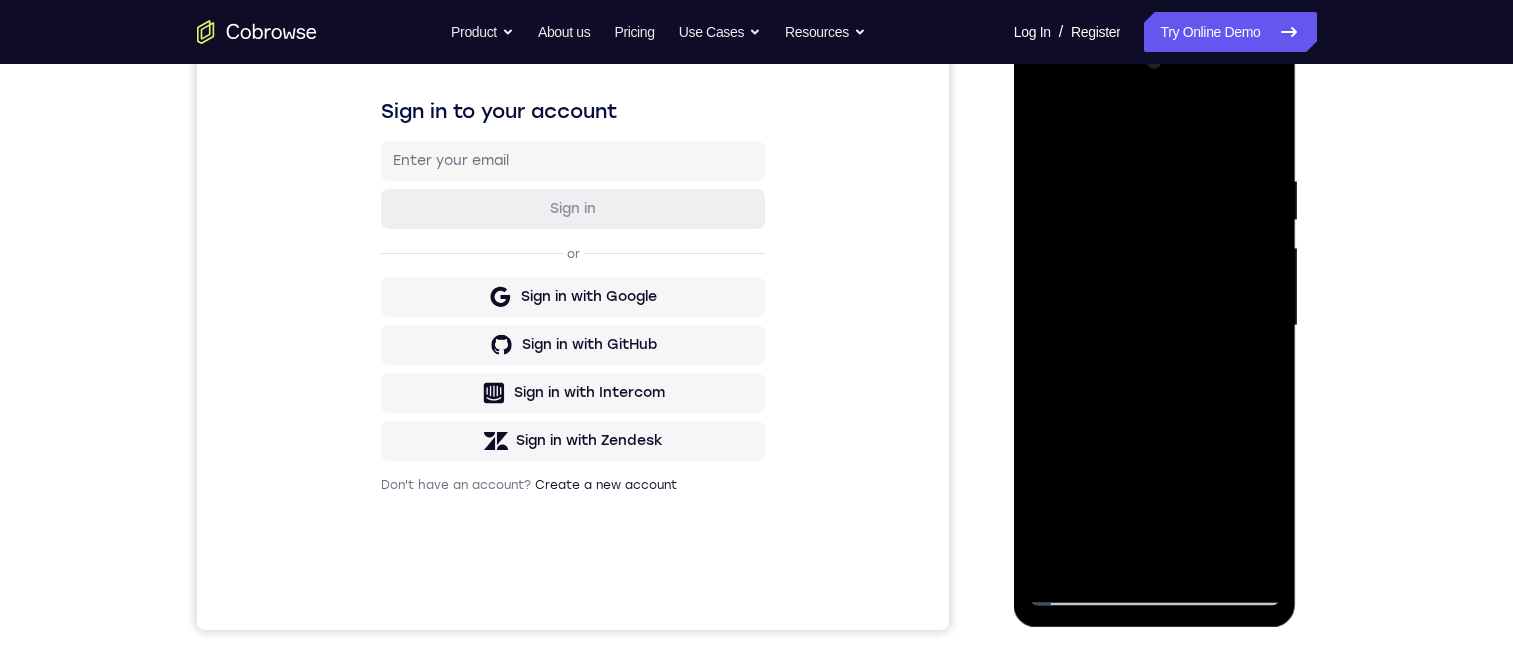 drag, startPoint x: 1094, startPoint y: 330, endPoint x: 1287, endPoint y: 331, distance: 193.0026 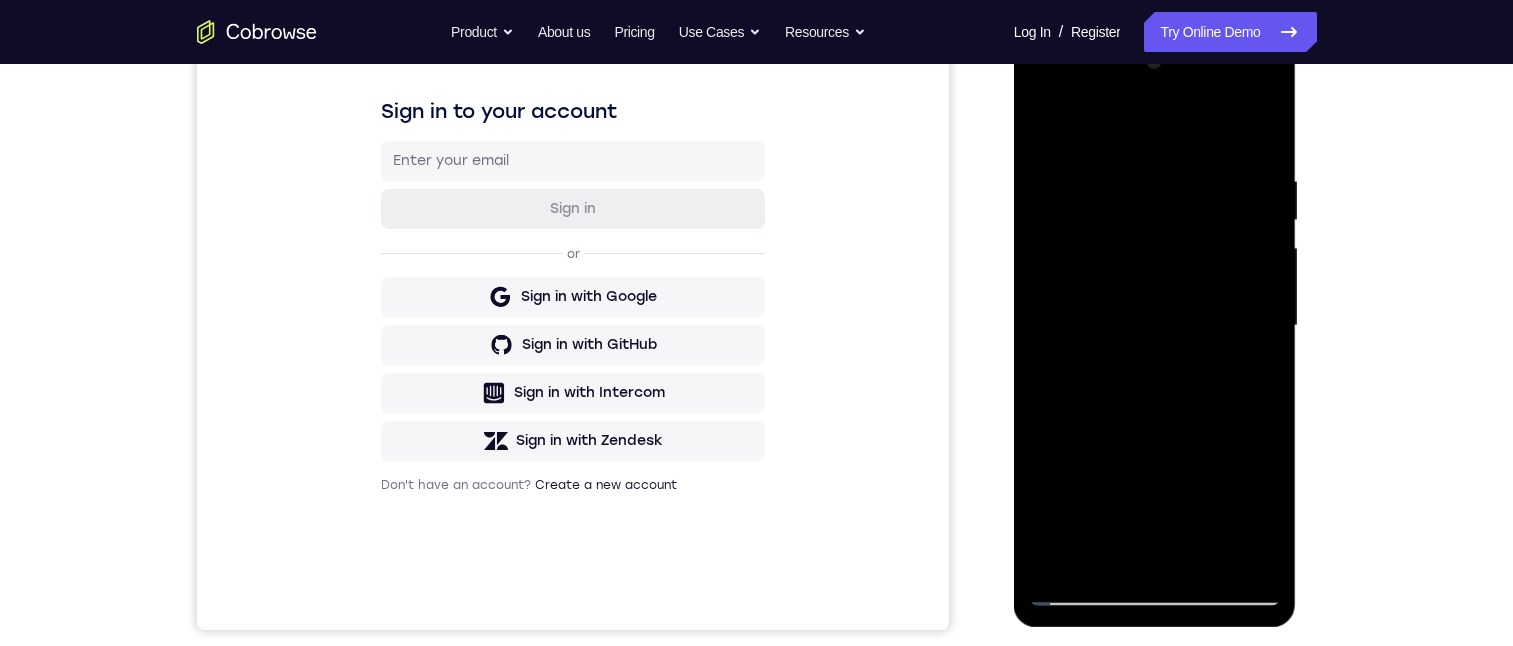 drag, startPoint x: 1108, startPoint y: 292, endPoint x: 1245, endPoint y: 303, distance: 137.4409 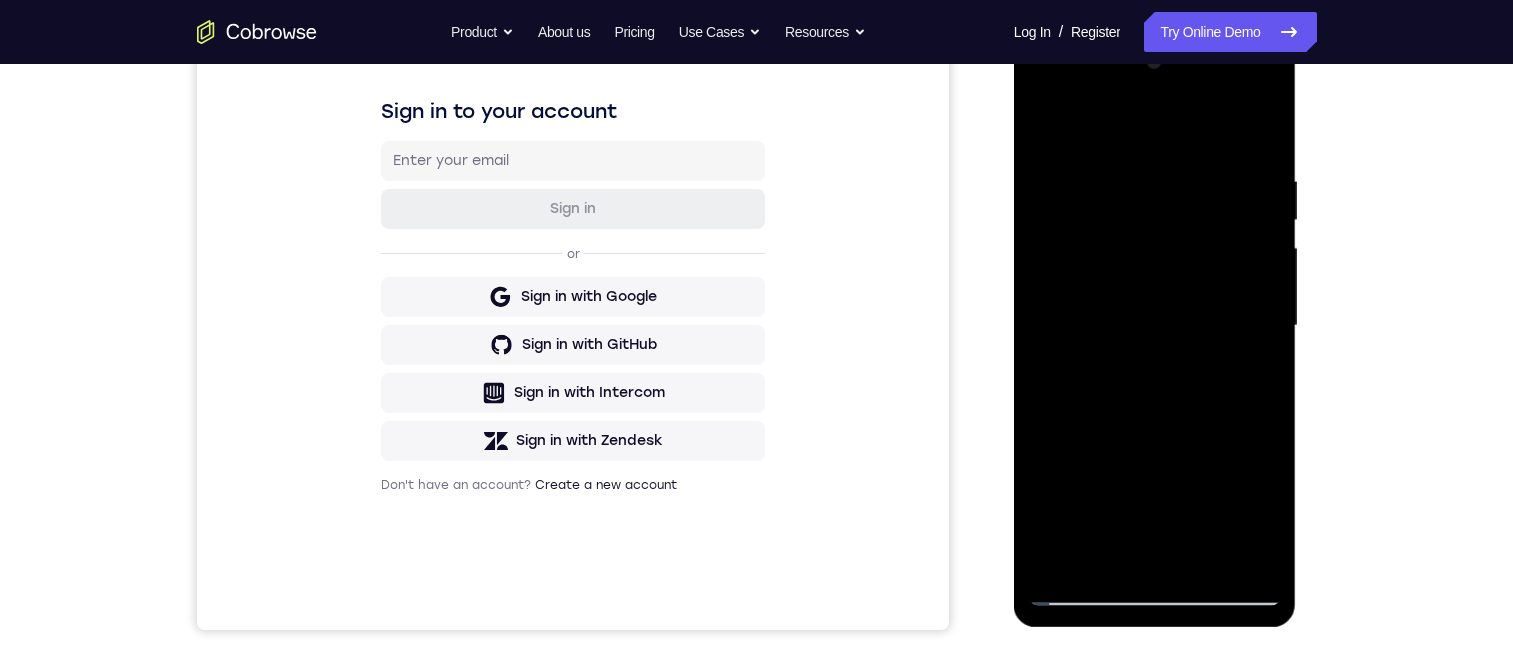 drag, startPoint x: 1264, startPoint y: 281, endPoint x: 1174, endPoint y: 282, distance: 90.005554 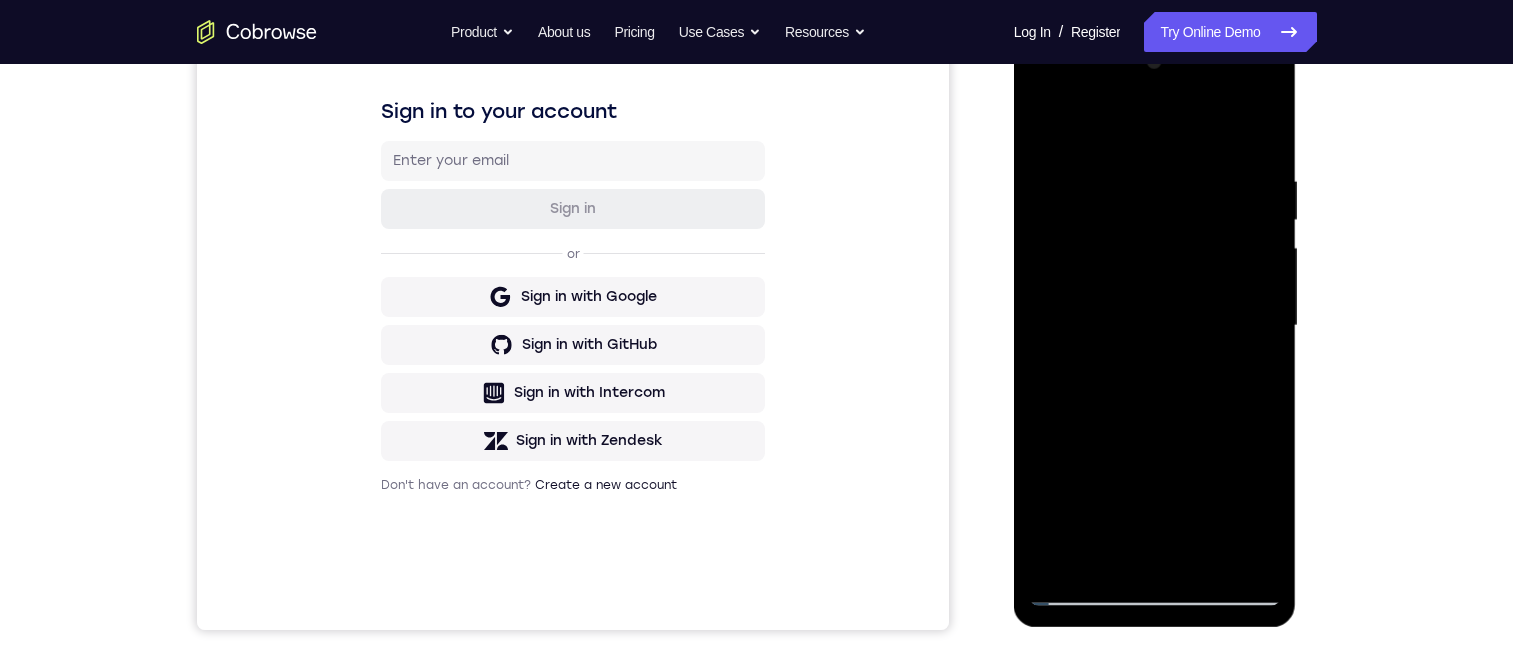 click on "Online web based iOS Simulators and Android Emulators. Run iPhone, iPad, Mobile Safari, APK, mobile apps in your browser with HTML5 and Javascript. For mobile app customer support, training, app previews, testing, and much more." at bounding box center (1156, 331) 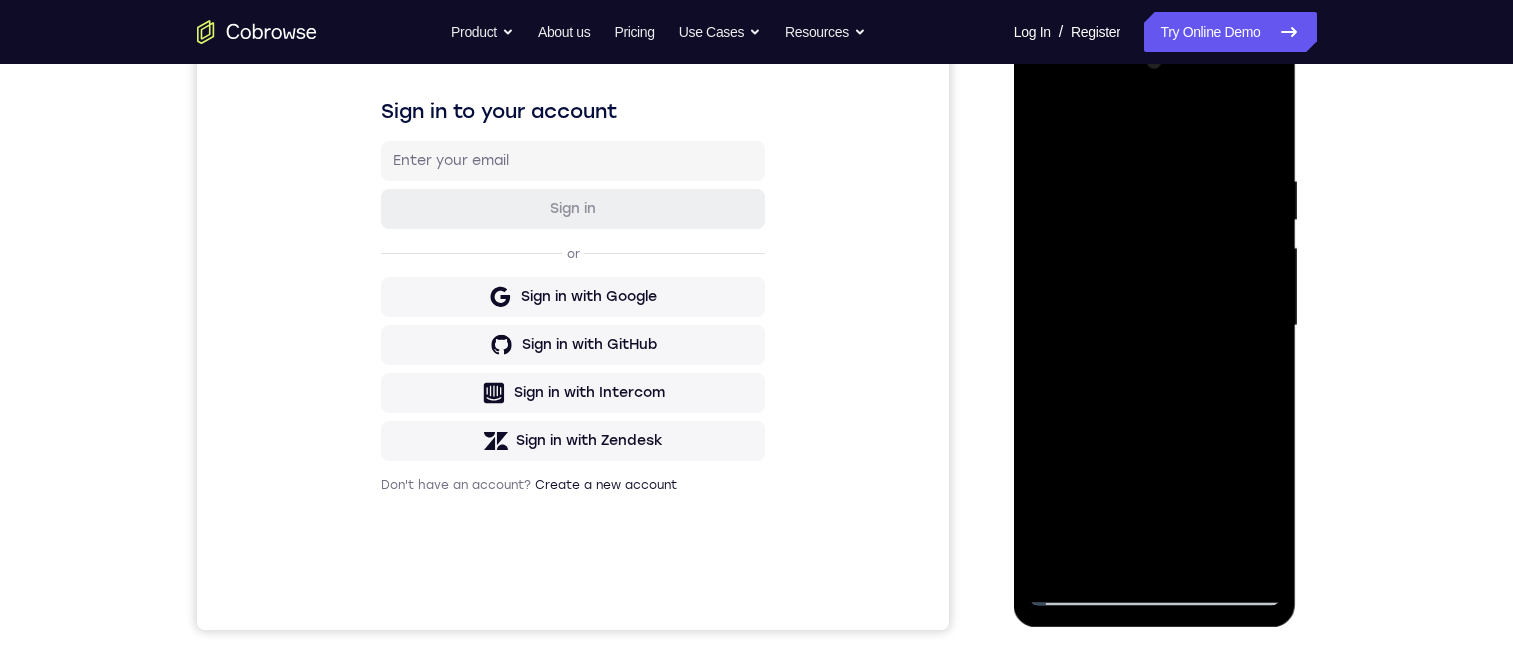 click at bounding box center [1155, 326] 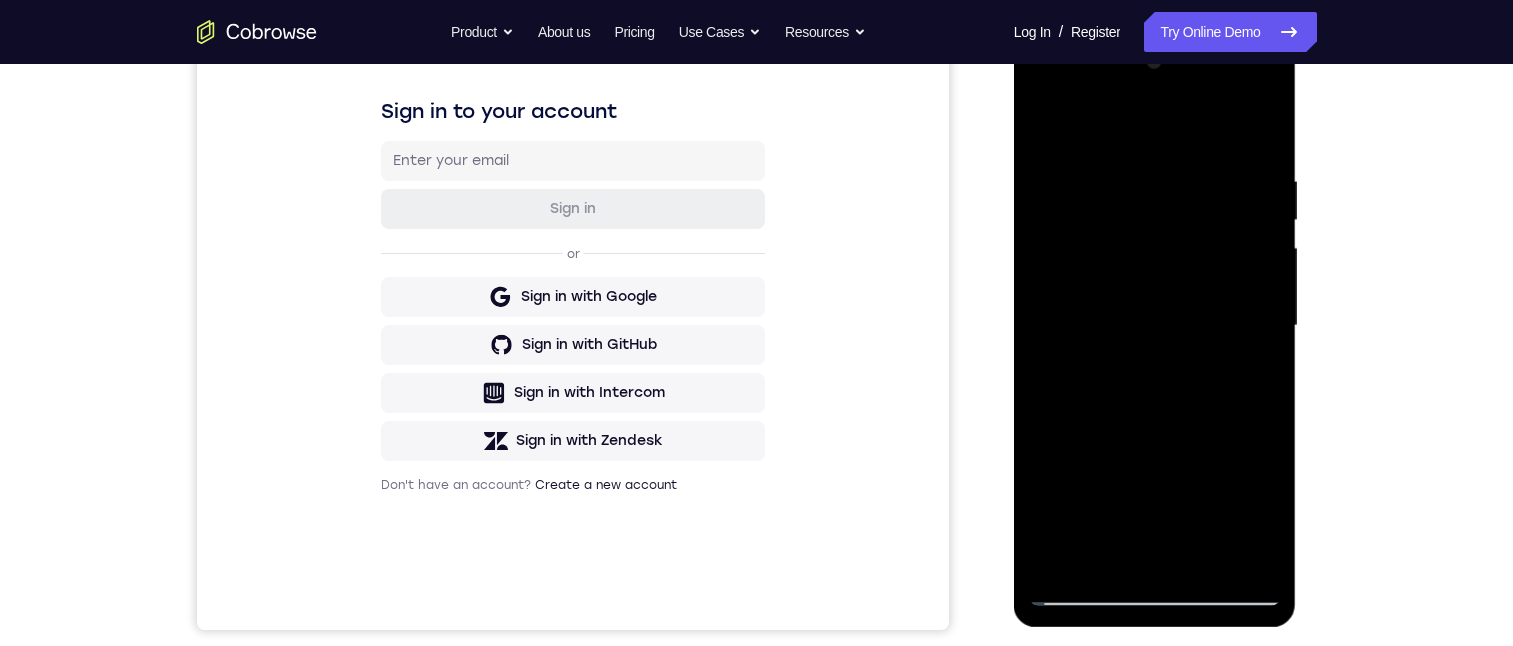 click at bounding box center [1155, 326] 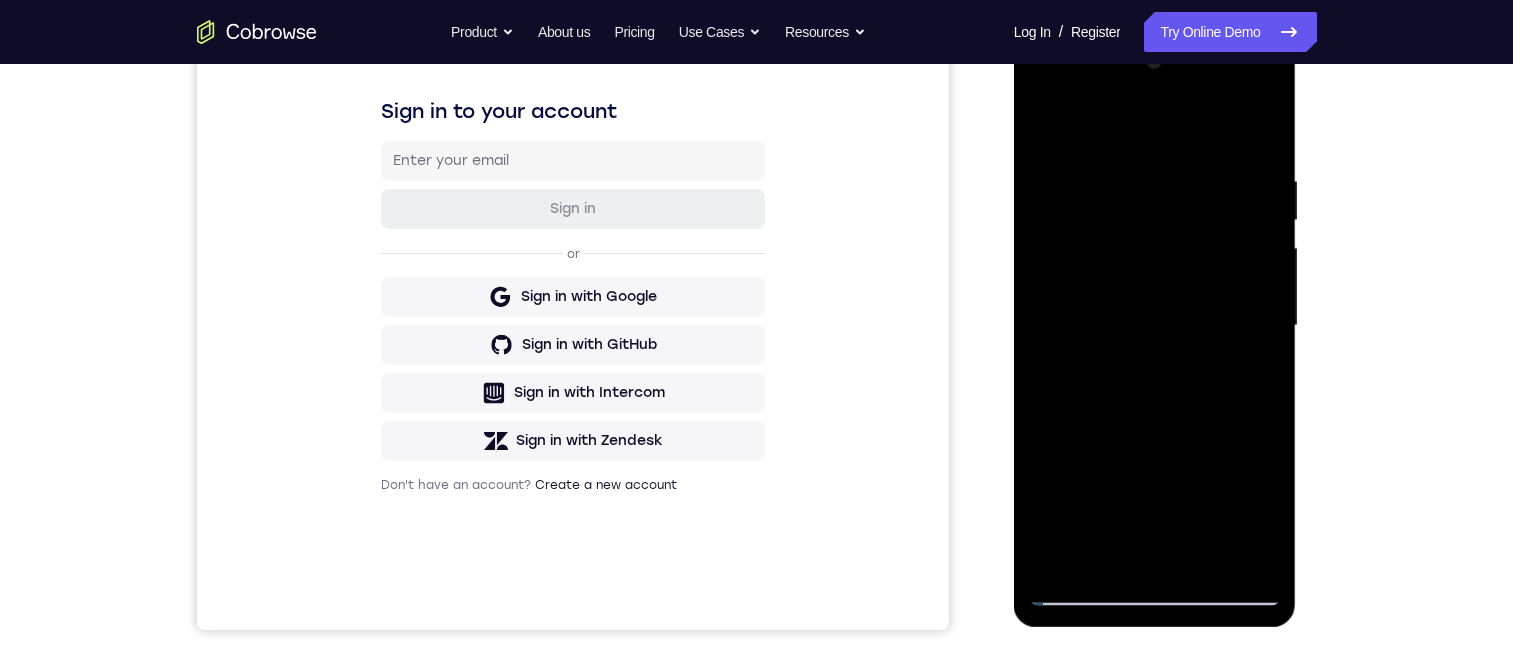 click at bounding box center (1155, 326) 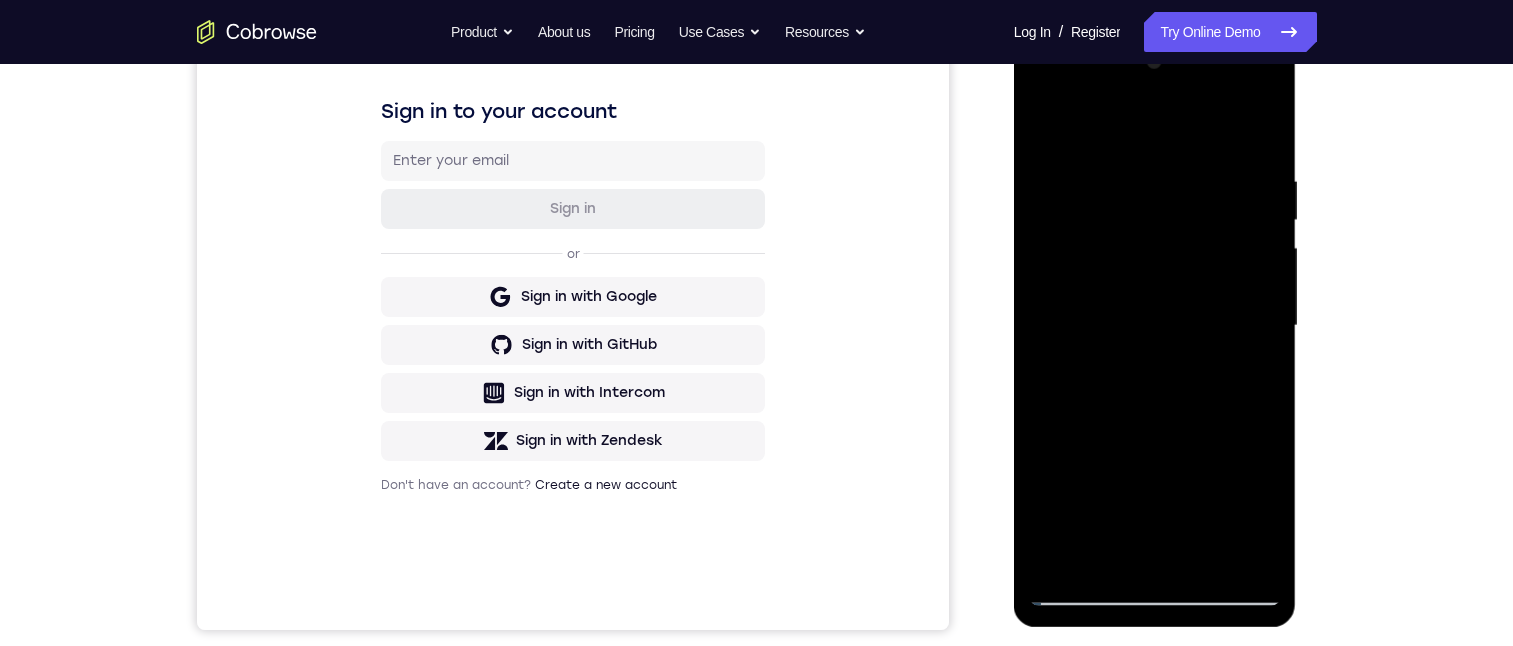 click at bounding box center (1155, 326) 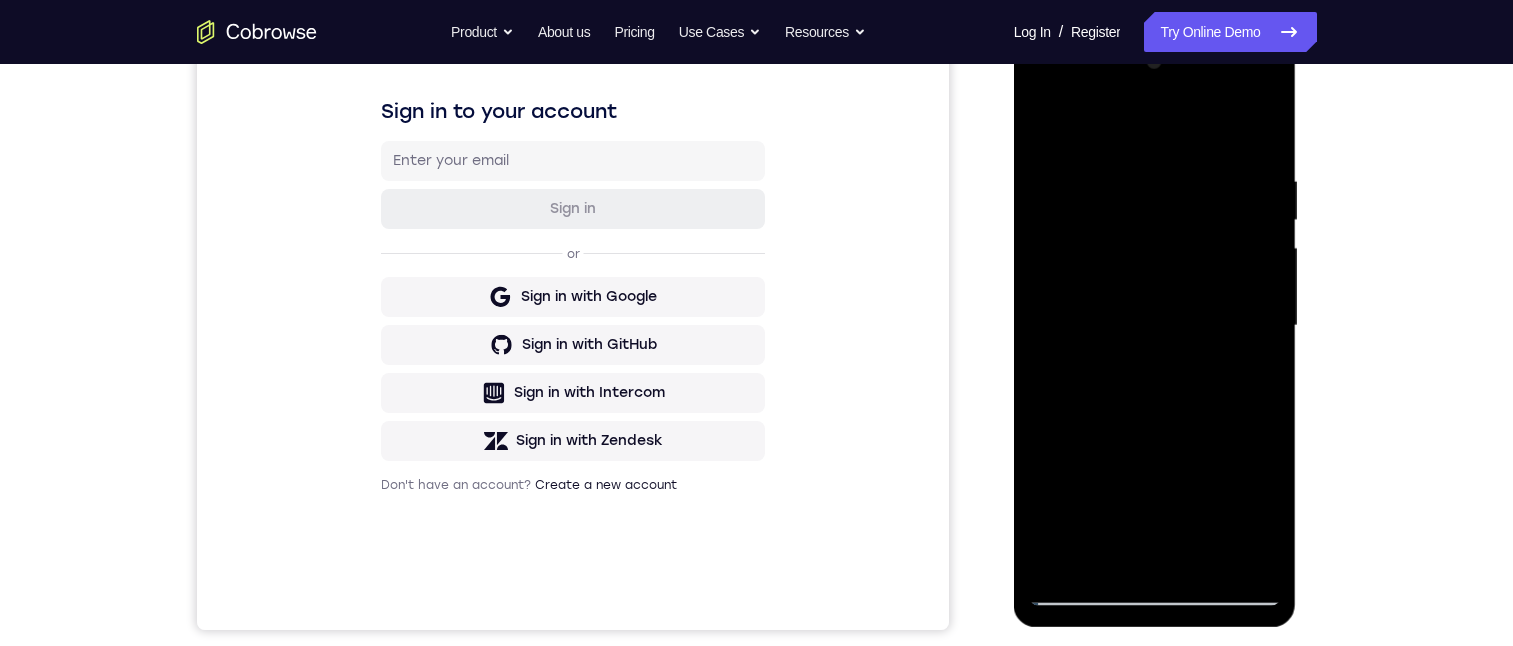click at bounding box center [1155, 326] 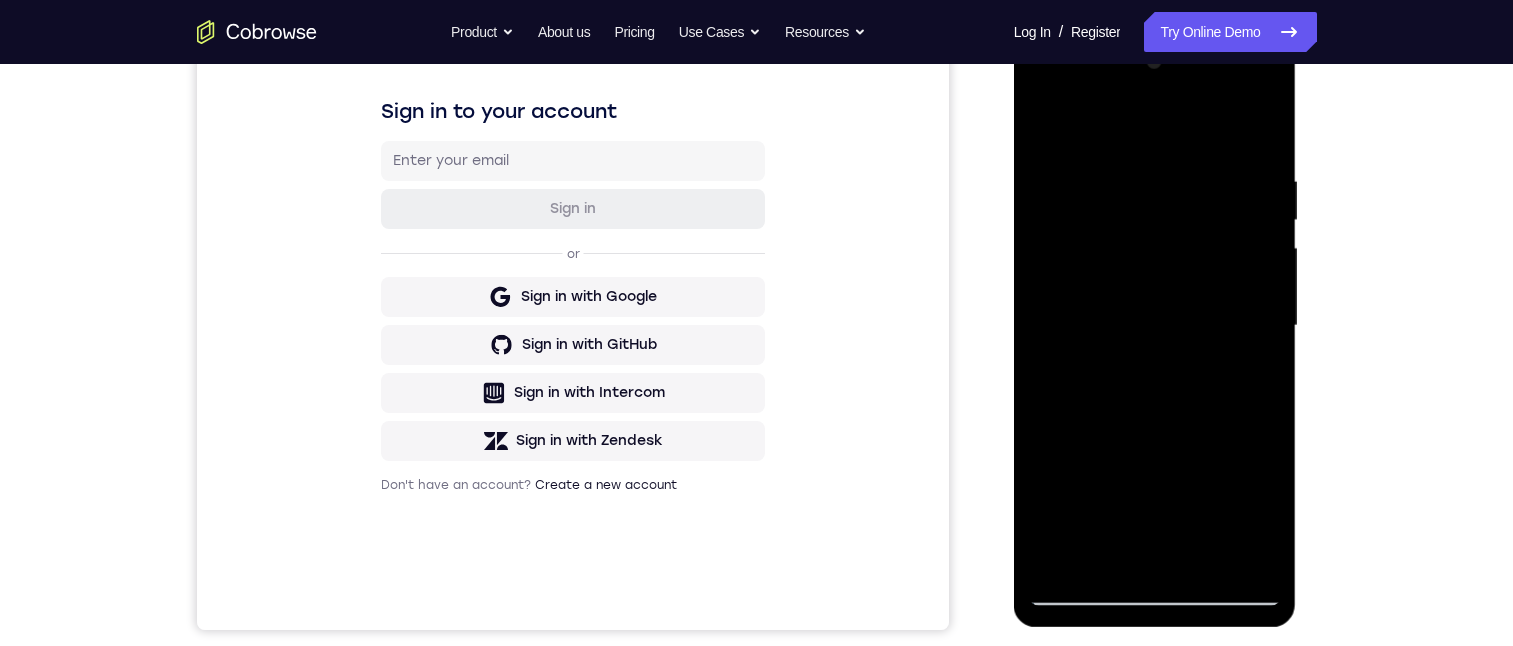 click at bounding box center [1155, 326] 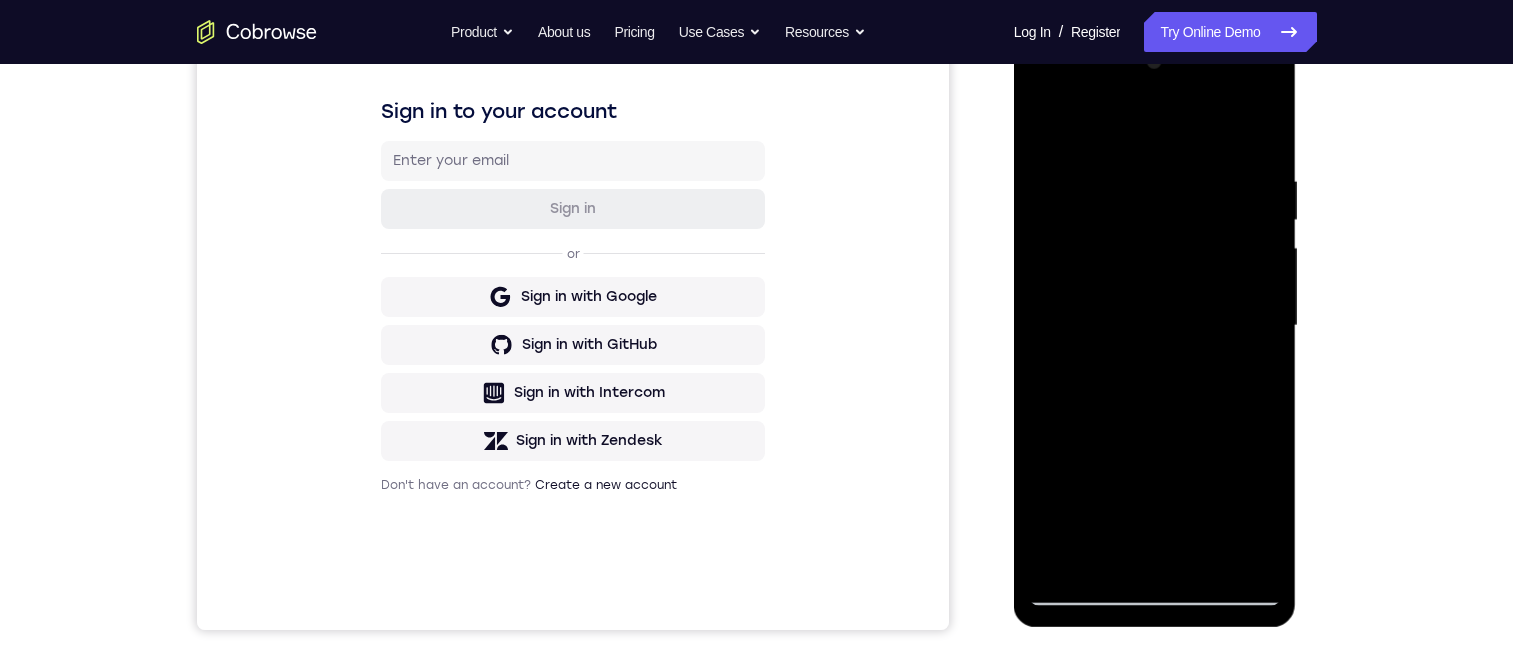click at bounding box center (1155, 326) 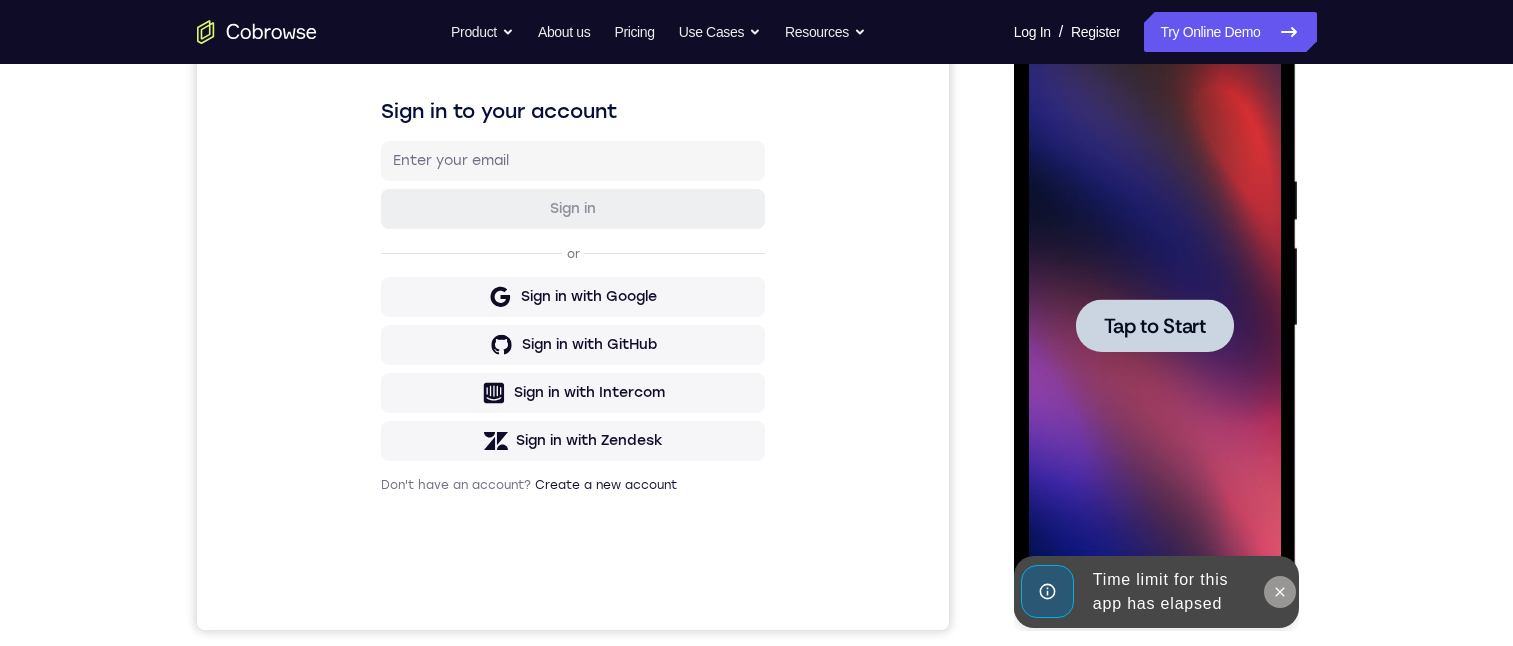click at bounding box center (1280, 592) 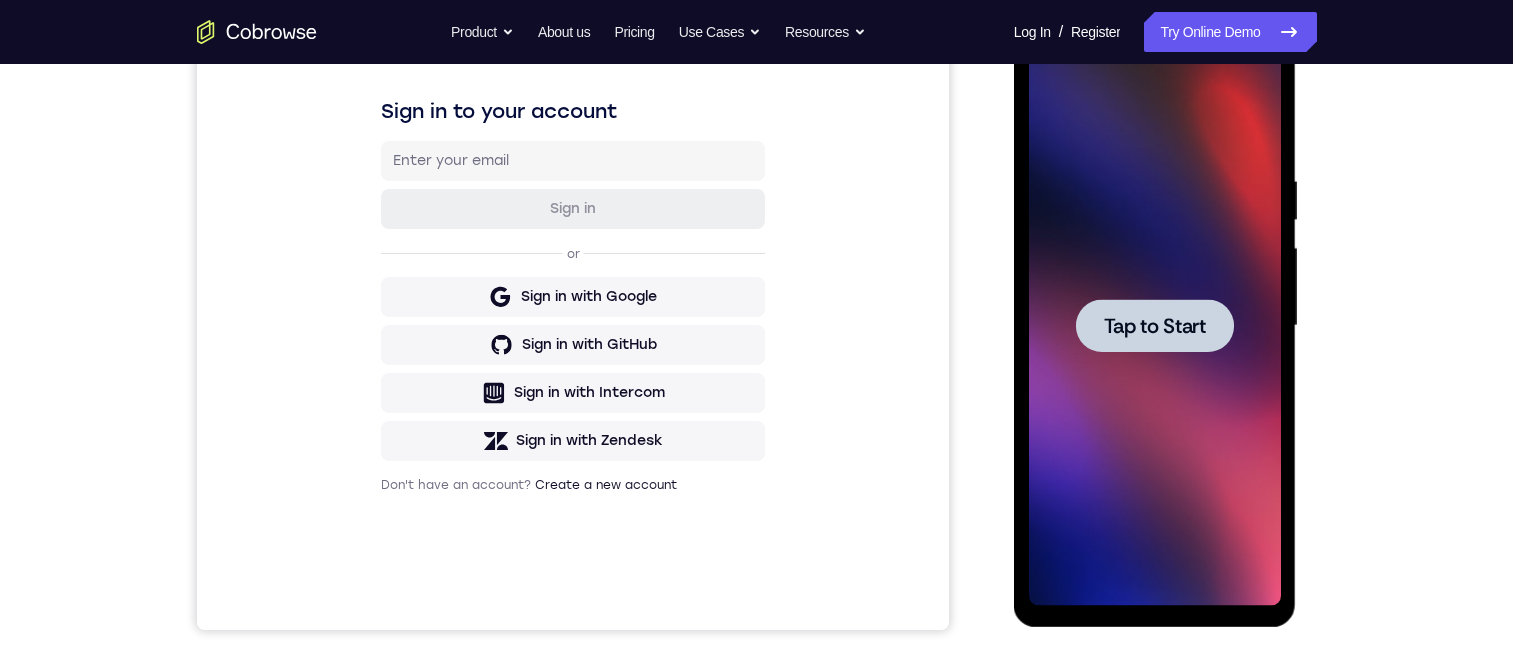 click on "Tap to Start" at bounding box center (1155, 326) 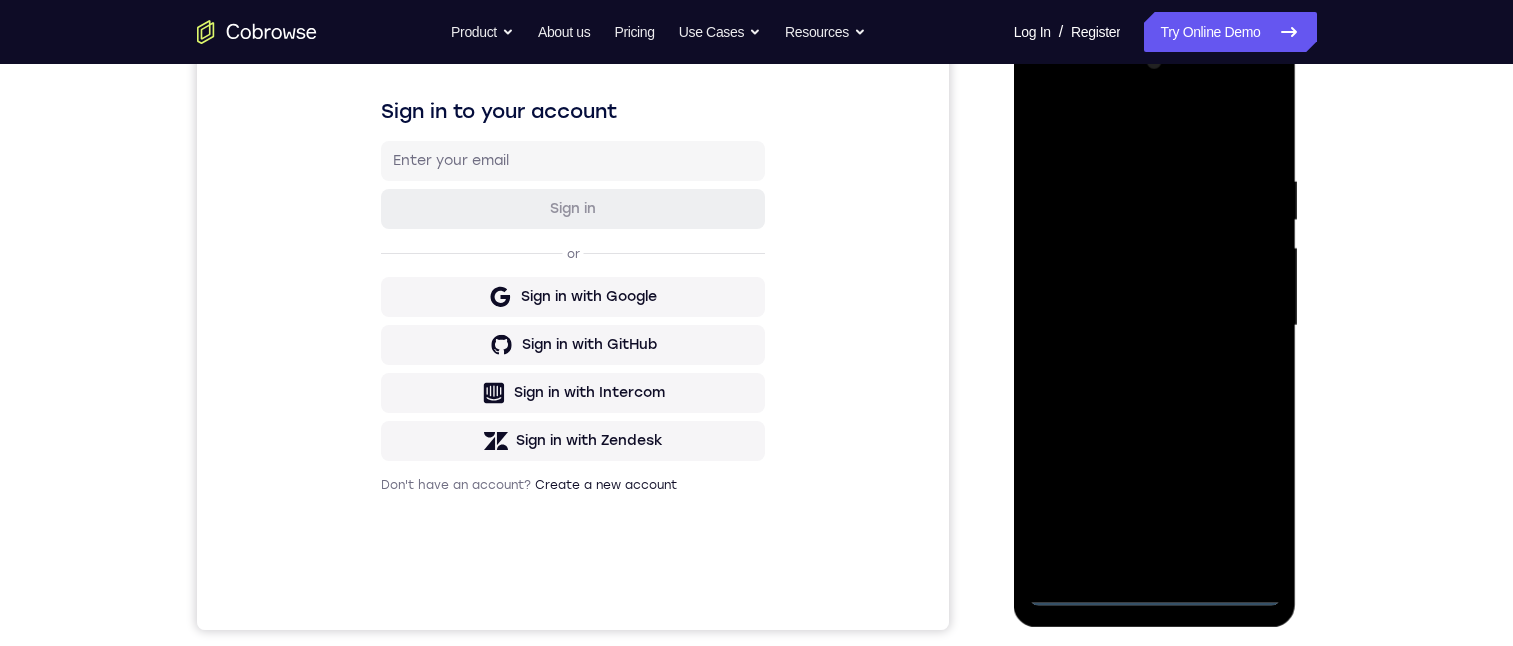 click at bounding box center (1155, 326) 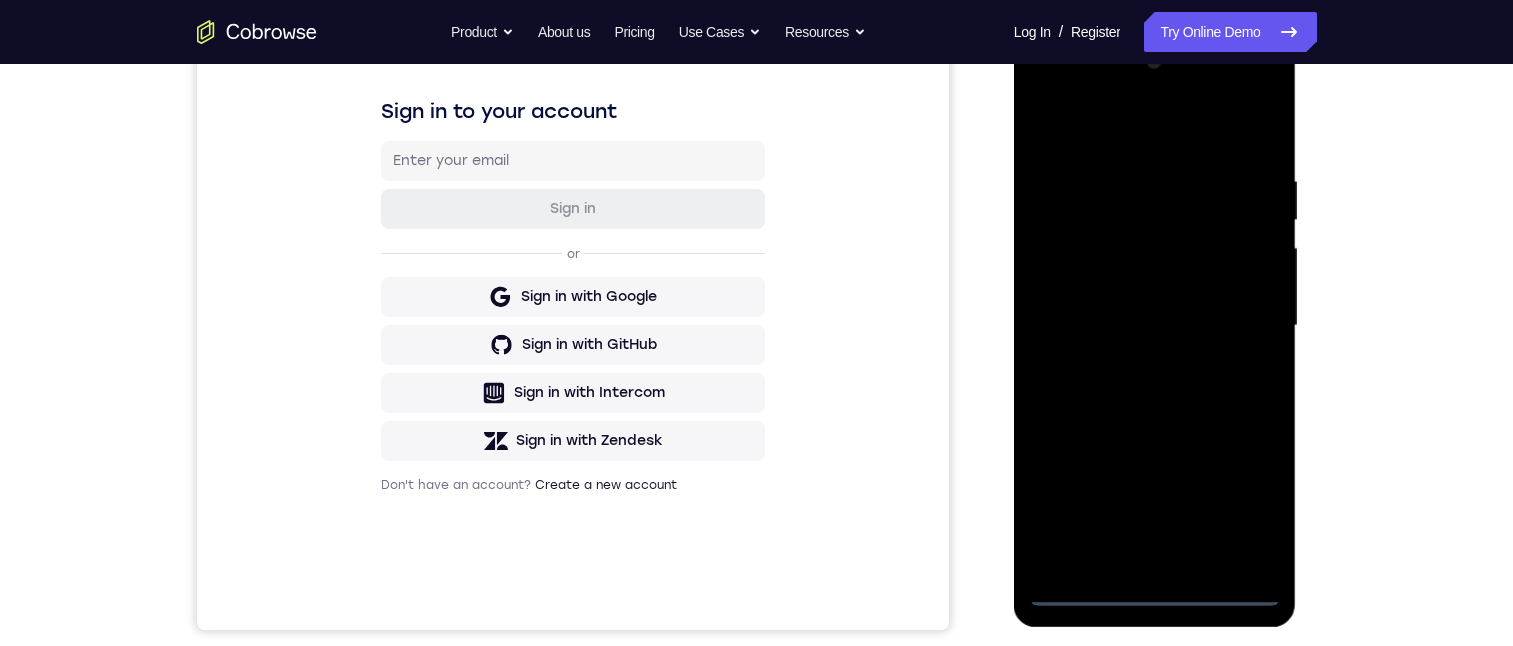 drag, startPoint x: 1159, startPoint y: 419, endPoint x: 1200, endPoint y: 67, distance: 354.37973 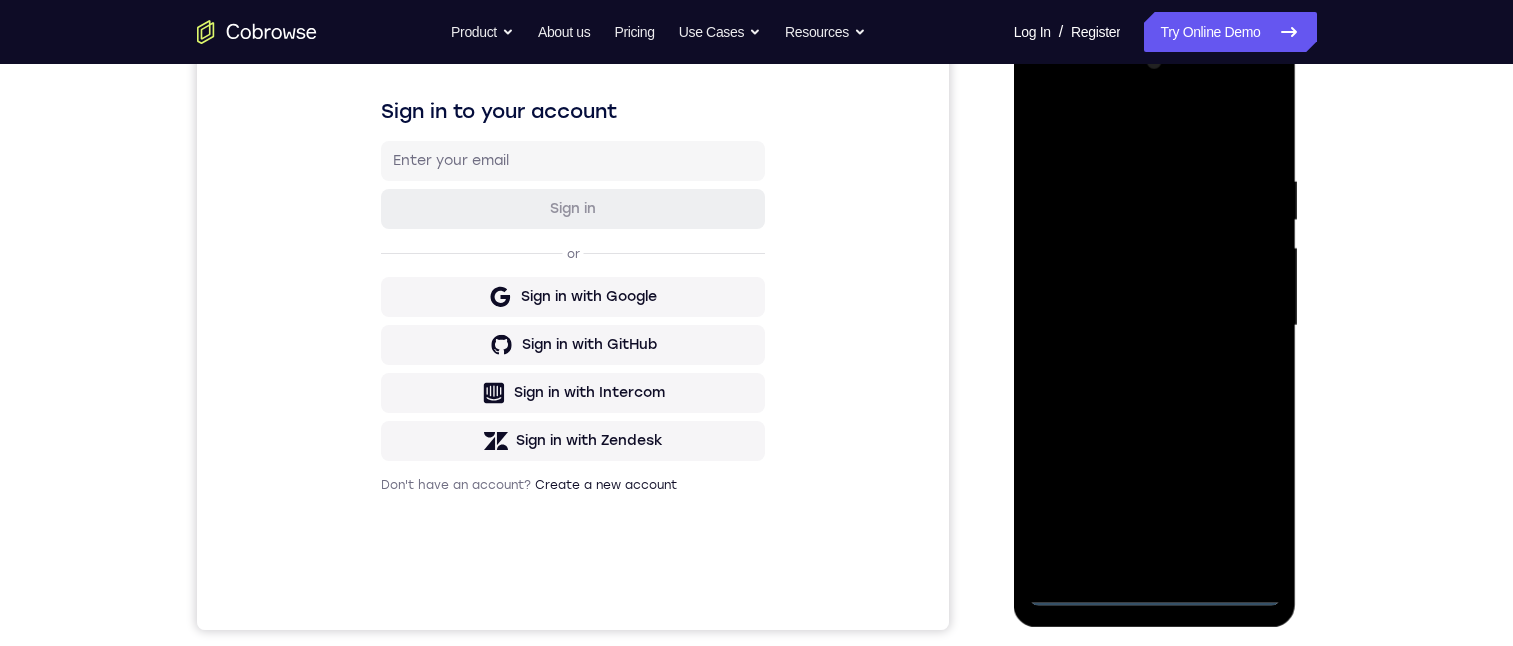 click at bounding box center (1155, 326) 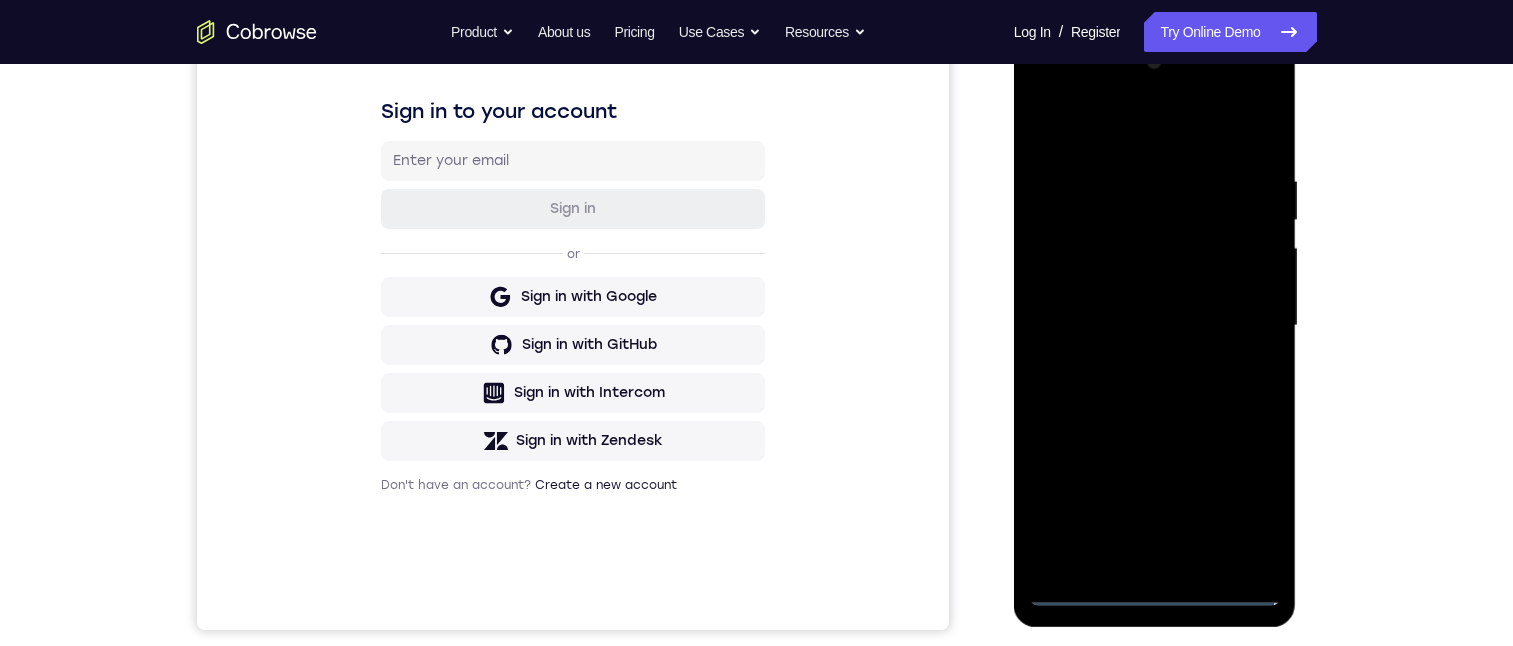 drag, startPoint x: 1143, startPoint y: 329, endPoint x: 1148, endPoint y: 361, distance: 32.38827 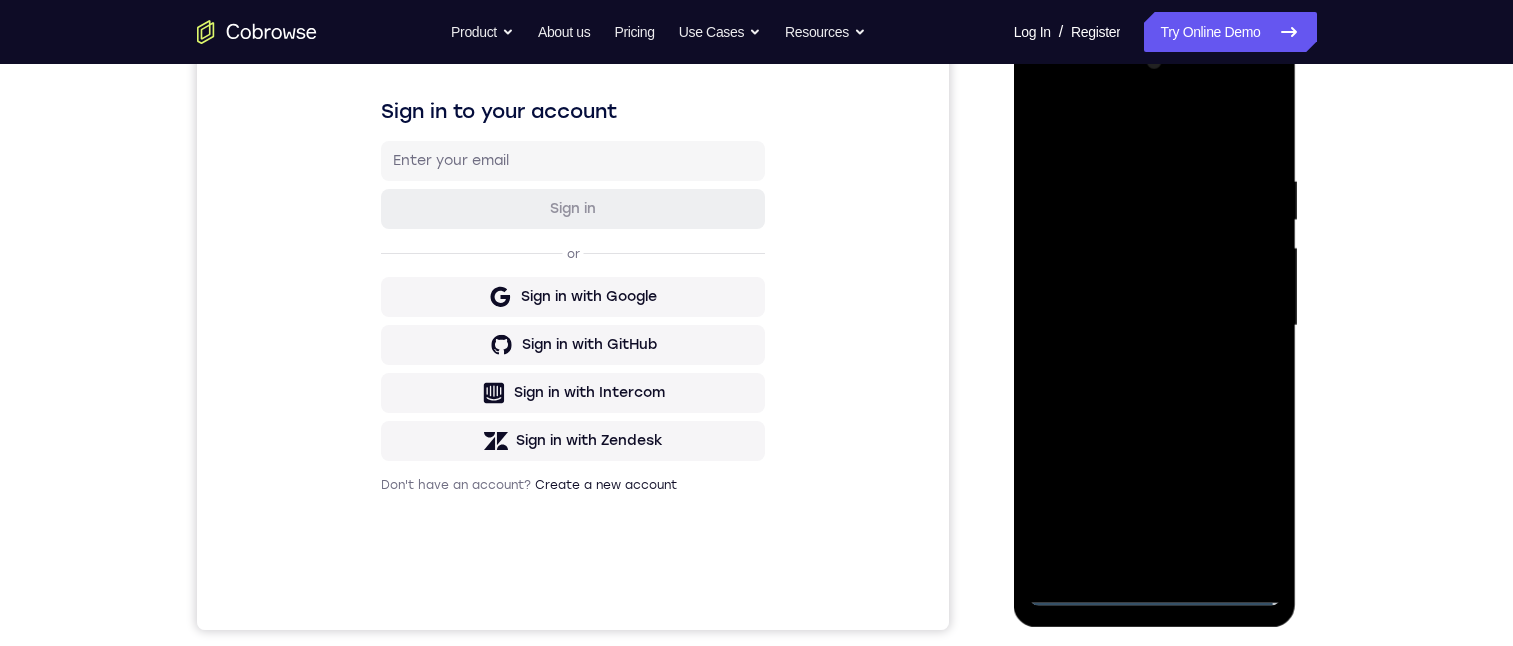 drag, startPoint x: 1153, startPoint y: 551, endPoint x: 1144, endPoint y: 510, distance: 41.976185 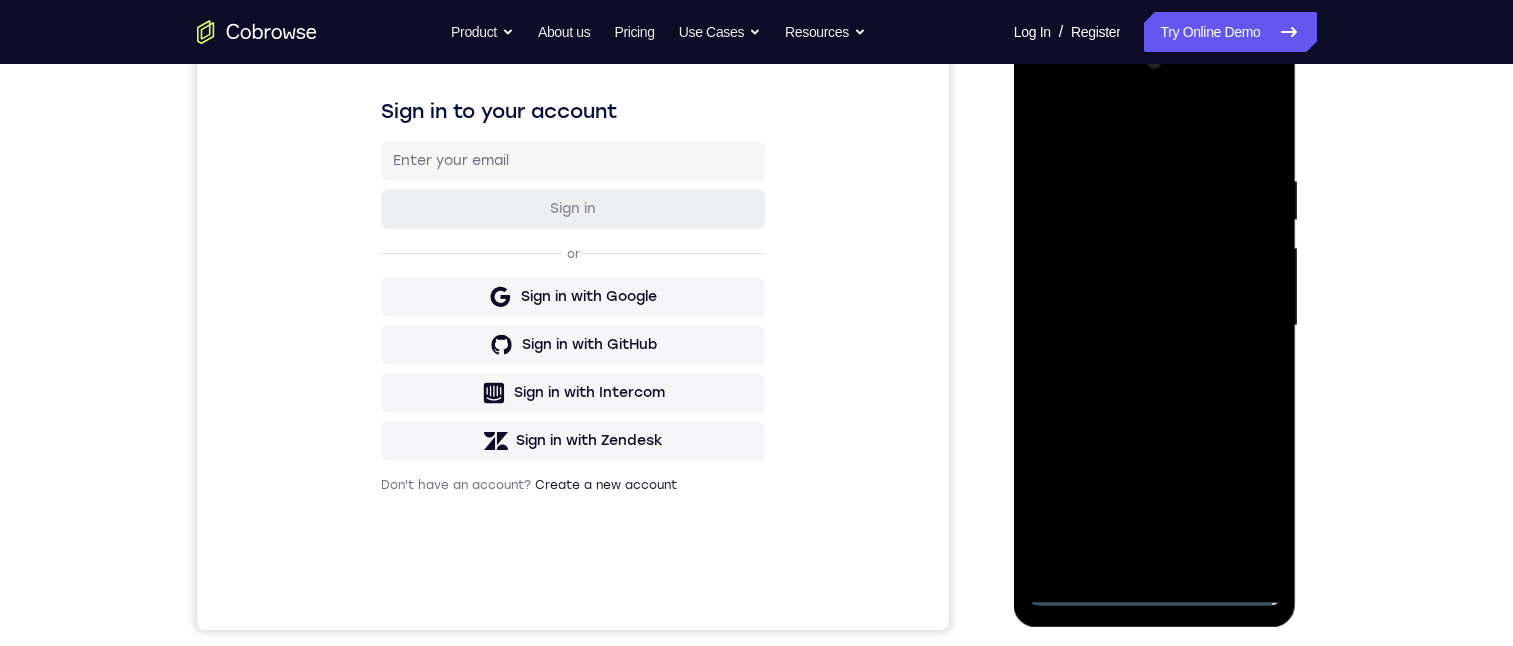click at bounding box center [1155, 326] 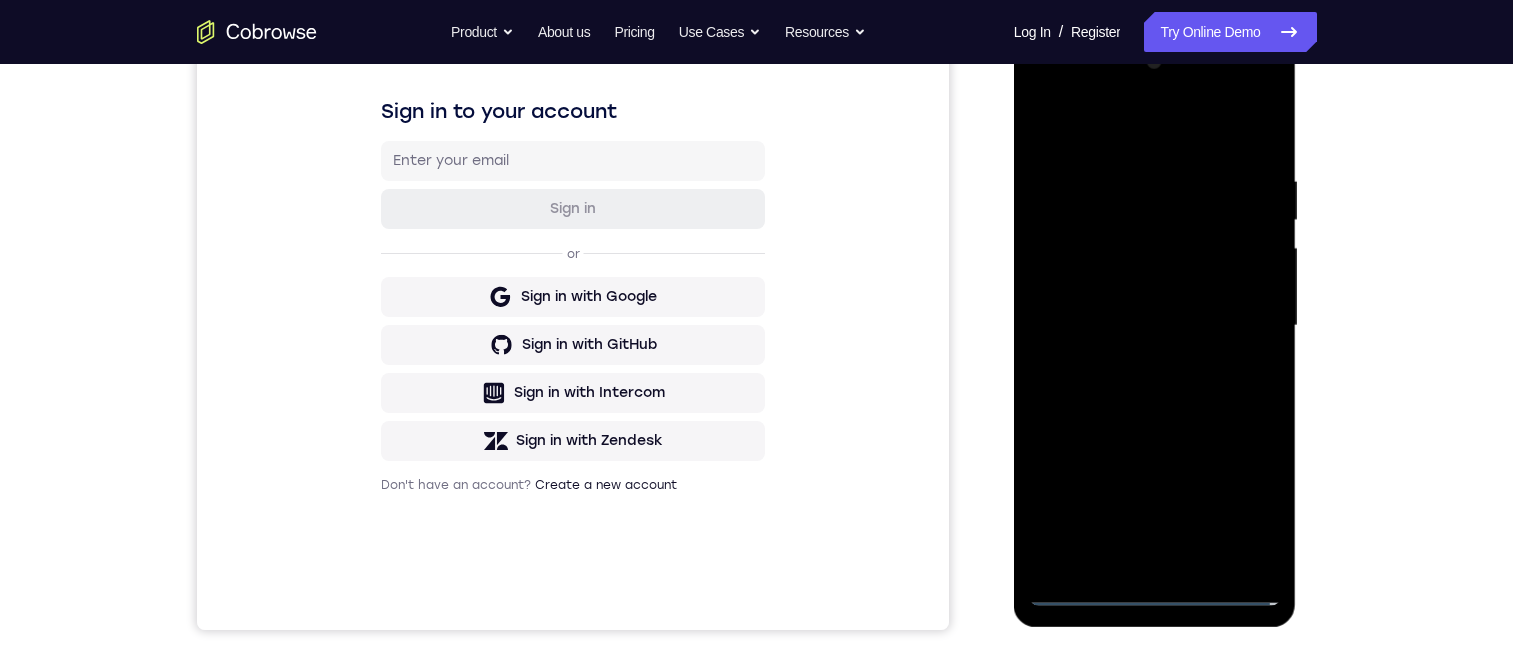 click at bounding box center (1155, 326) 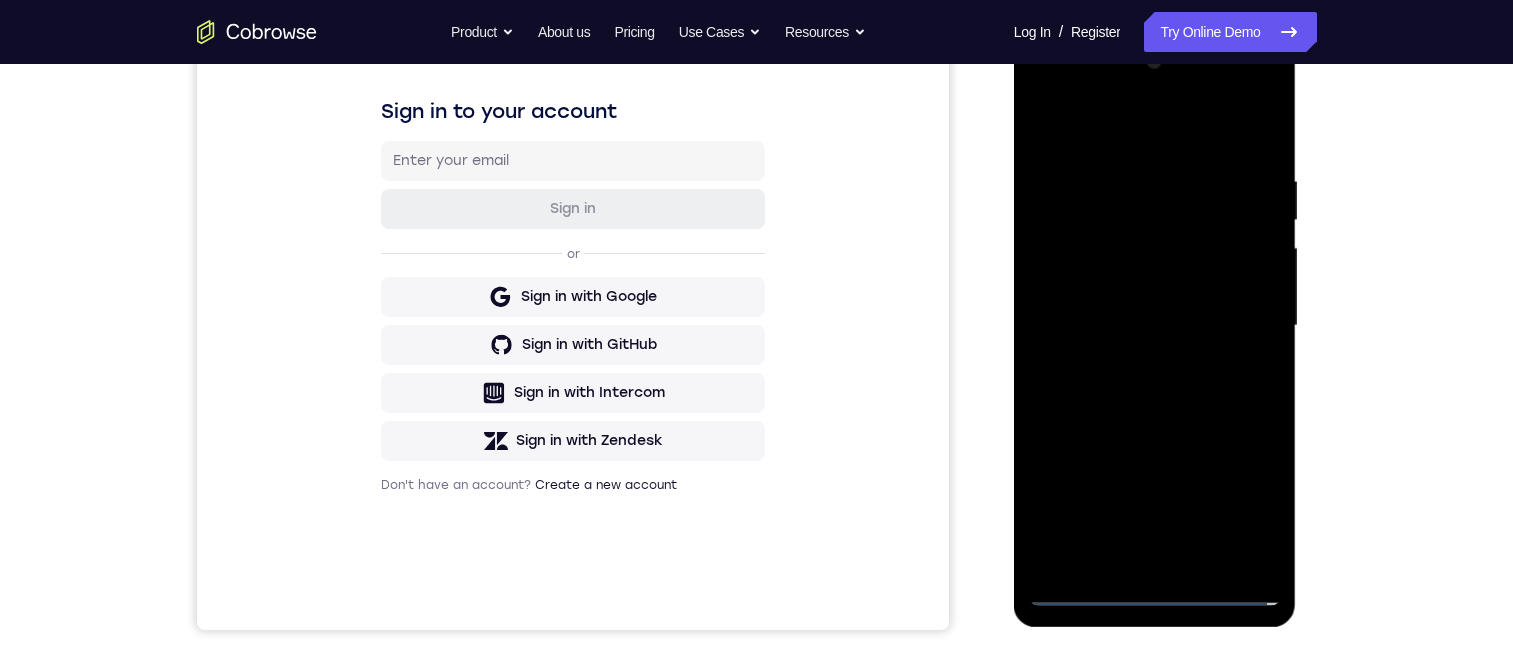 click at bounding box center [1155, 326] 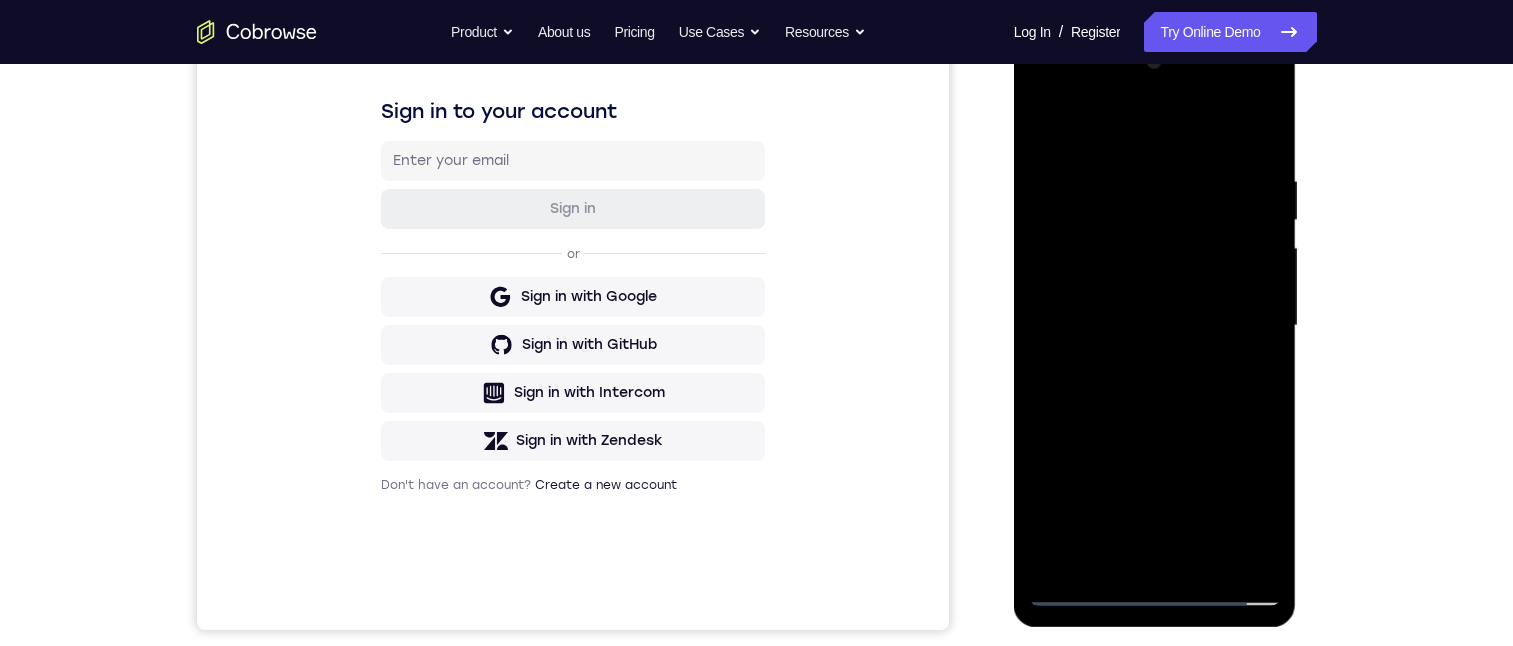 drag, startPoint x: 1130, startPoint y: 387, endPoint x: 1239, endPoint y: 516, distance: 168.88458 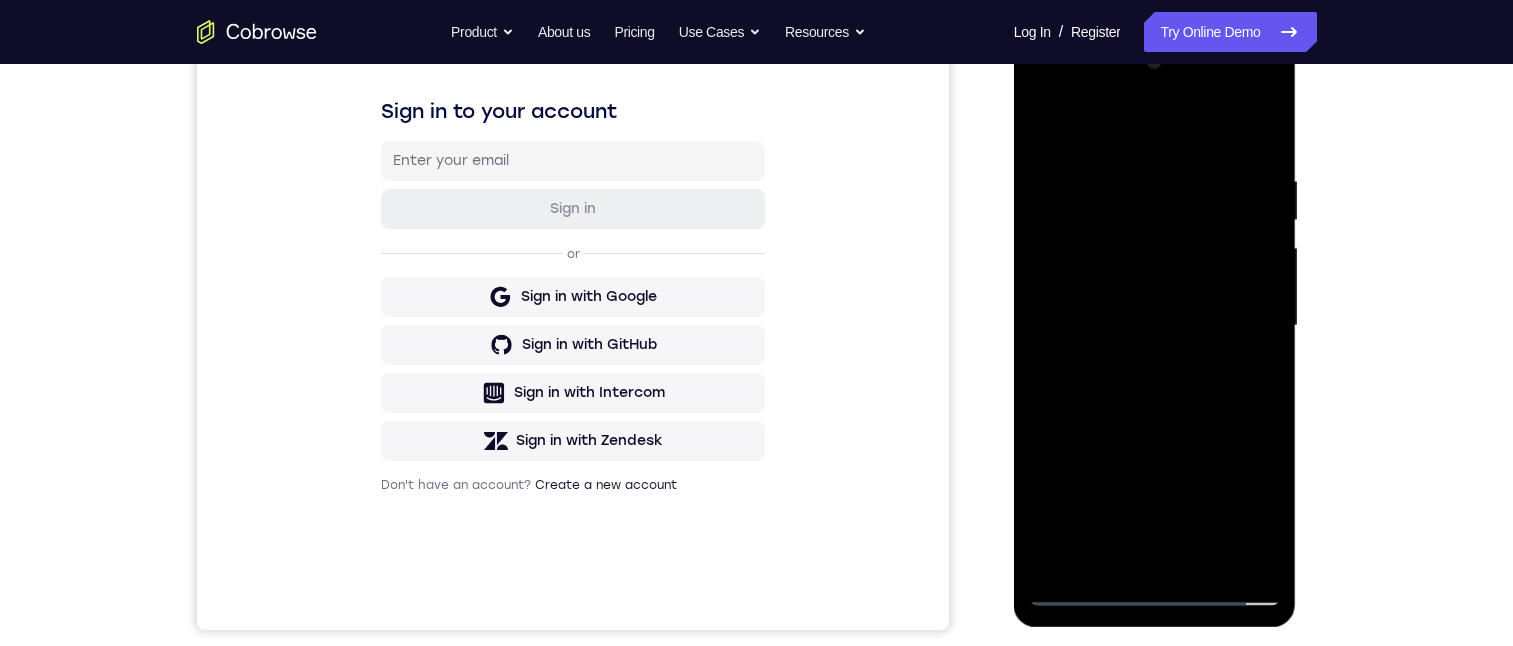 click at bounding box center (1155, 326) 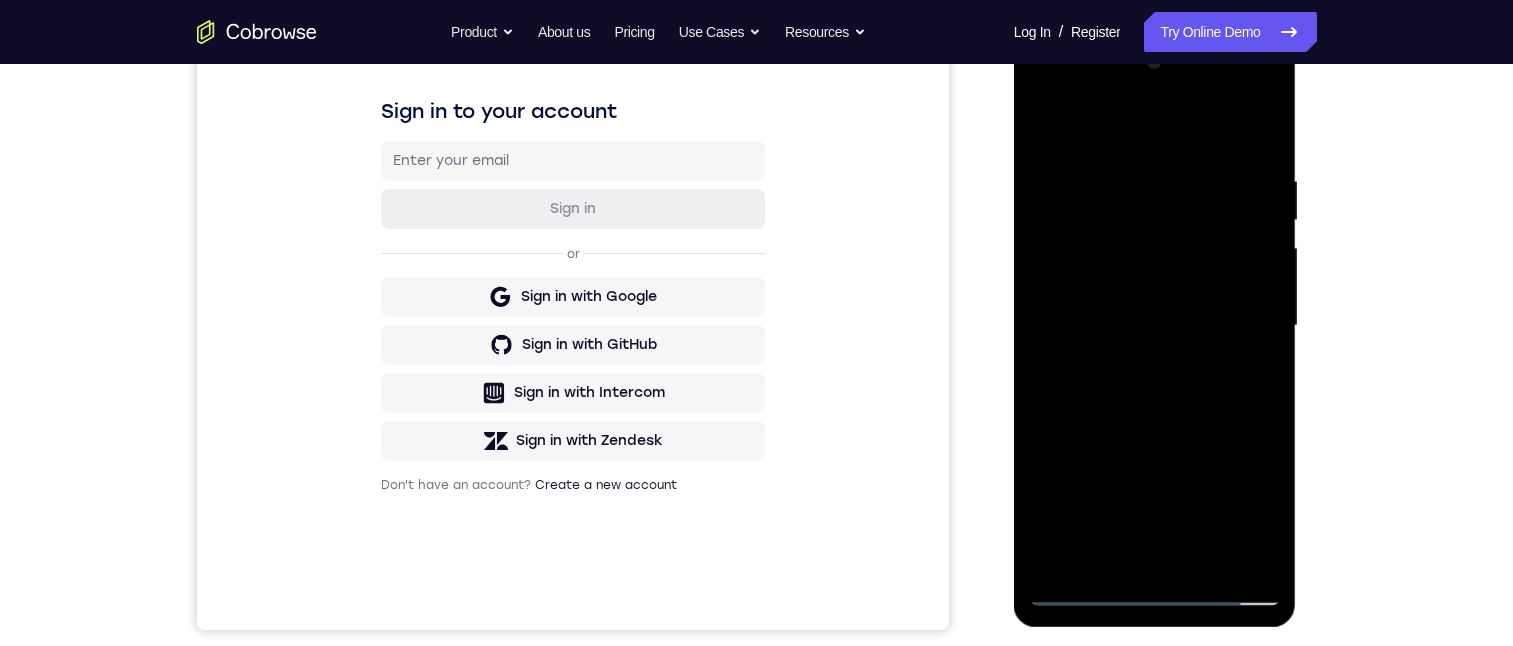 click at bounding box center (1155, 326) 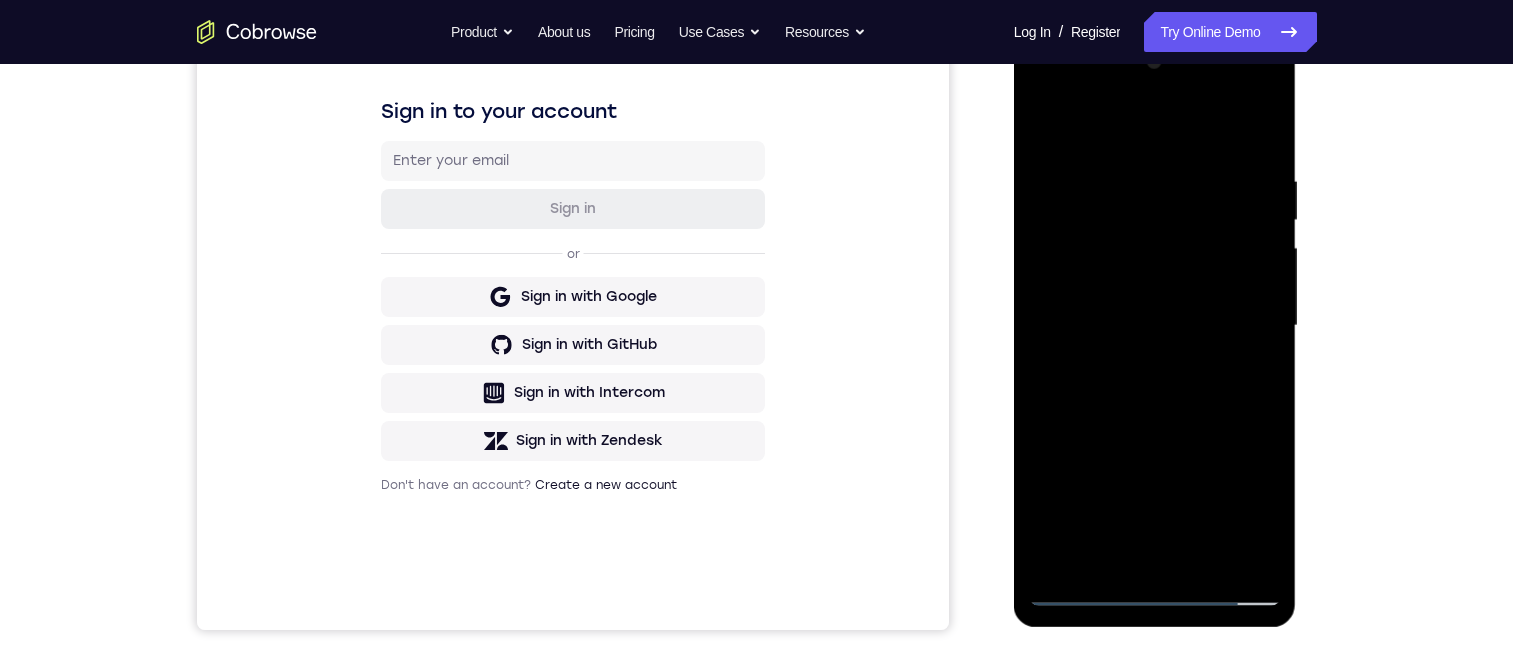 click at bounding box center [1155, 326] 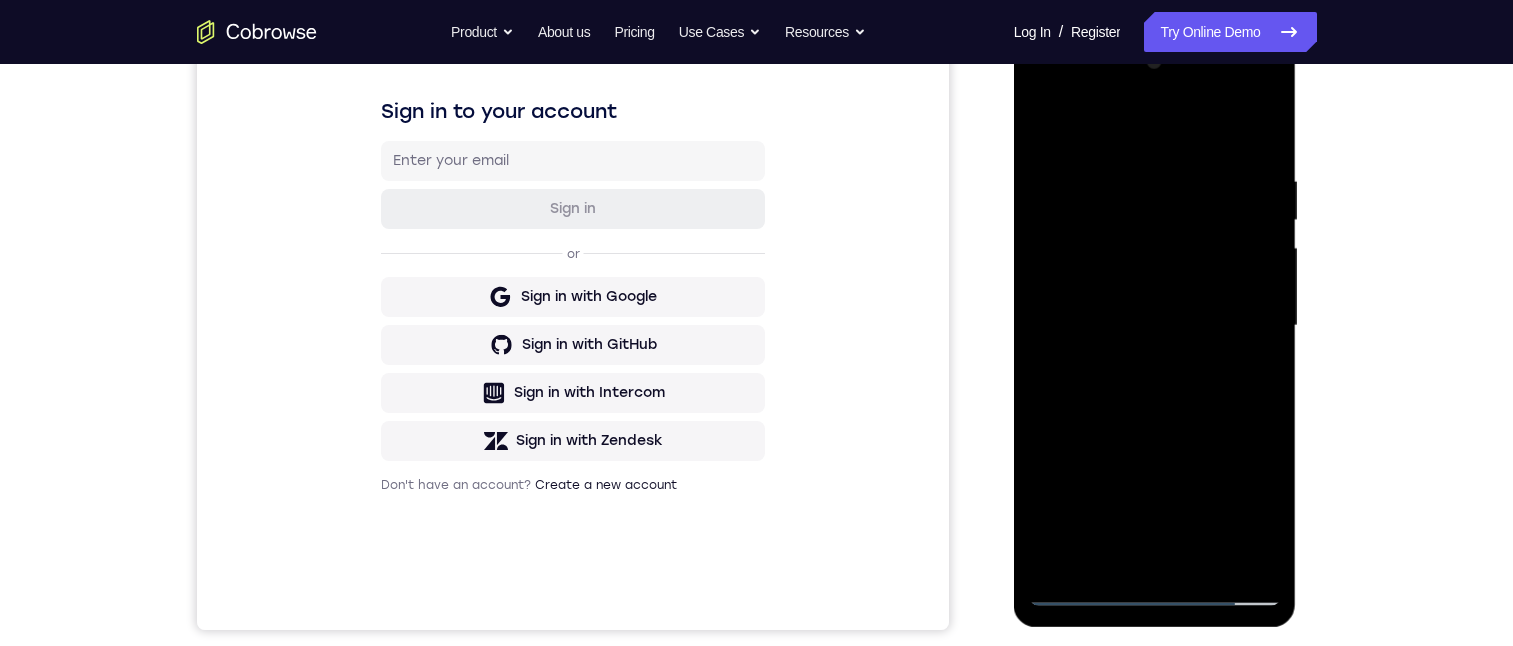 click at bounding box center [1155, 326] 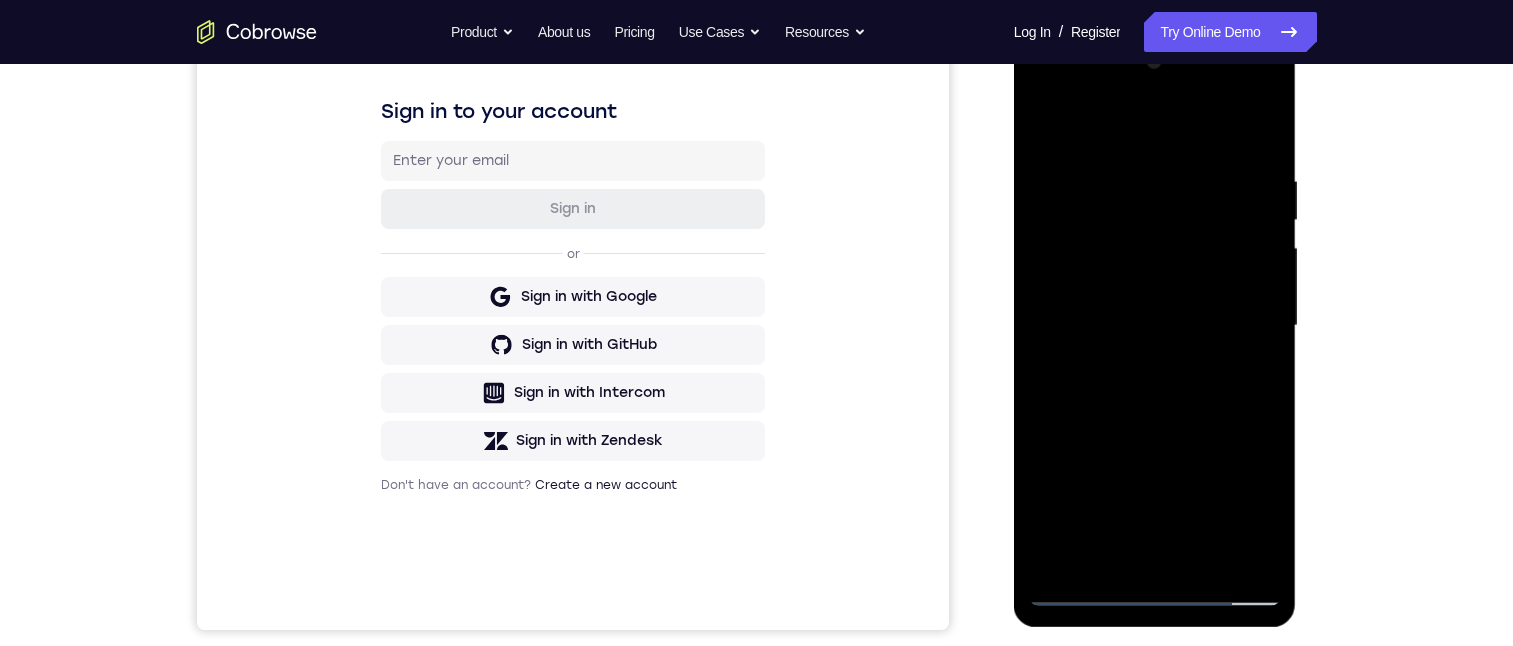 click at bounding box center (1155, 326) 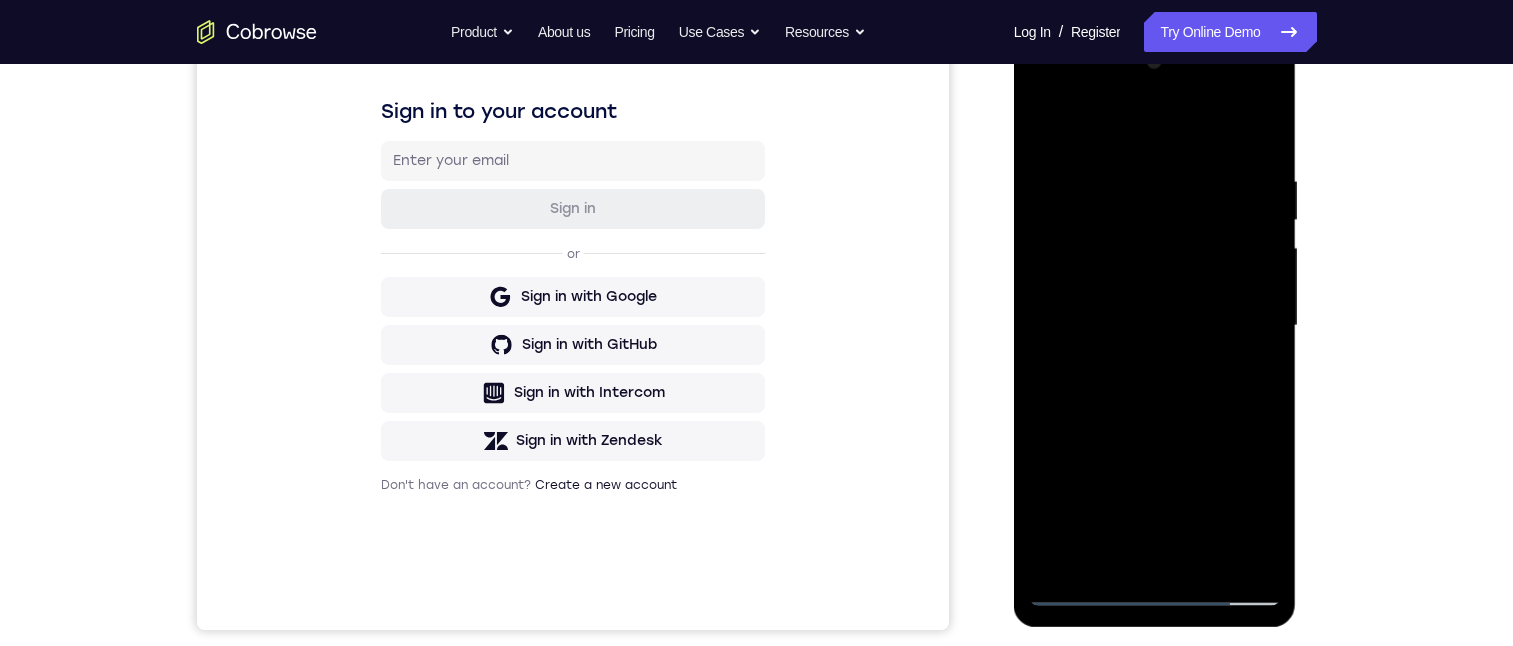 click at bounding box center (1155, 326) 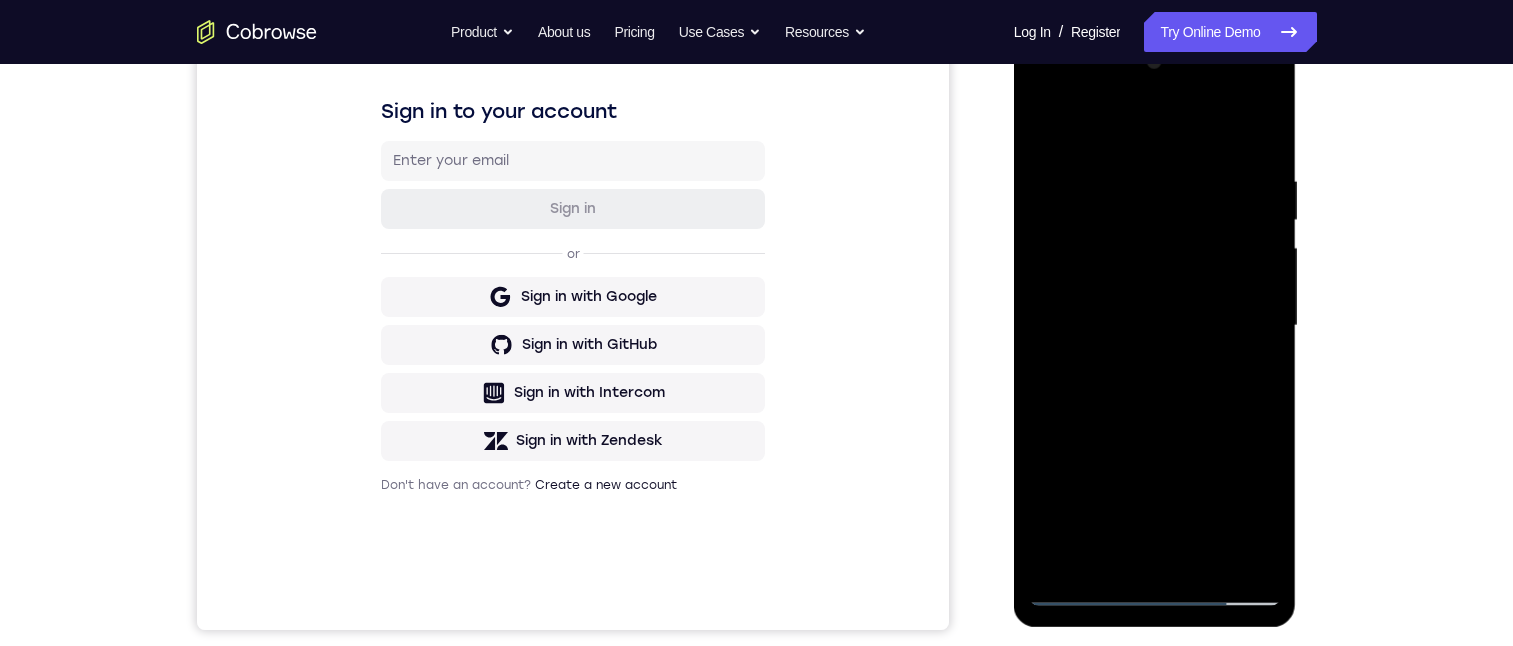 click at bounding box center [1155, 326] 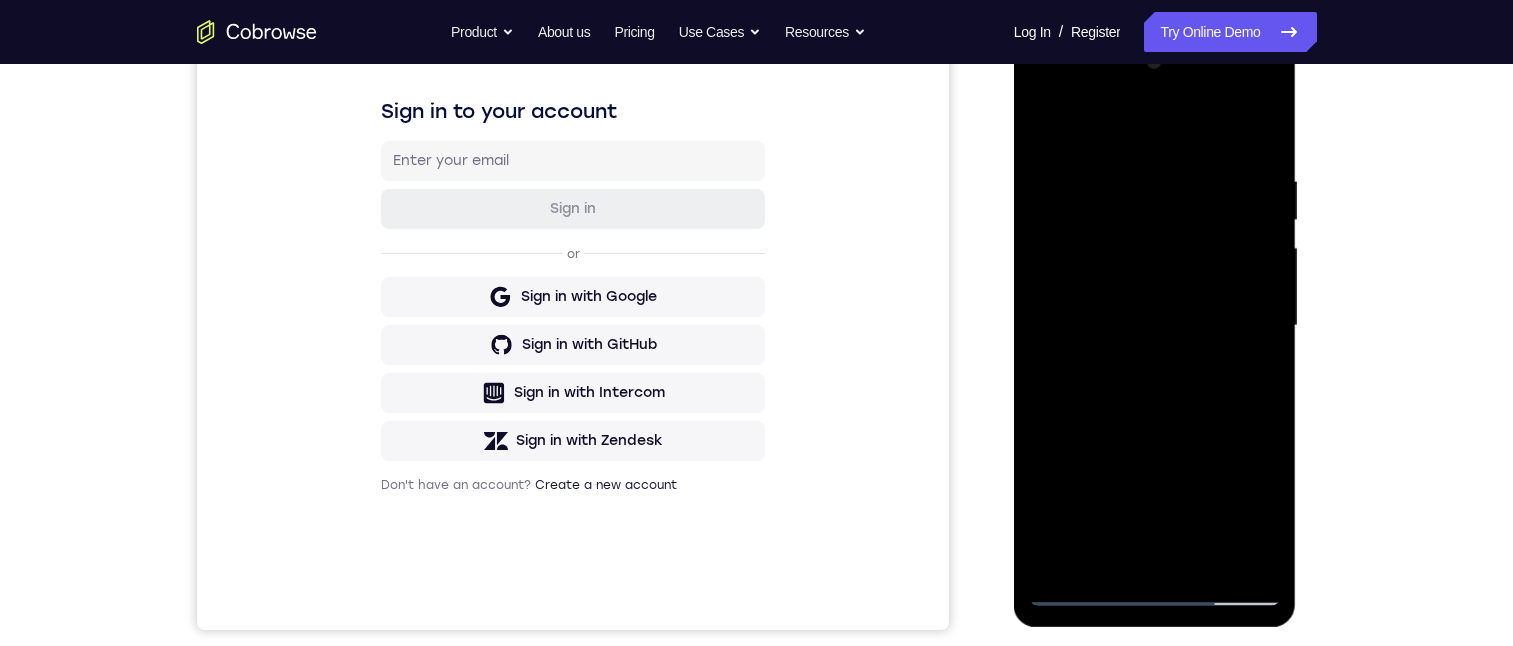 click at bounding box center [1155, 326] 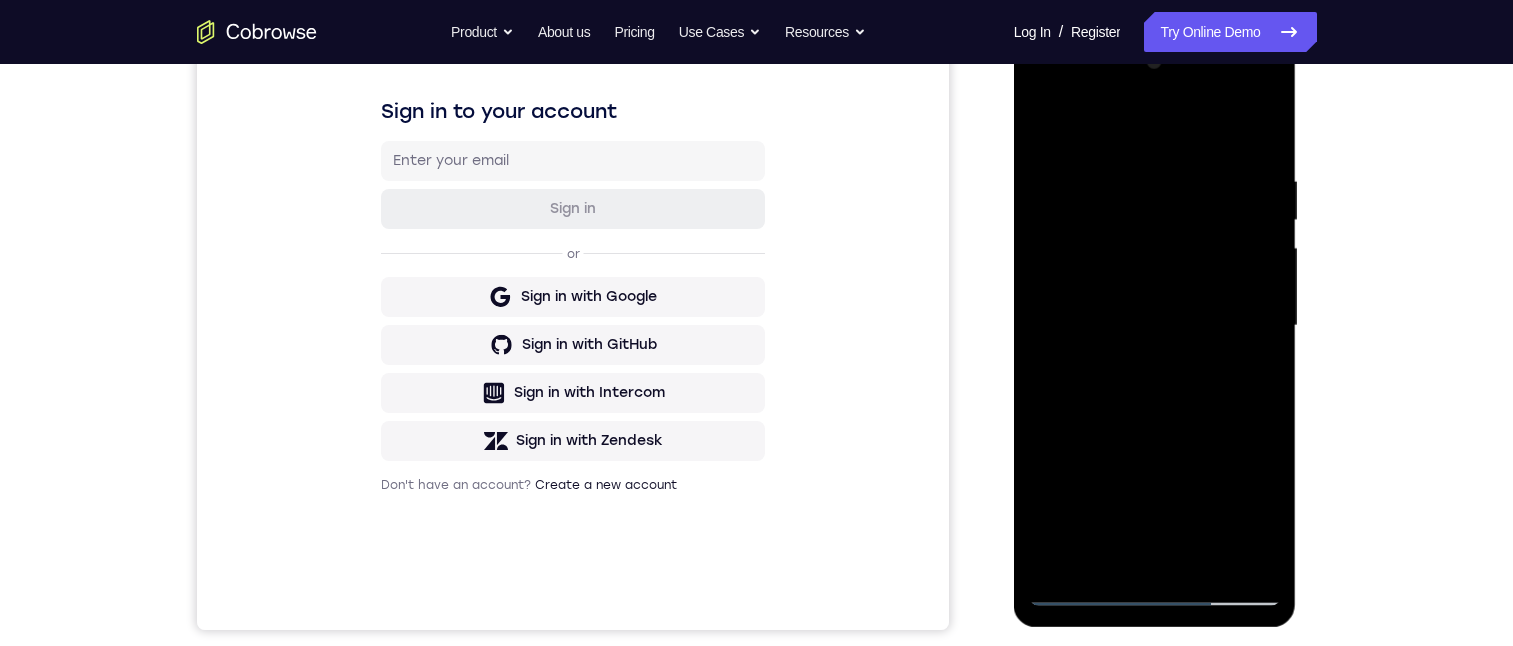 click at bounding box center (1155, 326) 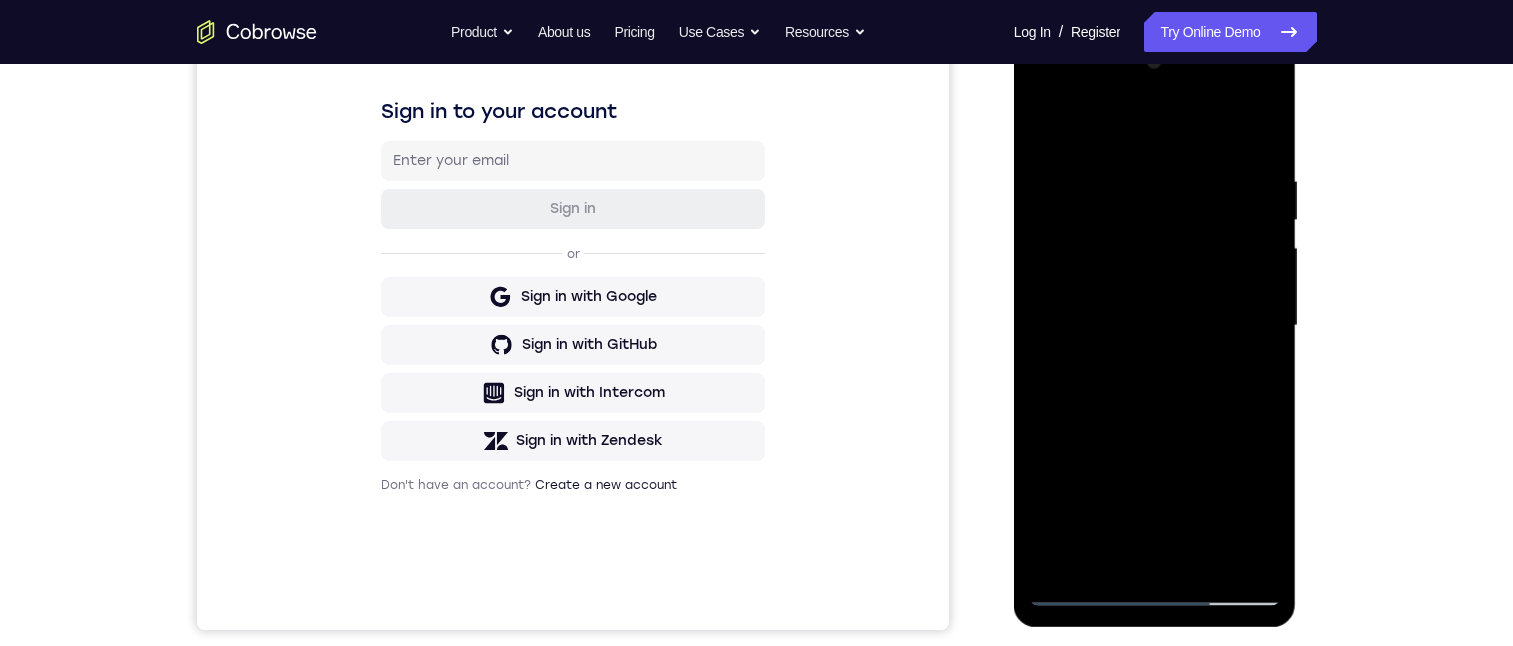 click at bounding box center [1155, 326] 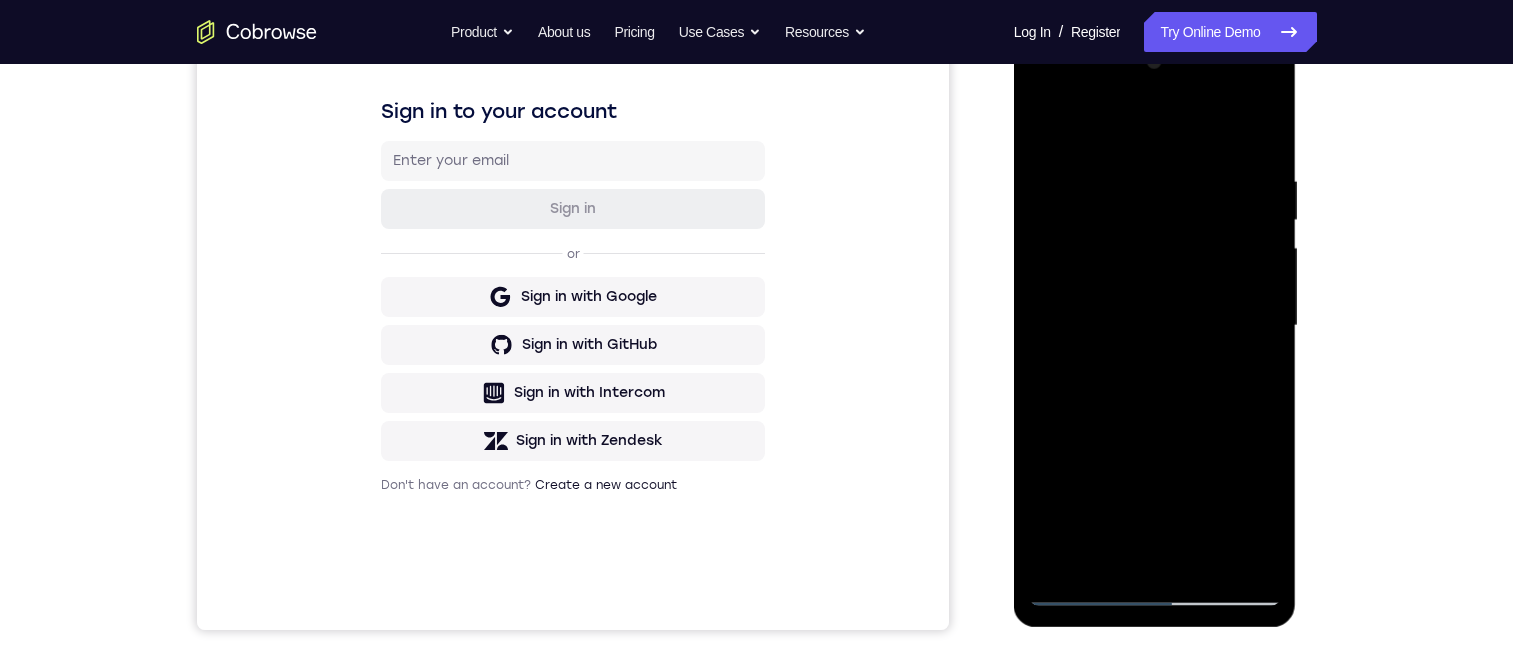 click at bounding box center [1155, 326] 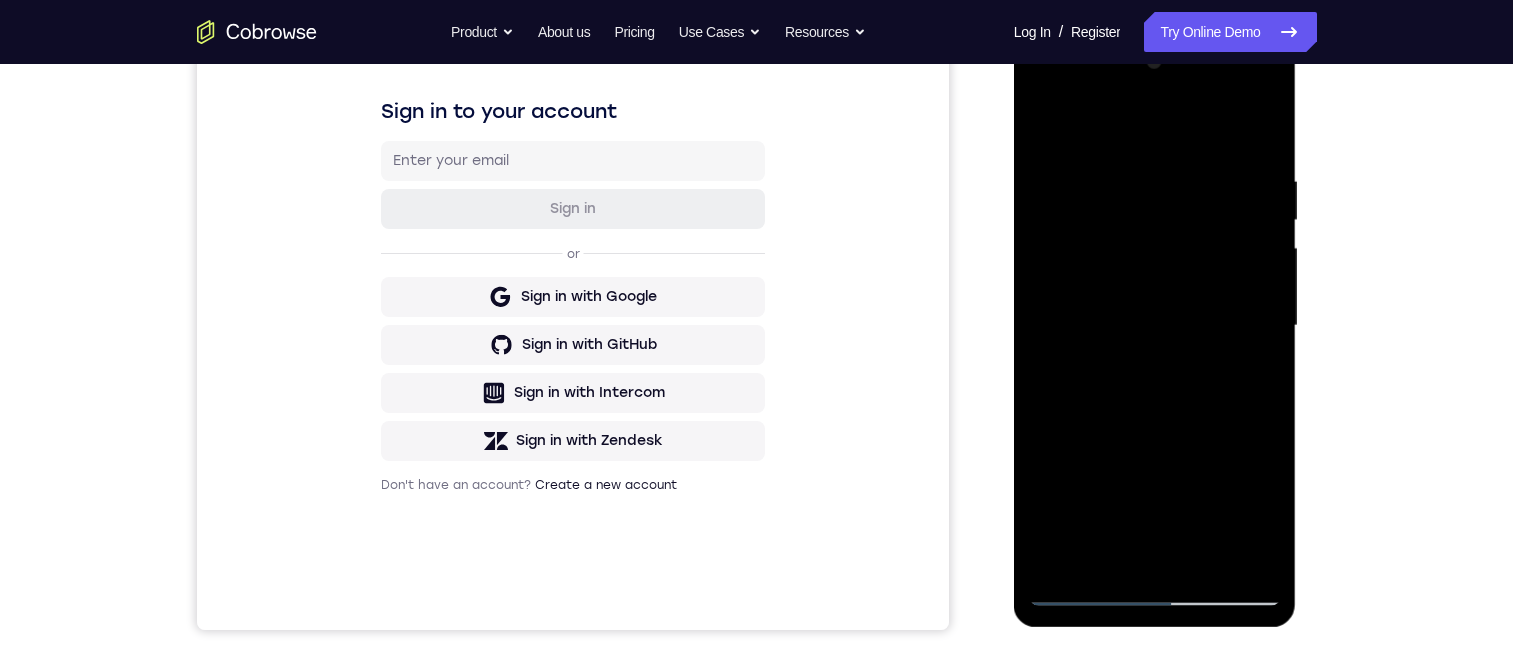 click at bounding box center [1155, 326] 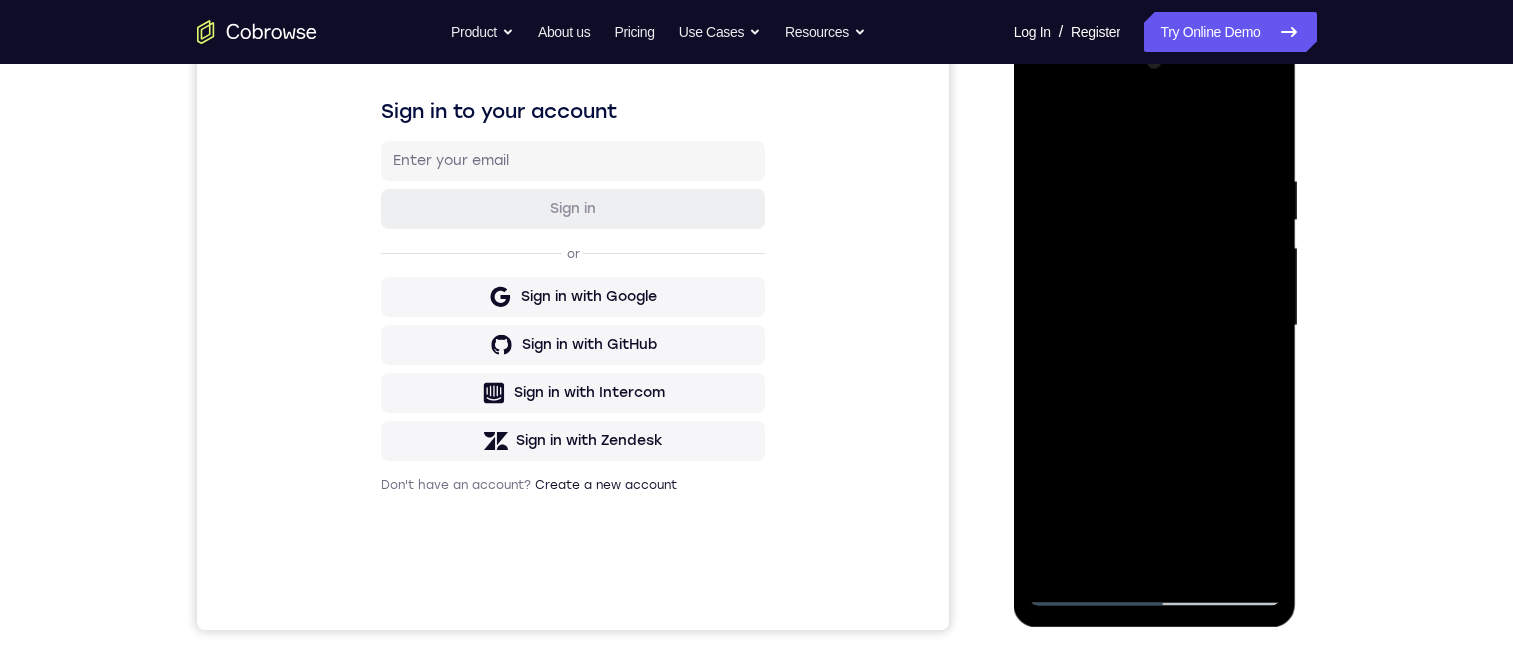 click at bounding box center [1155, 326] 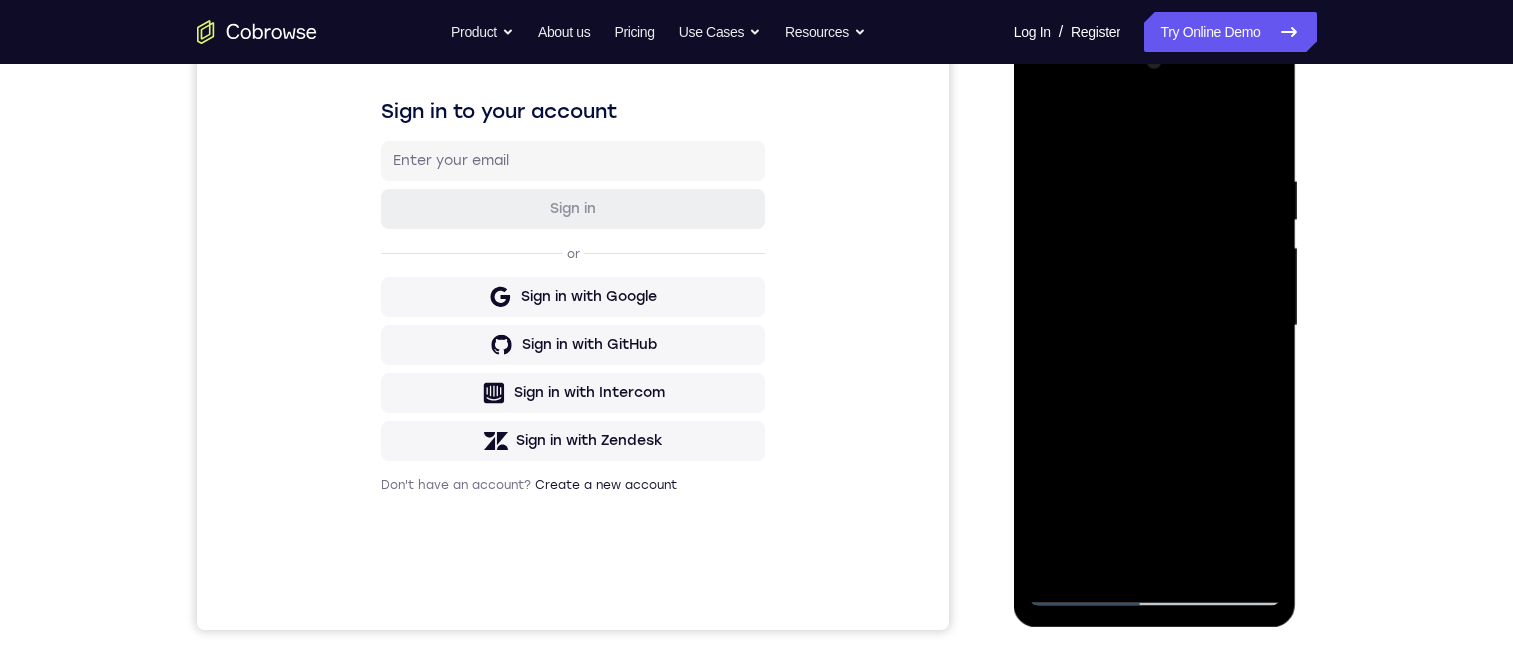 click at bounding box center [1155, 326] 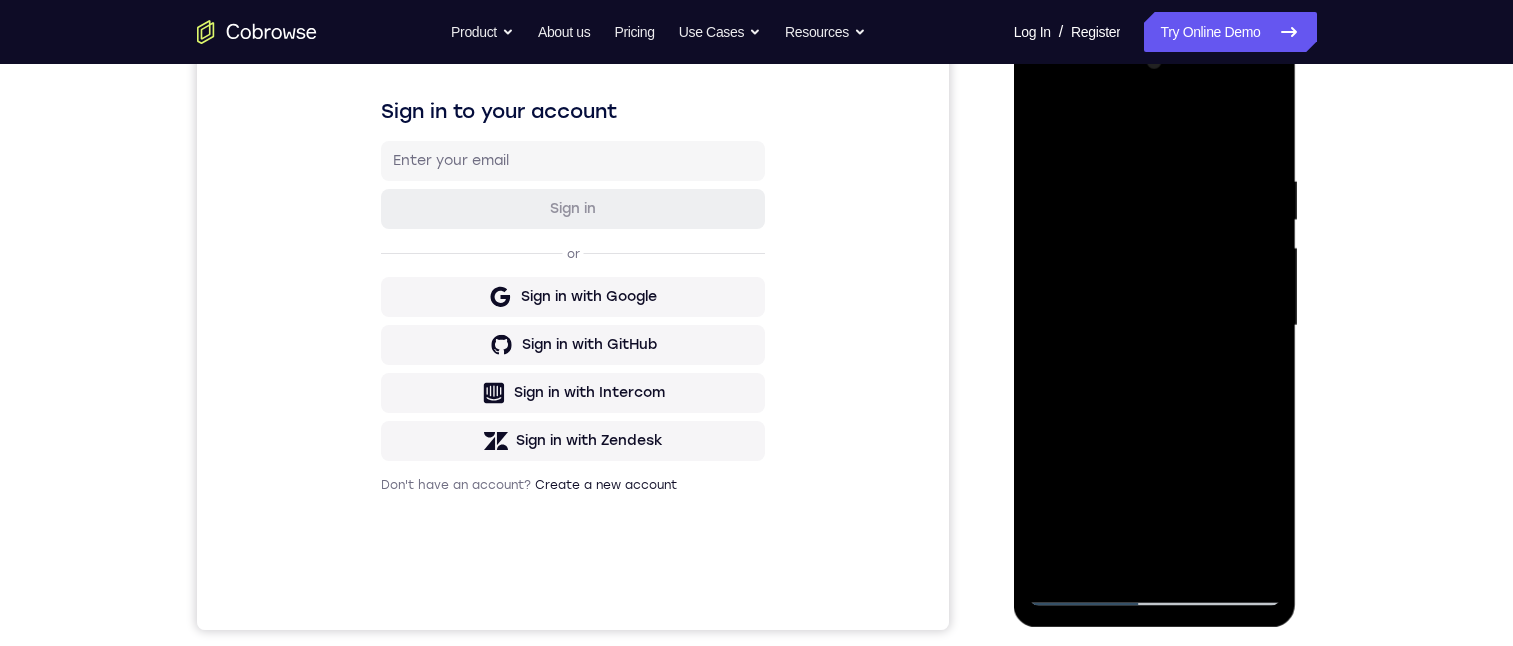 click at bounding box center [1155, 326] 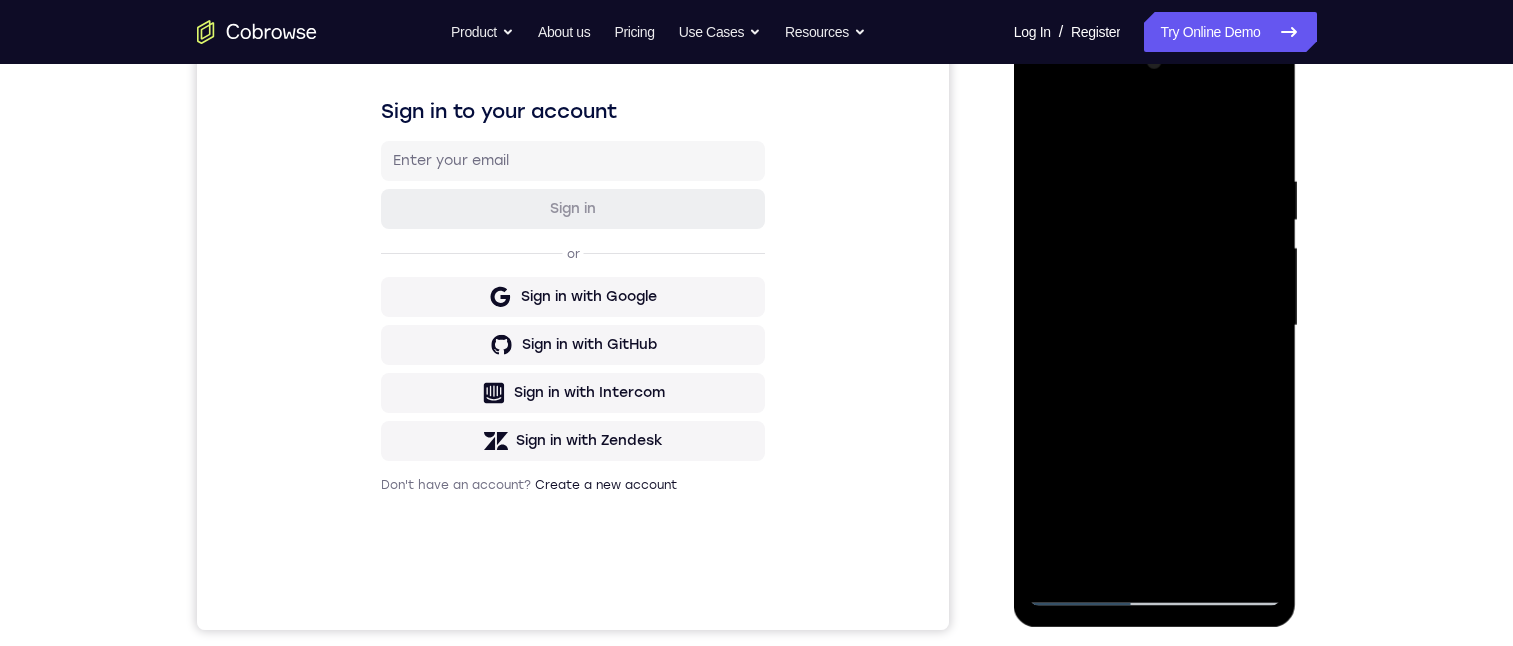 click at bounding box center (1155, 326) 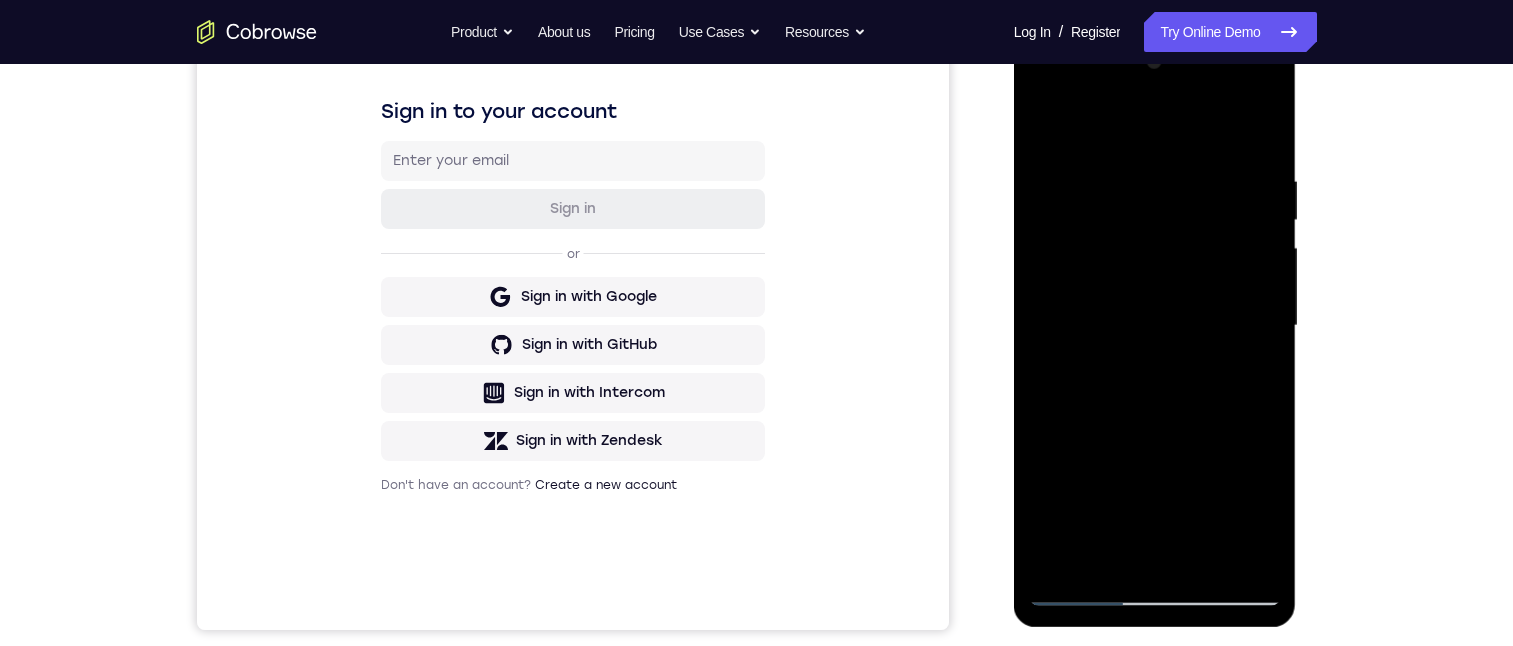 click at bounding box center [1155, 326] 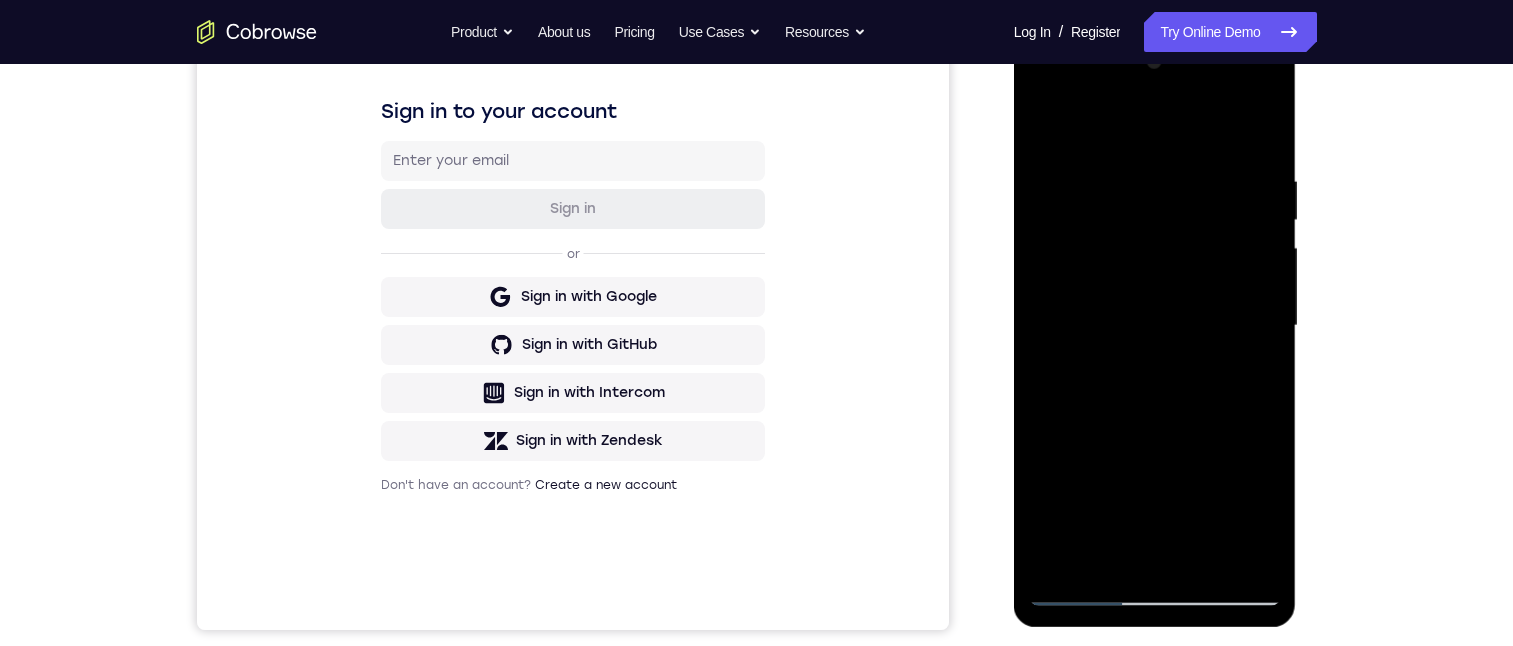 click at bounding box center (1155, 326) 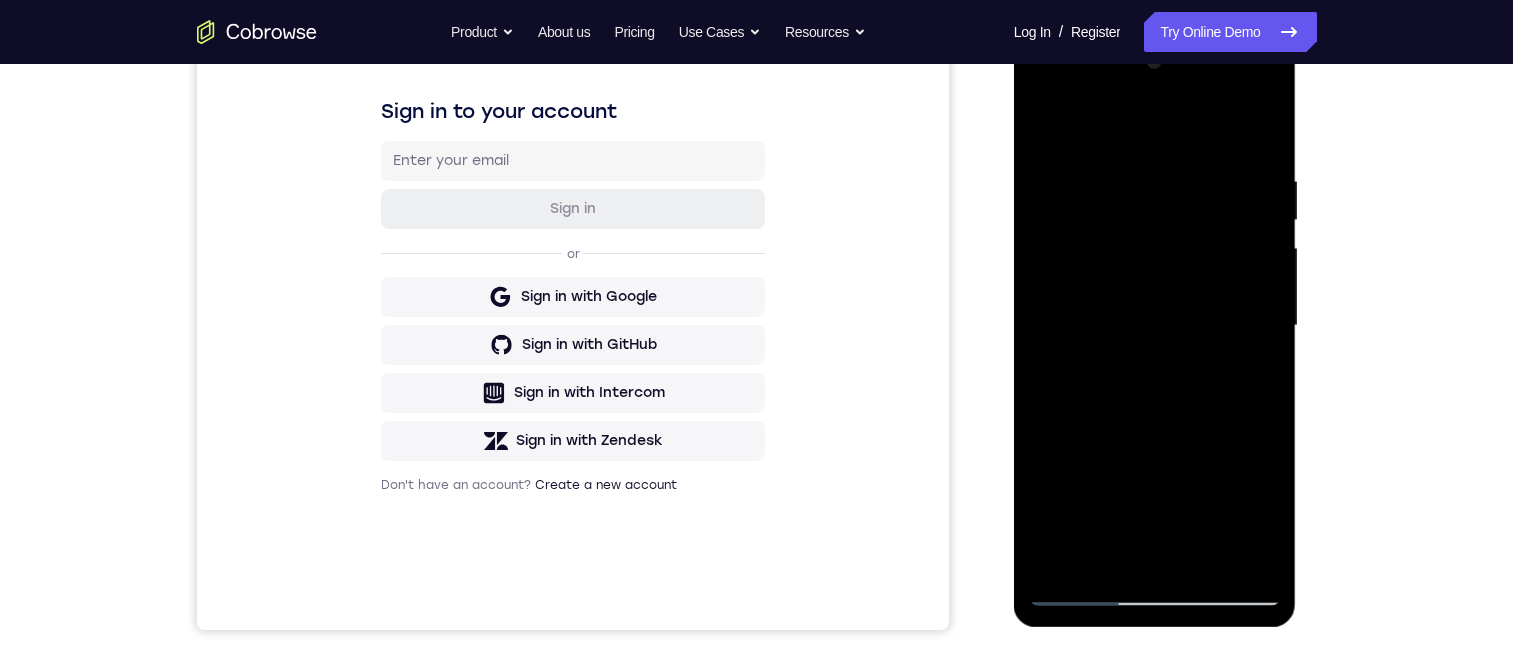 click at bounding box center [1155, 326] 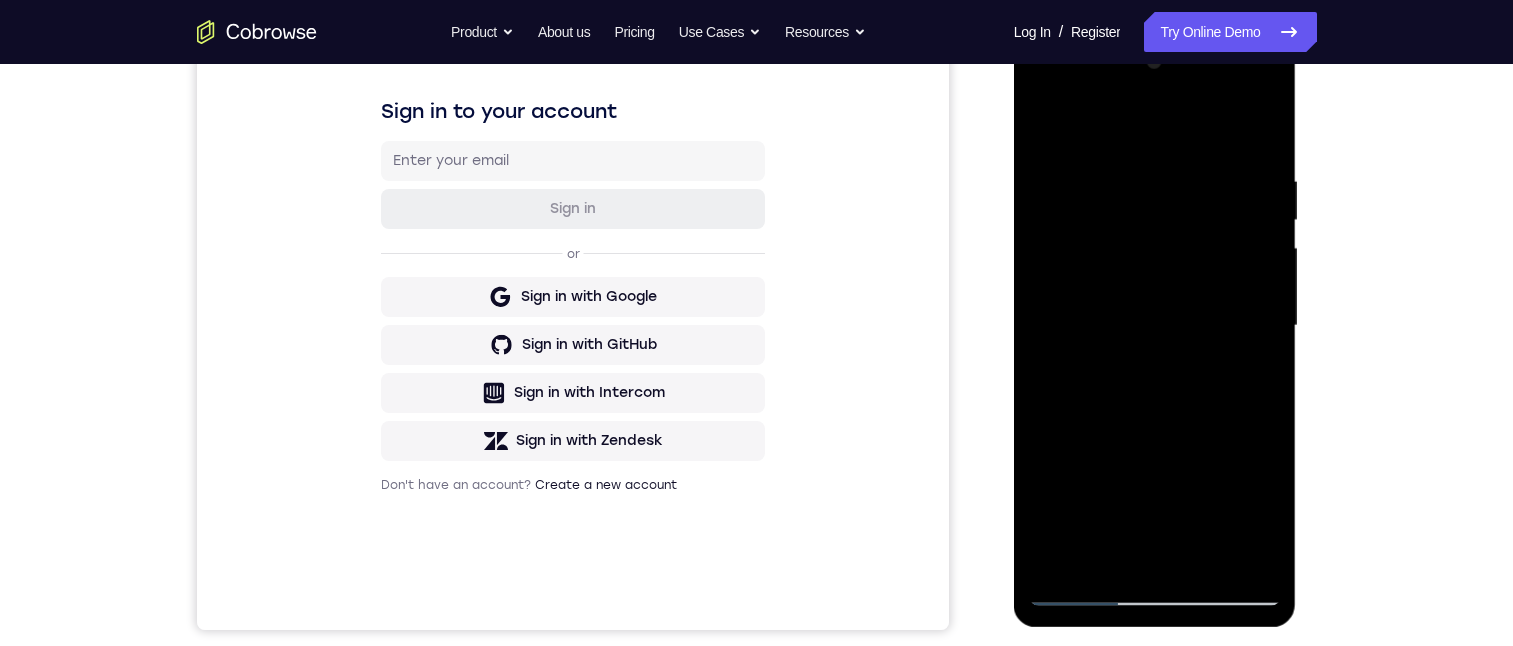 click at bounding box center [1155, 326] 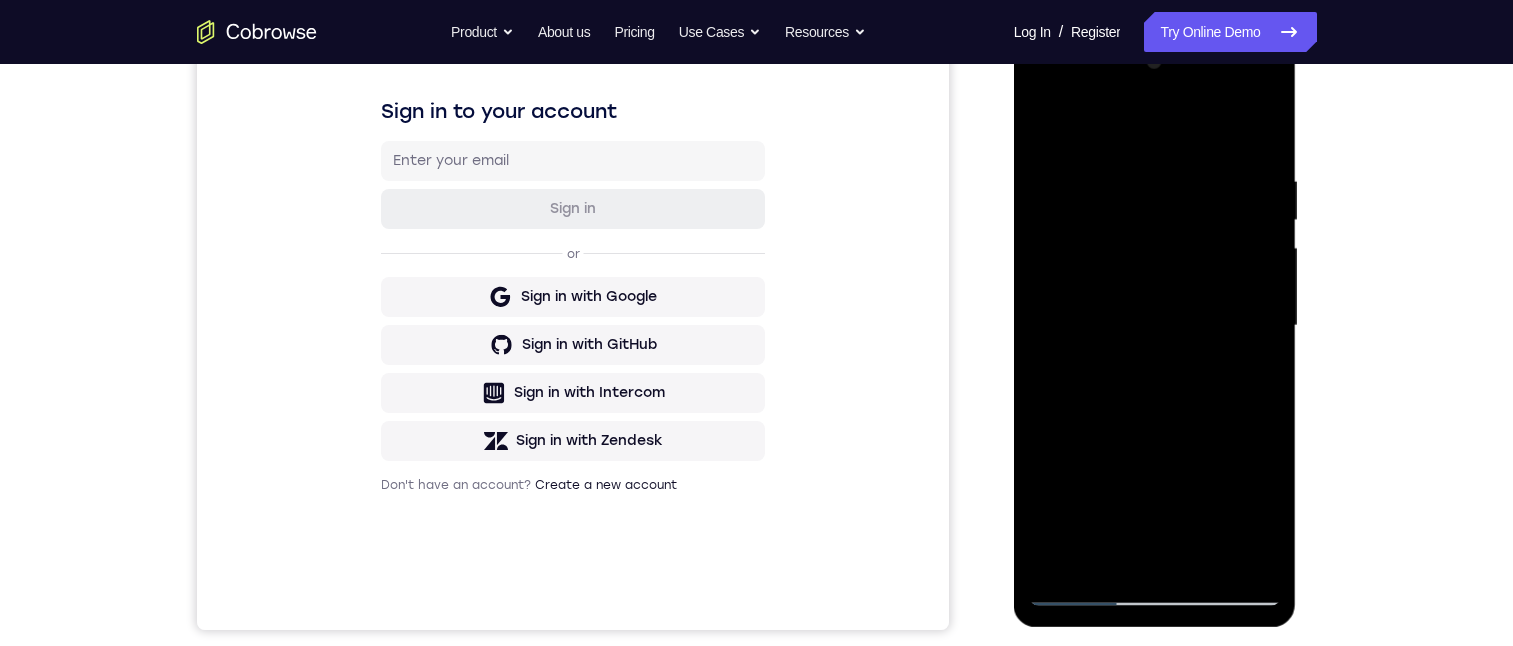 click at bounding box center (1155, 326) 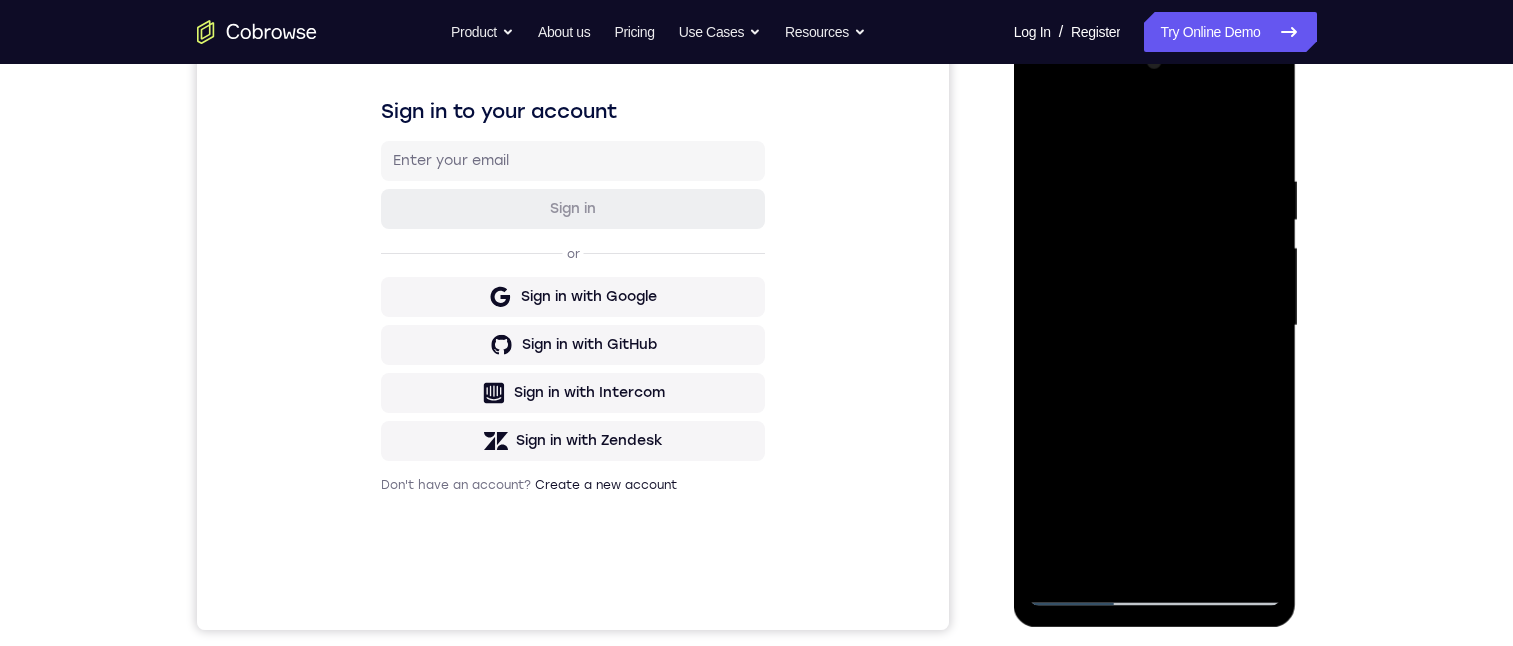 click at bounding box center [1155, 326] 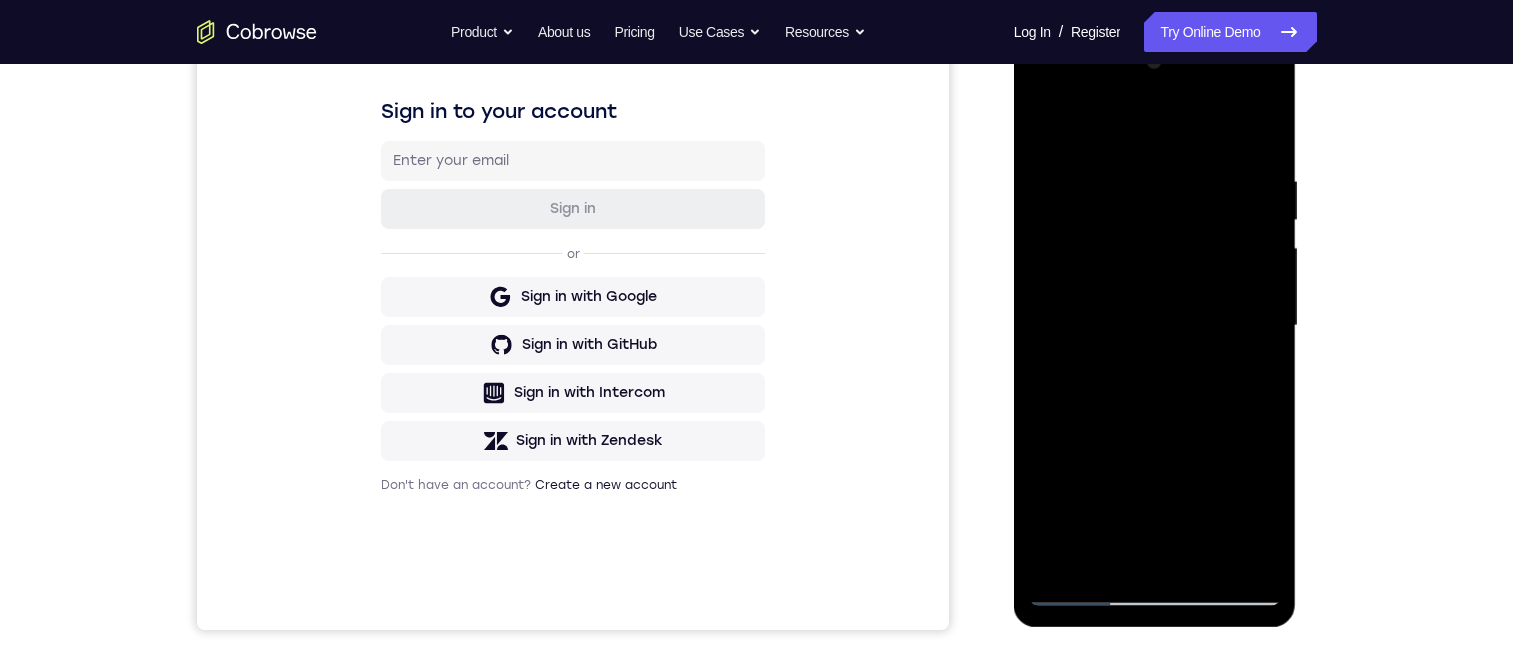 drag, startPoint x: 1084, startPoint y: 268, endPoint x: 1158, endPoint y: 268, distance: 74 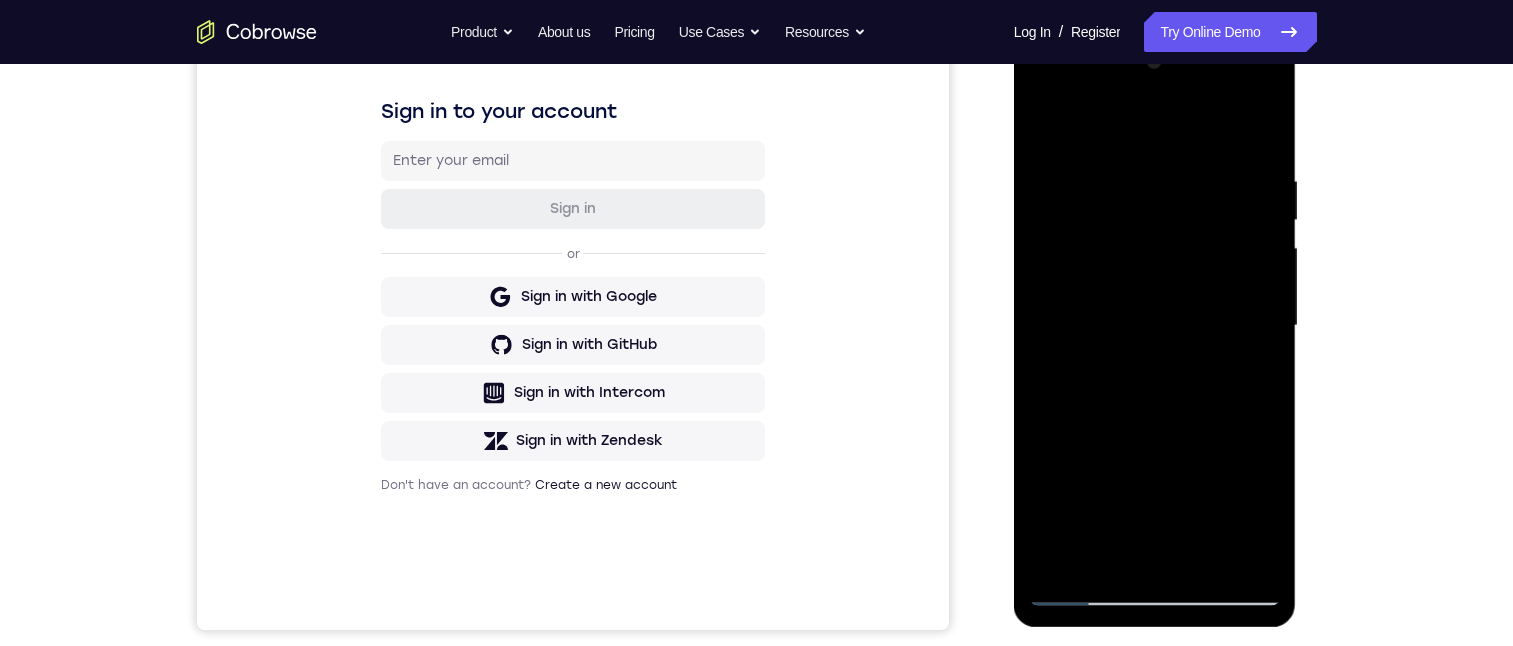 drag, startPoint x: 1148, startPoint y: 433, endPoint x: 1201, endPoint y: 220, distance: 219.49487 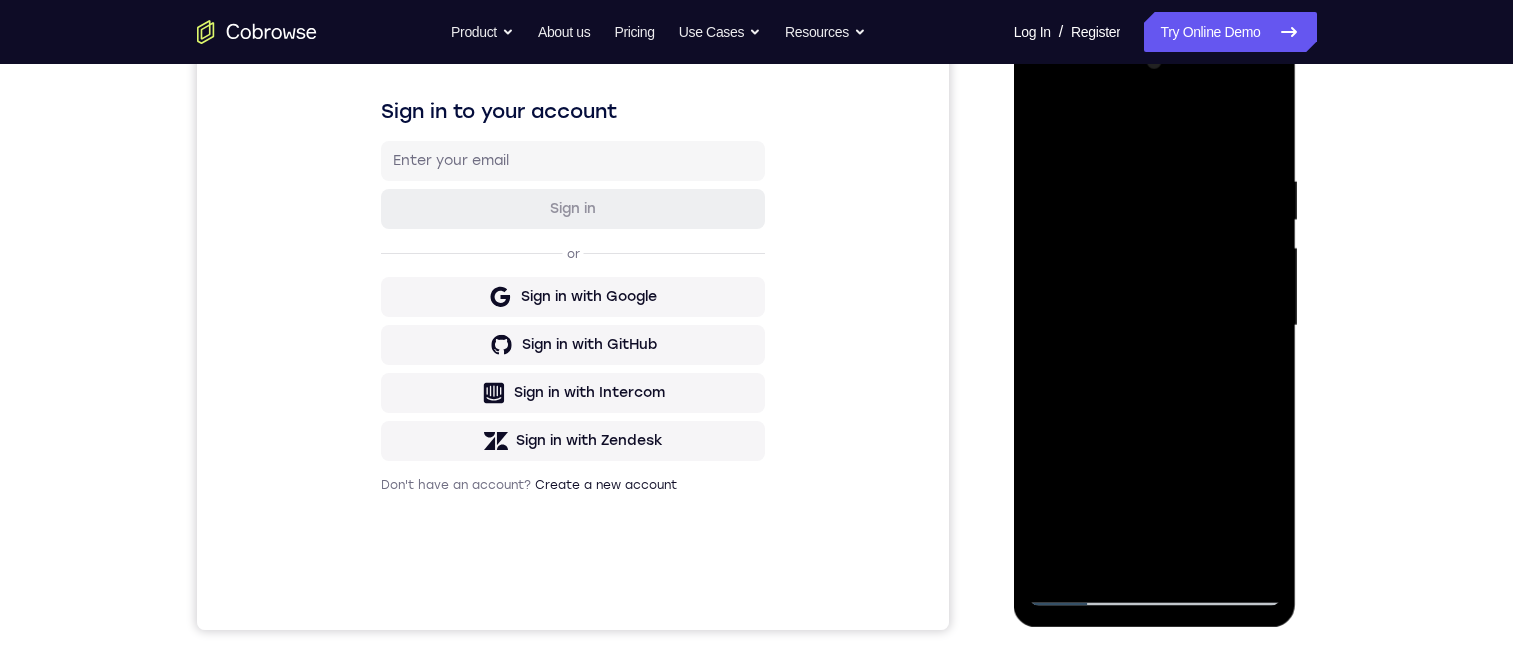 drag, startPoint x: 1170, startPoint y: 411, endPoint x: 1184, endPoint y: 327, distance: 85.158676 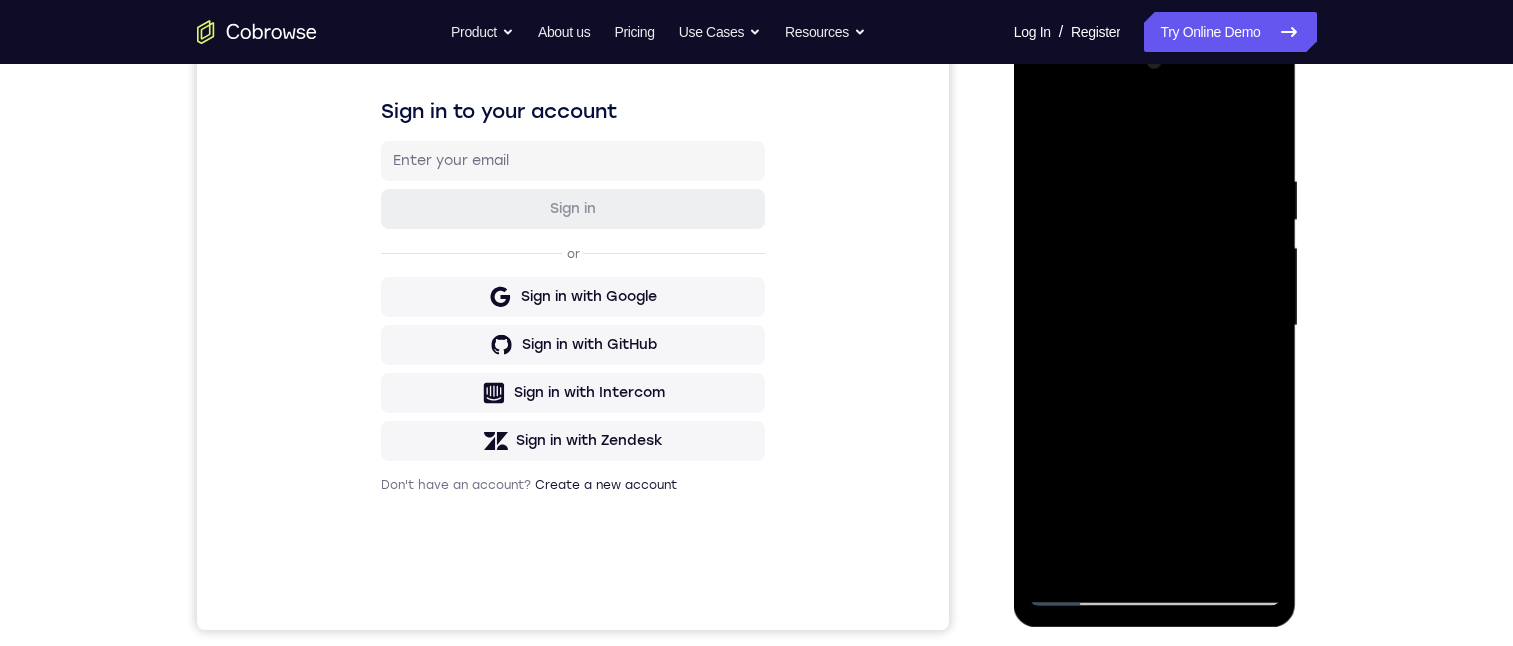 click at bounding box center [1155, 326] 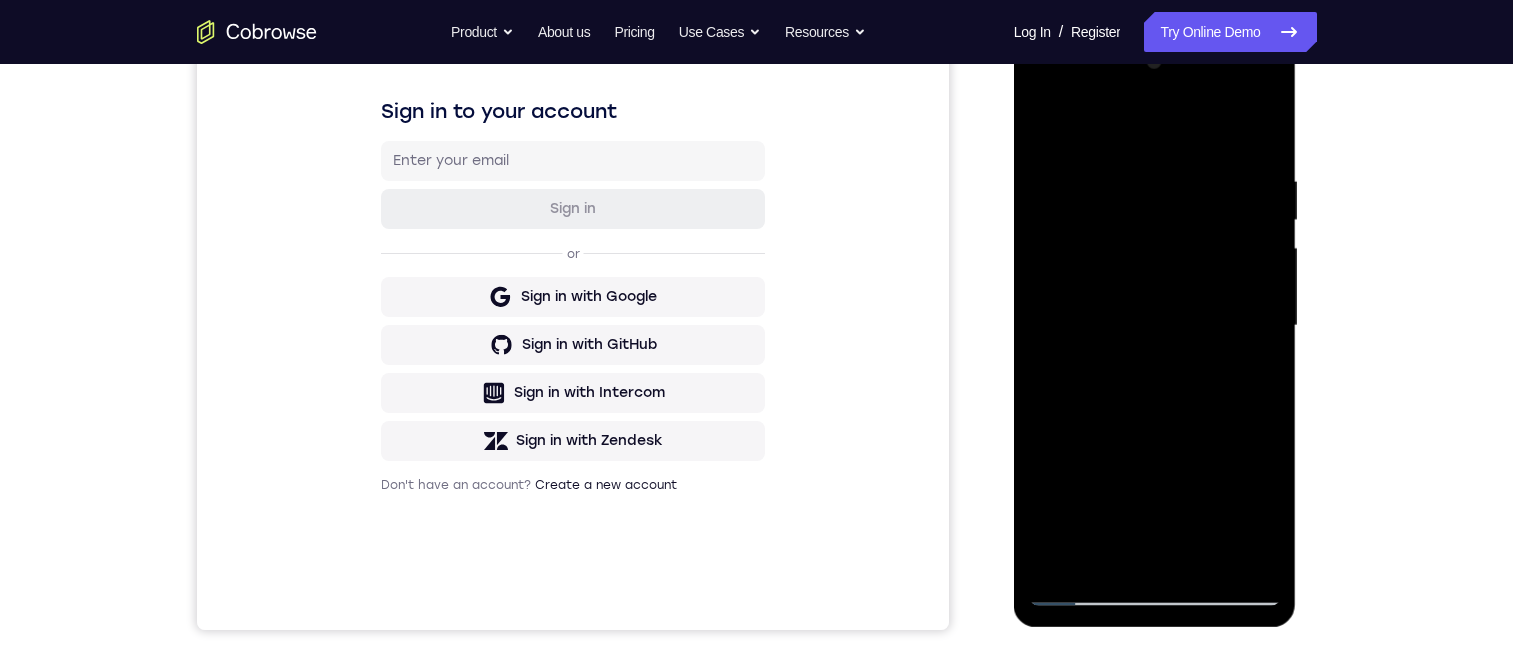 click at bounding box center [1155, 326] 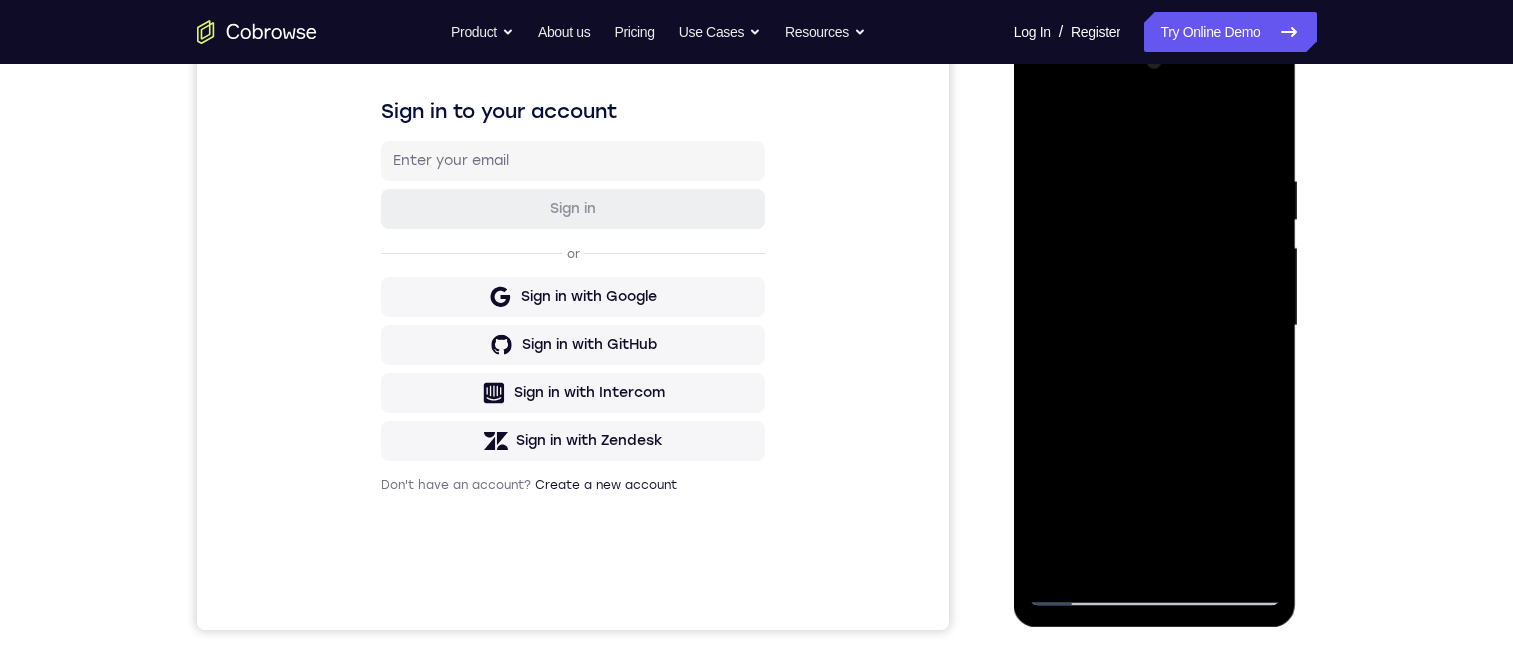 click at bounding box center [1155, 326] 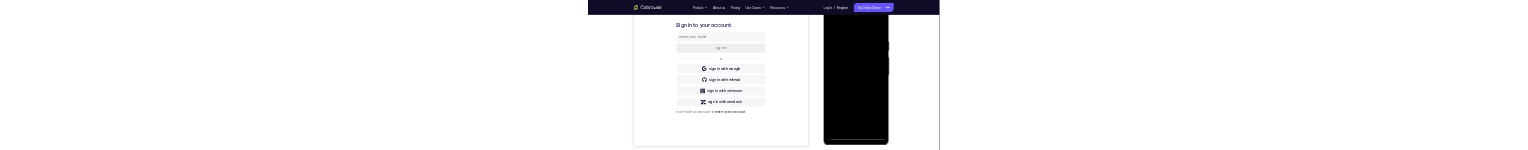 scroll, scrollTop: 0, scrollLeft: 0, axis: both 